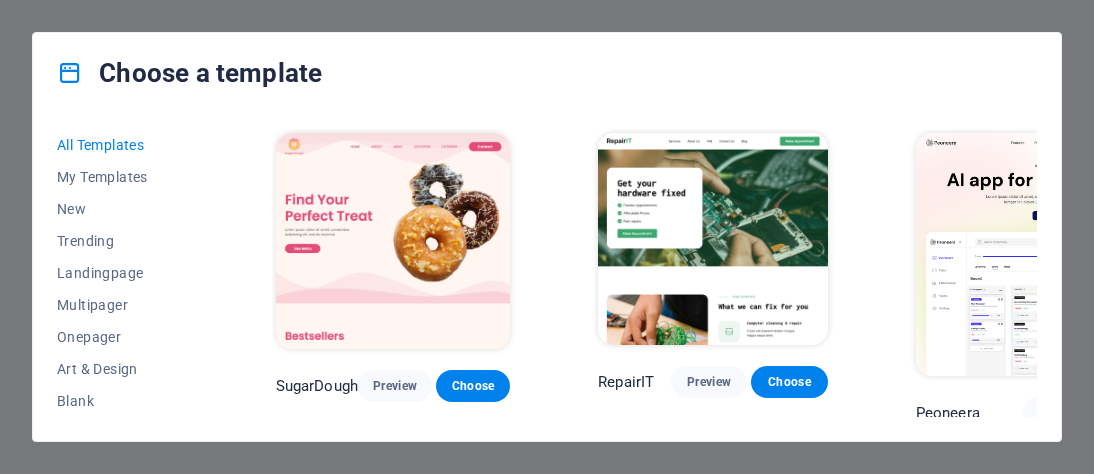 scroll, scrollTop: 0, scrollLeft: 0, axis: both 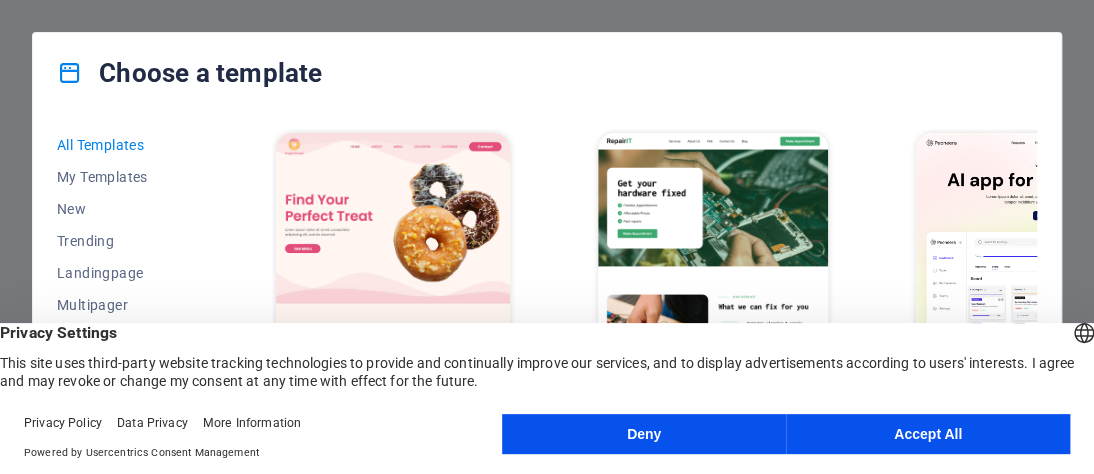 click on "Accept All" at bounding box center (928, 434) 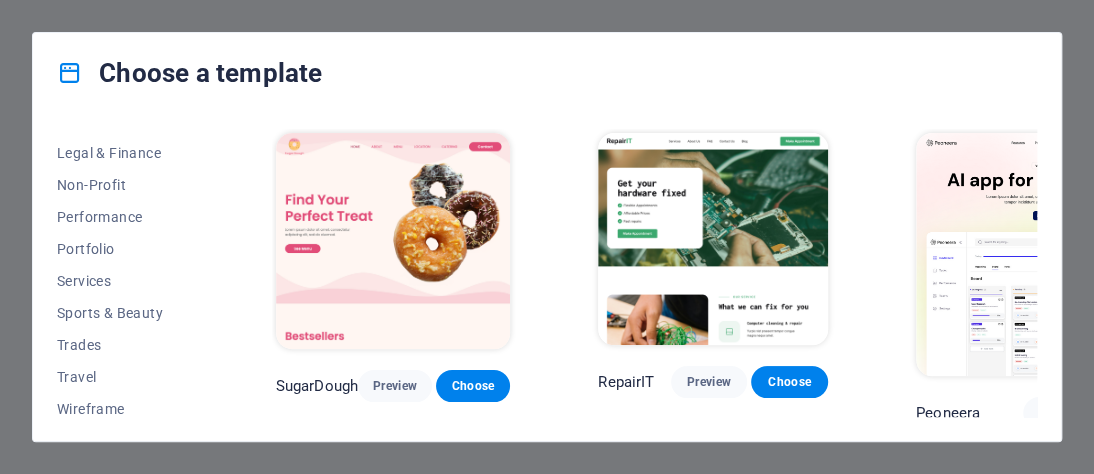 scroll, scrollTop: 511, scrollLeft: 0, axis: vertical 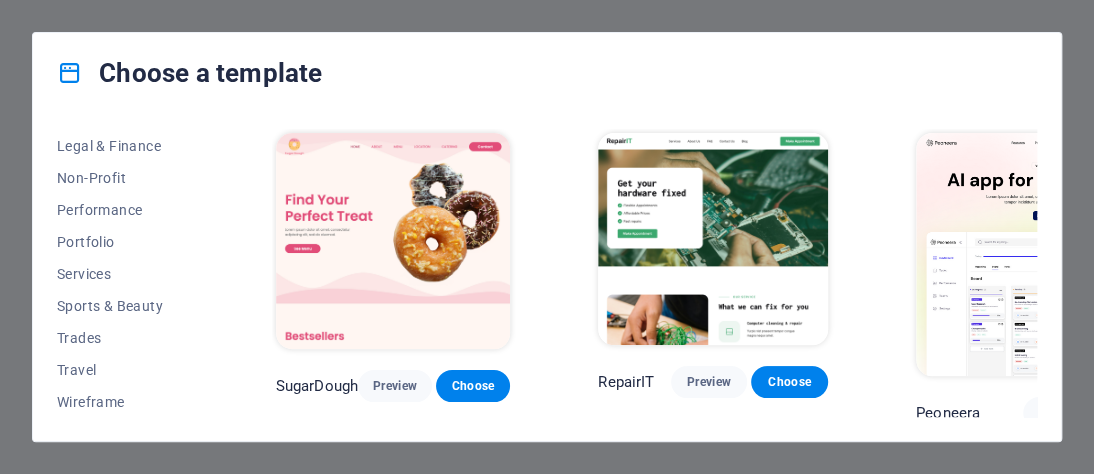 click on "Travel" at bounding box center [122, 370] 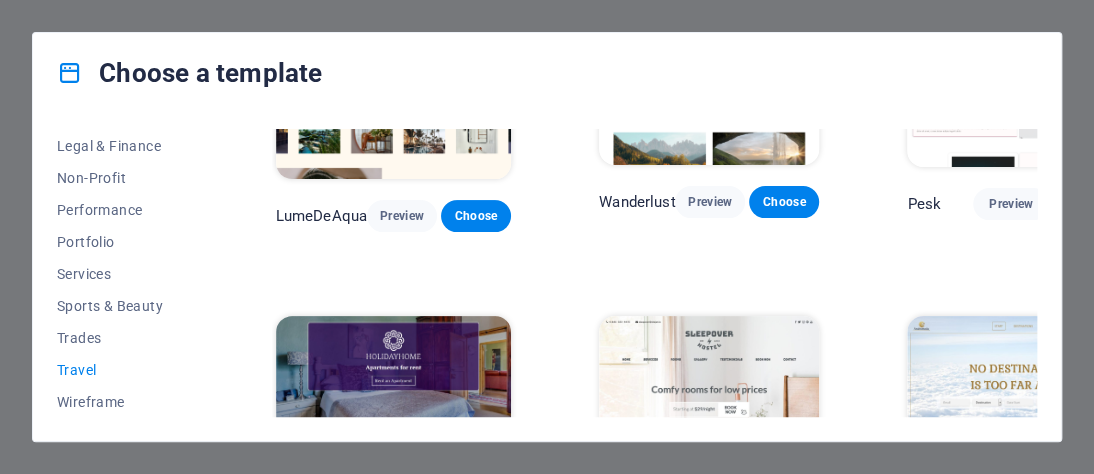 scroll, scrollTop: 0, scrollLeft: 0, axis: both 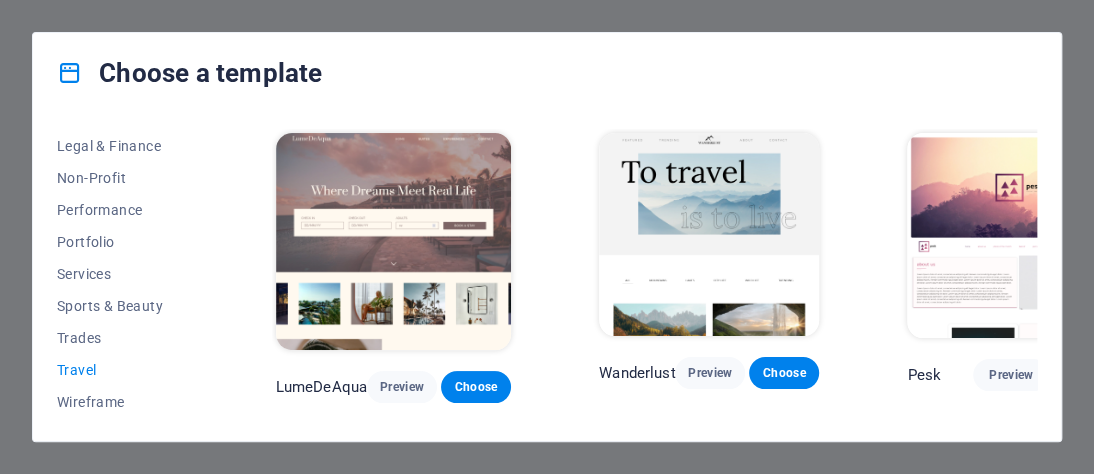 click at bounding box center (709, 234) 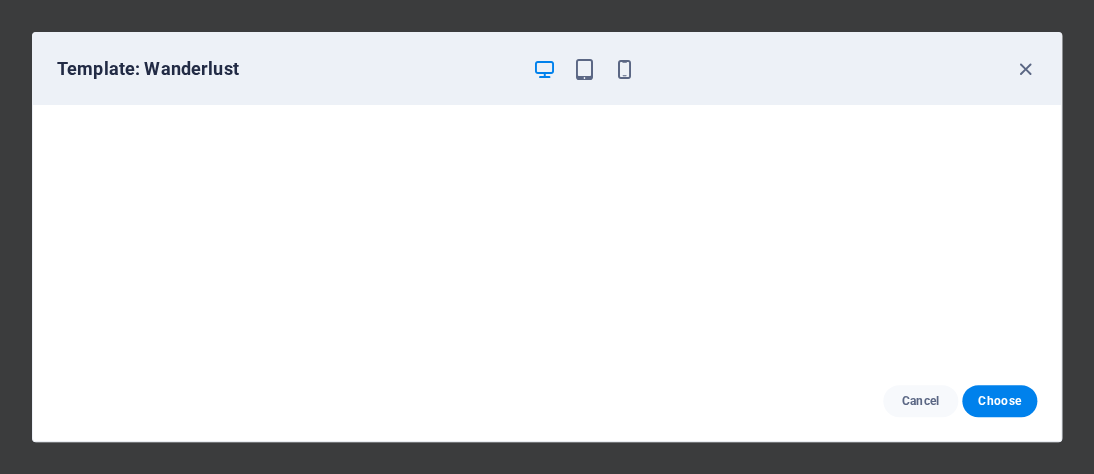 click on "Choose" at bounding box center [999, 401] 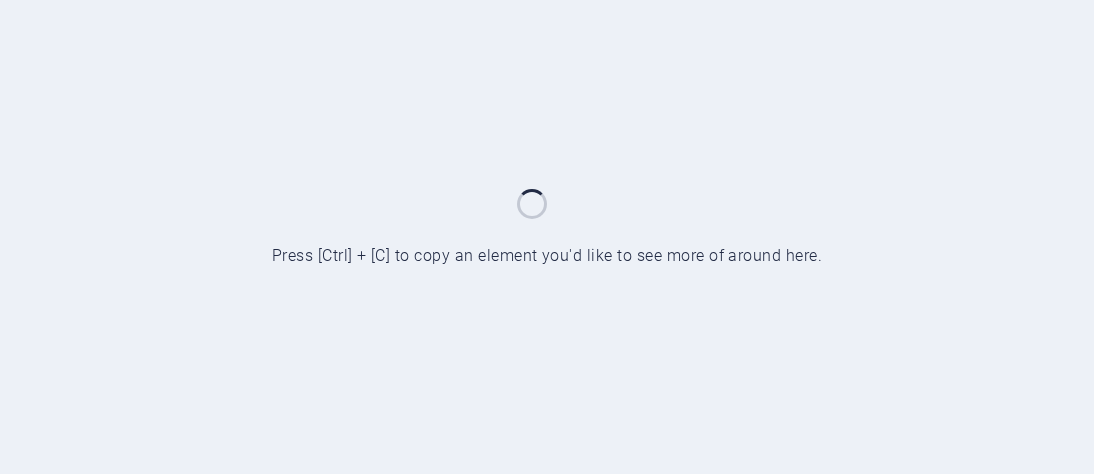 scroll, scrollTop: 0, scrollLeft: 0, axis: both 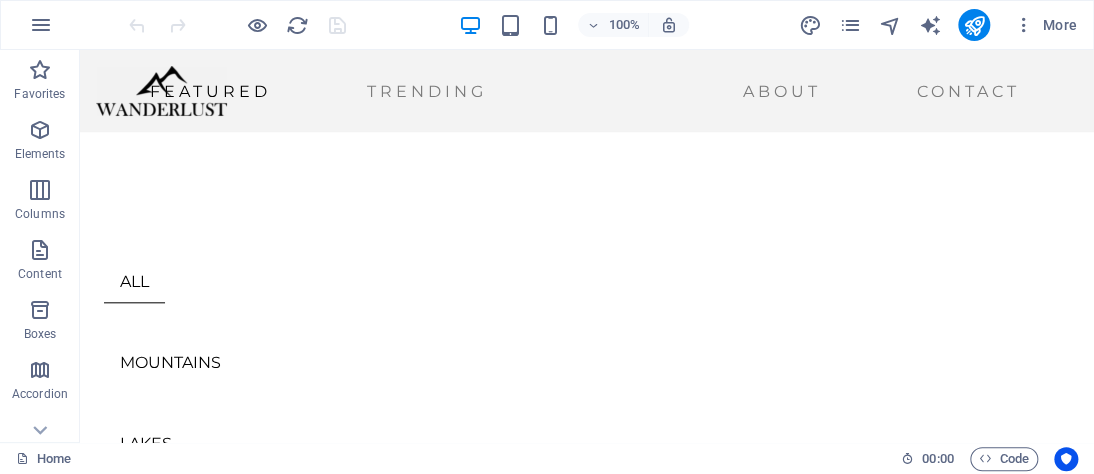 click at bounding box center (1024, 25) 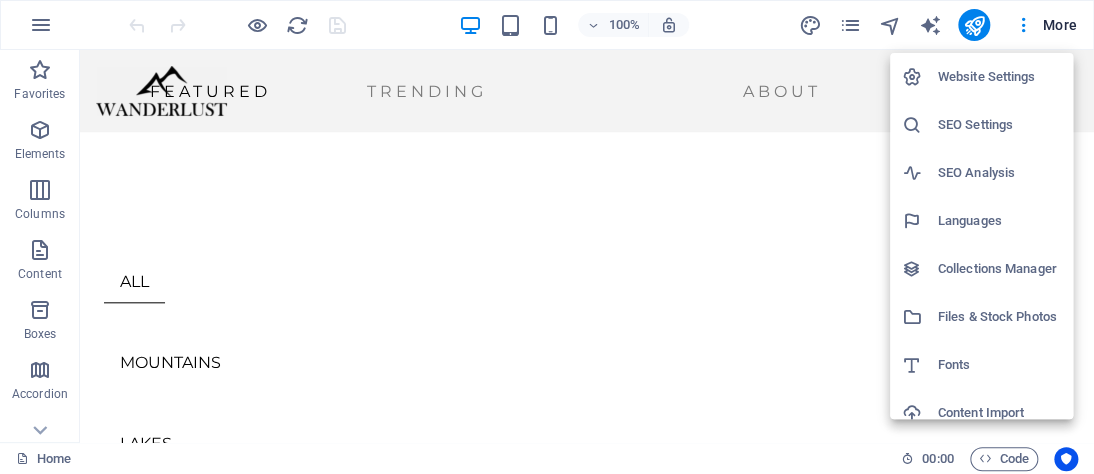 click at bounding box center (547, 237) 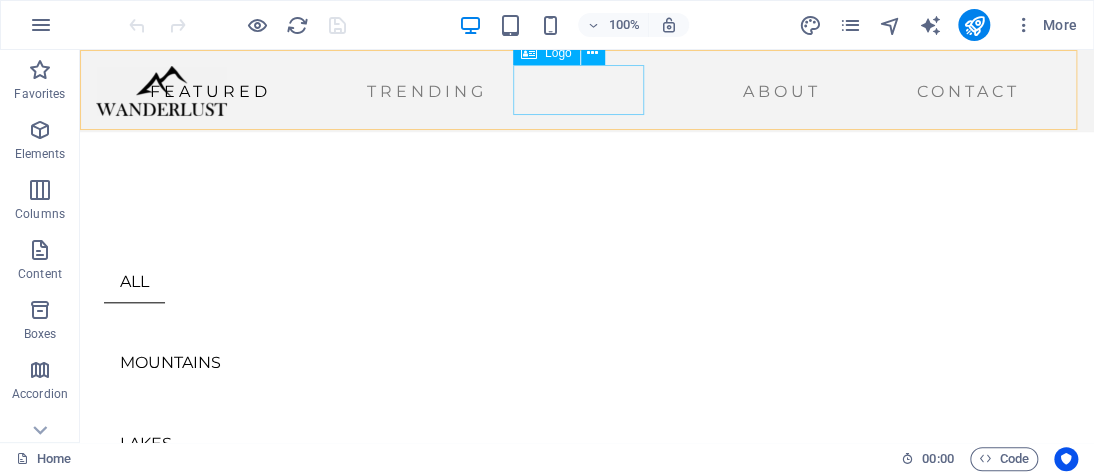 click at bounding box center (161, 91) 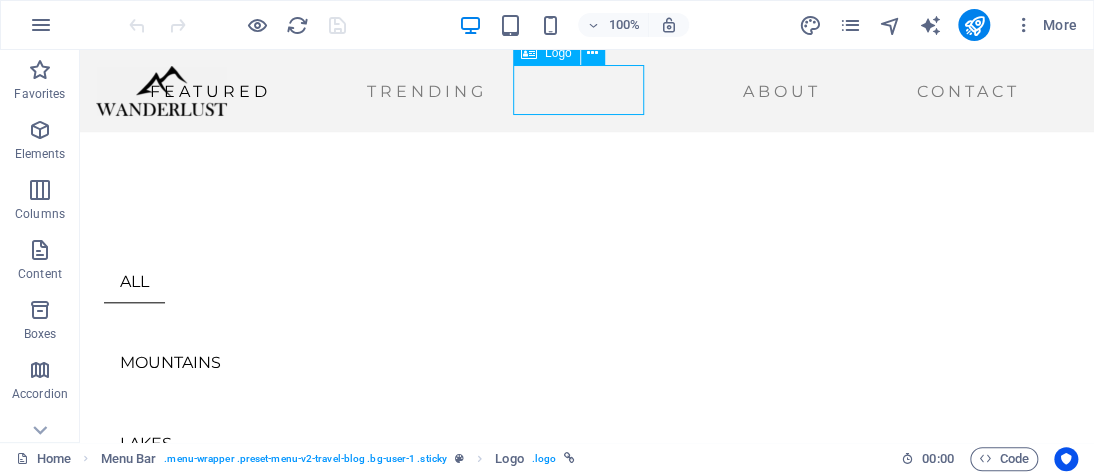 click at bounding box center [161, 91] 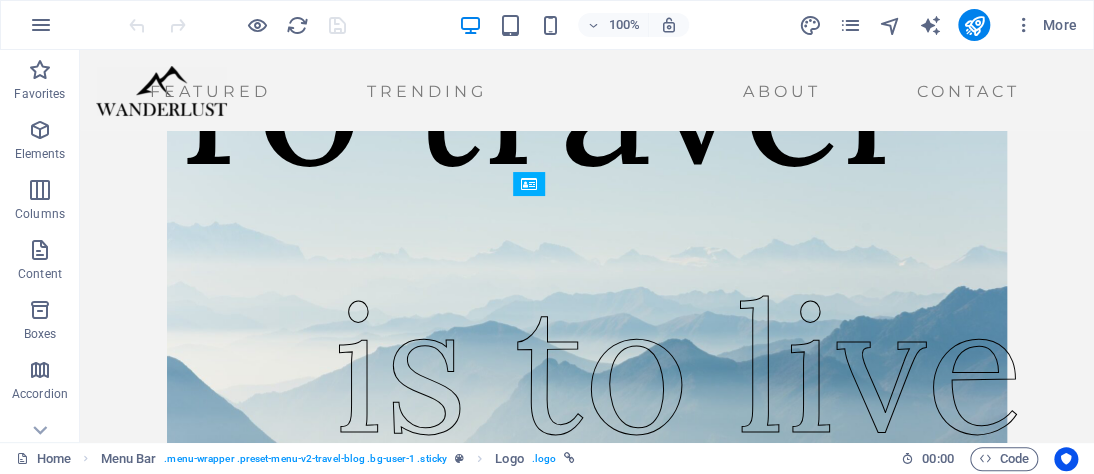 scroll, scrollTop: 0, scrollLeft: 0, axis: both 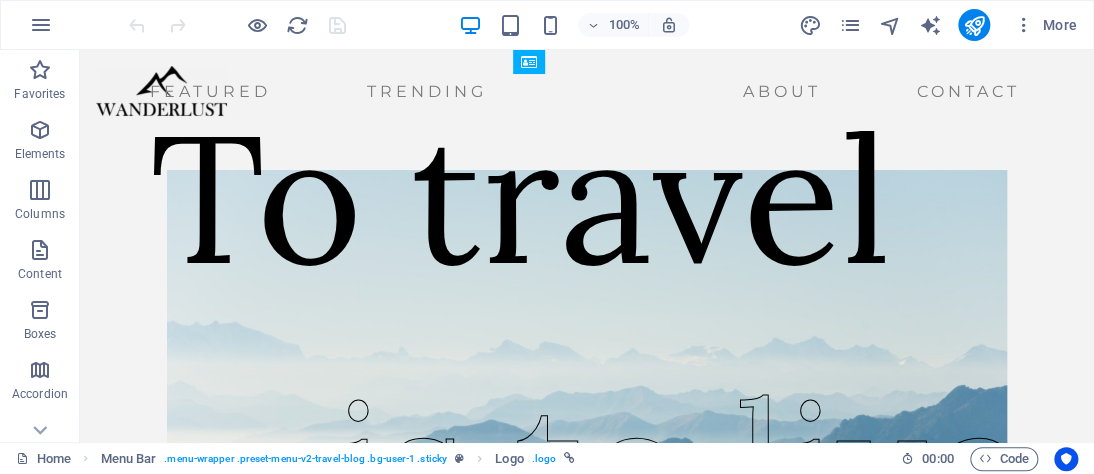 drag, startPoint x: 1083, startPoint y: 125, endPoint x: 1160, endPoint y: 97, distance: 81.9329 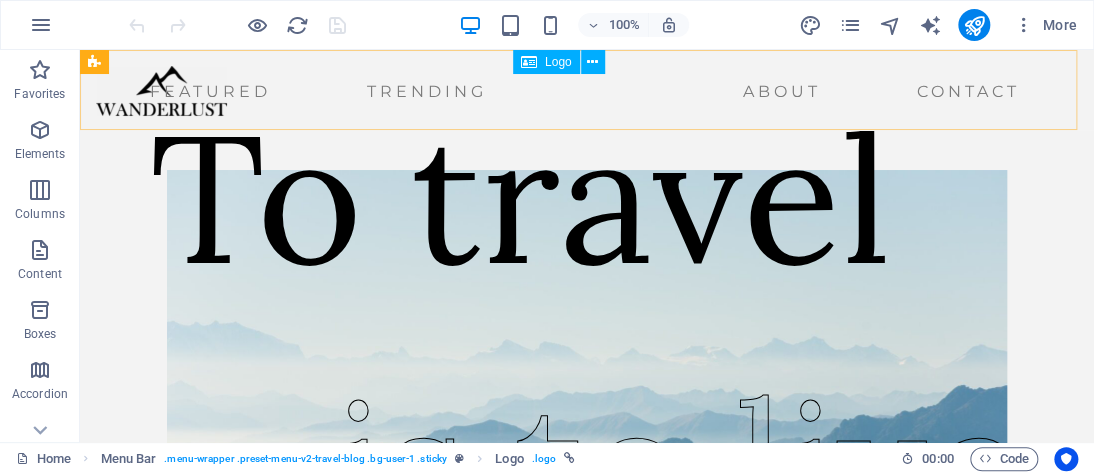 click at bounding box center [592, 62] 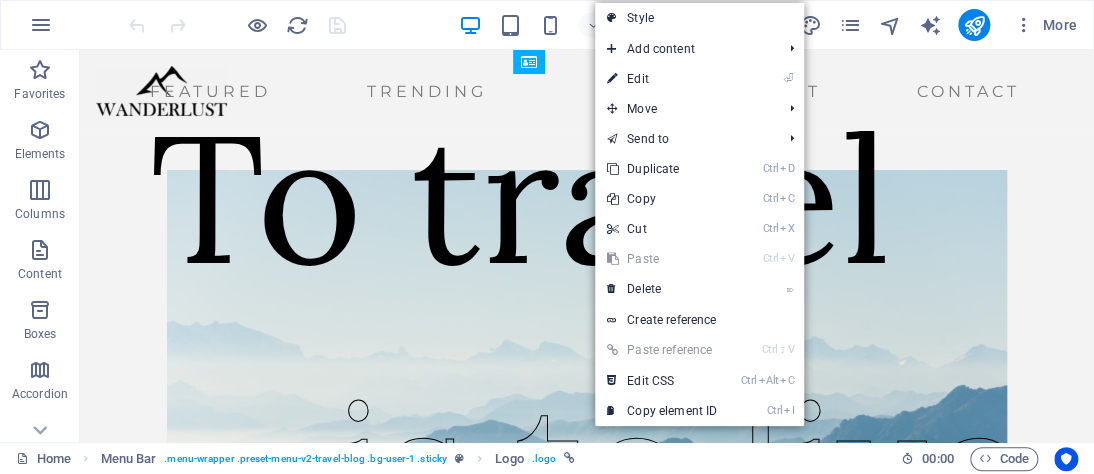 click on "⏎  Edit" at bounding box center [662, 79] 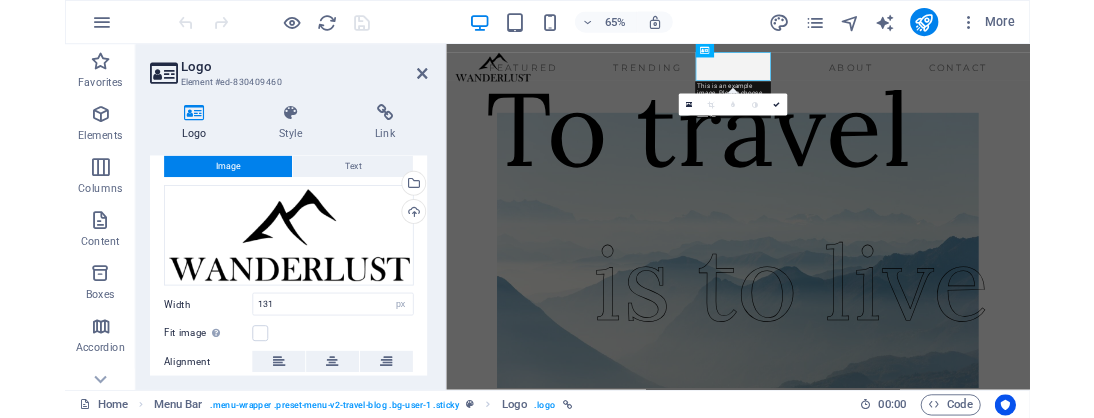 scroll, scrollTop: 83, scrollLeft: 0, axis: vertical 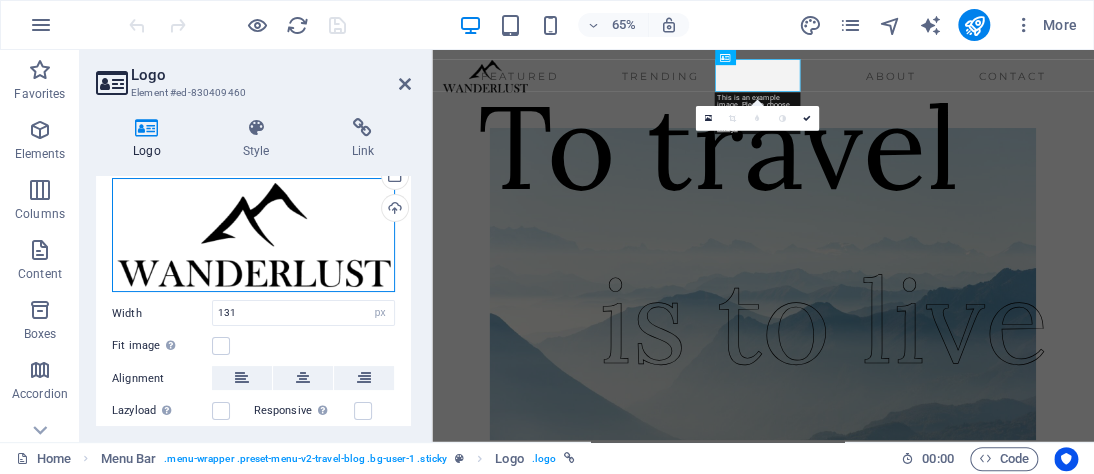 click on "Drag files here, click to choose files or select files from Files or our free stock photos & videos" at bounding box center [253, 235] 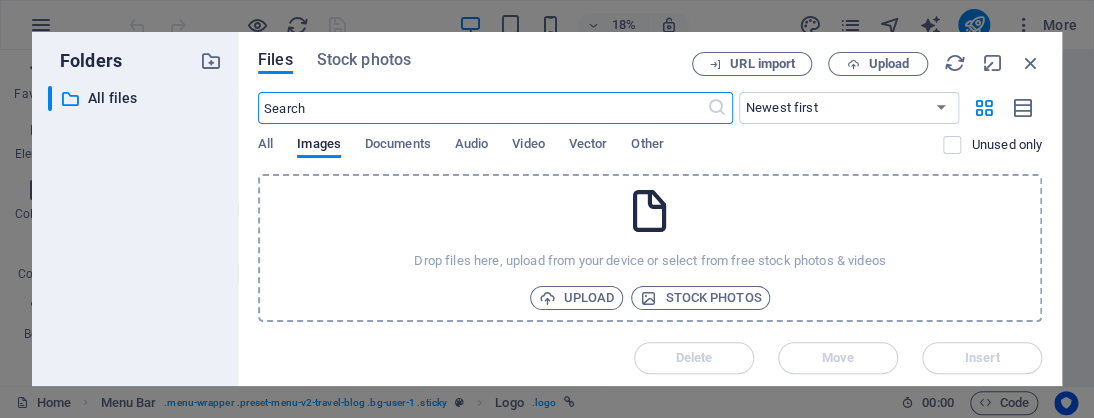 click on "Upload" at bounding box center [577, 298] 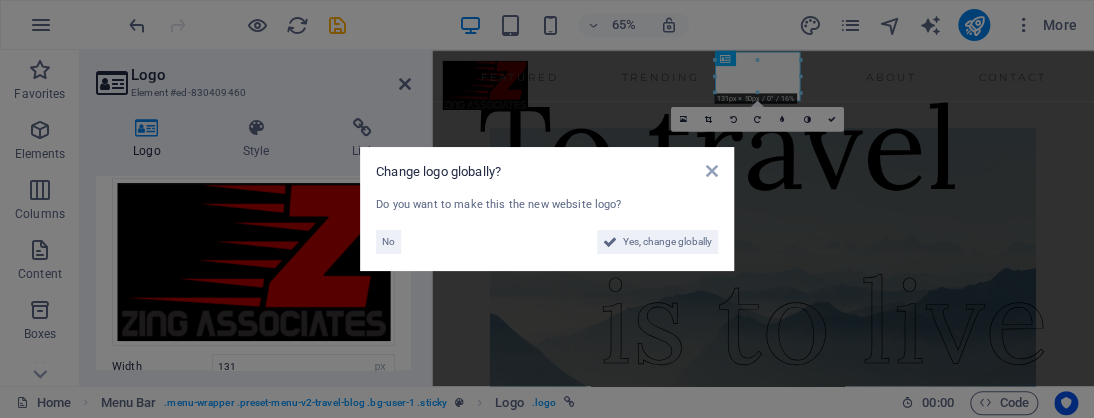 click on "Yes, change globally" at bounding box center [667, 242] 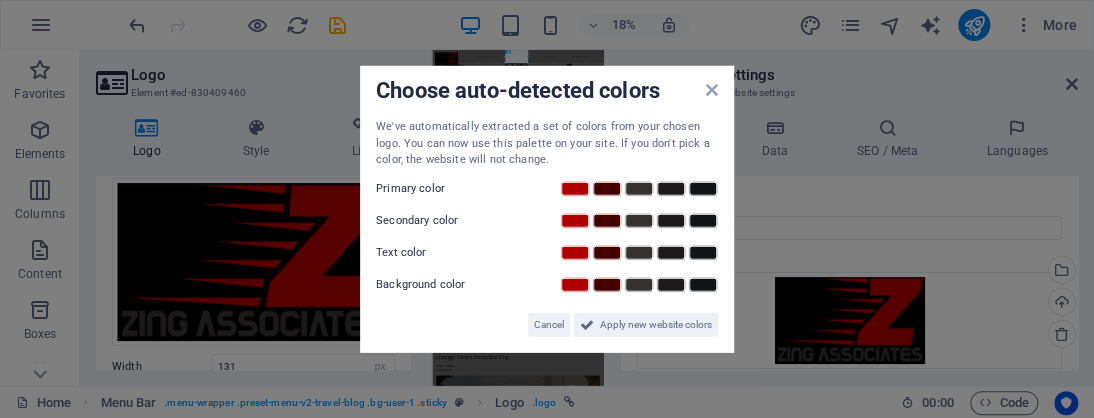 click at bounding box center [712, 90] 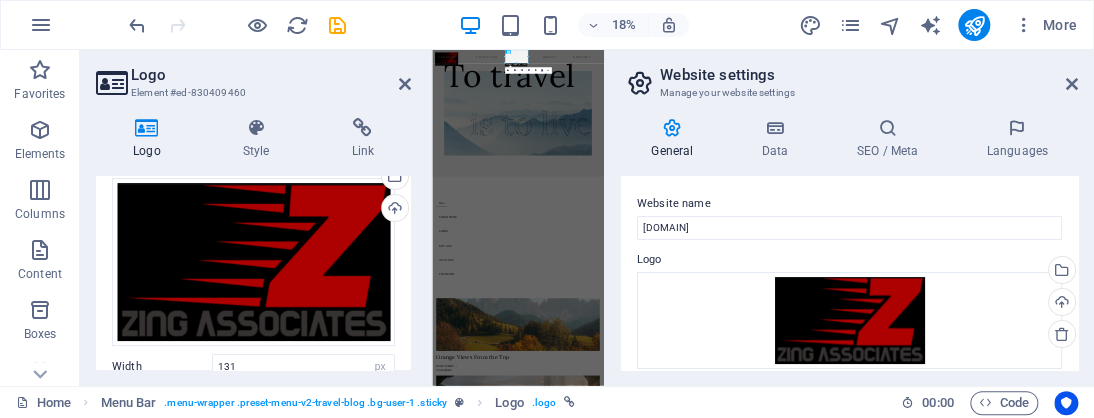 click at bounding box center (405, 84) 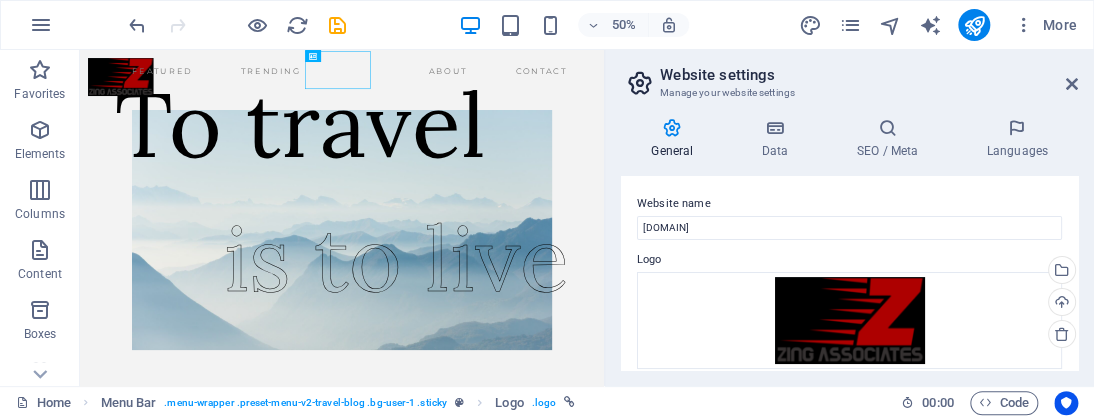 drag, startPoint x: 1072, startPoint y: 198, endPoint x: 1072, endPoint y: 222, distance: 24 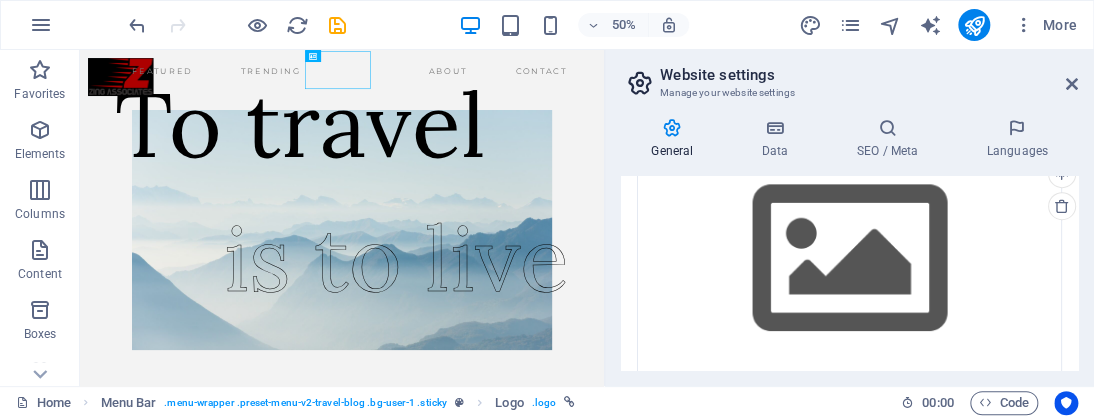 scroll, scrollTop: 490, scrollLeft: 0, axis: vertical 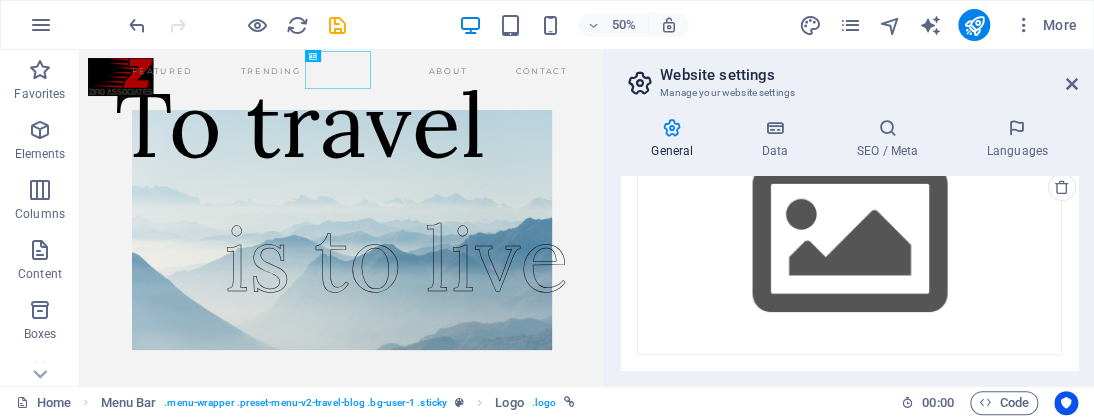 click at bounding box center (1072, 84) 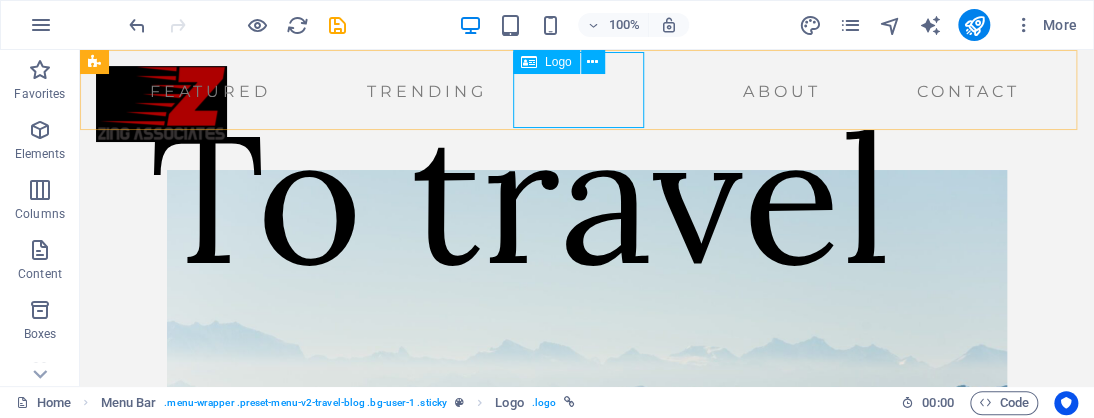 click on "Logo" at bounding box center (546, 62) 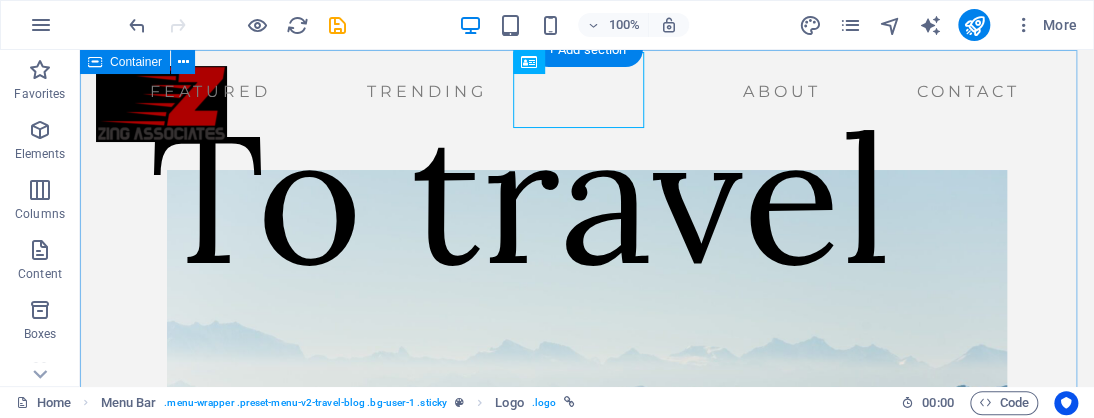 click on "To travel is to live" at bounding box center [587, 410] 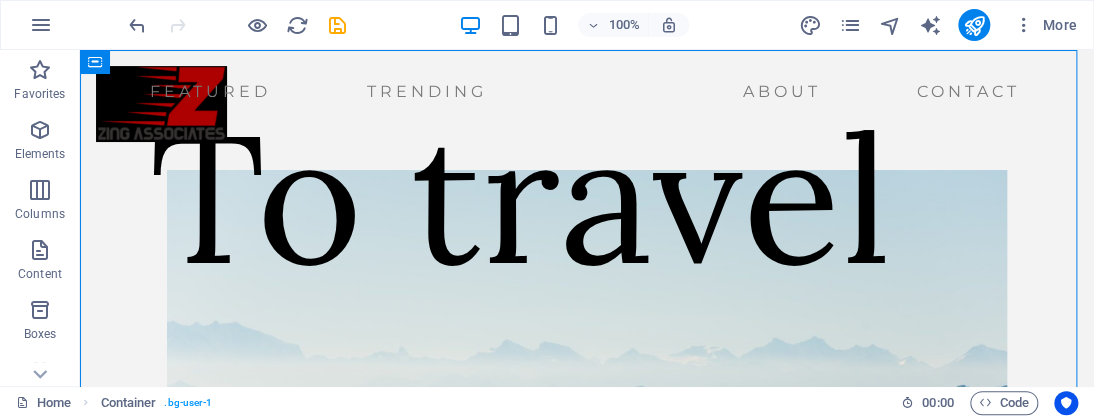 click 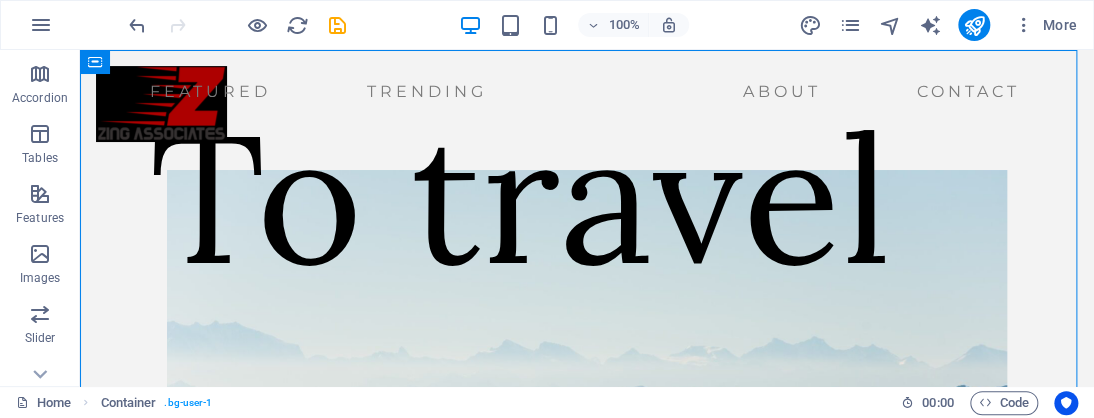 scroll, scrollTop: 336, scrollLeft: 0, axis: vertical 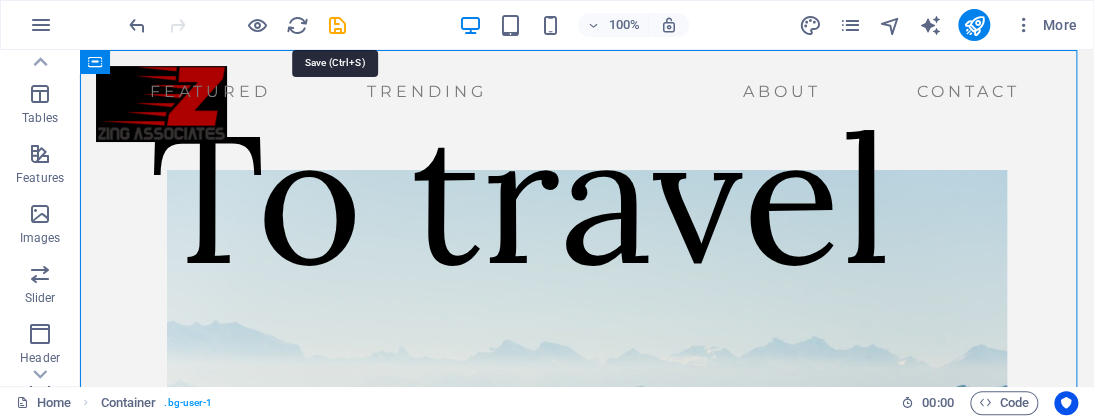 click at bounding box center [337, 25] 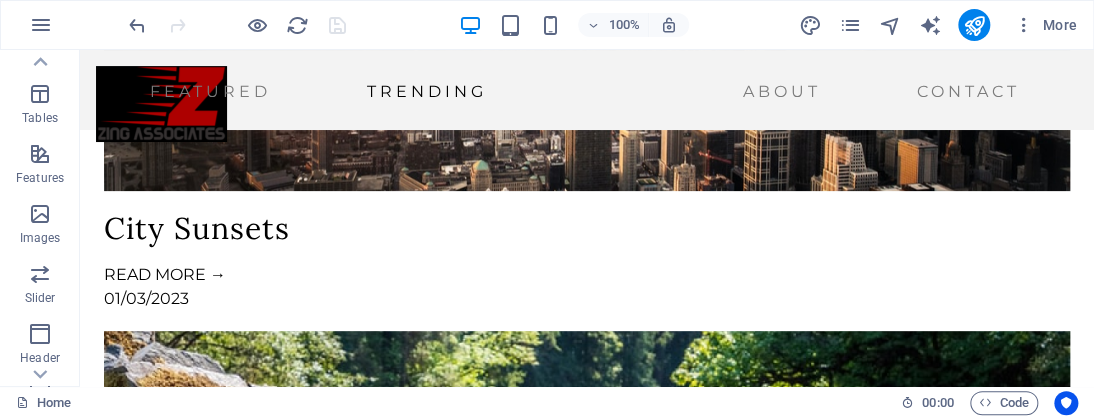 scroll, scrollTop: 4603, scrollLeft: 0, axis: vertical 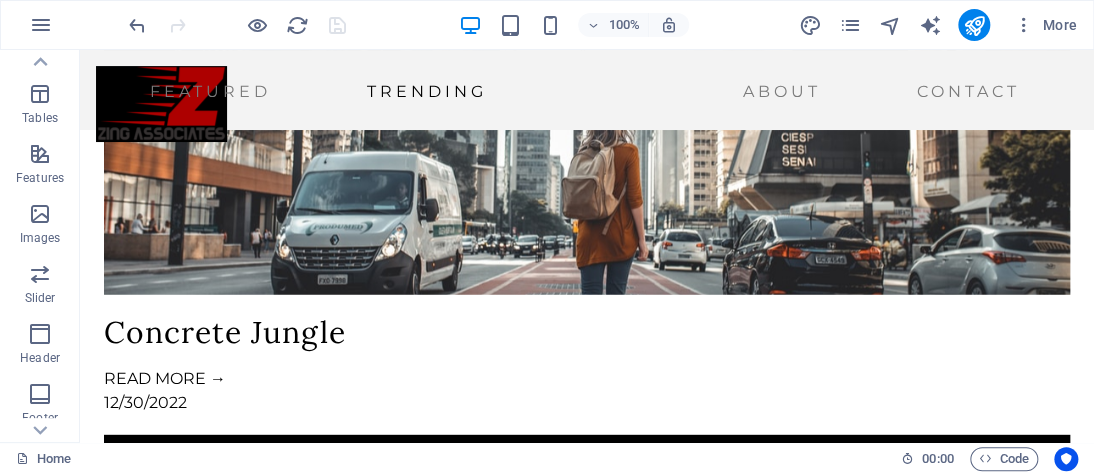 click at bounding box center (40, 274) 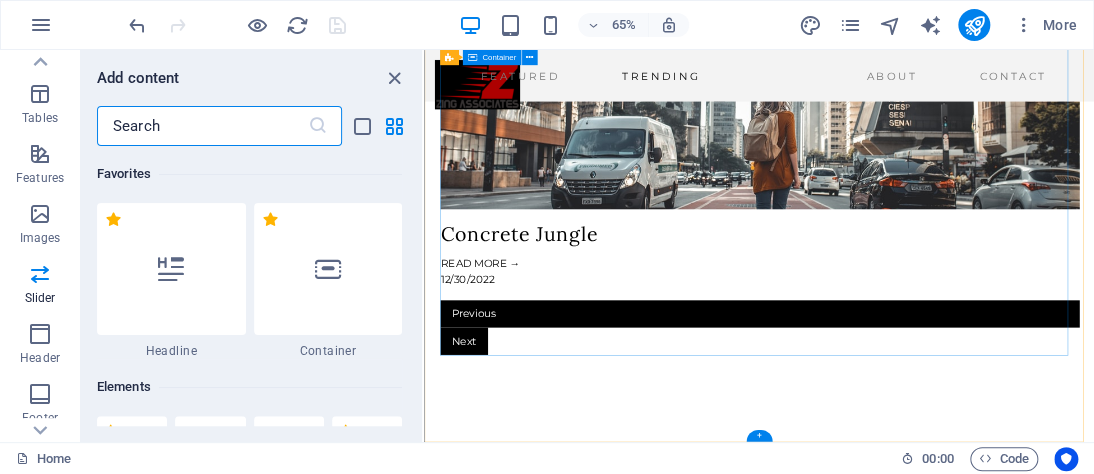 scroll, scrollTop: 4335, scrollLeft: 0, axis: vertical 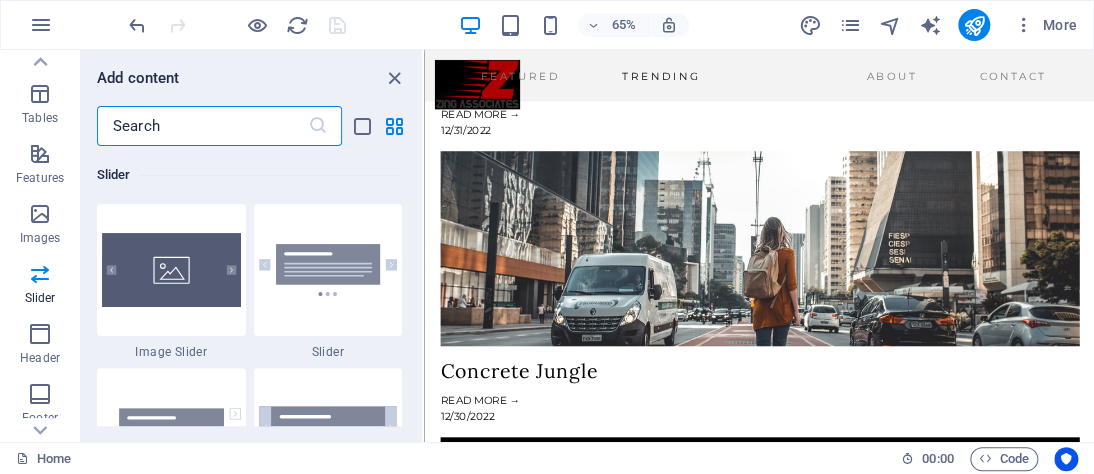 click at bounding box center (41, 25) 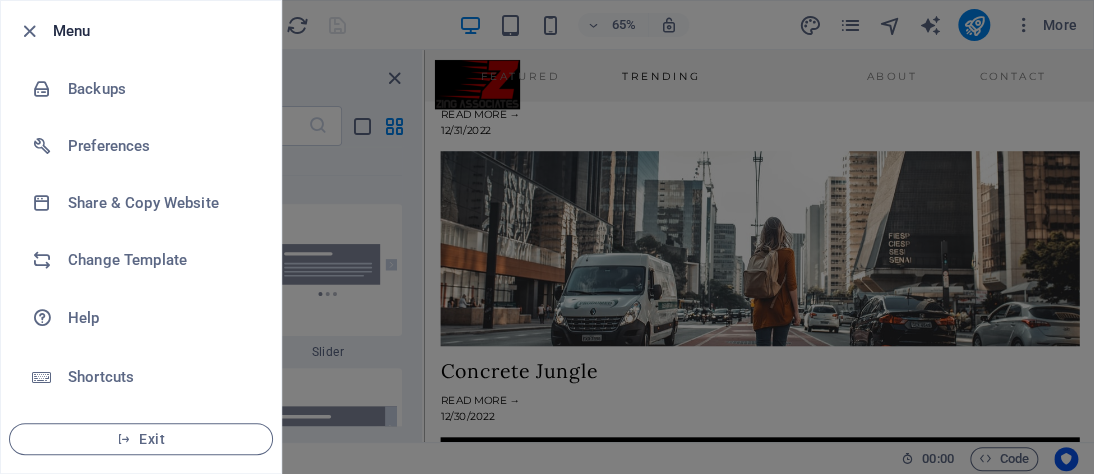 click at bounding box center (29, 31) 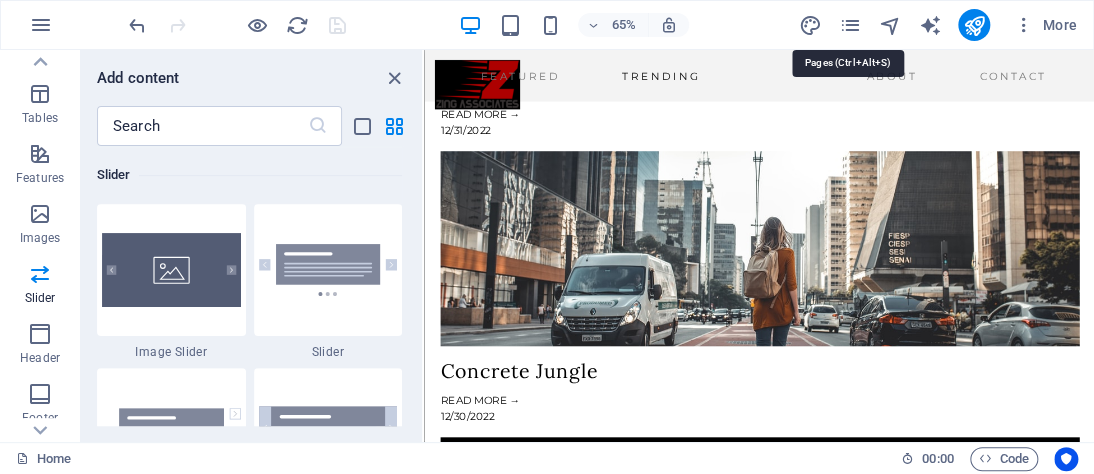 click at bounding box center [849, 25] 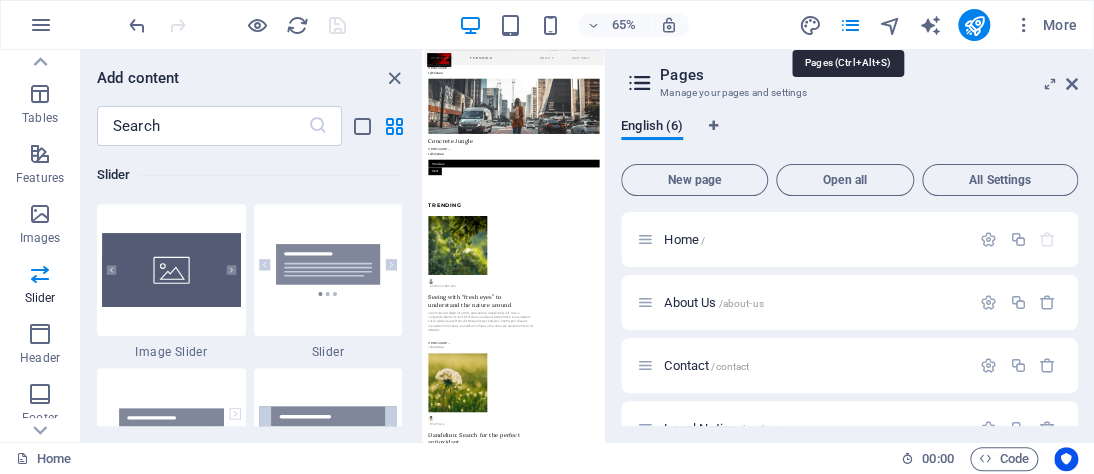 scroll, scrollTop: 2854, scrollLeft: 0, axis: vertical 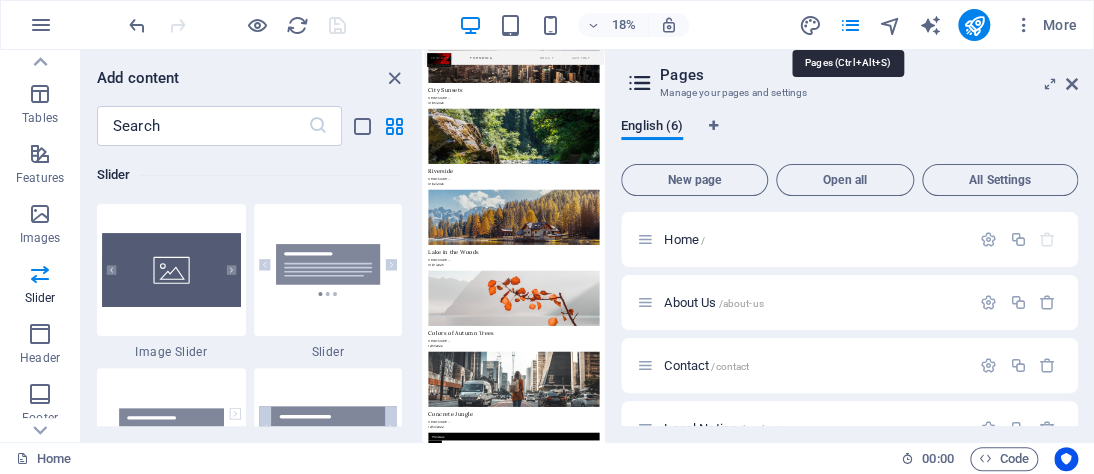 type 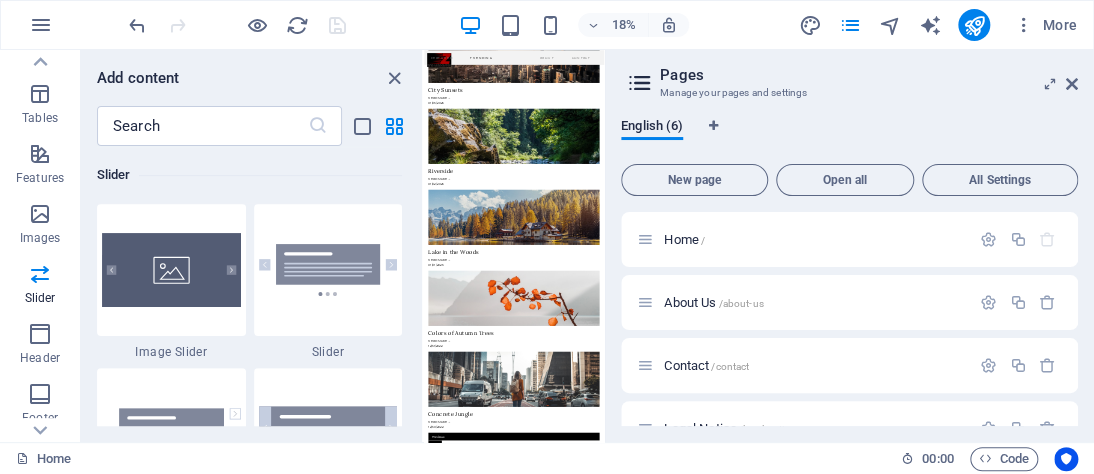 click on "About Us /about-us" at bounding box center [713, 302] 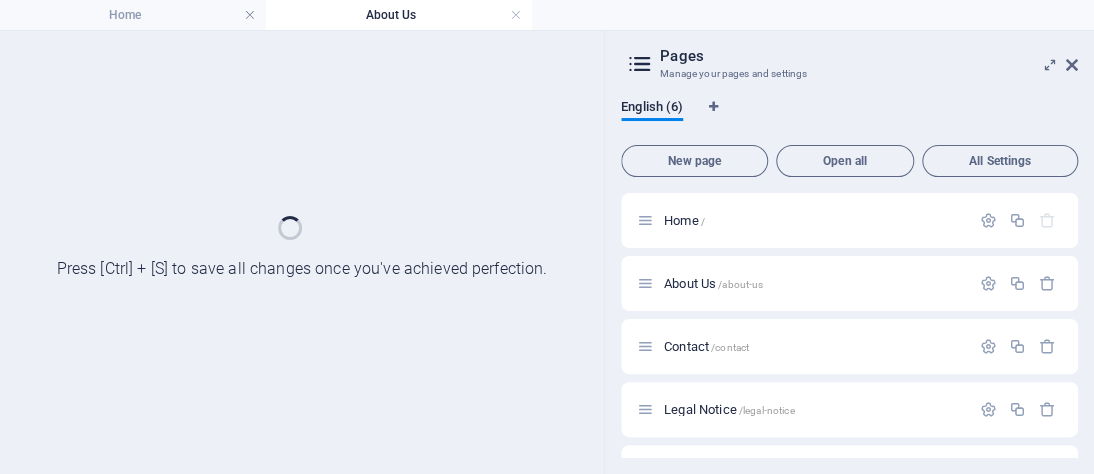 scroll, scrollTop: 0, scrollLeft: 0, axis: both 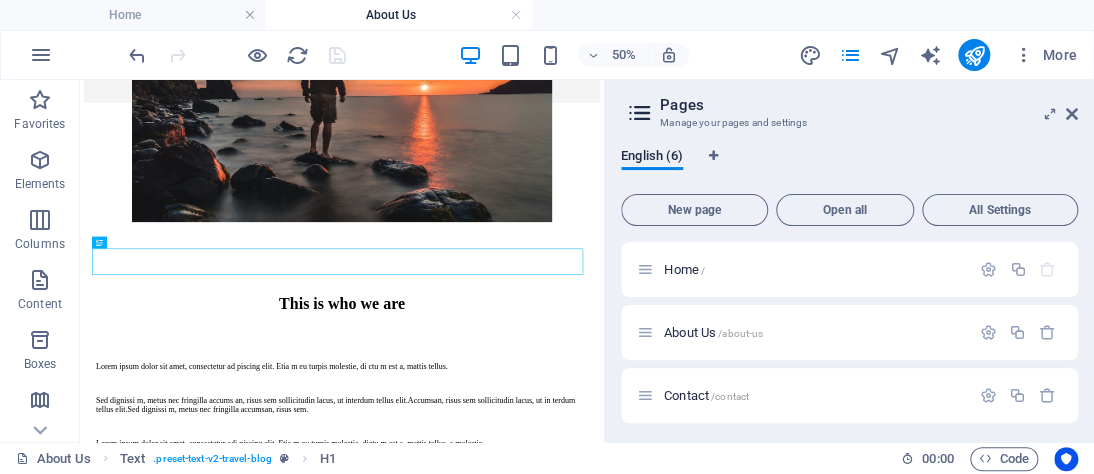 click at bounding box center [1072, 114] 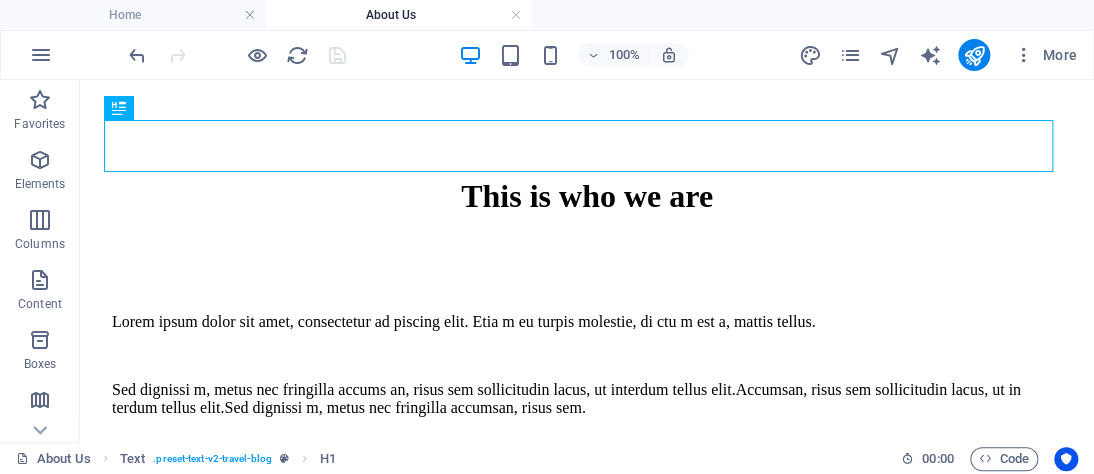 scroll, scrollTop: 744, scrollLeft: 0, axis: vertical 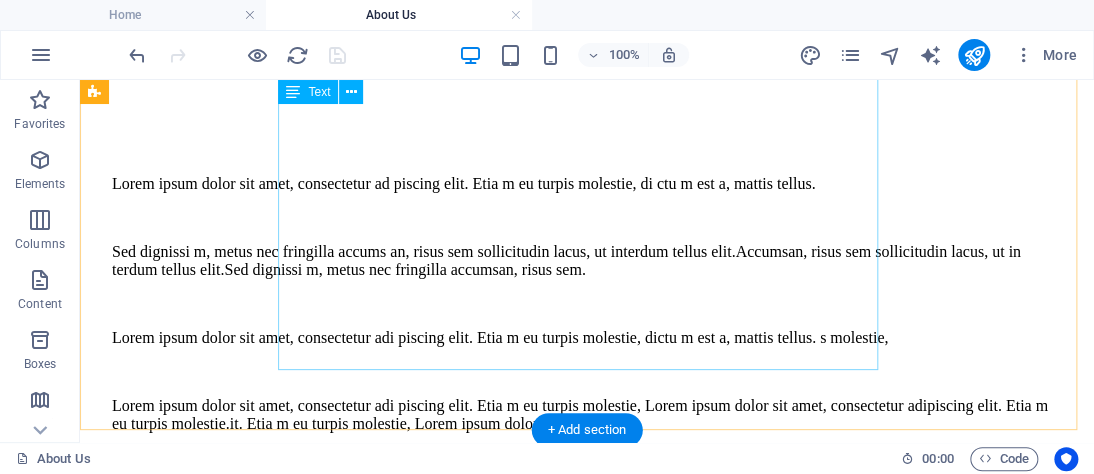 click on "Lorem ipsum dolor sit amet, consectetur ad piscing elit. Etia m eu turpis molestie, di ctu m est a, mattis tellus.
Sed dignissi m, metus nec fringilla accums an, risus sem sollicitudin lacus, ut interdum tellus elit.Accumsan, risus sem sollicitudin lacus, ut in terdum tellus elit.Sed dignissi m, metus nec fringilla accumsan, risus sem.
Lorem ipsum dolor sit amet, consectetur adi piscing elit. Etia m eu turpis molestie, dictu m est a, mattis tellus. s molestie,
Lorem ipsum dolor sit amet, consectetur adi piscing elit. Etia m eu turpis molestie, Lorem ipsum dolor sit amet, consectetur adipiscing elit. Etia m eu turpis molestie.it. Etia m eu turpis molestie, Lorem ipsum dolor sit." at bounding box center (587, 304) 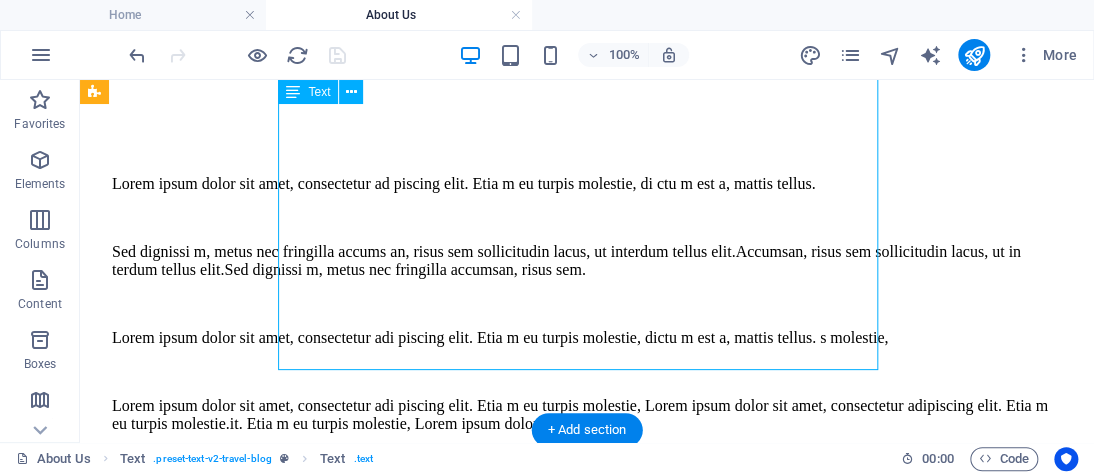drag, startPoint x: 845, startPoint y: 358, endPoint x: 369, endPoint y: 188, distance: 505.44635 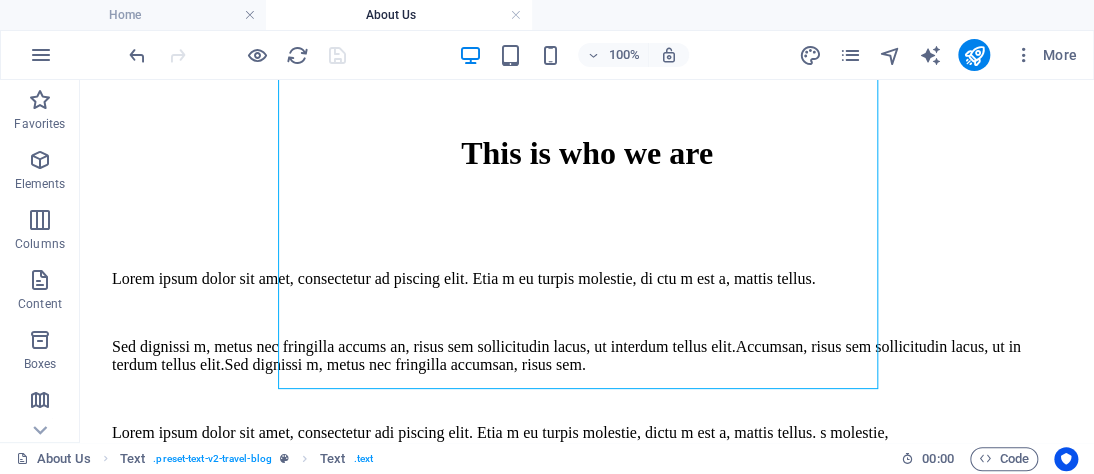 scroll, scrollTop: 691, scrollLeft: 0, axis: vertical 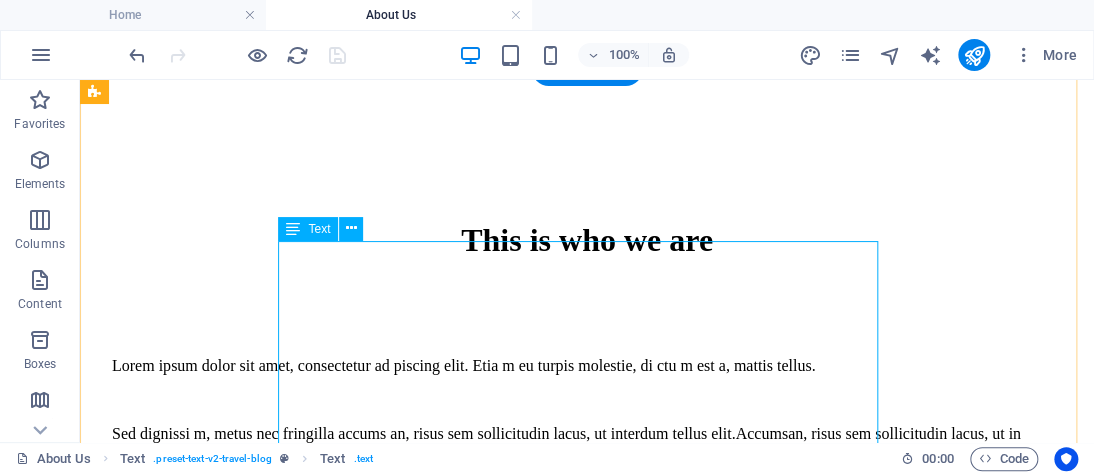 click on "Lorem ipsum dolor sit amet, consectetur ad piscing elit. Etia m eu turpis molestie, di ctu m est a, mattis tellus.
Sed dignissi m, metus nec fringilla accums an, risus sem sollicitudin lacus, ut interdum tellus elit.Accumsan, risus sem sollicitudin lacus, ut in terdum tellus elit.Sed dignissi m, metus nec fringilla accumsan, risus sem.
Lorem ipsum dolor sit amet, consectetur adi piscing elit. Etia m eu turpis molestie, dictu m est a, mattis tellus. s molestie,
Lorem ipsum dolor sit amet, consectetur adi piscing elit. Etia m eu turpis molestie, Lorem ipsum dolor sit amet, consectetur adipiscing elit. Etia m eu turpis molestie.it. Etia m eu turpis molestie, Lorem ipsum dolor sit." at bounding box center [587, 486] 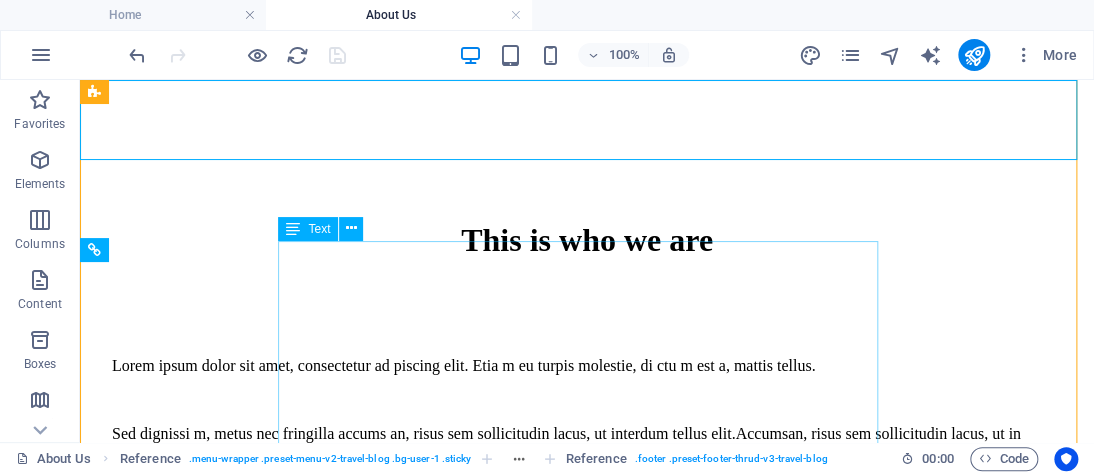 click at bounding box center (351, 228) 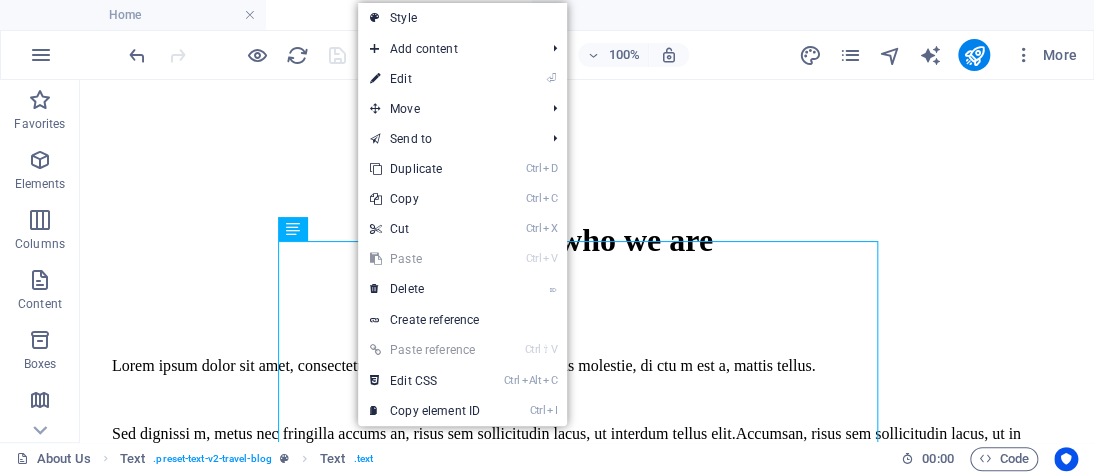 click on "⏎  Edit" at bounding box center [425, 79] 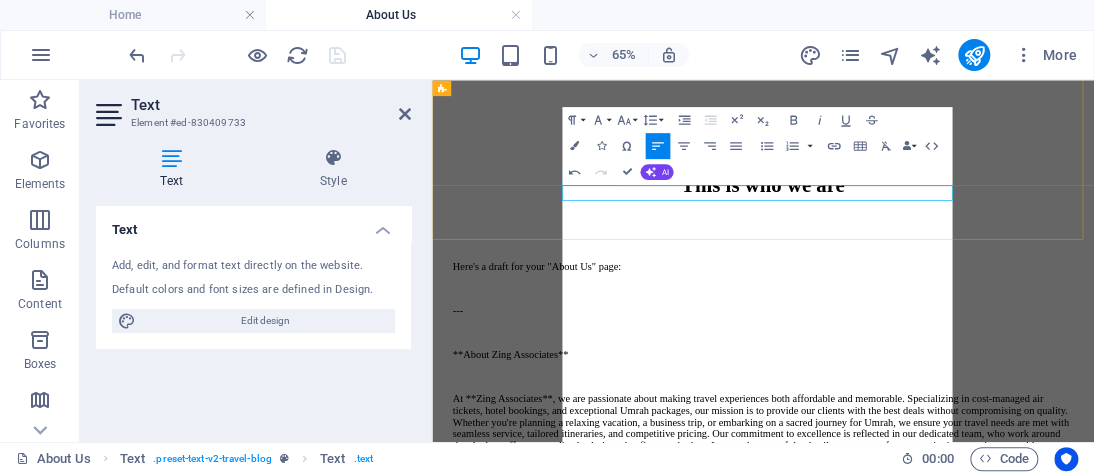 scroll, scrollTop: 16554, scrollLeft: 0, axis: vertical 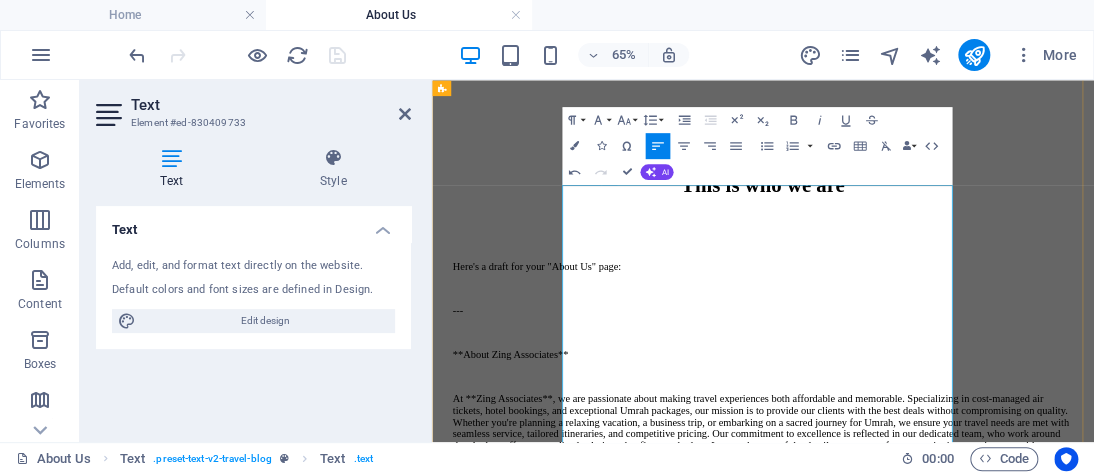 click on "**About Zing Associates**" at bounding box center [941, 502] 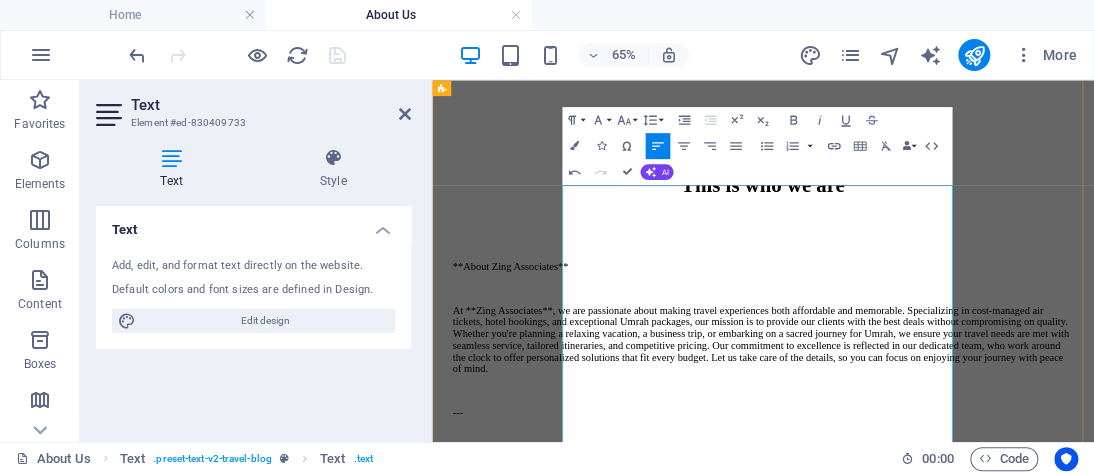 scroll, scrollTop: 748, scrollLeft: 0, axis: vertical 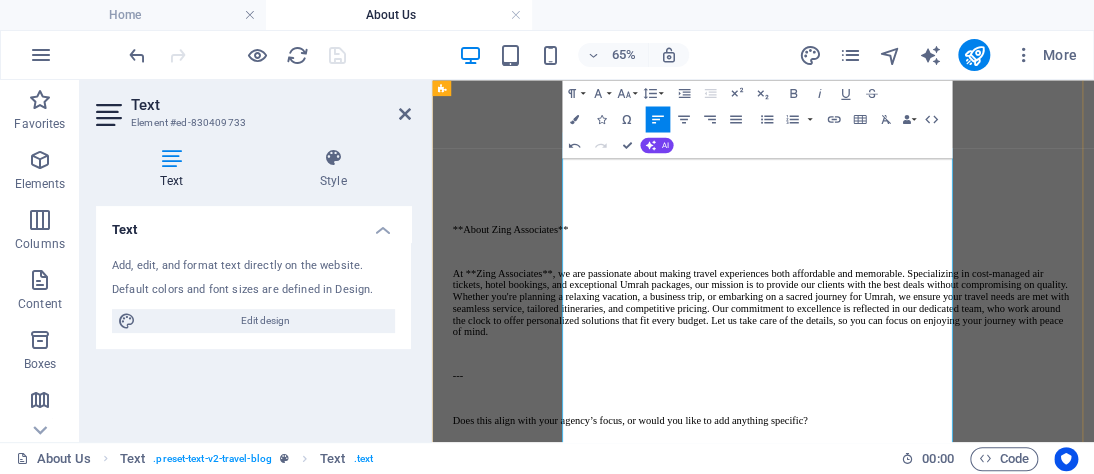 click on "Does this align with your agency’s focus, or would you like to add anything specific?" at bounding box center (941, 603) 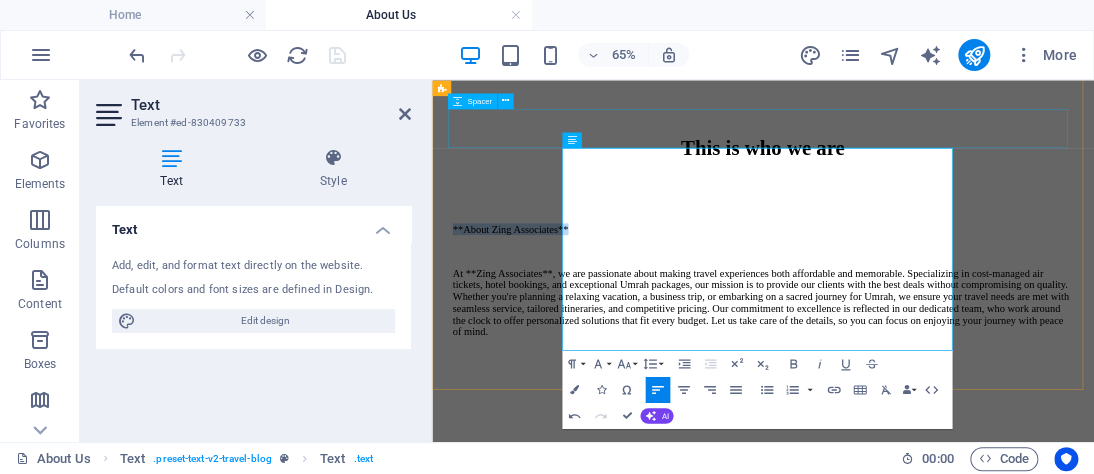 drag, startPoint x: 857, startPoint y: 188, endPoint x: 621, endPoint y: 182, distance: 236.07626 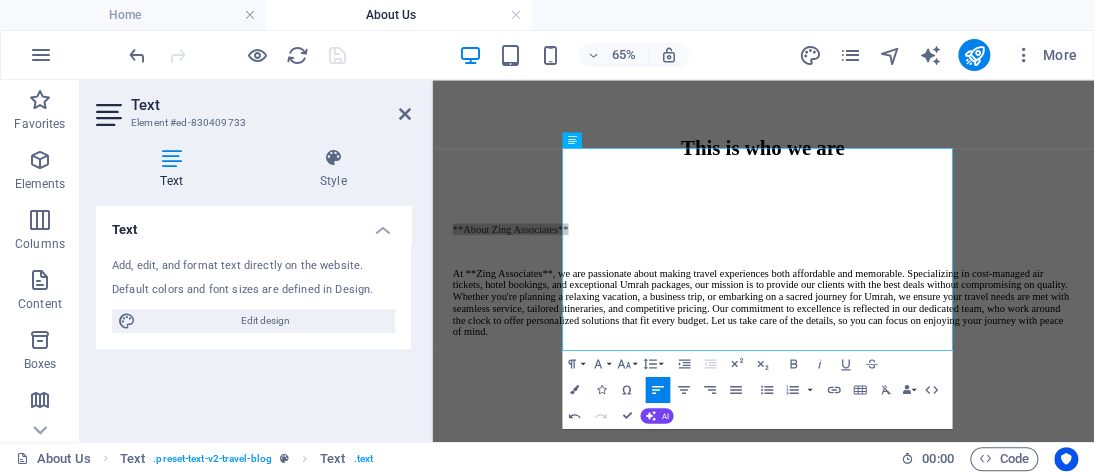 click 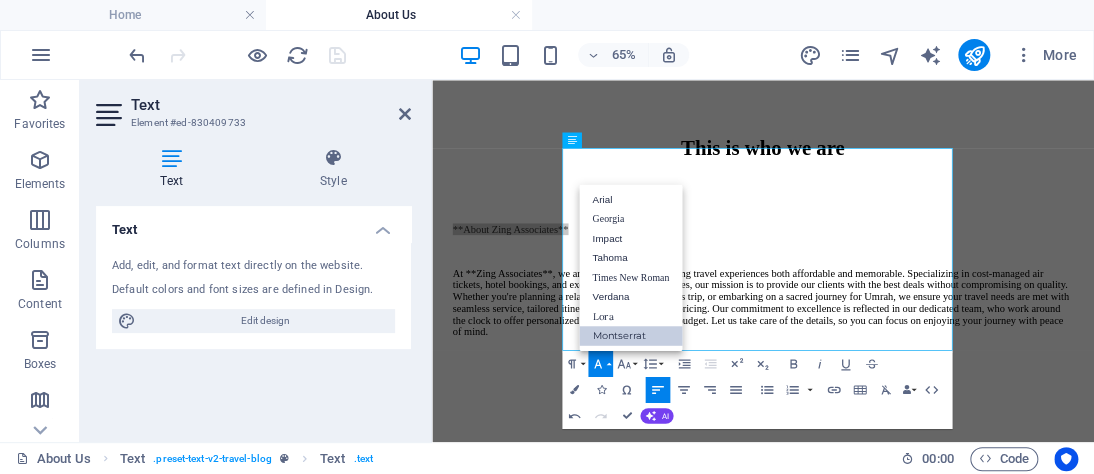 scroll, scrollTop: 0, scrollLeft: 0, axis: both 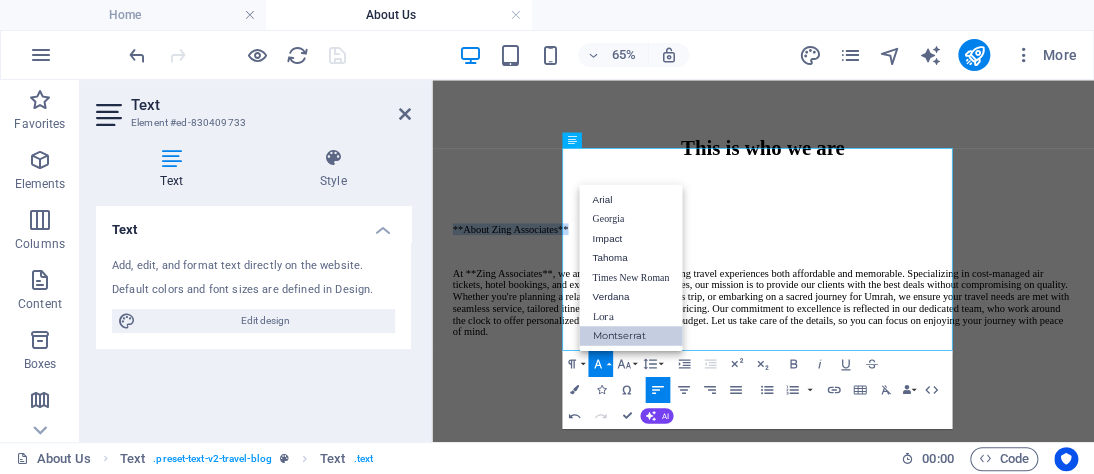 click on "Impact" at bounding box center (630, 238) 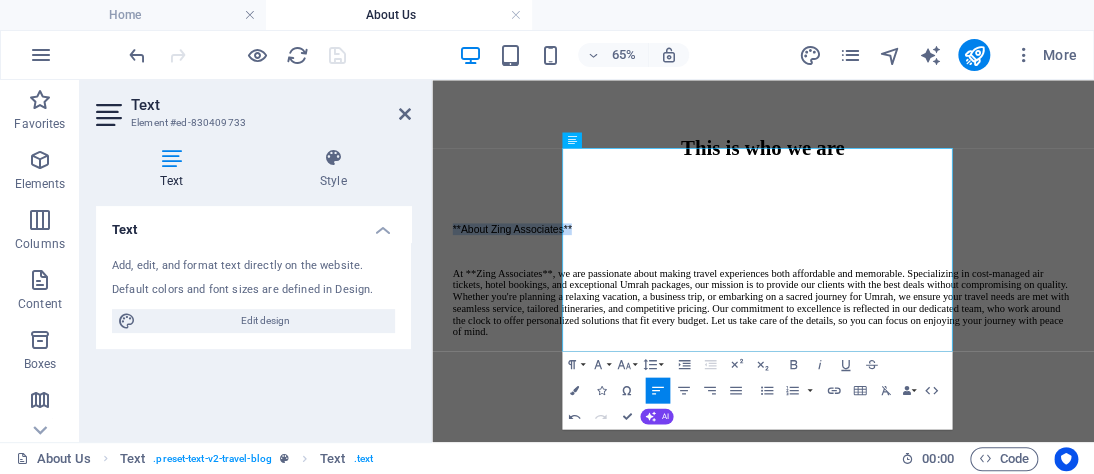 click 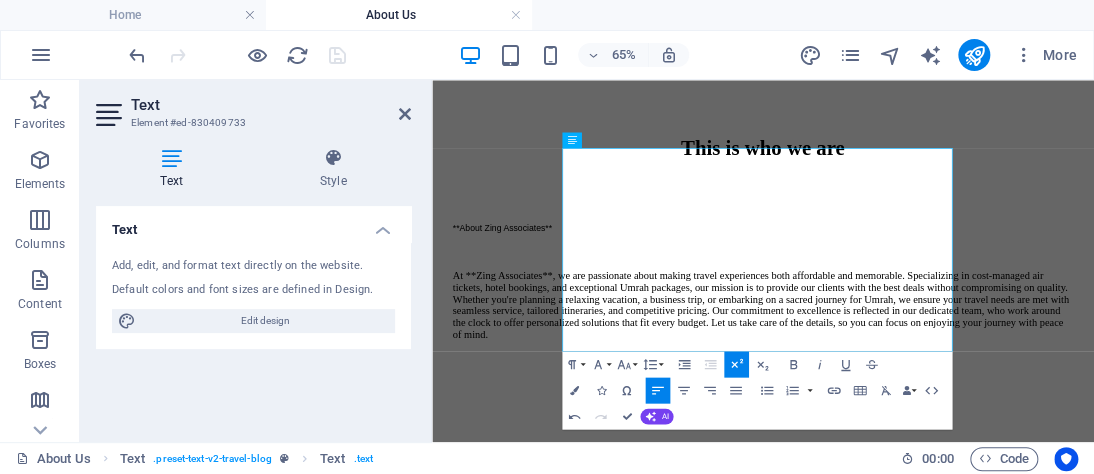 click 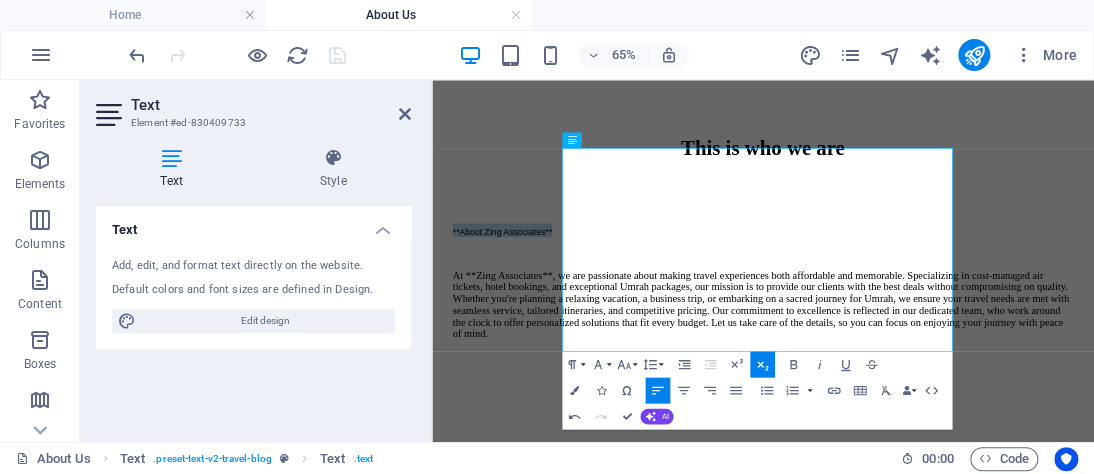 click 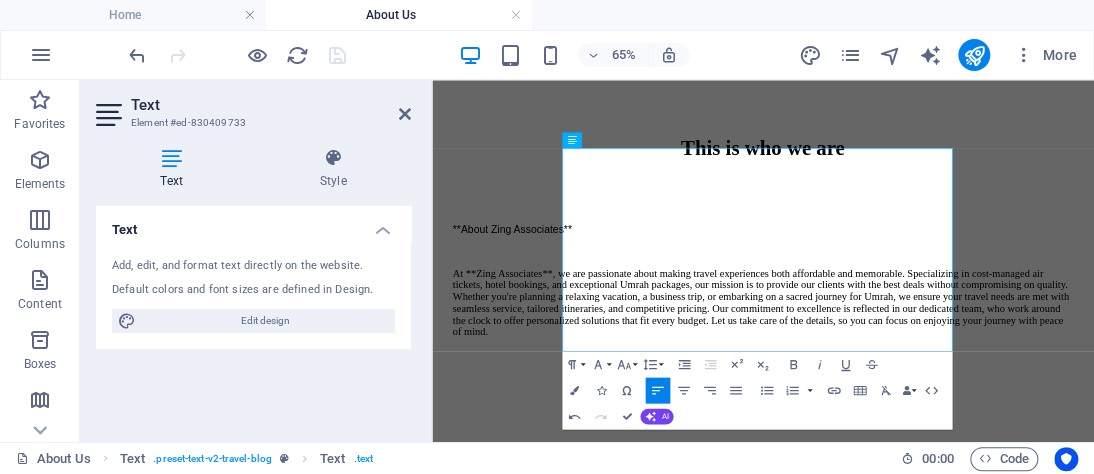 click 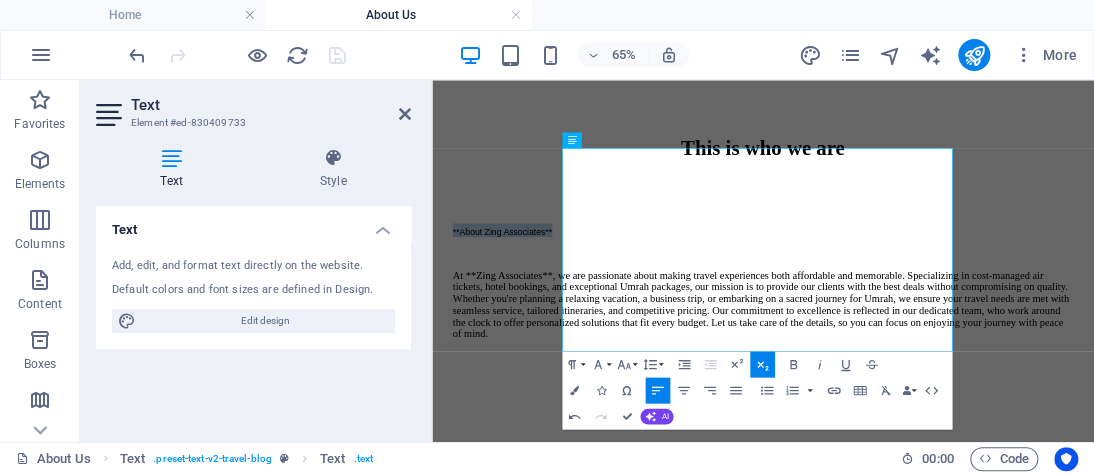 click 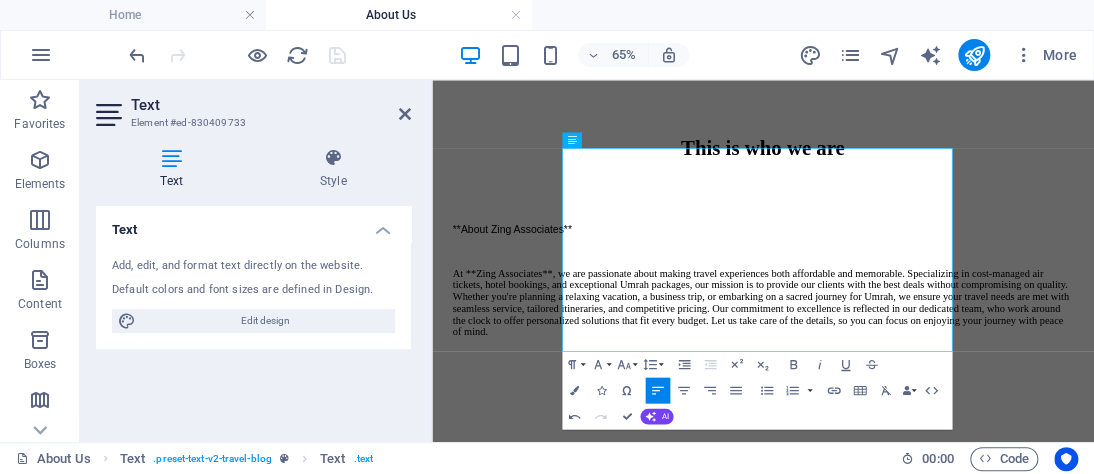 click 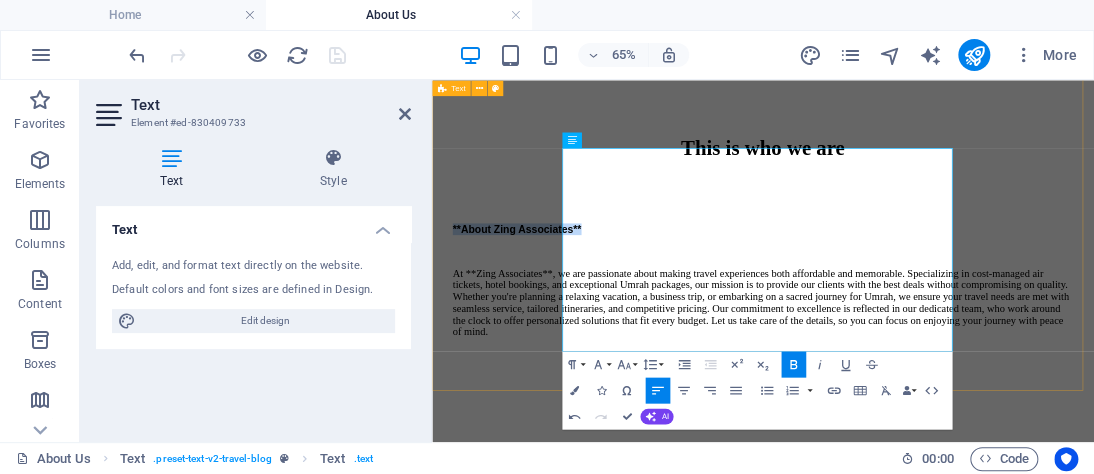 click on "This is who we are **About Zing Associates** At **Zing Associates**, we are passionate about making travel experiences both affordable and memorable. Specializing in cost-managed air tickets, hotel bookings, and exceptional Umrah packages, our mission is to provide our clients with the best deals without compromising on quality. Whether you're planning a relaxing vacation, a business trip, or embarking on a sacred journey for Umrah, we ensure your travel needs are met with seamless service, tailored itineraries, and competitive pricing. Our commitment to excellence is reflected in our dedicated team, who work around the clock to offer personalized solutions that fit every budget. Let us take care of the details, so you can focus on enjoying your journey with peace of mind. Here's a draft for your "About Us" page: --- **About Zing Associates** --- Does this align with your agency’s focus, or would you like to add anything specific?" at bounding box center [941, 318] 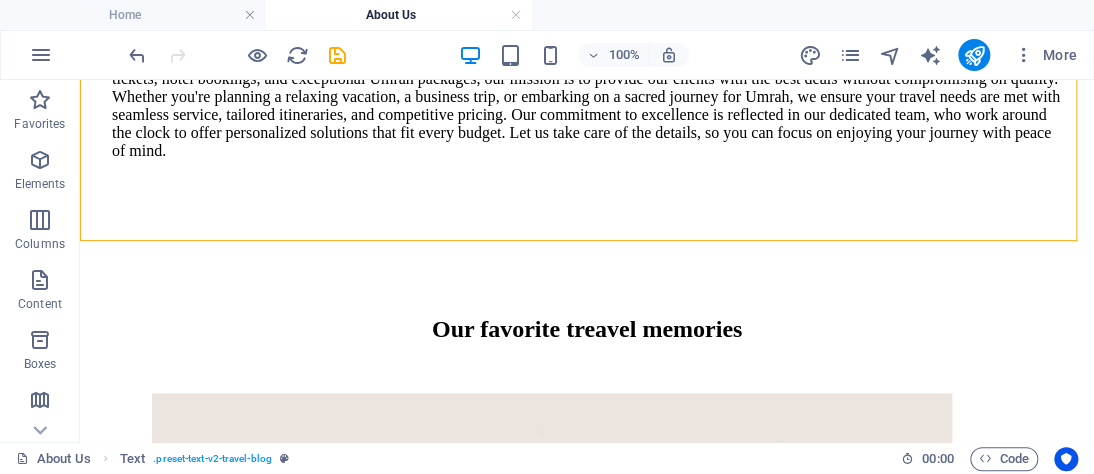 scroll, scrollTop: 1107, scrollLeft: 0, axis: vertical 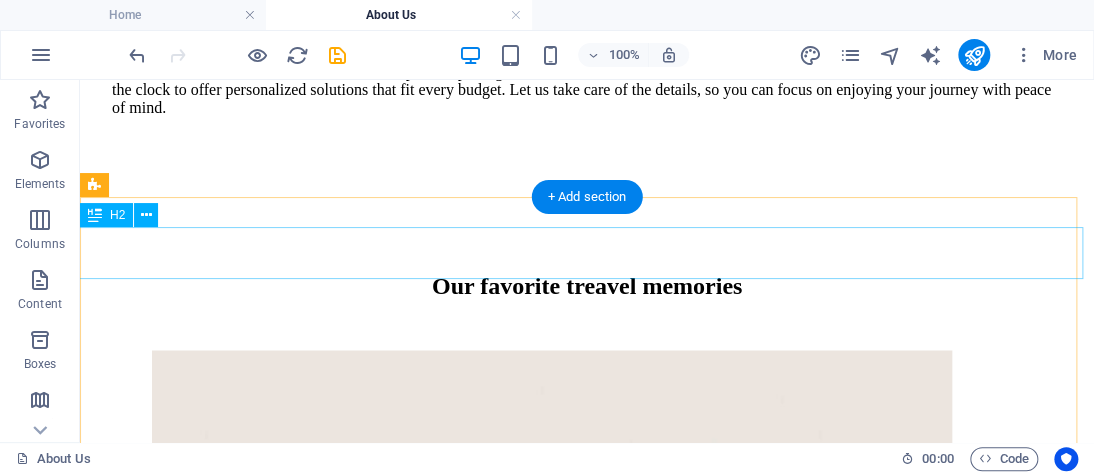 click on "Our favorite treavel memories" at bounding box center (587, 286) 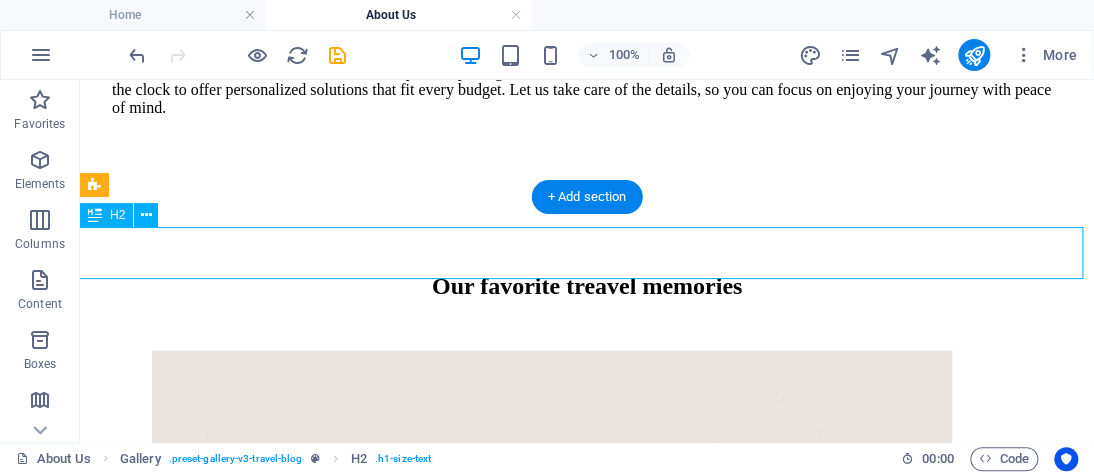 click on "Our favorite treavel memories" at bounding box center (587, 286) 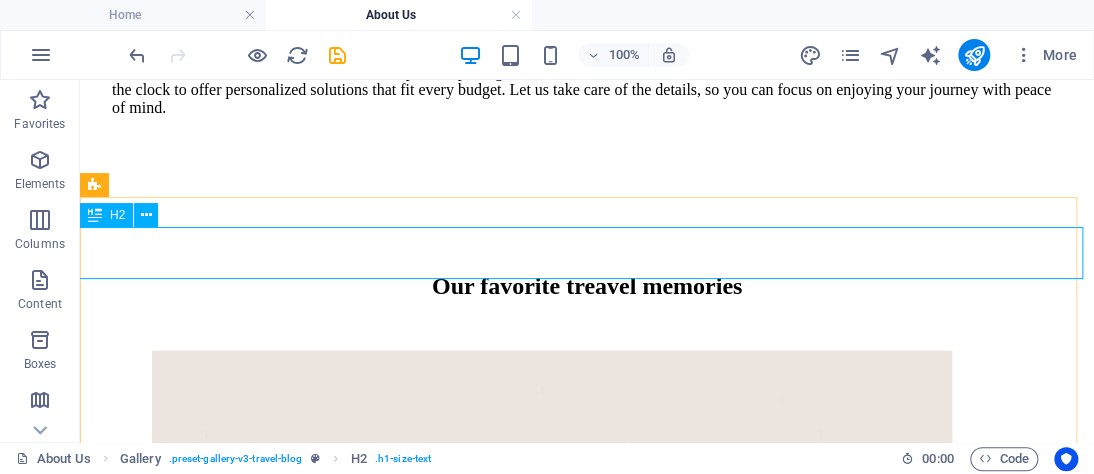 click at bounding box center (146, 215) 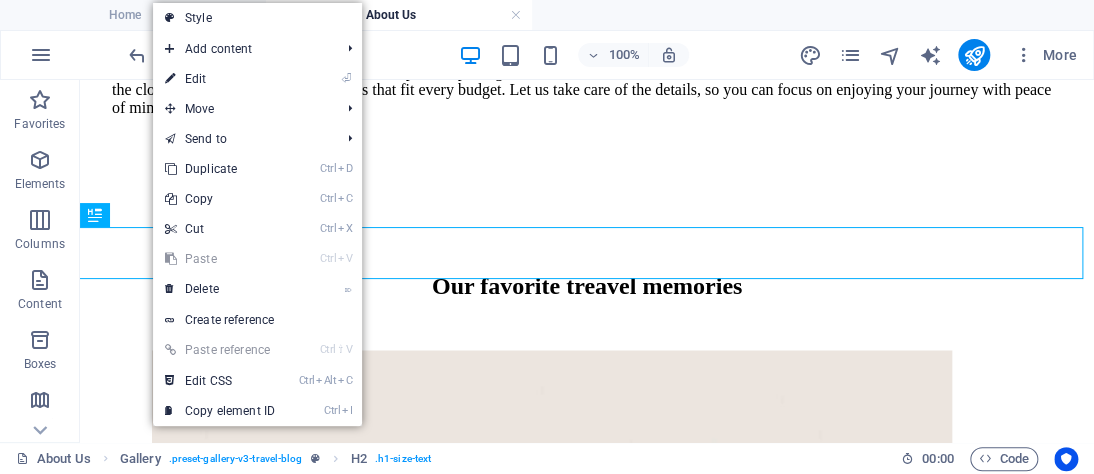 click on "⏎  Edit" at bounding box center (220, 79) 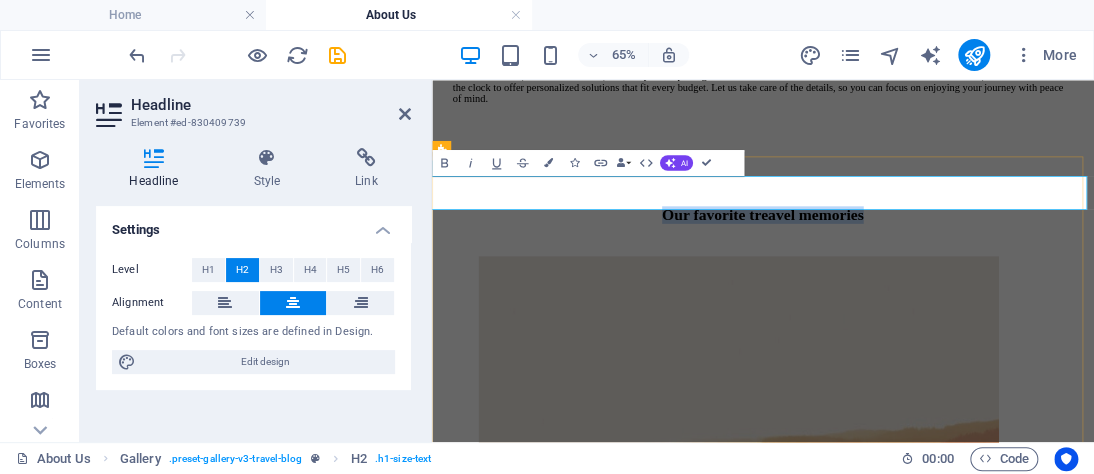 click on "Our favorite treavel memories" at bounding box center [941, 286] 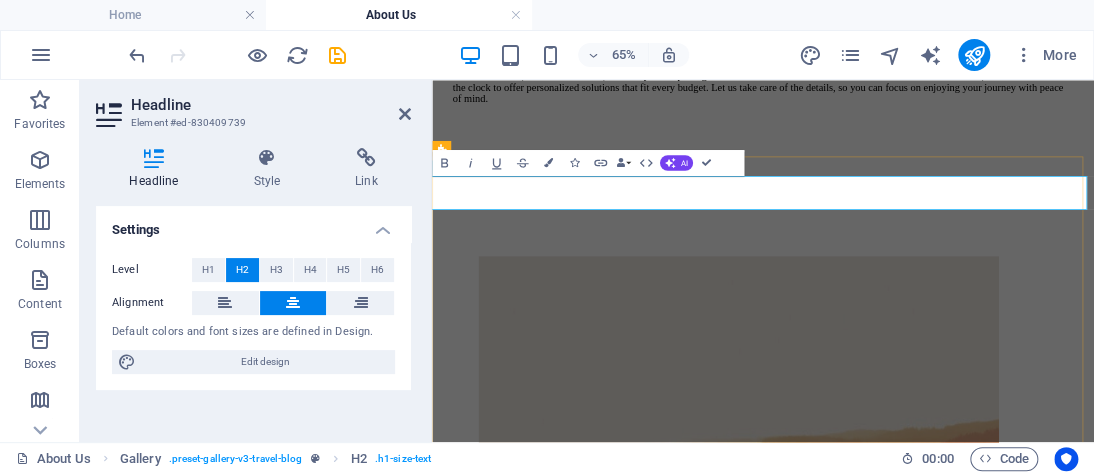 type 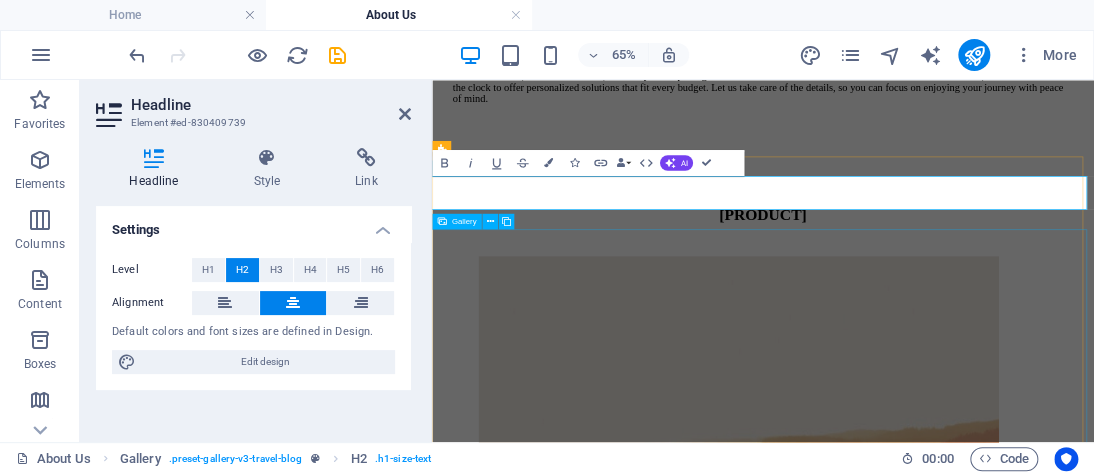 click at bounding box center [941, 5169] 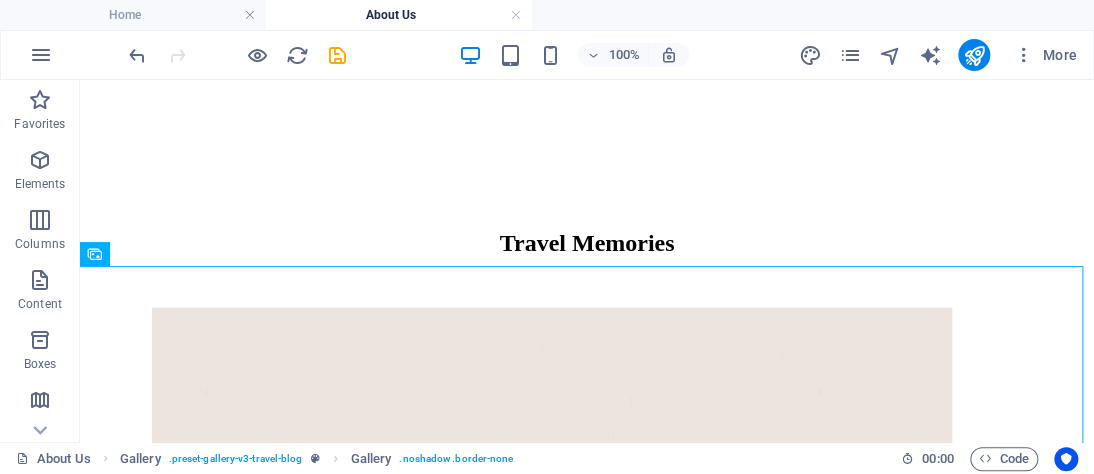 scroll, scrollTop: 1254, scrollLeft: 0, axis: vertical 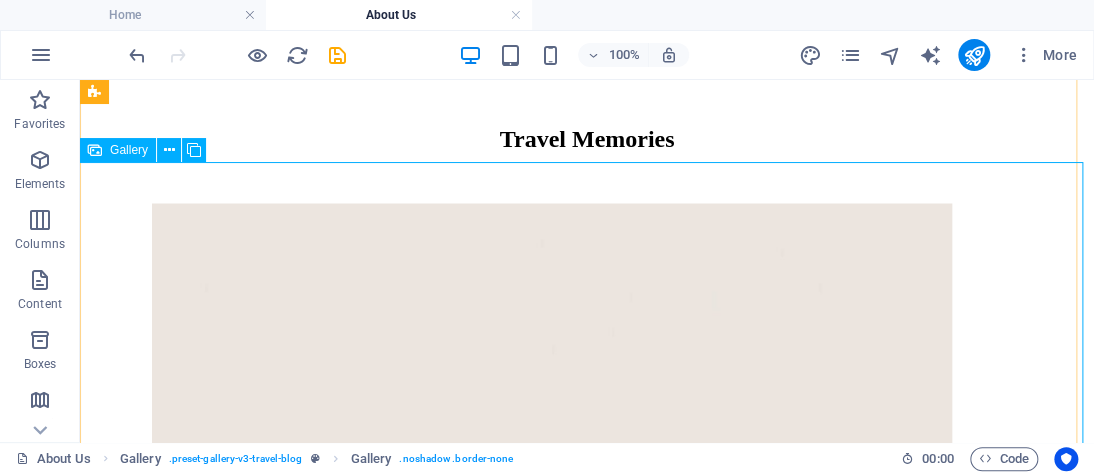 click at bounding box center (552, 738) 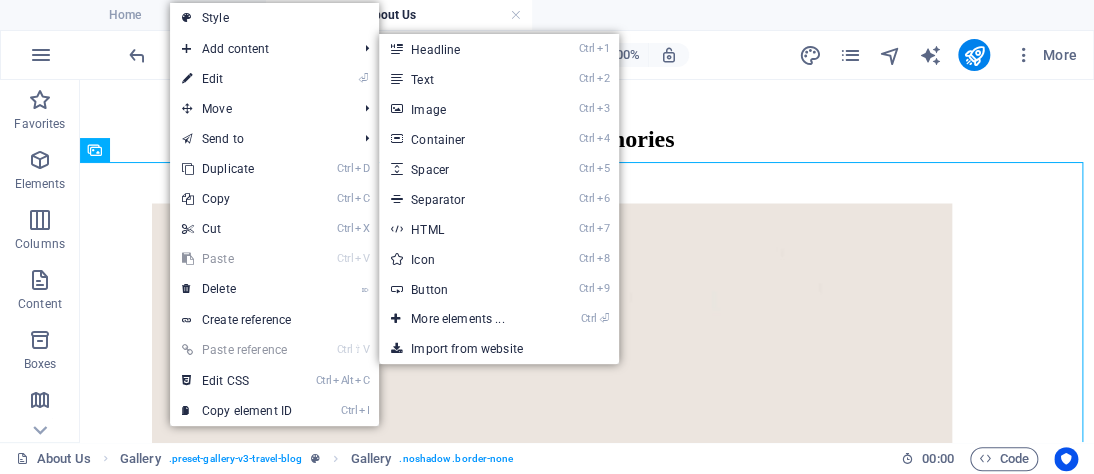 click on "Ctrl 3  Image" at bounding box center (461, 109) 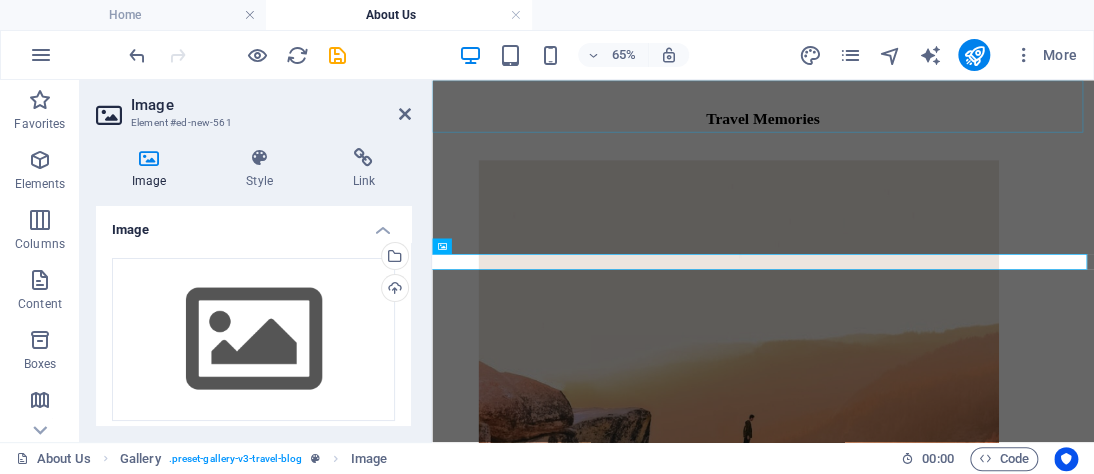 scroll, scrollTop: 2360, scrollLeft: 0, axis: vertical 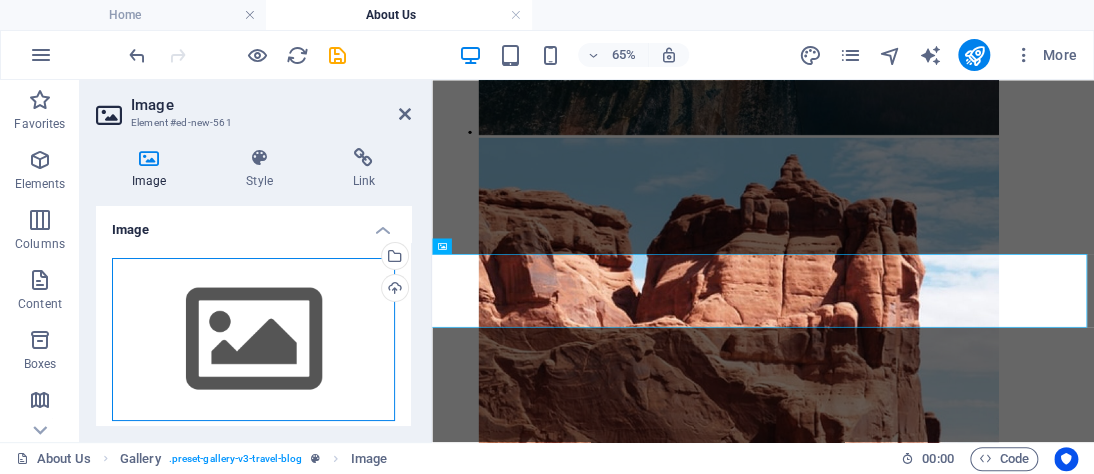 click on "Drag files here, click to choose files or select files from Files or our free stock photos & videos" at bounding box center [253, 340] 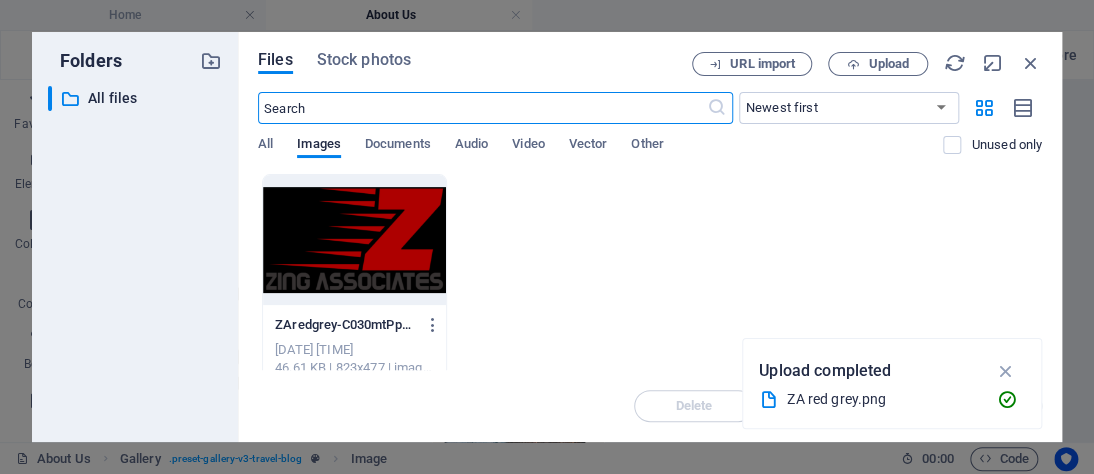 scroll, scrollTop: 1554, scrollLeft: 0, axis: vertical 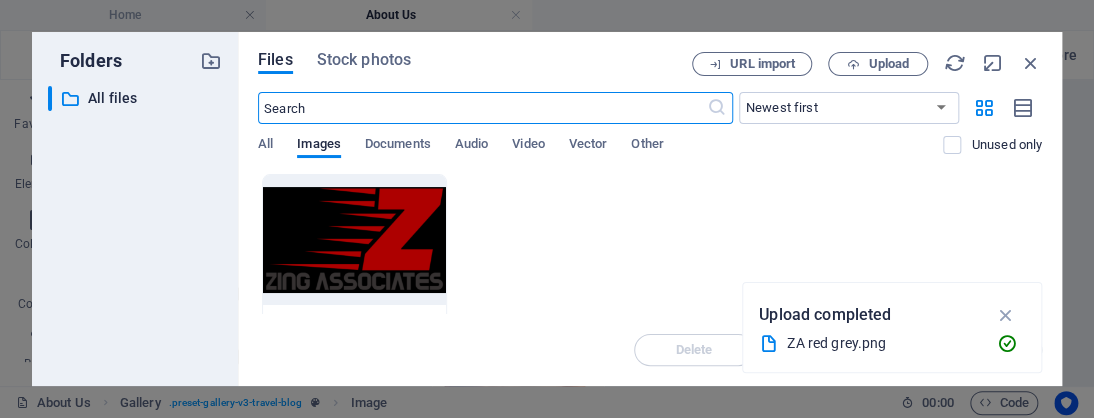 click on "Upload" at bounding box center [888, 64] 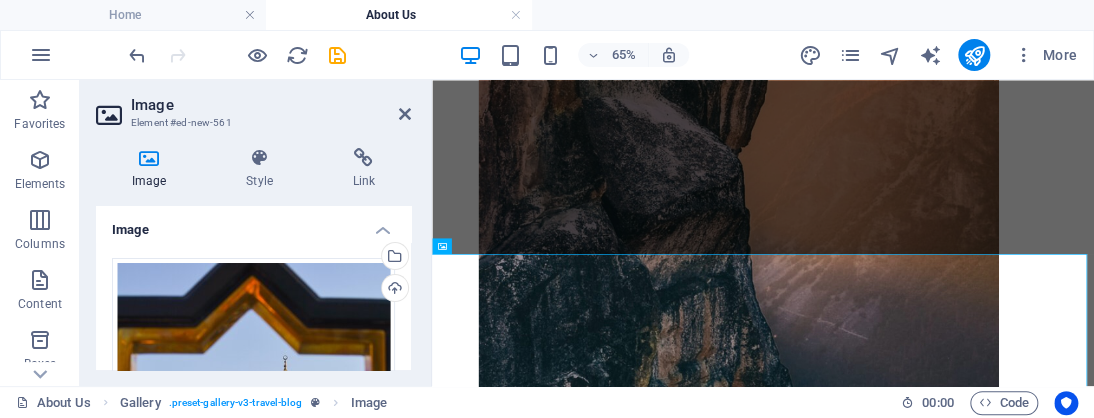 scroll, scrollTop: 2360, scrollLeft: 0, axis: vertical 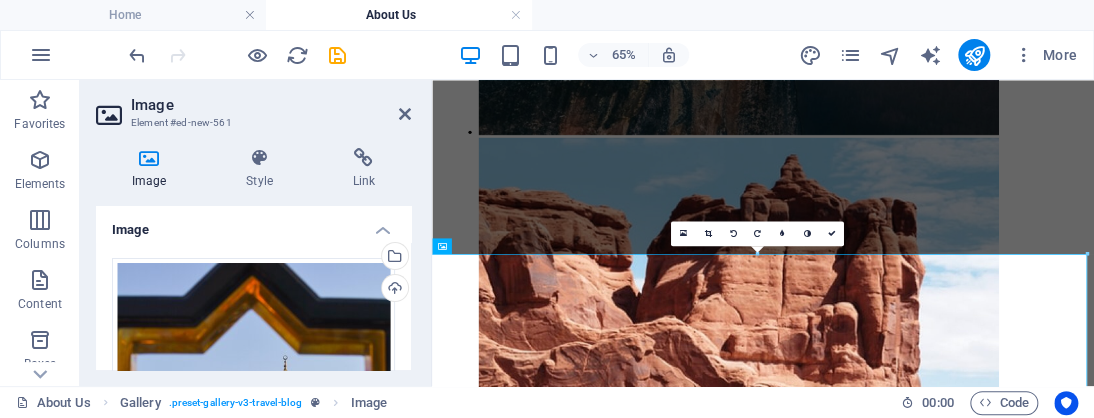 click on "65% More" at bounding box center [605, 55] 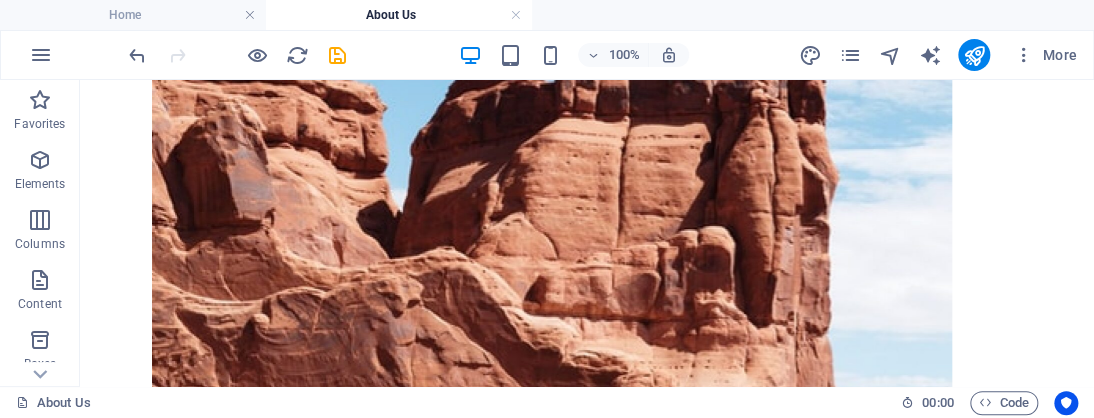 scroll, scrollTop: 2624, scrollLeft: 0, axis: vertical 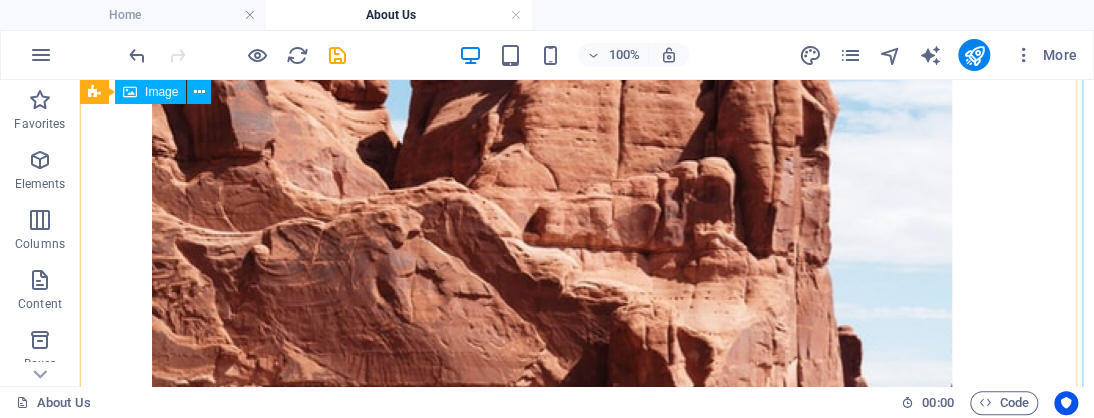 click at bounding box center (587, 9220) 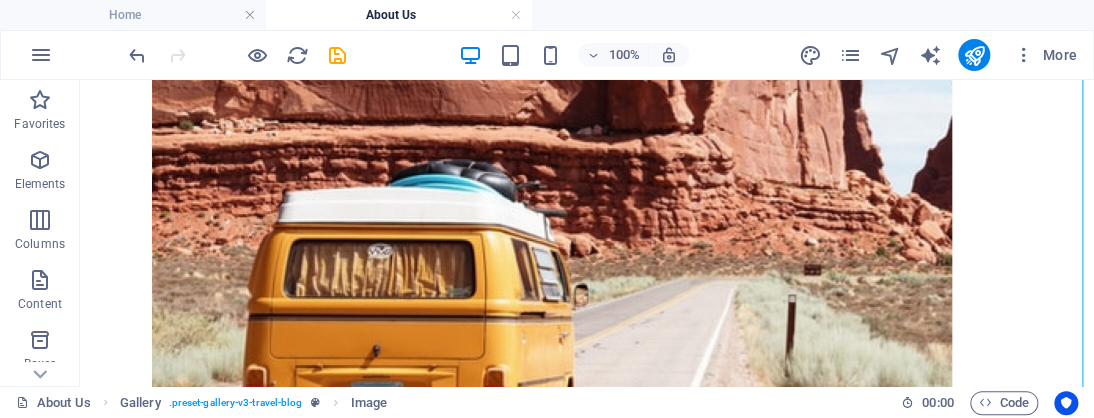 scroll, scrollTop: 2714, scrollLeft: 0, axis: vertical 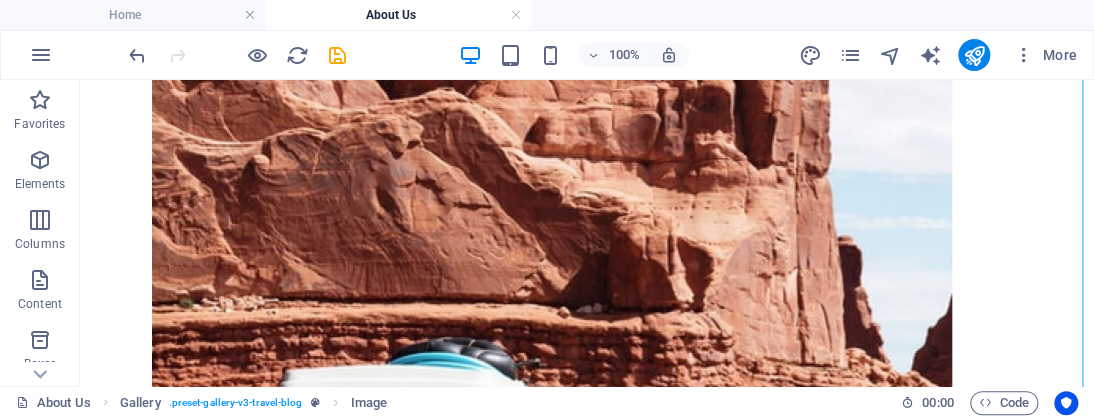 drag, startPoint x: 903, startPoint y: 262, endPoint x: 898, endPoint y: 152, distance: 110.11358 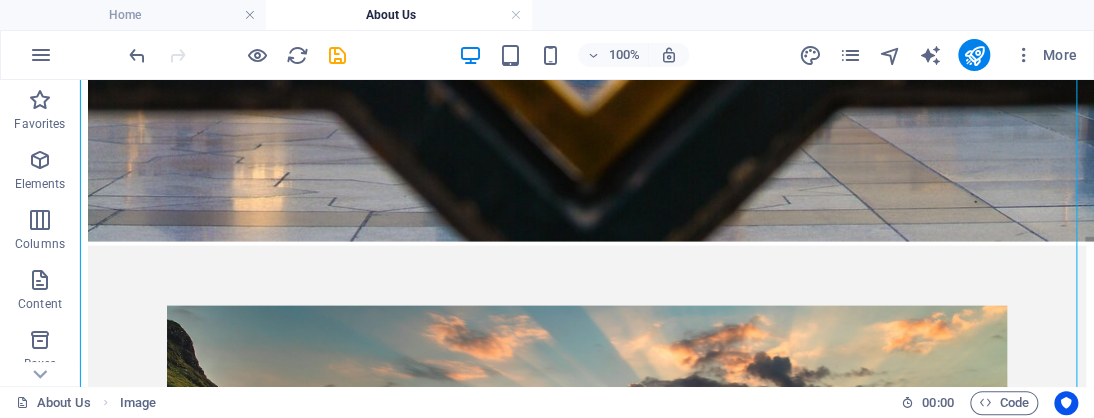 scroll, scrollTop: 620, scrollLeft: 0, axis: vertical 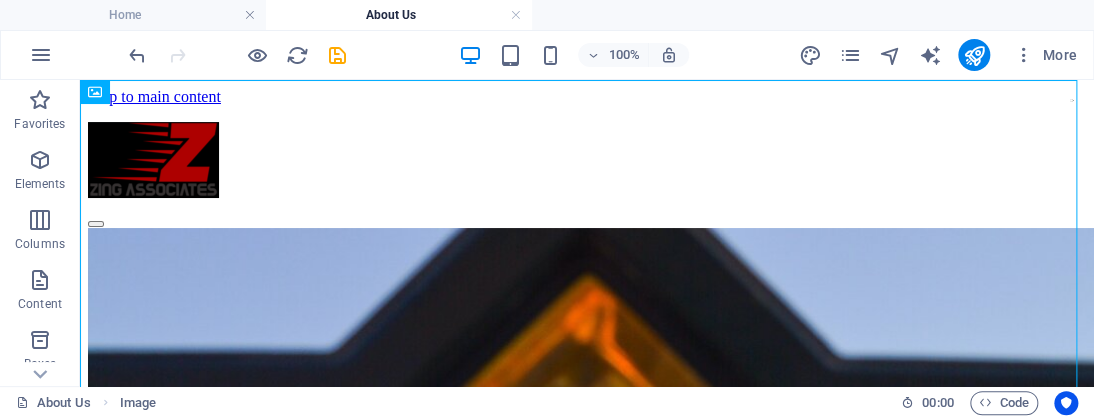 drag, startPoint x: 1088, startPoint y: 132, endPoint x: 1172, endPoint y: 114, distance: 85.90693 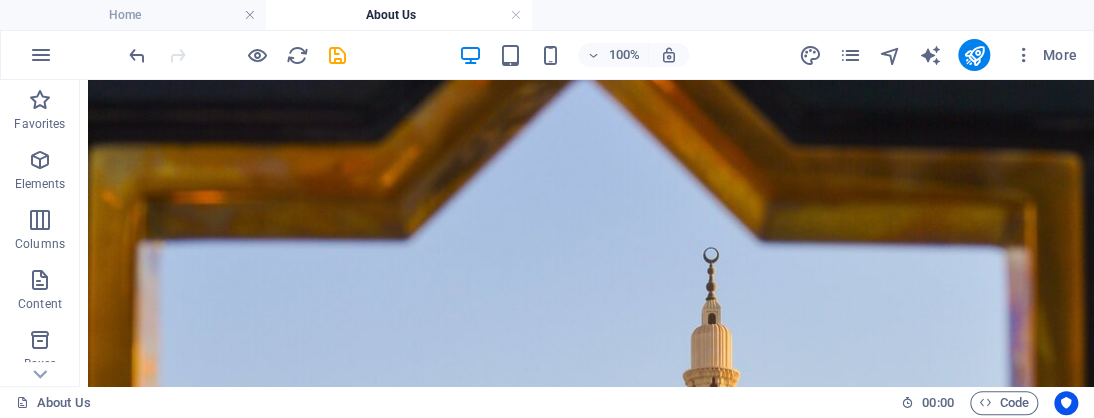 scroll, scrollTop: 251, scrollLeft: 0, axis: vertical 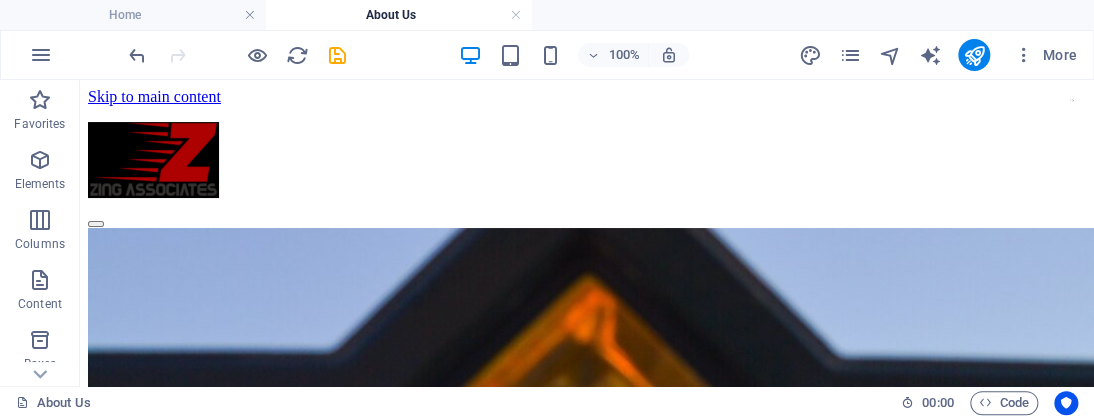 drag, startPoint x: 1083, startPoint y: 112, endPoint x: 1164, endPoint y: 142, distance: 86.37708 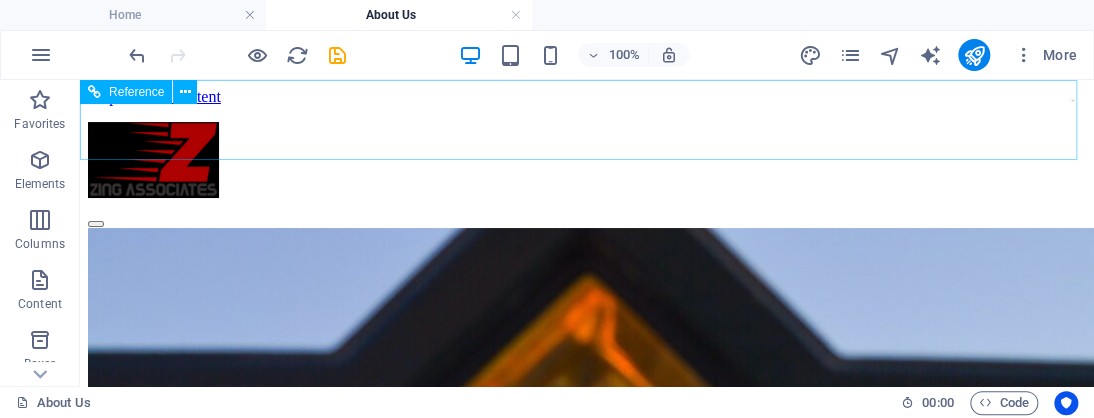 click at bounding box center (185, 92) 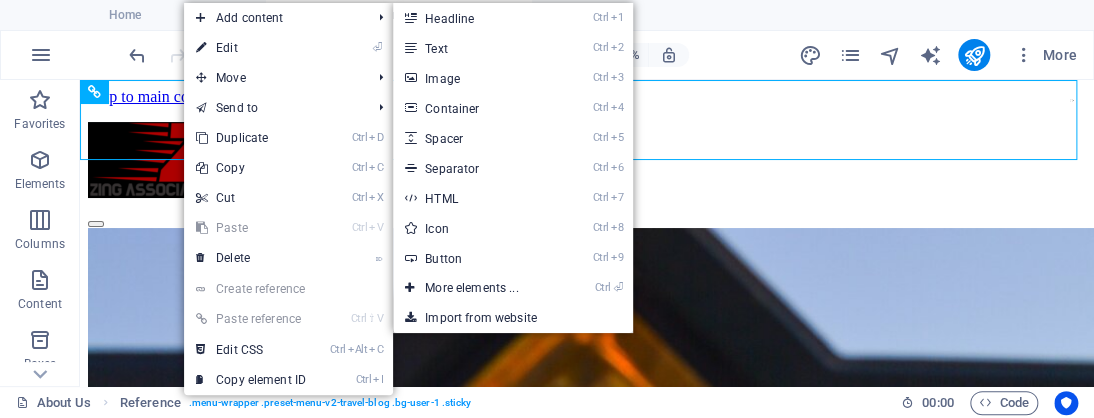 click on "Ctrl 3  Image" at bounding box center [475, 78] 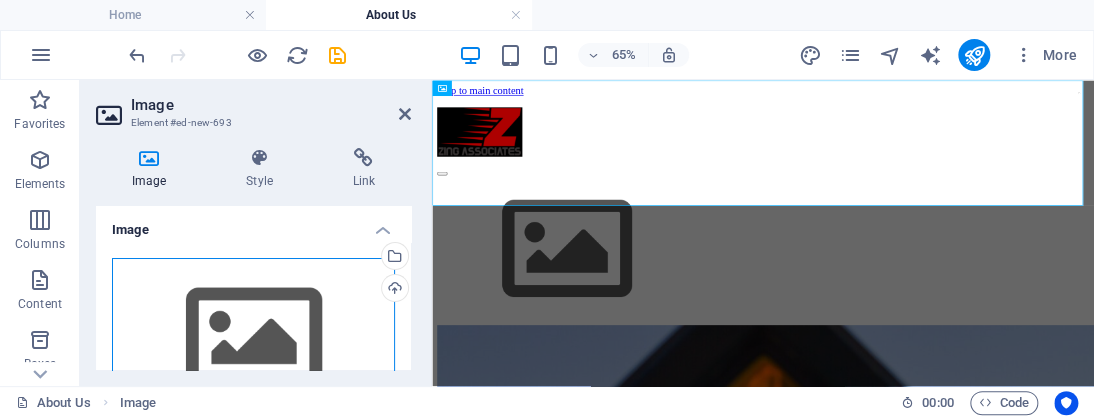 click on "Drag files here, click to choose files or select files from Files or our free stock photos & videos" at bounding box center [253, 340] 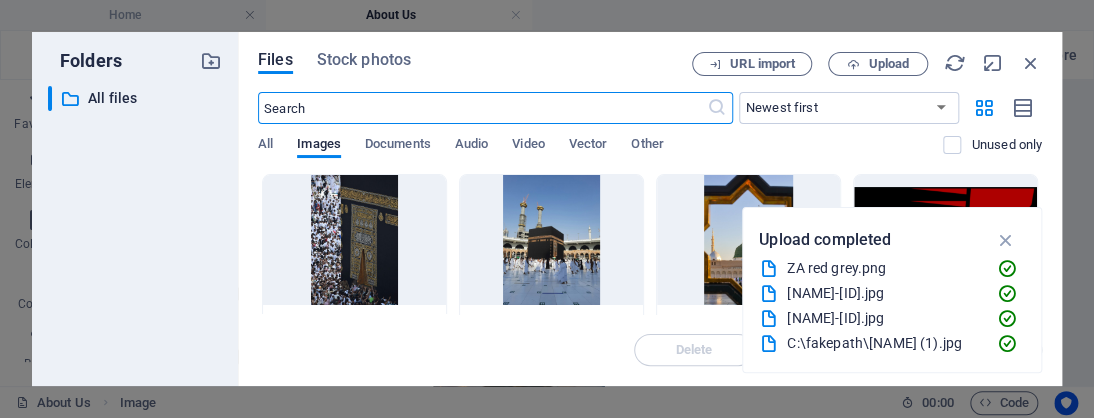 click at bounding box center (1005, 240) 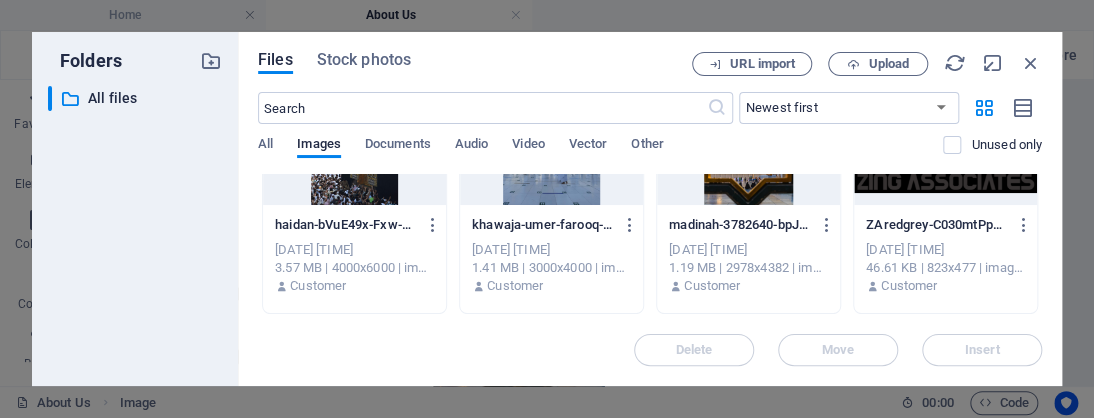 scroll, scrollTop: 0, scrollLeft: 0, axis: both 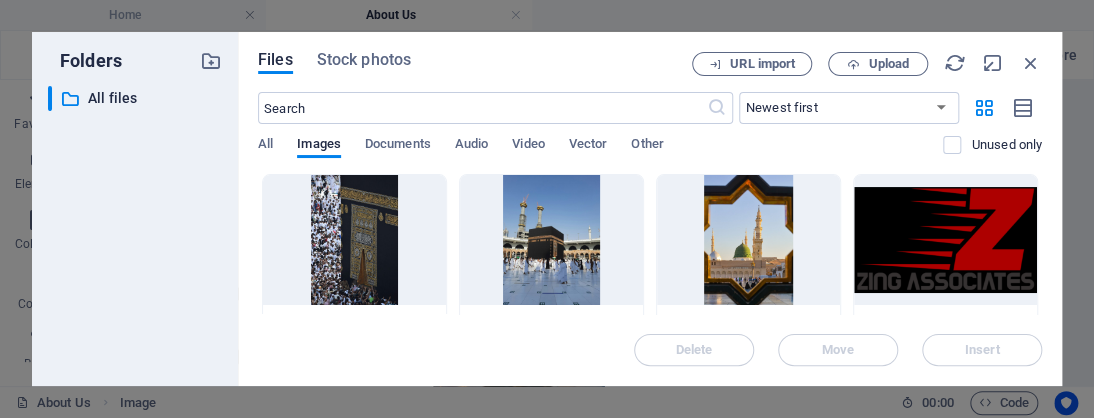 click at bounding box center [551, 240] 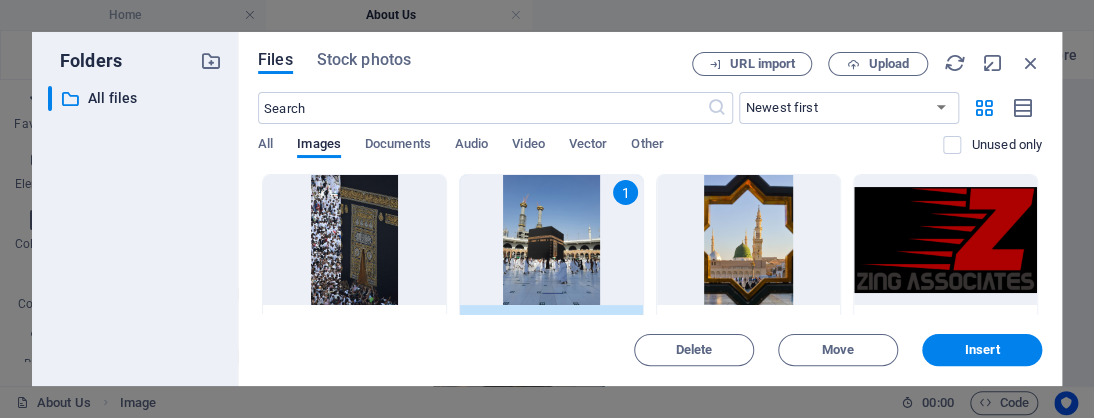 click on "Insert" at bounding box center [982, 350] 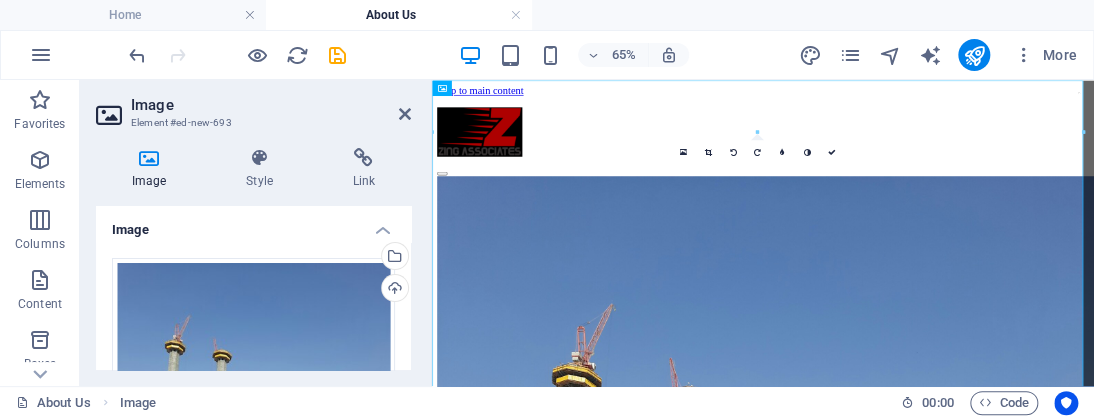 click at bounding box center [405, 114] 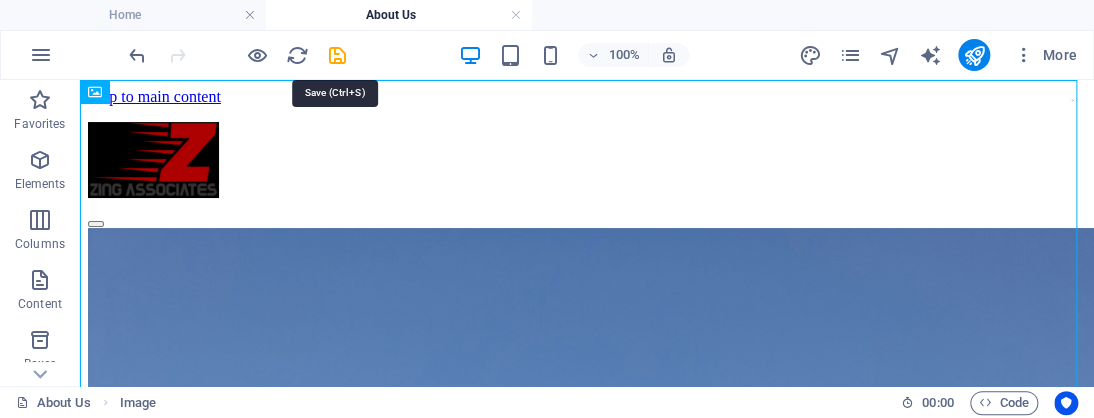 click at bounding box center (337, 55) 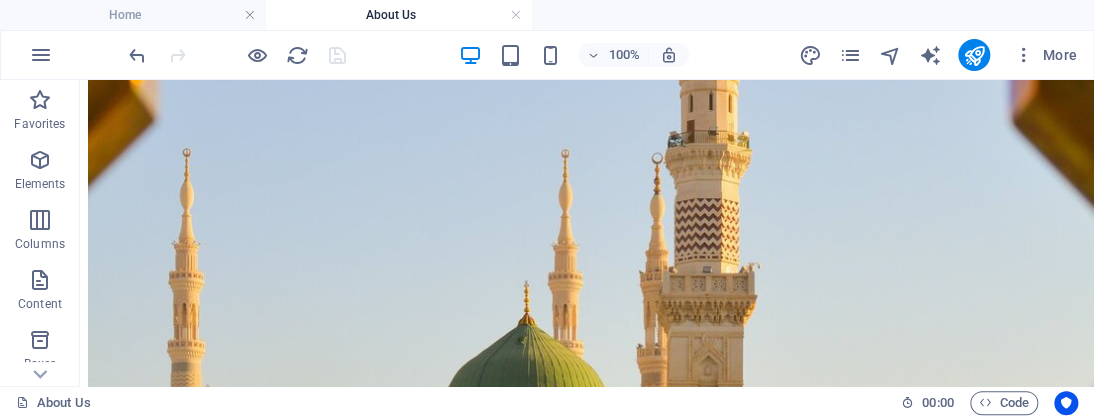 scroll, scrollTop: 0, scrollLeft: 0, axis: both 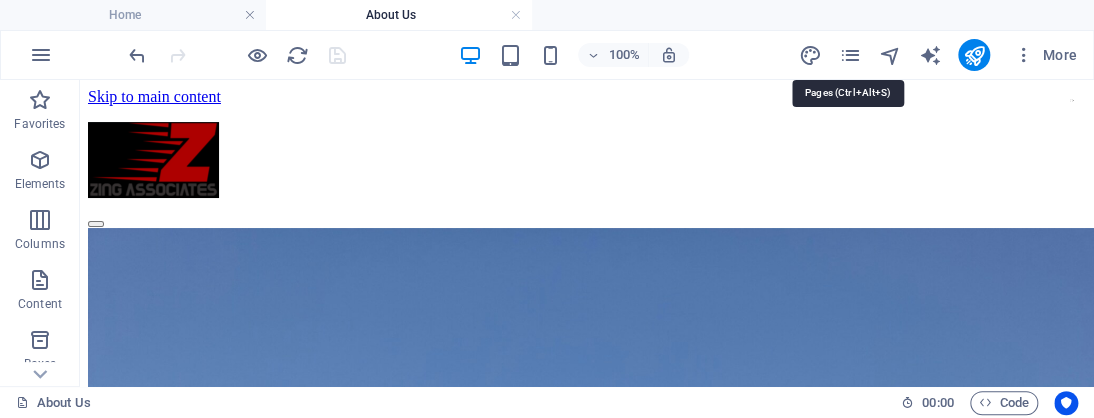 click at bounding box center (849, 55) 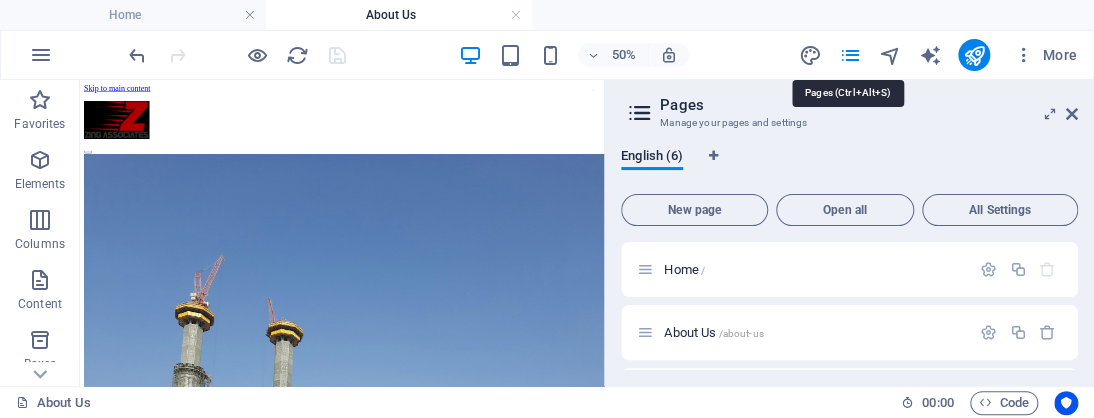 type 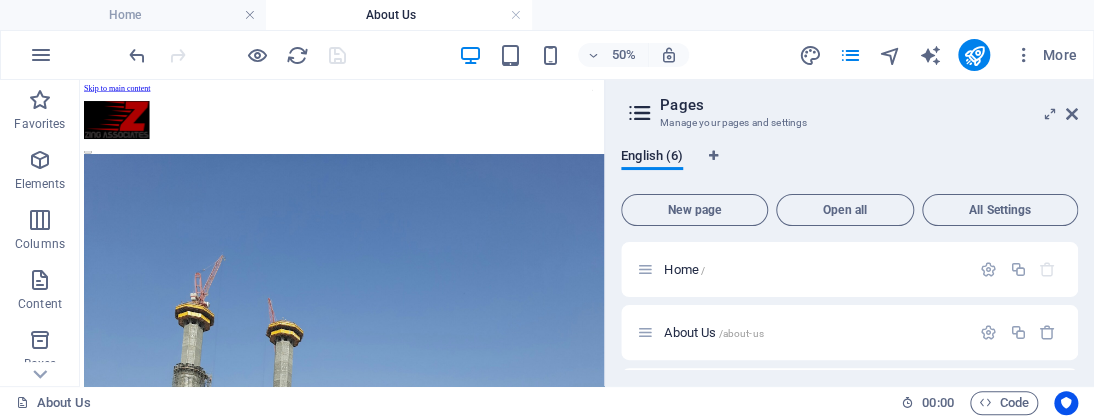 click on "Home /" at bounding box center [684, 269] 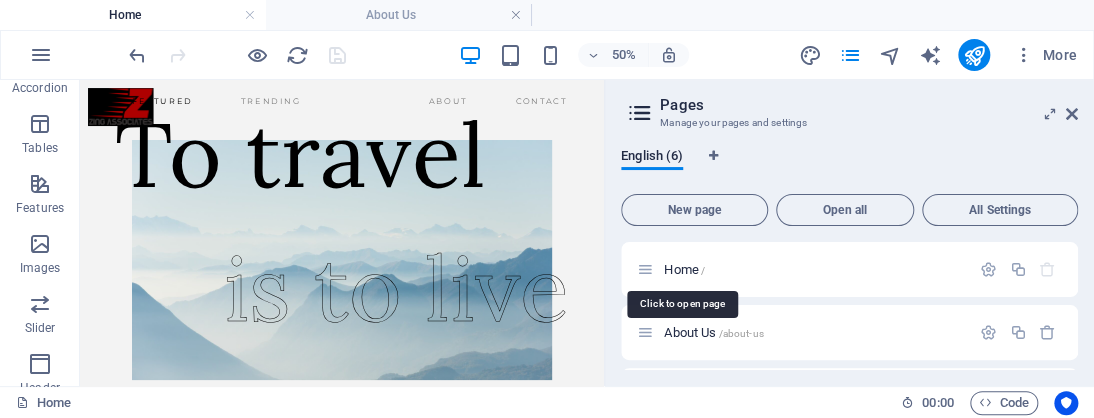 scroll, scrollTop: 2576, scrollLeft: 0, axis: vertical 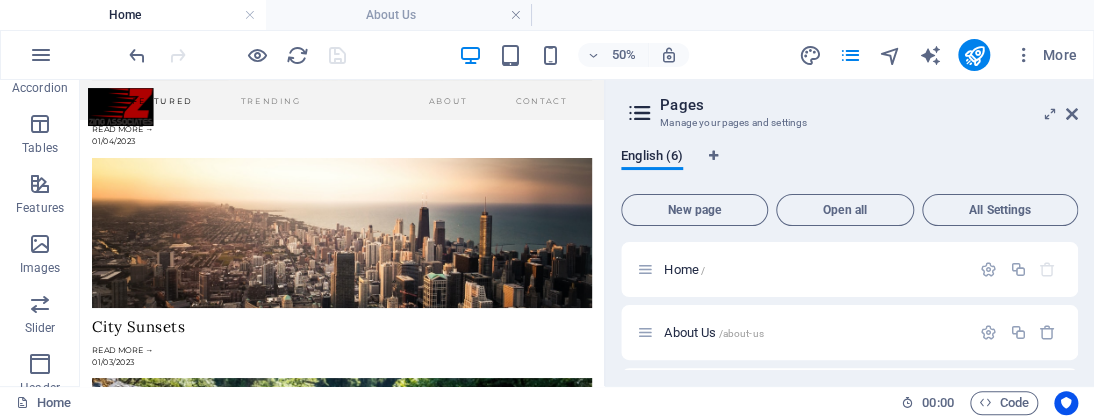 click at bounding box center [1072, 114] 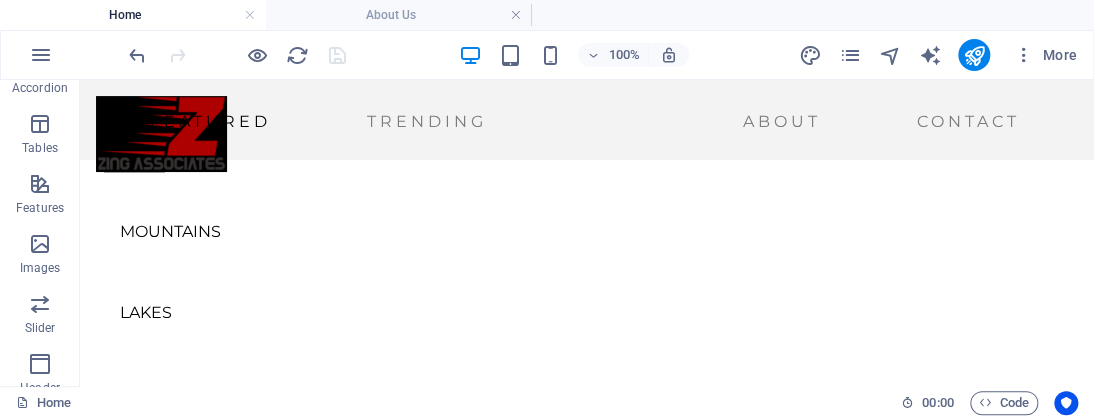 scroll, scrollTop: 755, scrollLeft: 0, axis: vertical 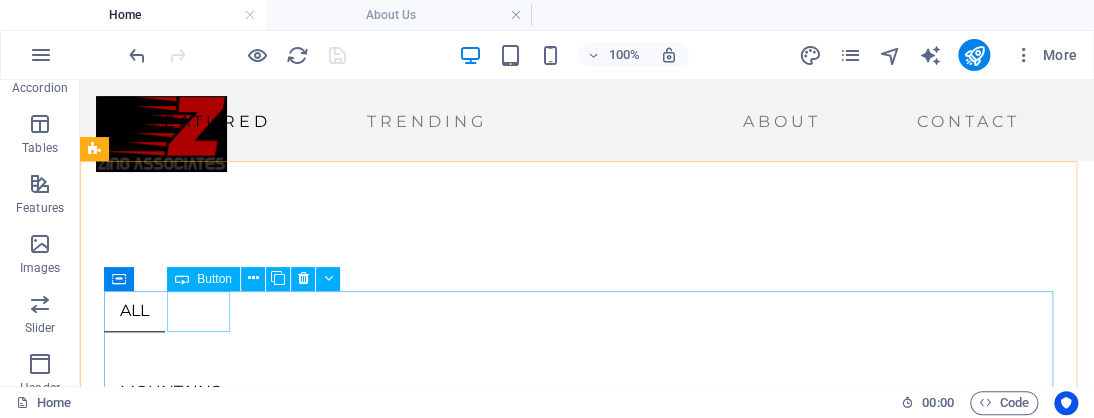 click at bounding box center (252, 278) 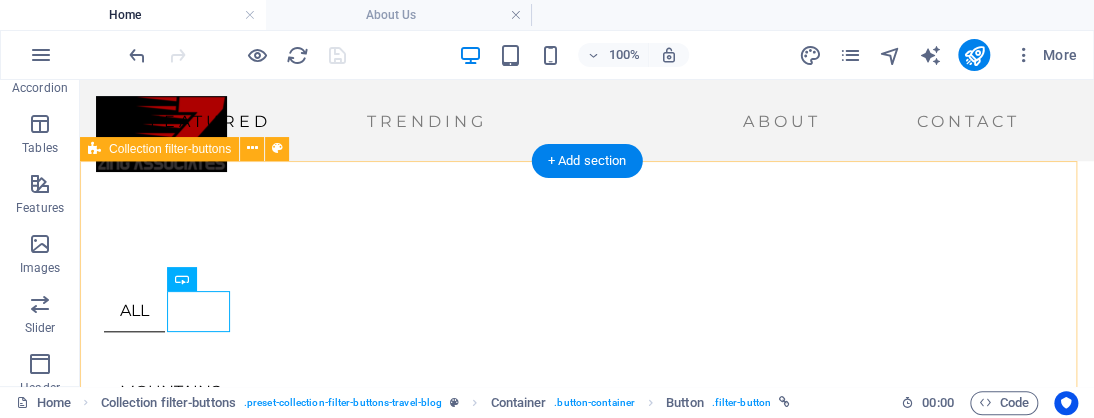 click on "ALL MOUNTAINS LAKES CITY LIFE WILD LIFE TRENDING" at bounding box center [587, 466] 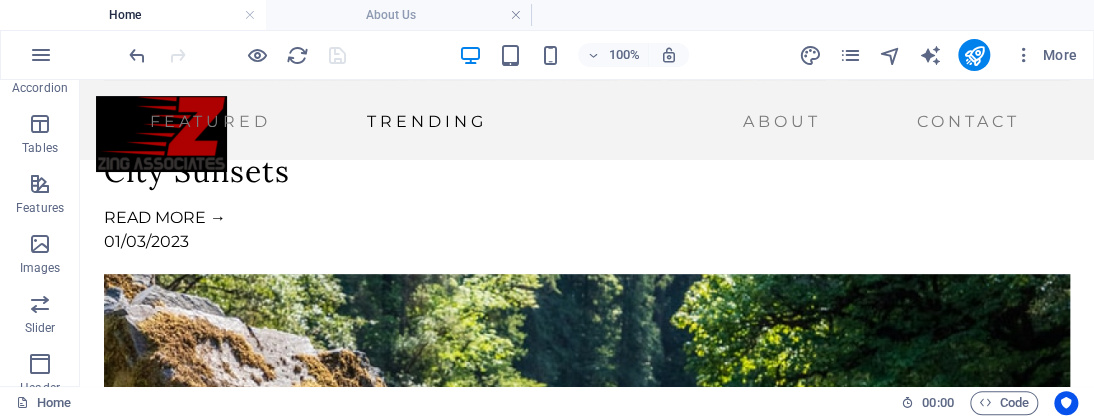 scroll, scrollTop: 3064, scrollLeft: 0, axis: vertical 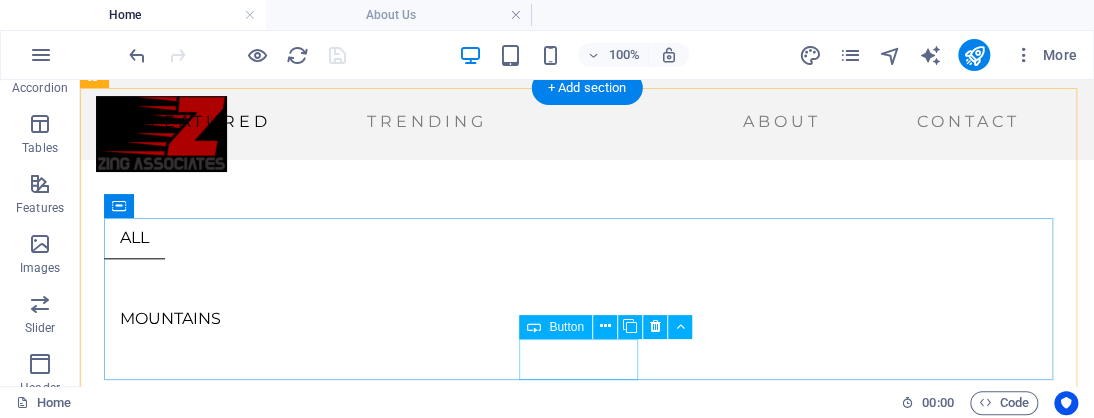 click on "TRENDING" at bounding box center (587, 643) 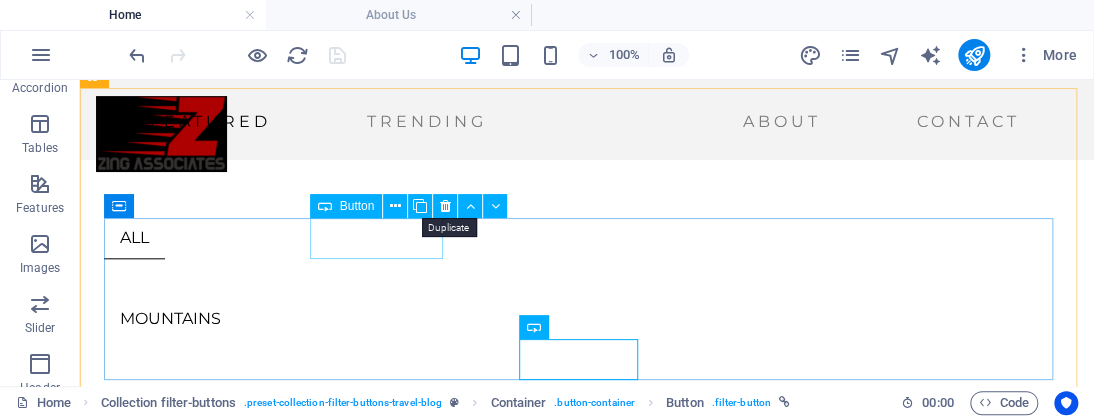 click at bounding box center (420, 206) 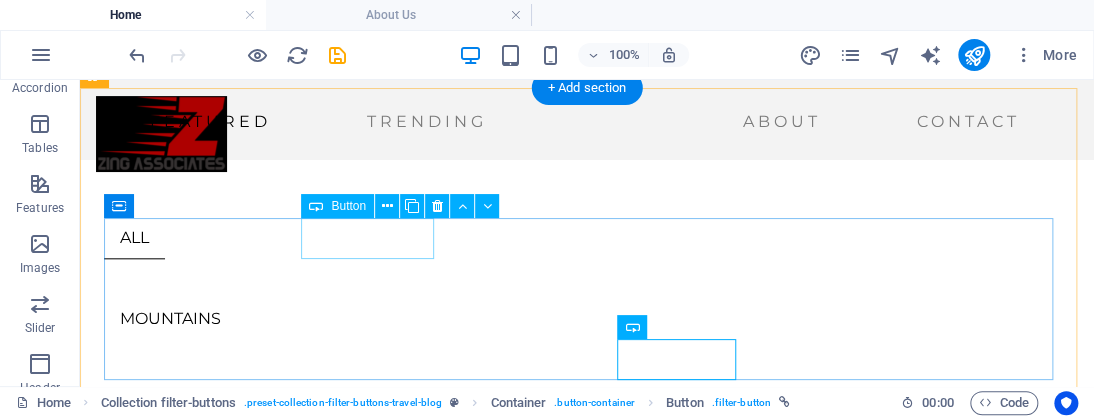 click on "MOUNTAINS" at bounding box center (587, 319) 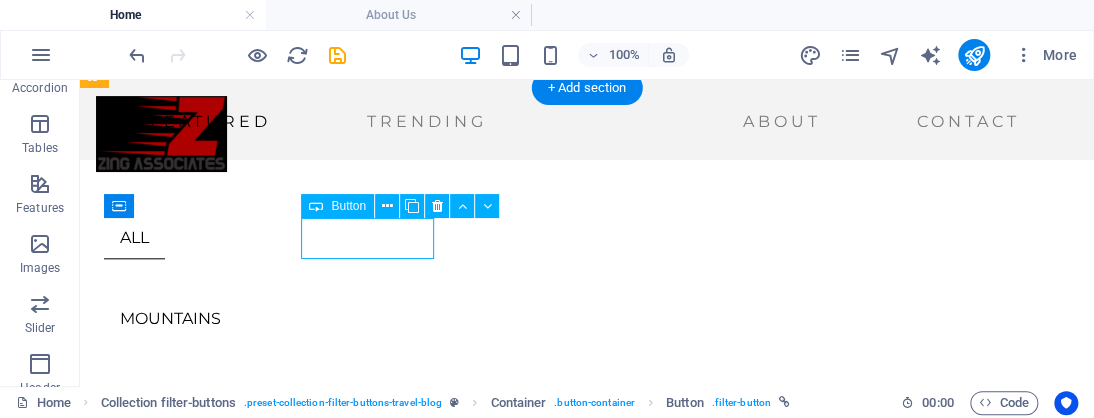 click on "MOUNTAINS" at bounding box center (587, 319) 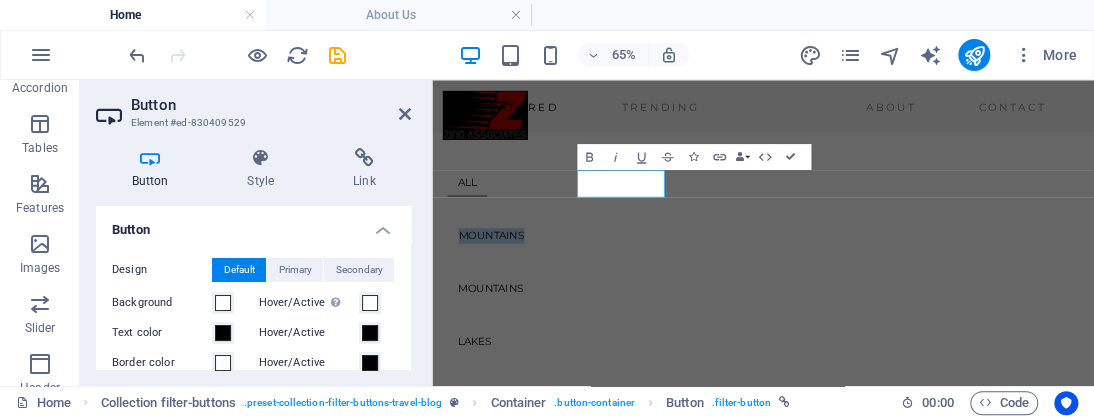 type 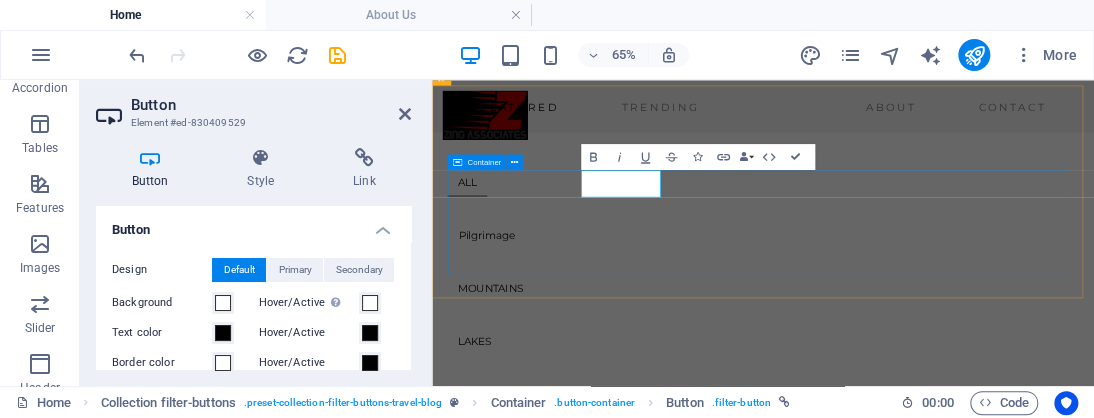 click on "ALL Pilgrimage MOUNTAINS LAKES CITY LIFE WILD LIFE TRENDING" at bounding box center [941, 482] 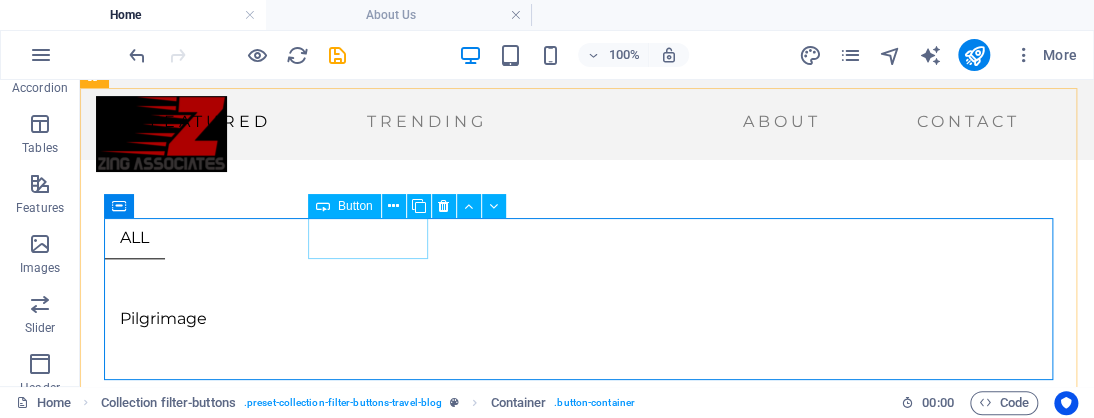 click at bounding box center (393, 206) 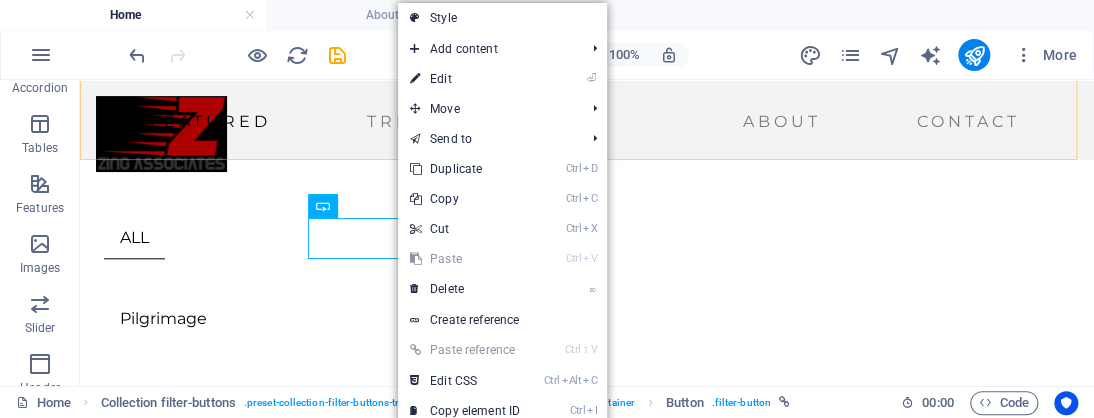 click on "Featured Trending About Contact" at bounding box center (587, 120) 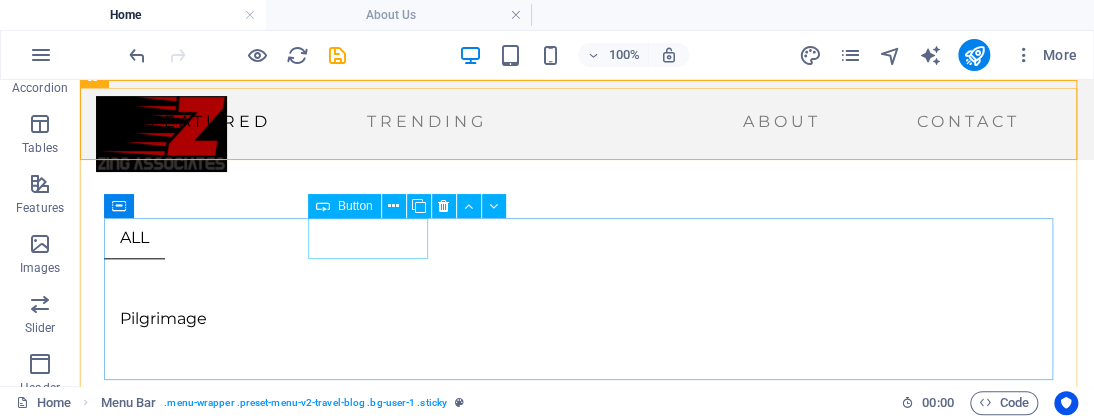 click at bounding box center [393, 206] 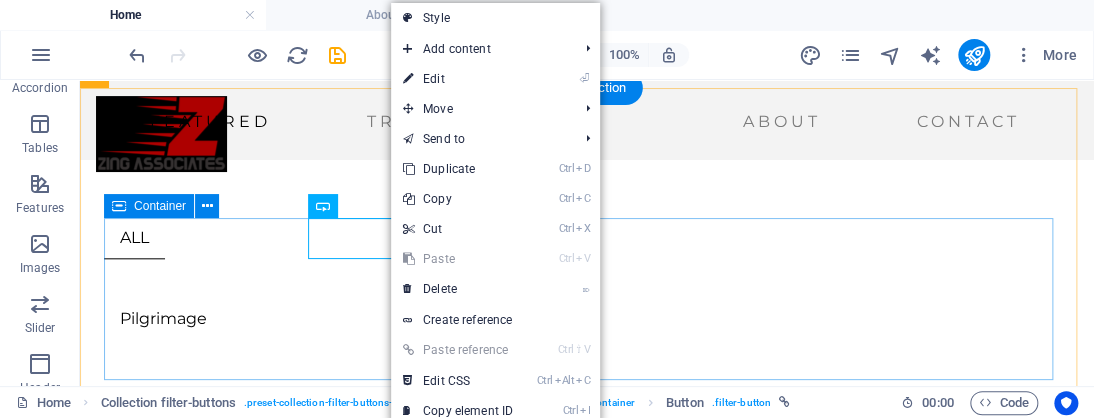 click on "ALL Pilgrimage MOUNTAINS LAKES CITY LIFE WILD LIFE TRENDING" at bounding box center (587, 481) 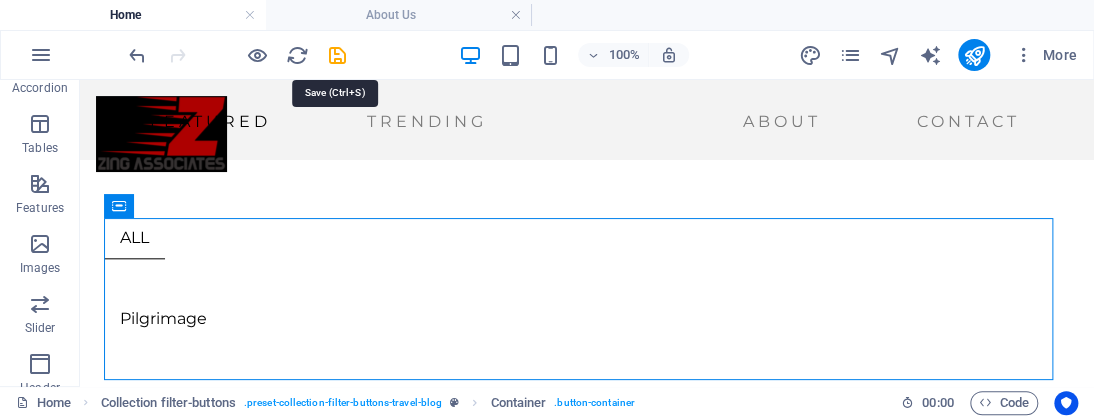 click at bounding box center (337, 55) 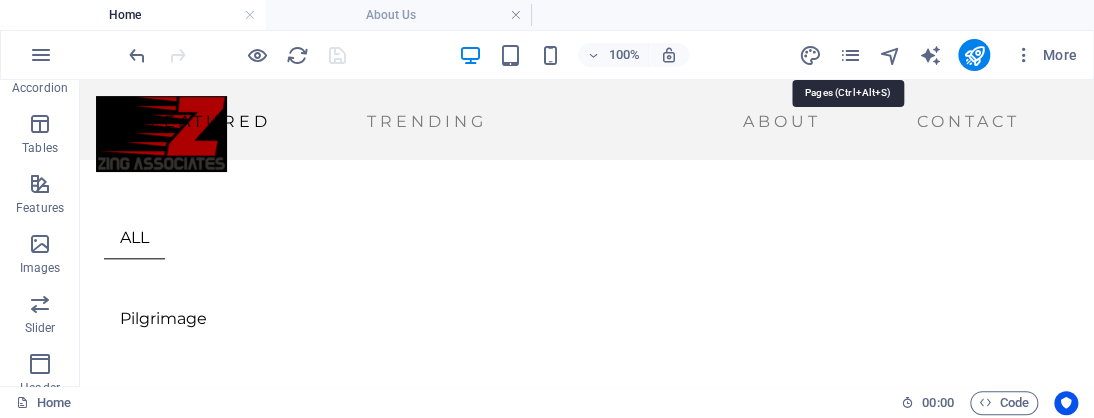 click at bounding box center [849, 55] 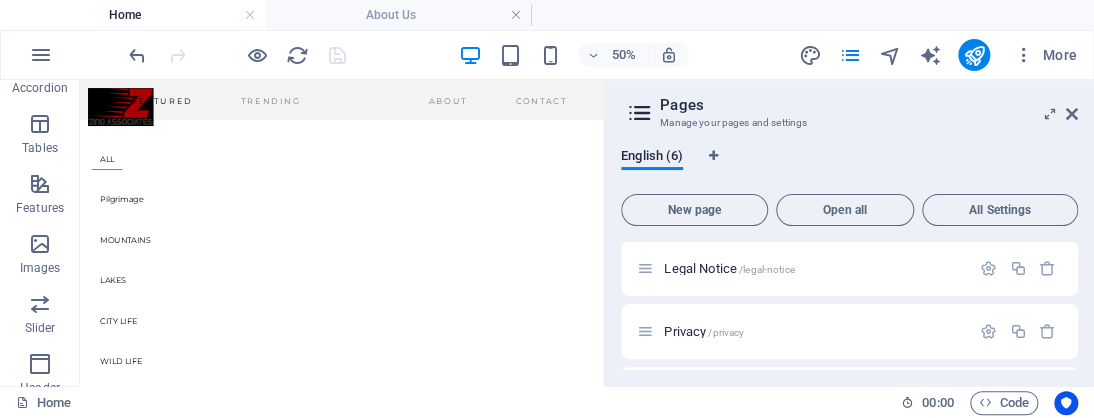 scroll, scrollTop: 161, scrollLeft: 0, axis: vertical 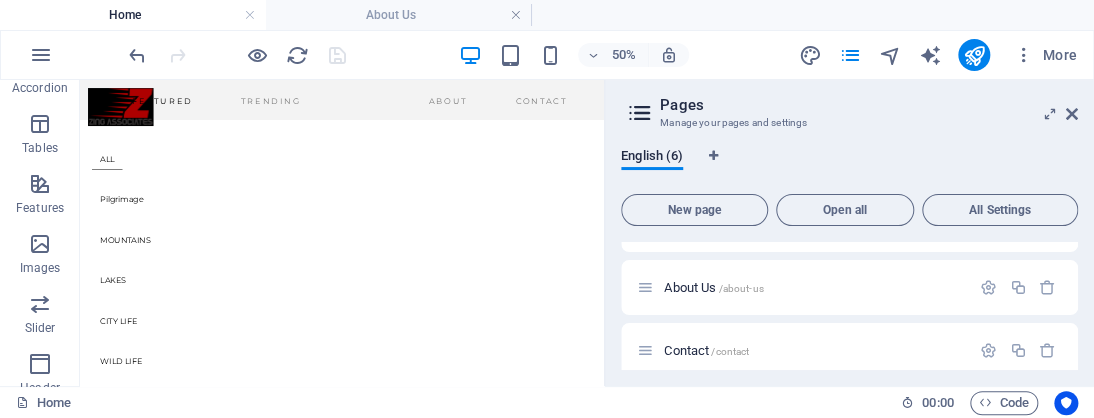 click on "Contact /contact" at bounding box center (706, 350) 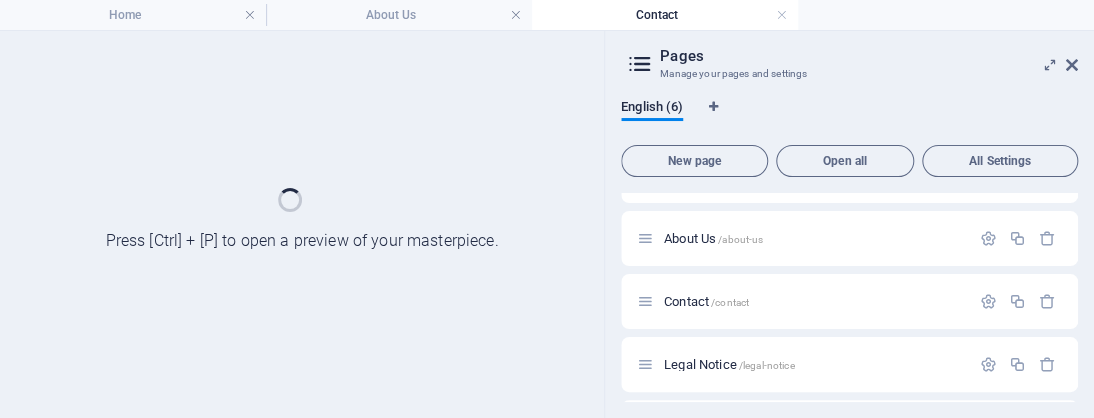 scroll, scrollTop: 0, scrollLeft: 0, axis: both 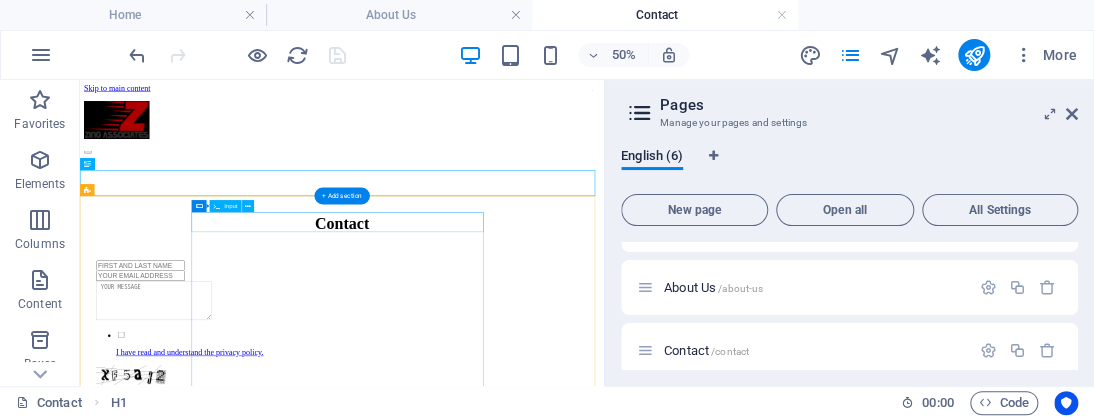 click at bounding box center (604, 450) 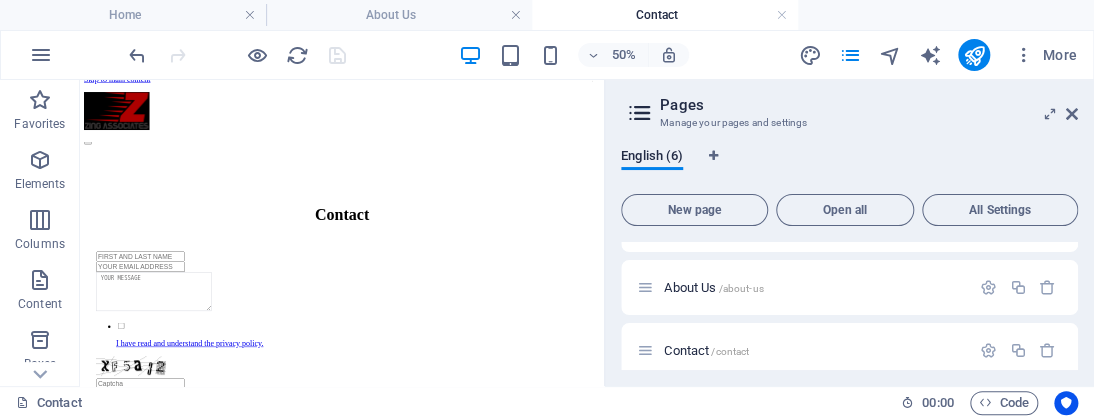 scroll, scrollTop: 0, scrollLeft: 0, axis: both 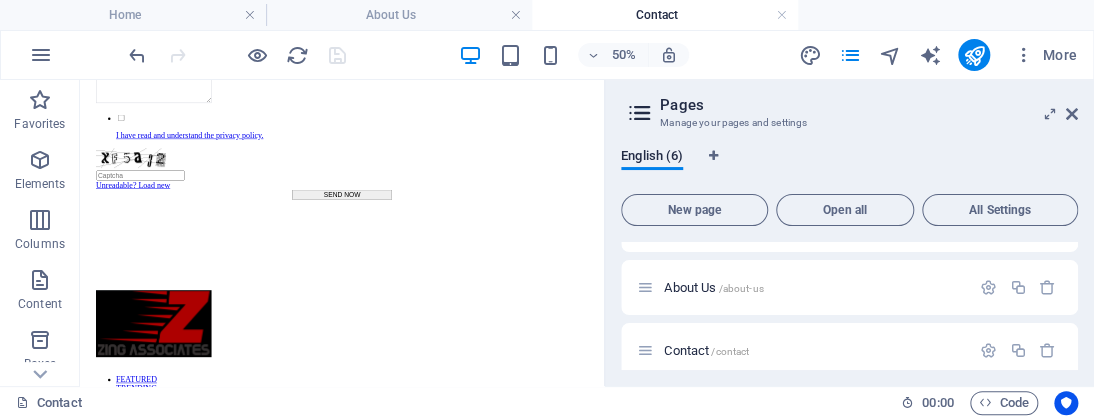 drag, startPoint x: 1116, startPoint y: 276, endPoint x: 683, endPoint y: 332, distance: 436.60623 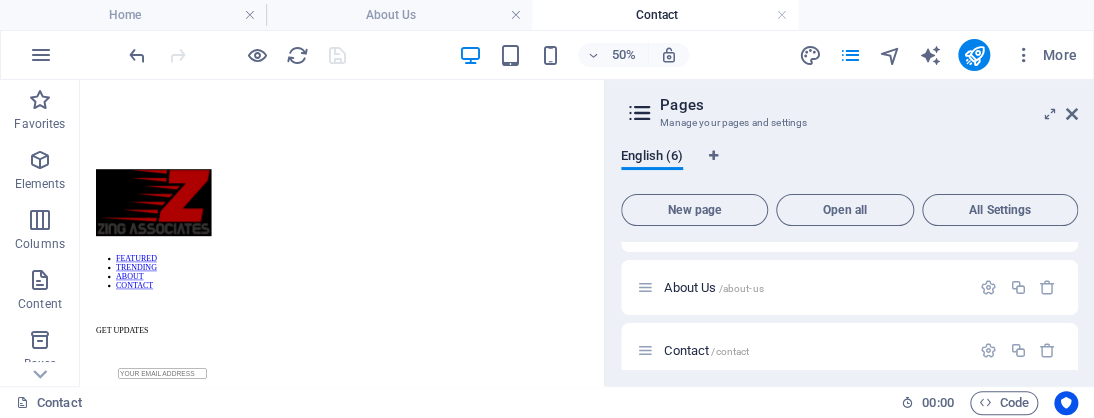scroll, scrollTop: 696, scrollLeft: 0, axis: vertical 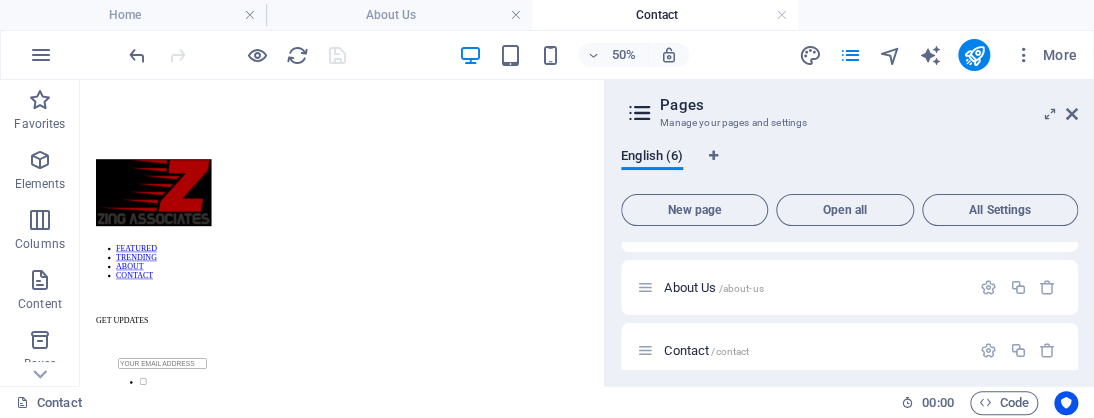 click 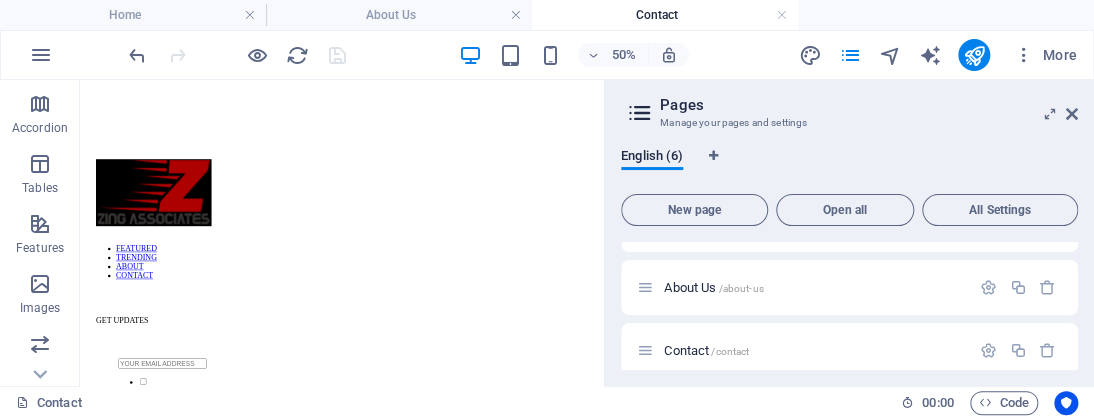 scroll, scrollTop: 305, scrollLeft: 0, axis: vertical 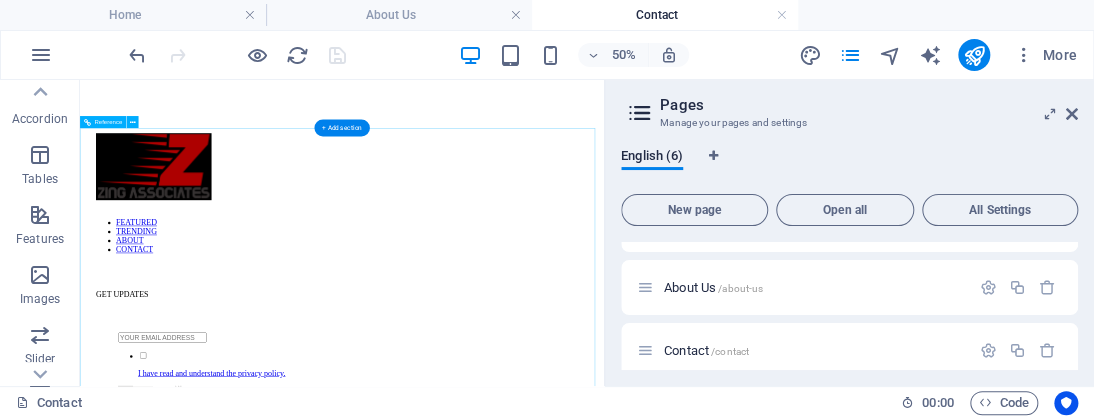 click on "FEATURED TRENDING ABOUT CONTACT GET UPDATES       I have read and understand the privacy policy. Unreadable? Load new" at bounding box center (604, 3255) 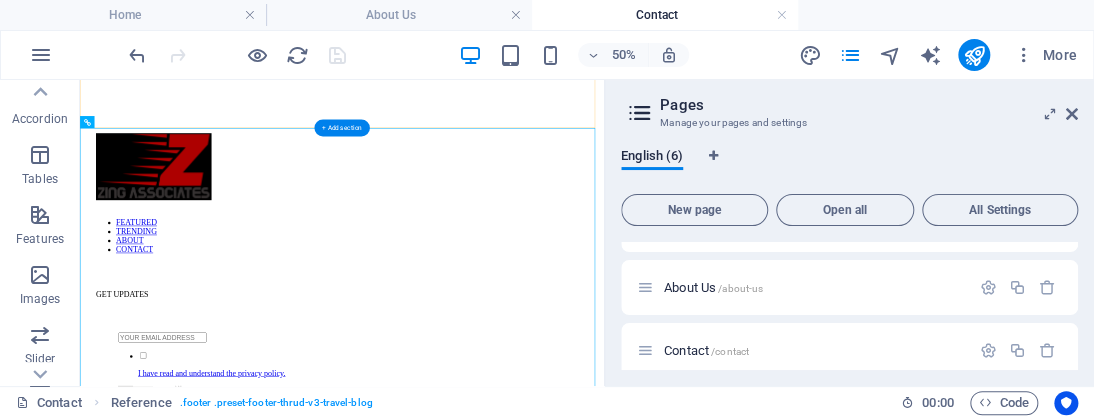 click on "+ Add section" at bounding box center [341, 128] 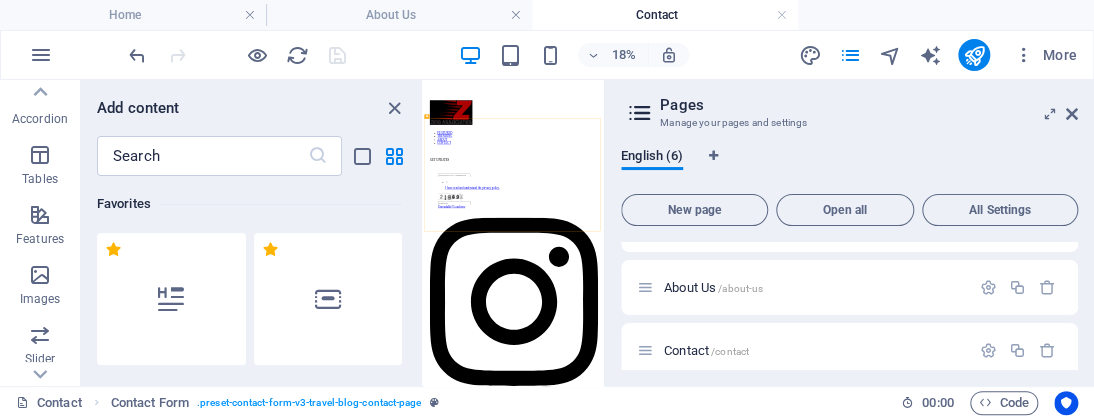 scroll, scrollTop: 24, scrollLeft: 0, axis: vertical 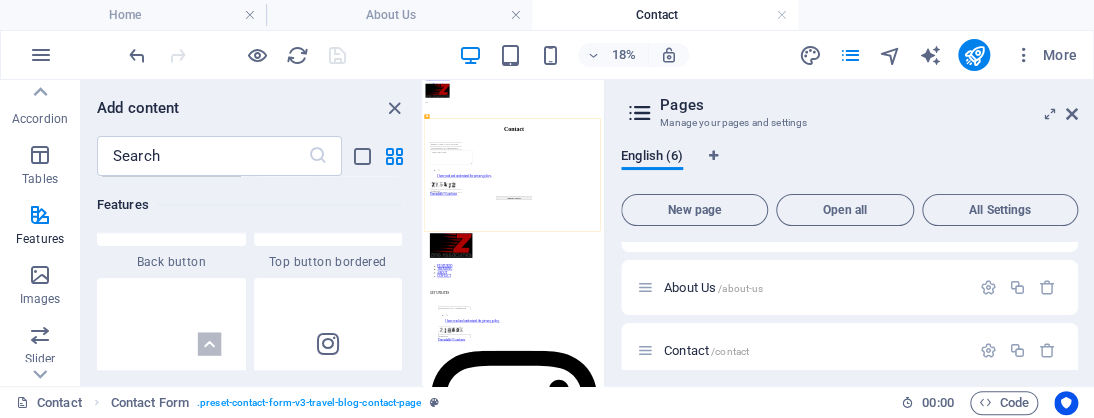 click at bounding box center [202, 156] 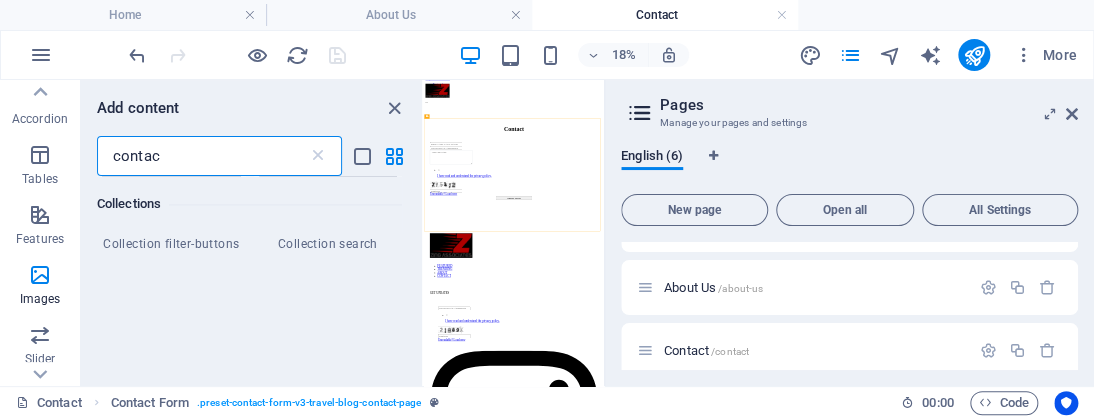 type on "contact" 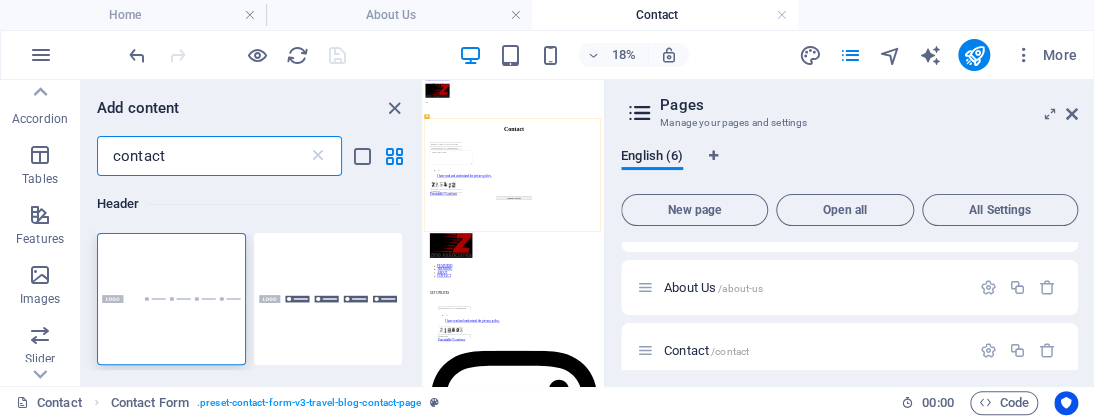 scroll, scrollTop: 0, scrollLeft: 0, axis: both 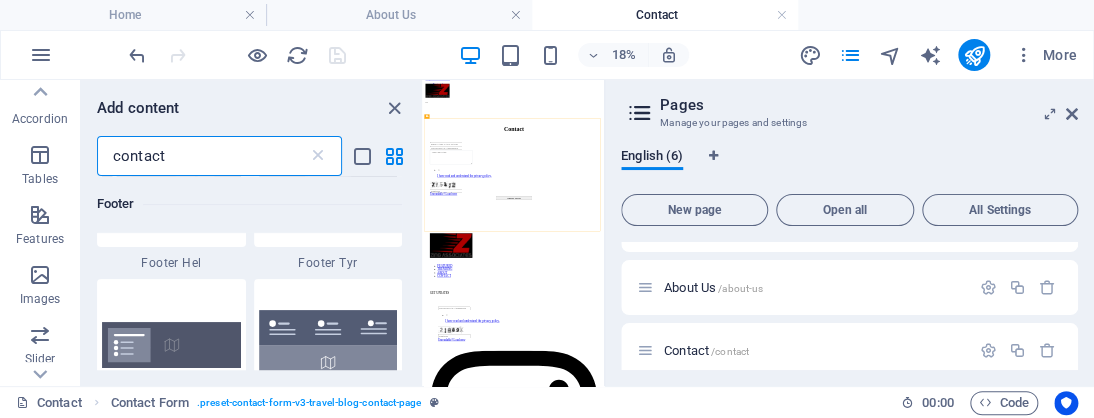click at bounding box center (171, 344) 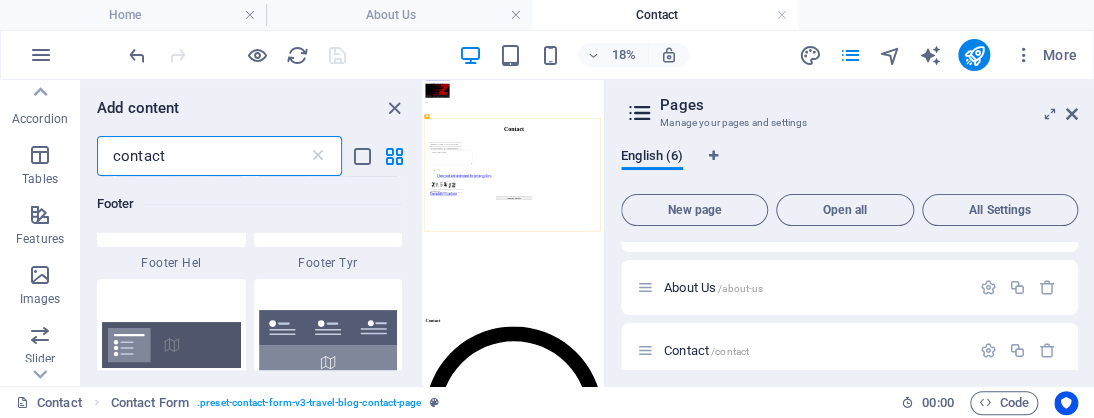 drag, startPoint x: 604, startPoint y: 417, endPoint x: 531, endPoint y: 425, distance: 73.43705 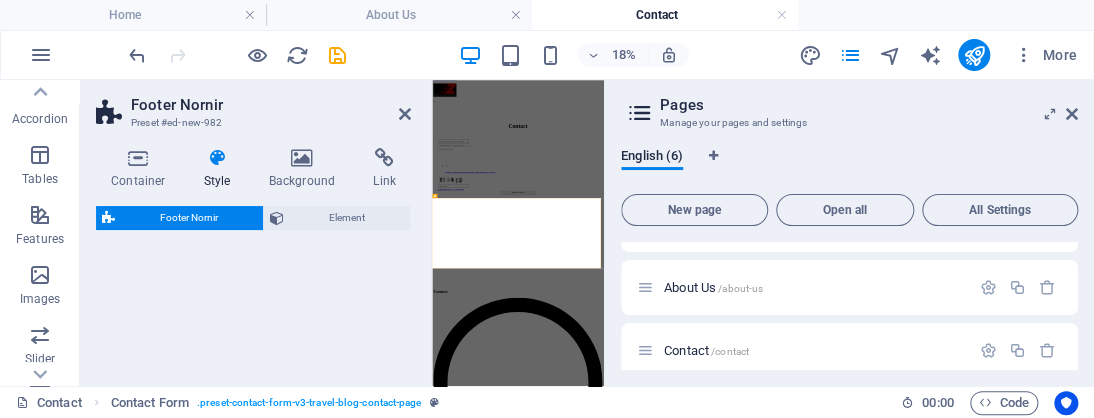 click at bounding box center (405, 114) 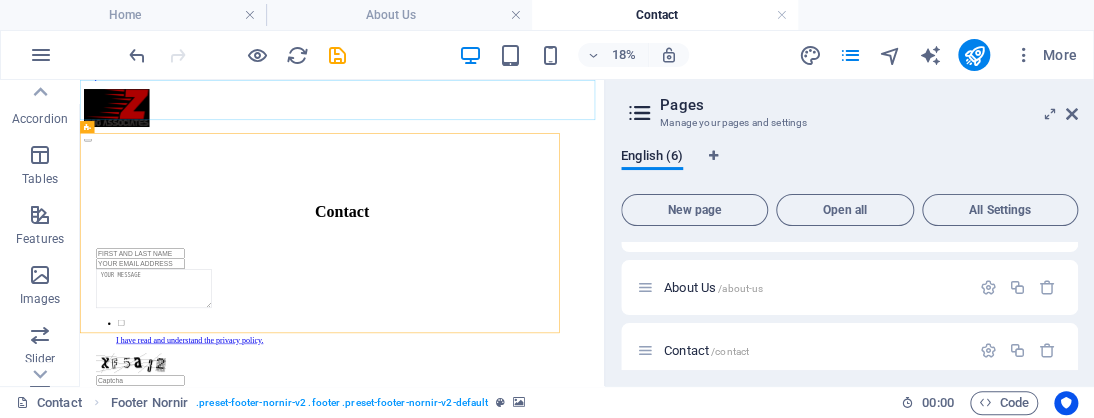 scroll, scrollTop: 737, scrollLeft: 0, axis: vertical 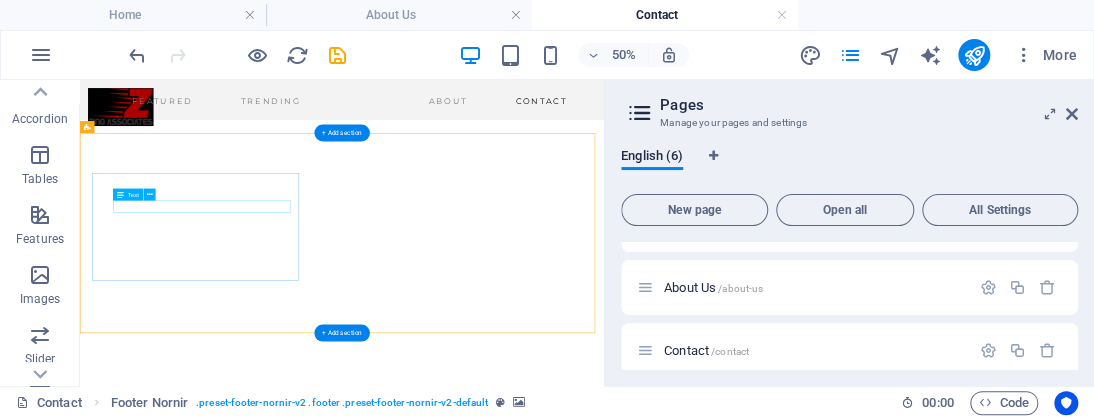 click on "Street ,  12345   Berlin" at bounding box center (604, 768) 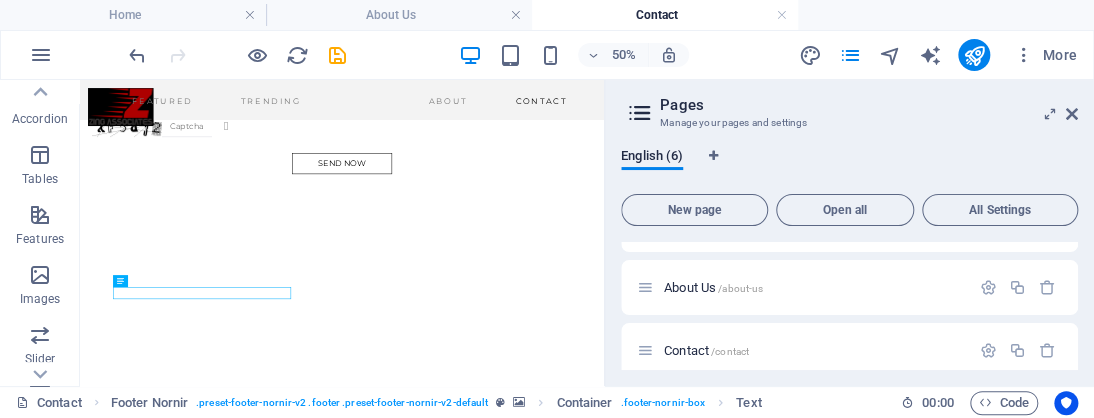scroll, scrollTop: 598, scrollLeft: 0, axis: vertical 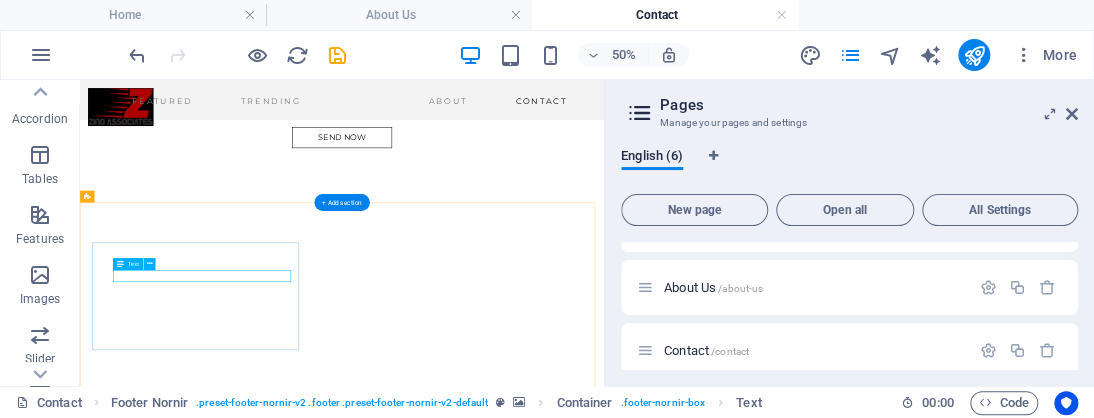 click on "Street ,  12345   Berlin" at bounding box center [604, 907] 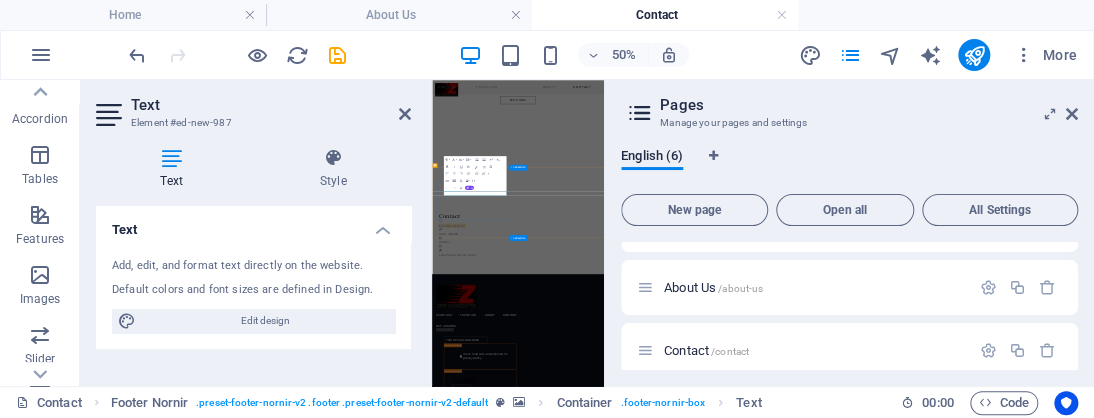 scroll, scrollTop: 346, scrollLeft: 0, axis: vertical 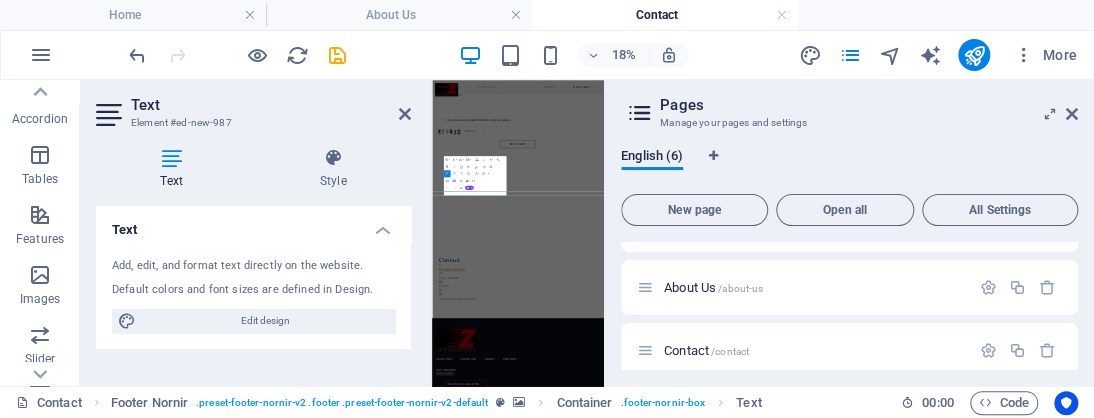 click at bounding box center [405, 114] 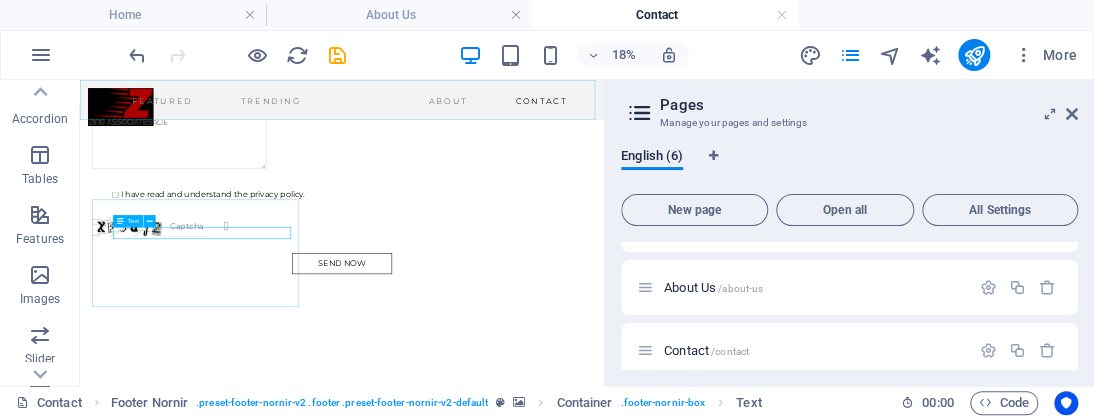 scroll, scrollTop: 684, scrollLeft: 0, axis: vertical 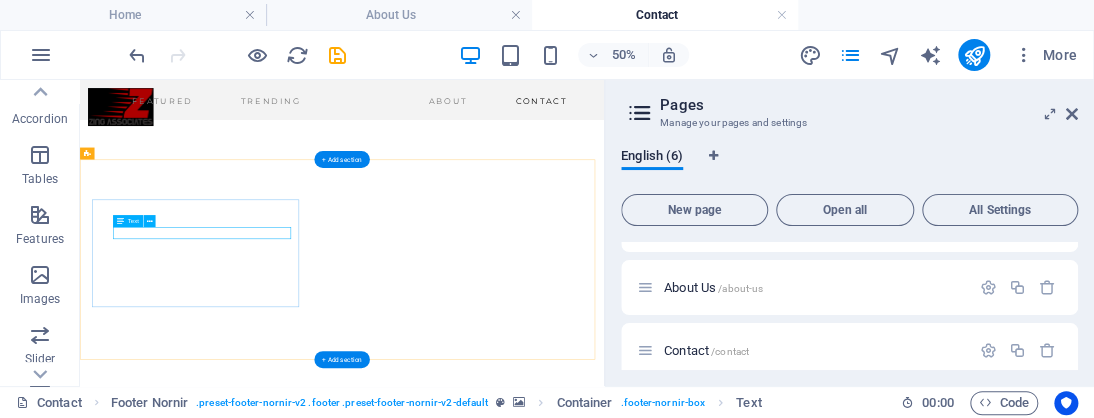 click on "Street ,  12345   Berlin" at bounding box center [604, 821] 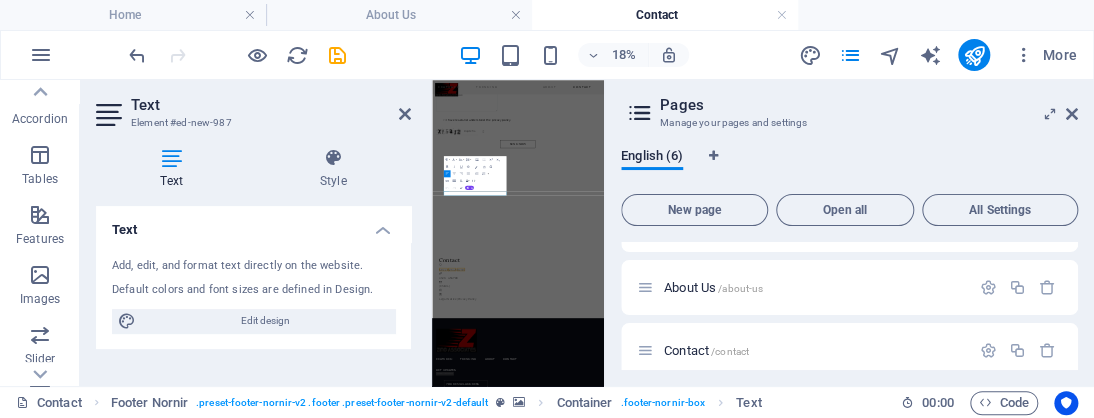 click on "Edit design" at bounding box center [265, 321] 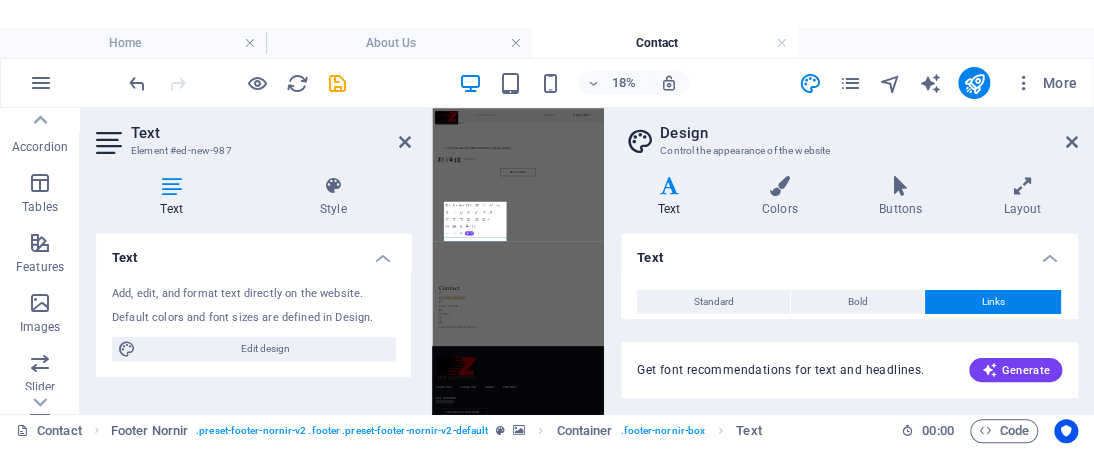 scroll, scrollTop: 23, scrollLeft: 0, axis: vertical 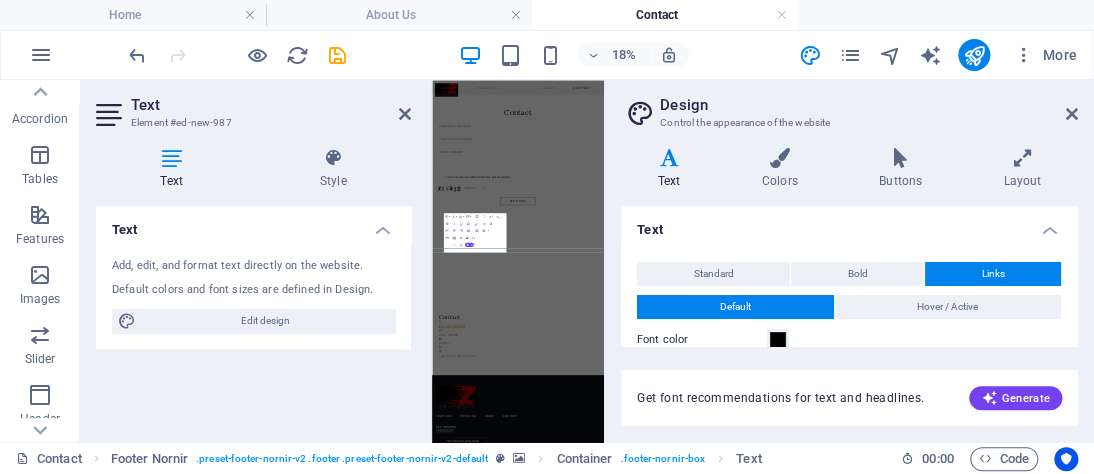 drag, startPoint x: 1072, startPoint y: 222, endPoint x: 1076, endPoint y: 242, distance: 20.396078 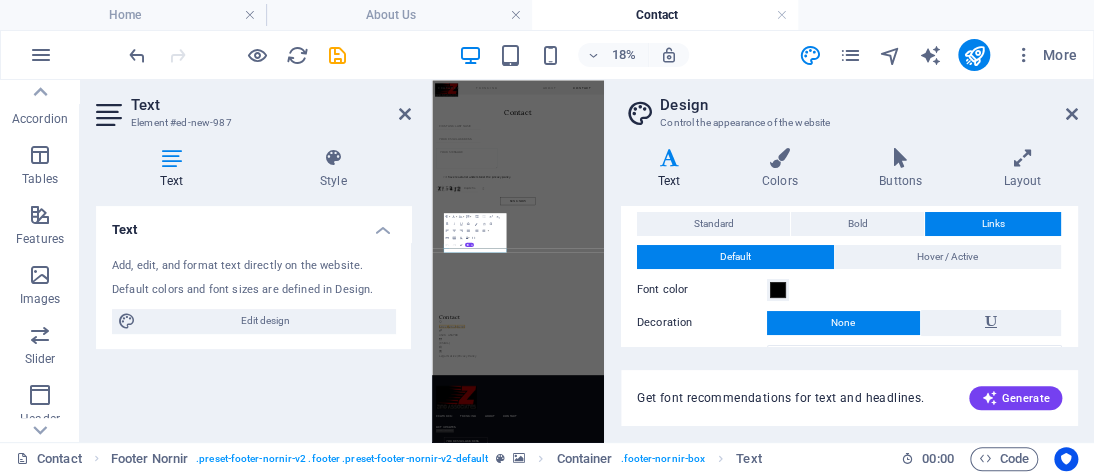 scroll, scrollTop: 0, scrollLeft: 0, axis: both 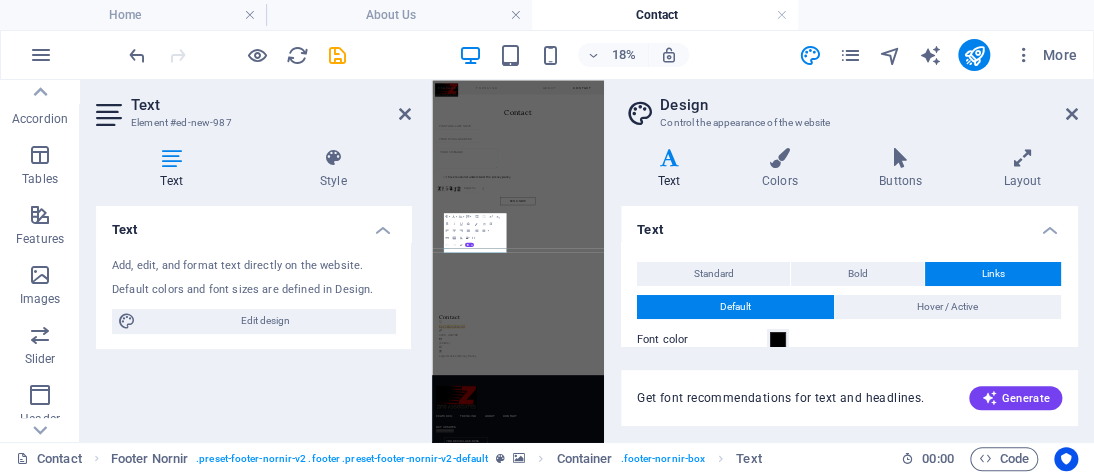 click on "Text" at bounding box center (673, 169) 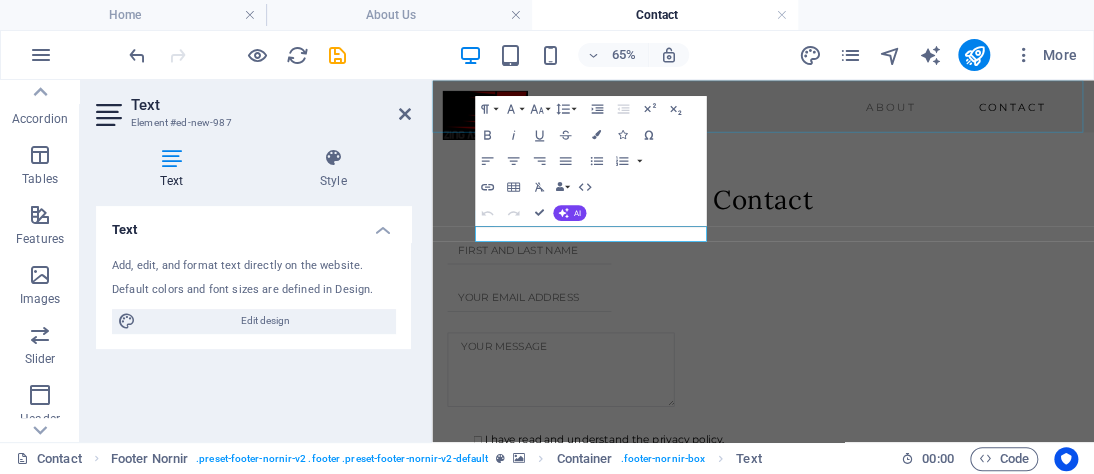 scroll, scrollTop: 754, scrollLeft: 0, axis: vertical 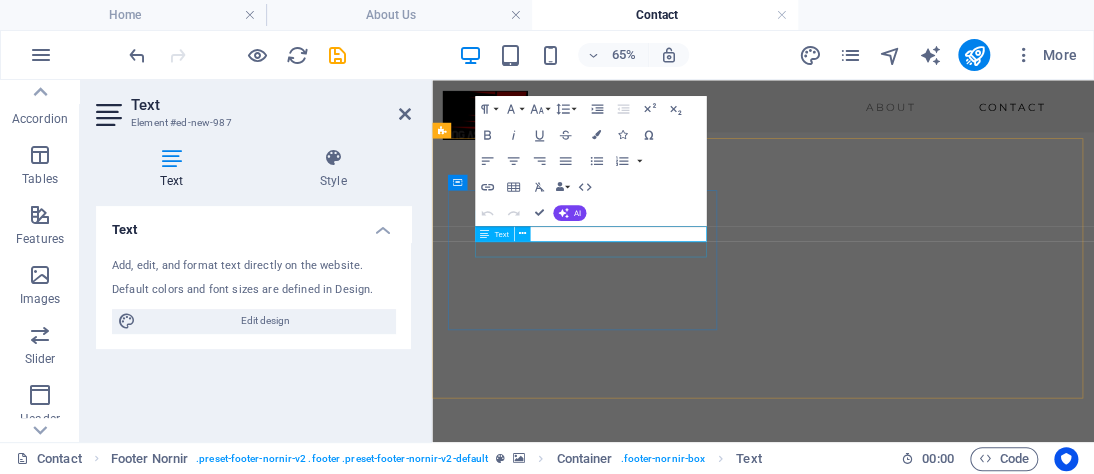 click on "0123 - 456789" at bounding box center [941, 799] 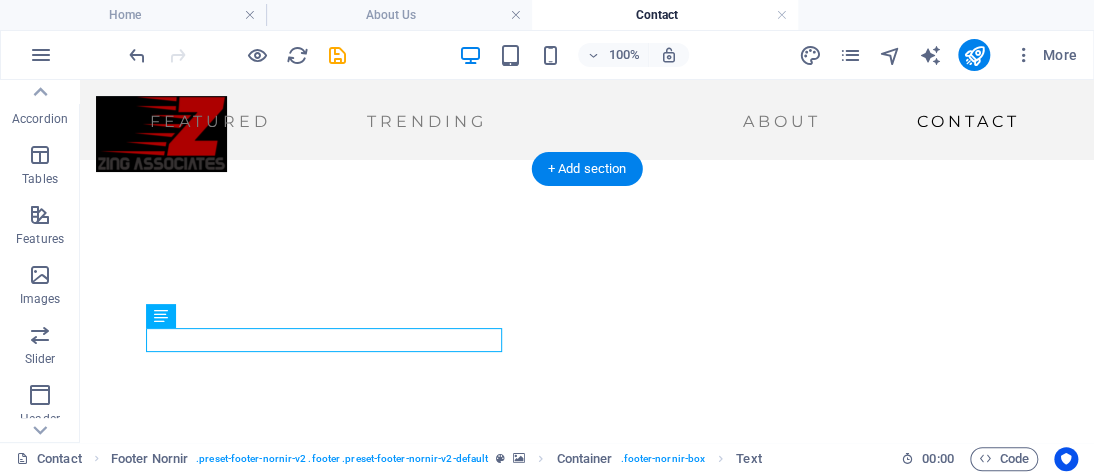 click at bounding box center [587, 380] 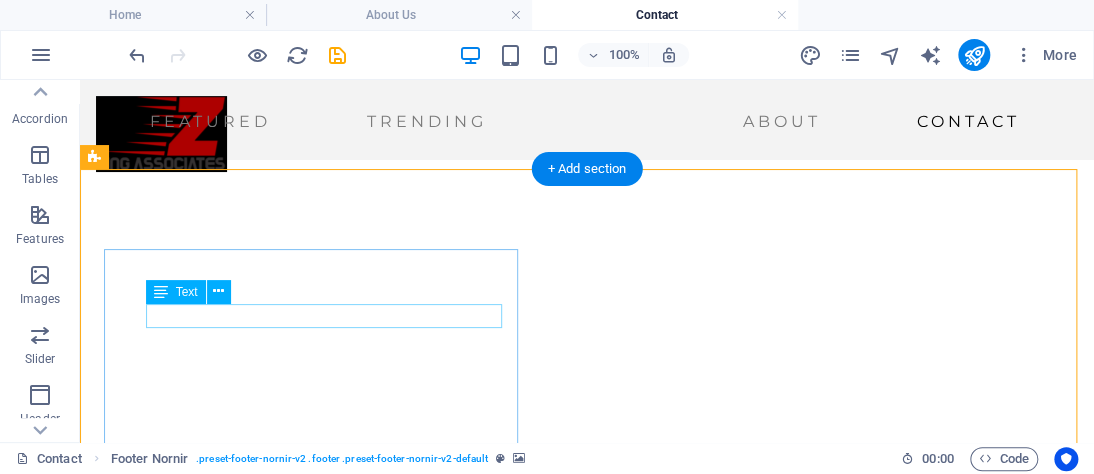 click on "Street ,  12345   Berlin" at bounding box center [587, 751] 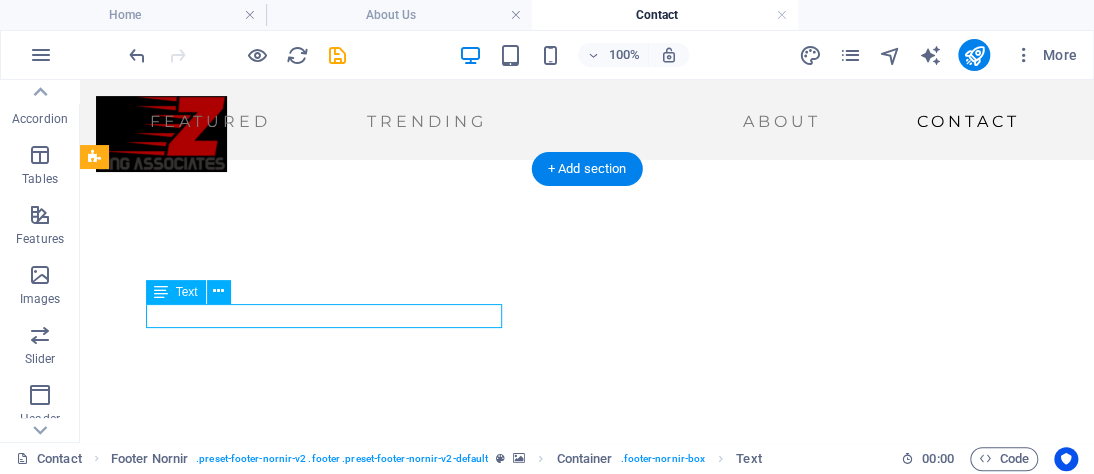 click on "Berlin" at bounding box center (244, 750) 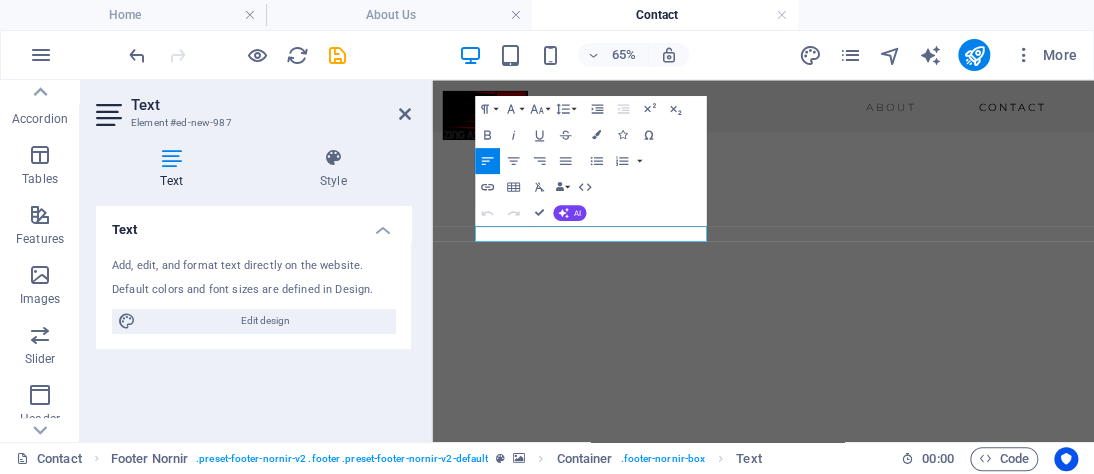 click at bounding box center (941, 380) 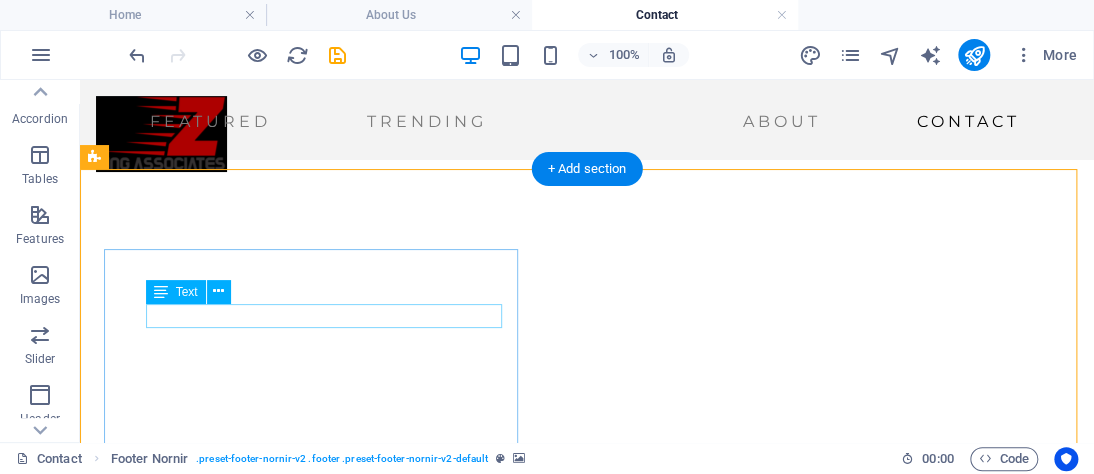 click on "12345" at bounding box center [195, 750] 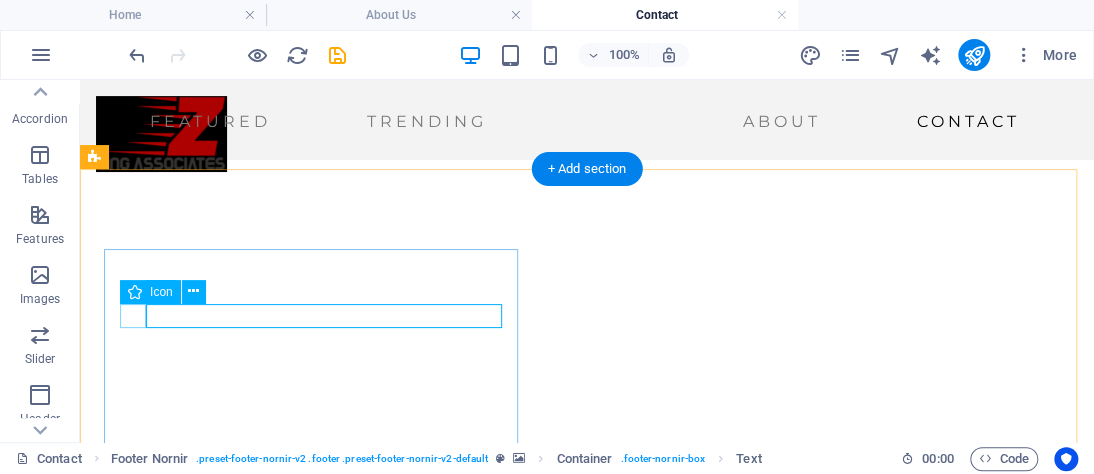 drag, startPoint x: 235, startPoint y: 322, endPoint x: 144, endPoint y: 309, distance: 91.92388 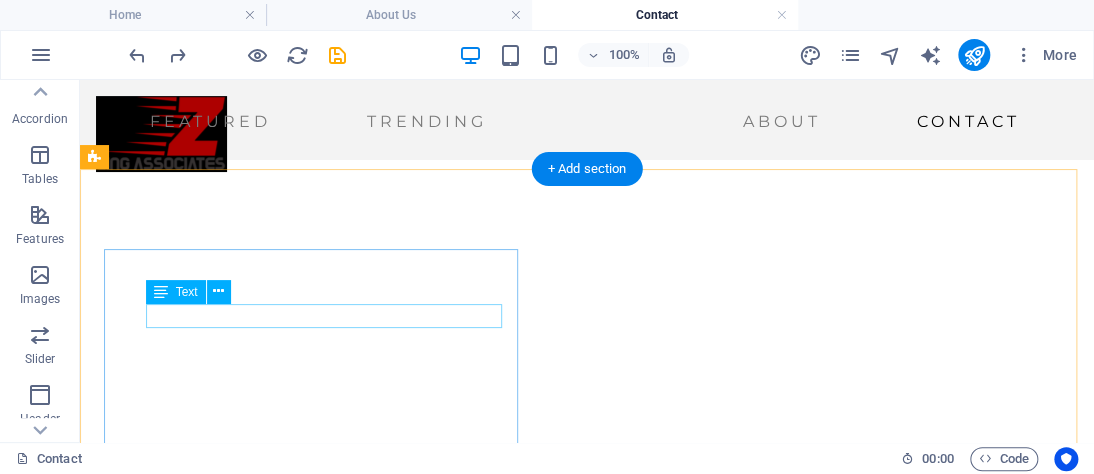 click on "Berlin" at bounding box center [244, 750] 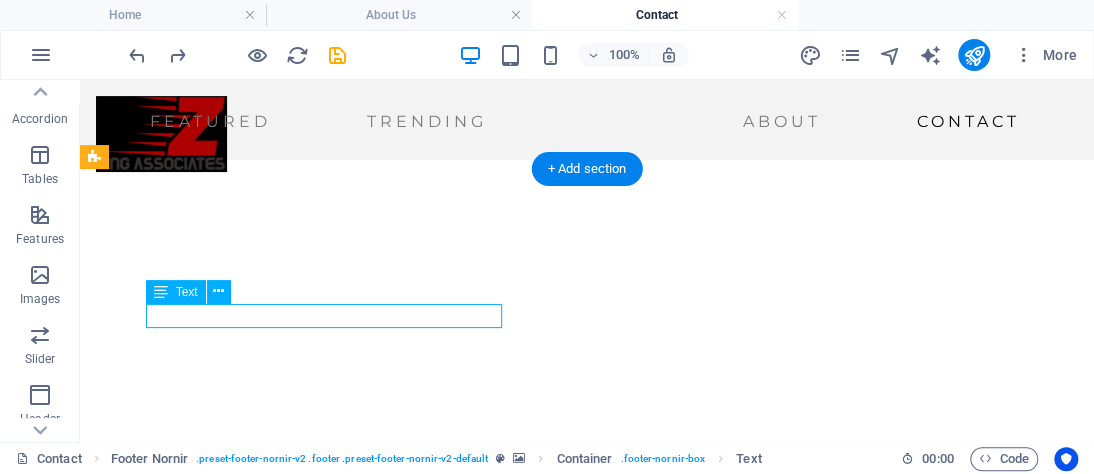 click on "Berlin" at bounding box center [244, 750] 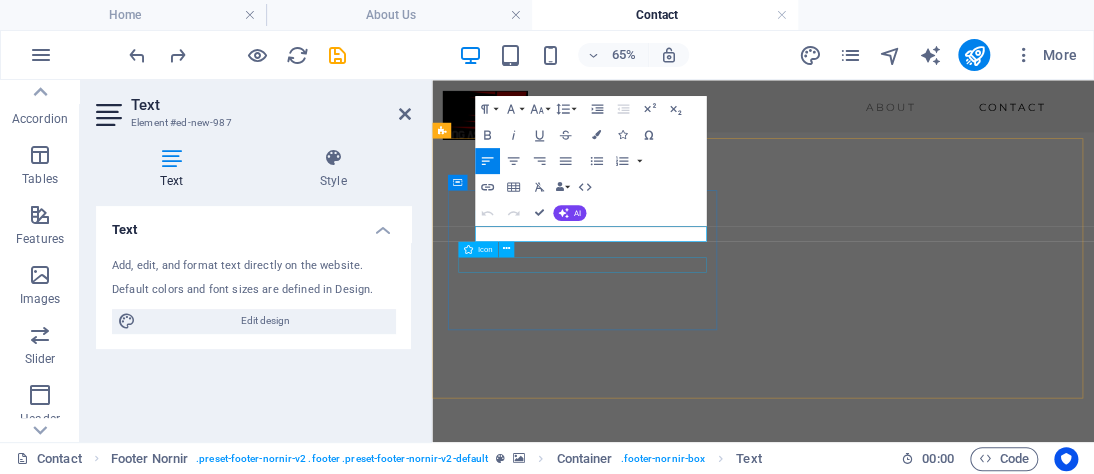 click at bounding box center (941, 823) 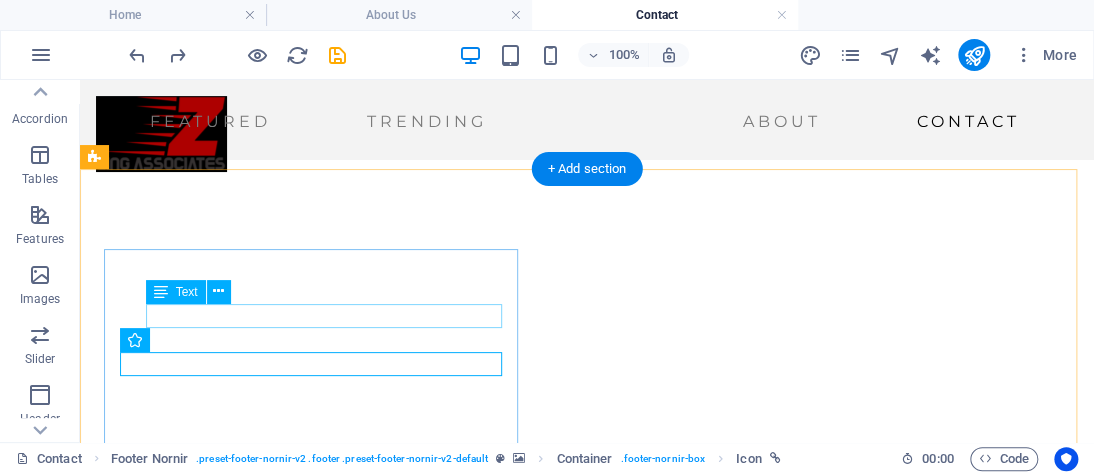 click on "Berlin" at bounding box center [244, 750] 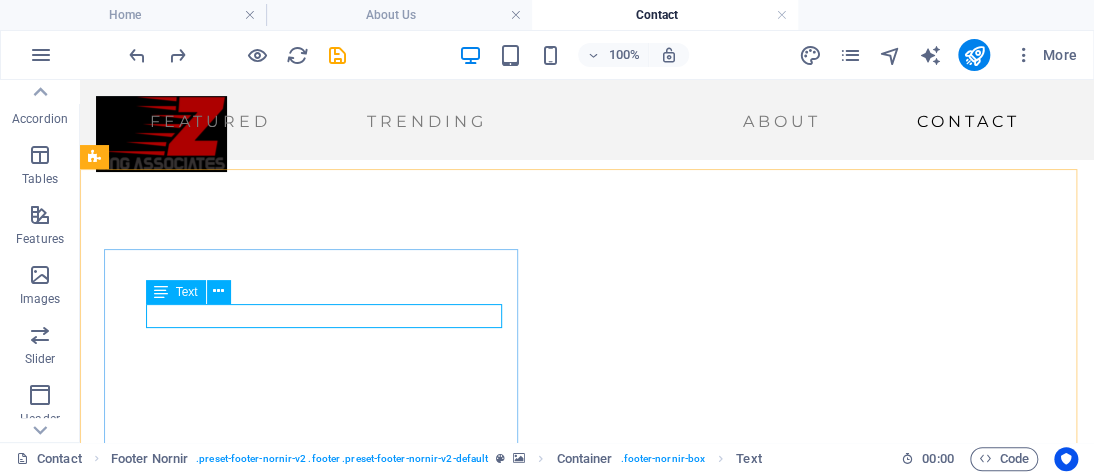 click at bounding box center (161, 292) 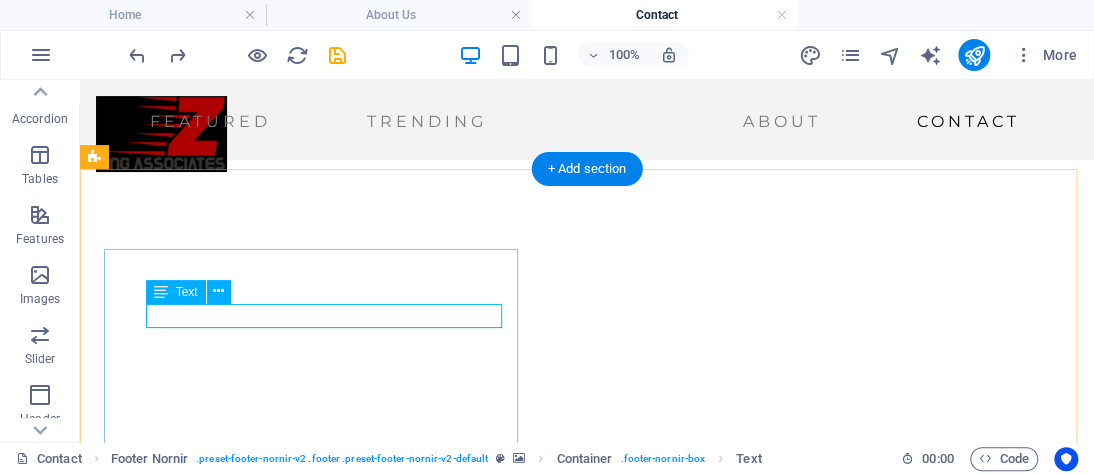 click on "Street" at bounding box center (145, 750) 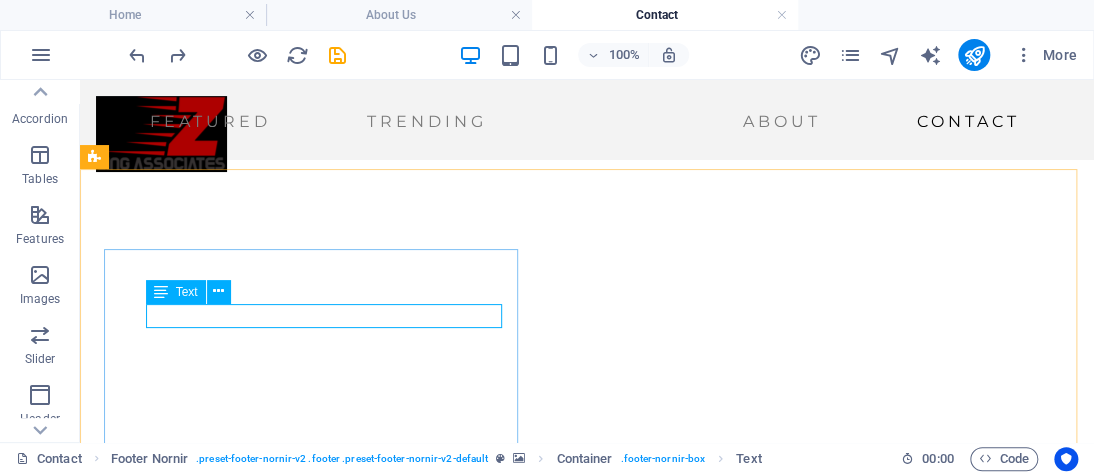 click at bounding box center (218, 291) 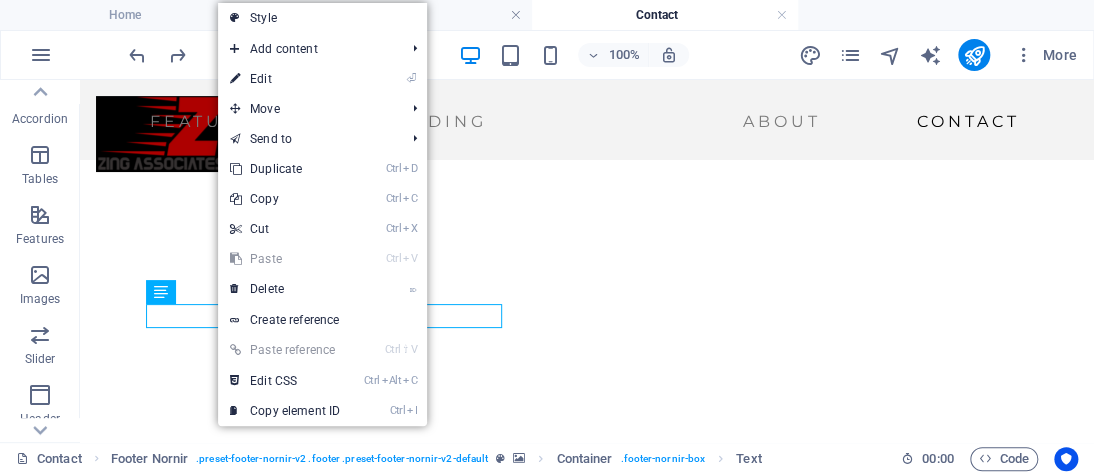 click on "⏎  Edit" at bounding box center (285, 79) 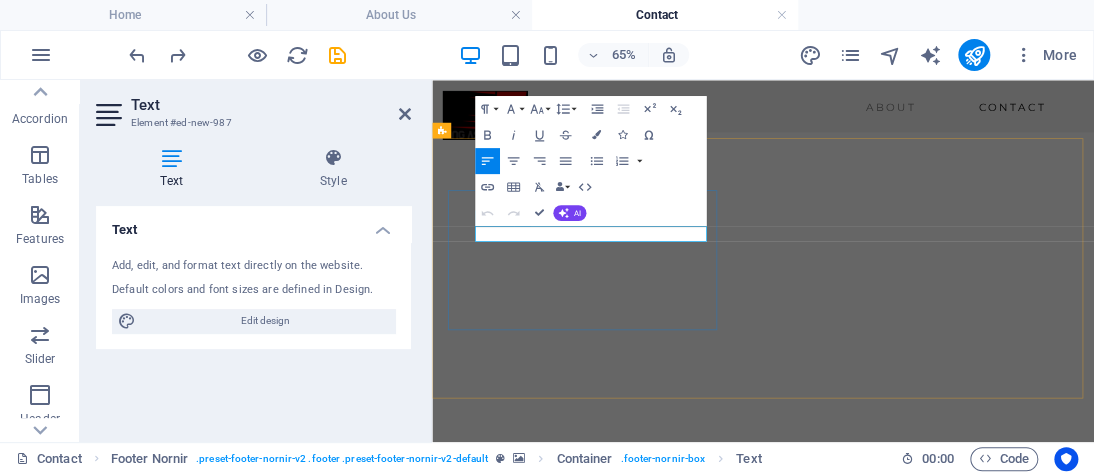drag, startPoint x: 665, startPoint y: 310, endPoint x: 575, endPoint y: 331, distance: 92.417534 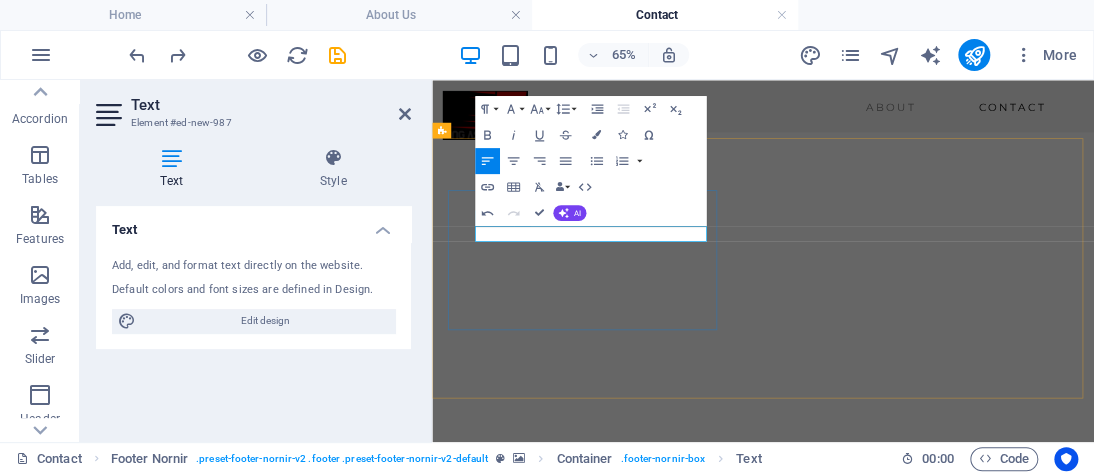 click on "Street ,  12345" at bounding box center (941, 751) 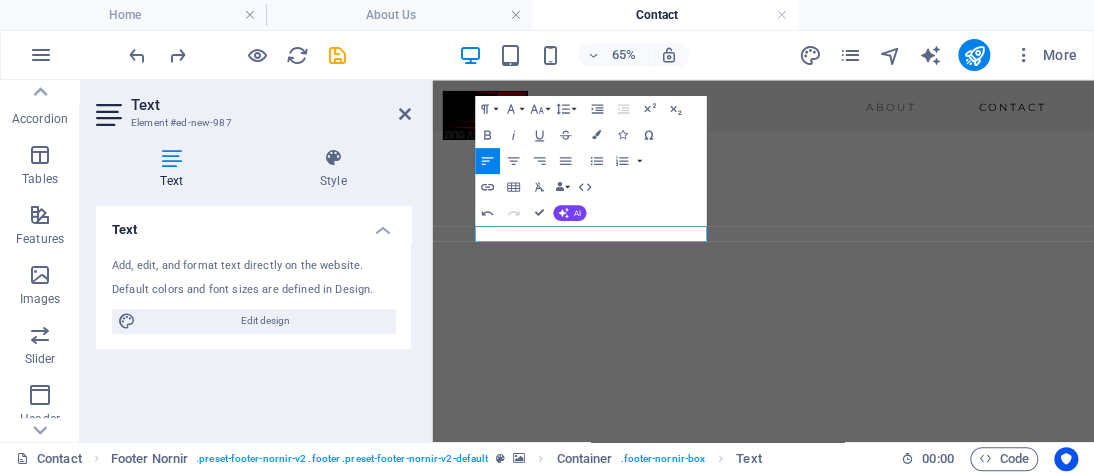 drag, startPoint x: 583, startPoint y: 313, endPoint x: 412, endPoint y: 339, distance: 172.96532 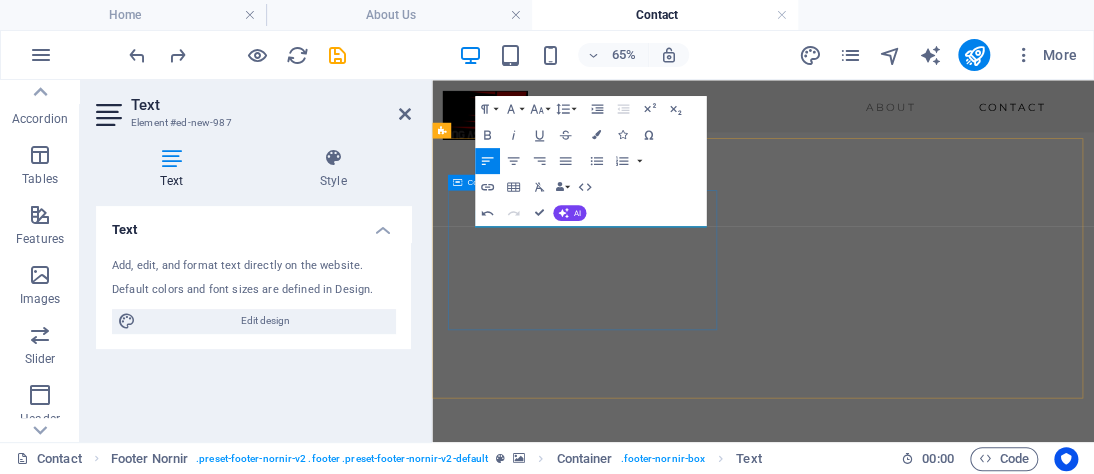 scroll, scrollTop: 1241, scrollLeft: 0, axis: vertical 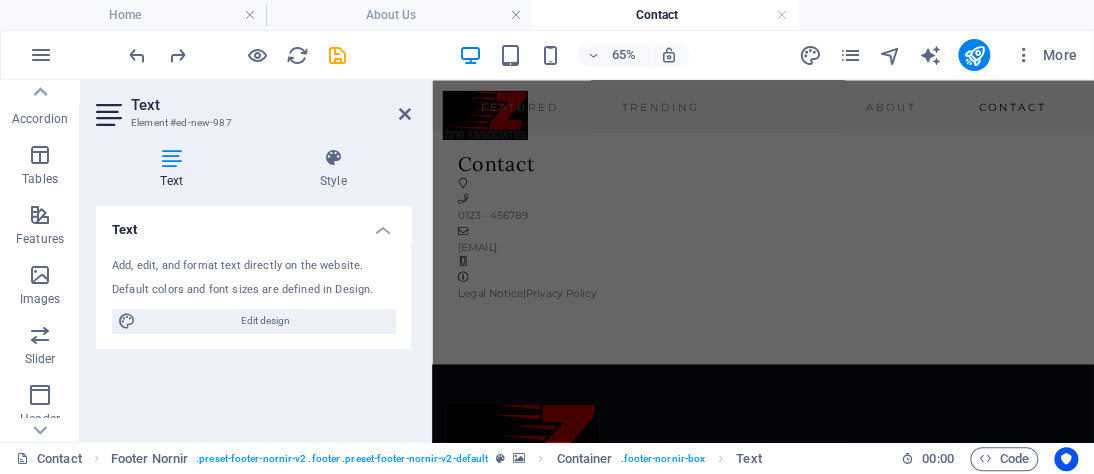 click on "Add, edit, and format text directly on the website. Default colors and font sizes are defined in Design. Edit design" at bounding box center [253, 295] 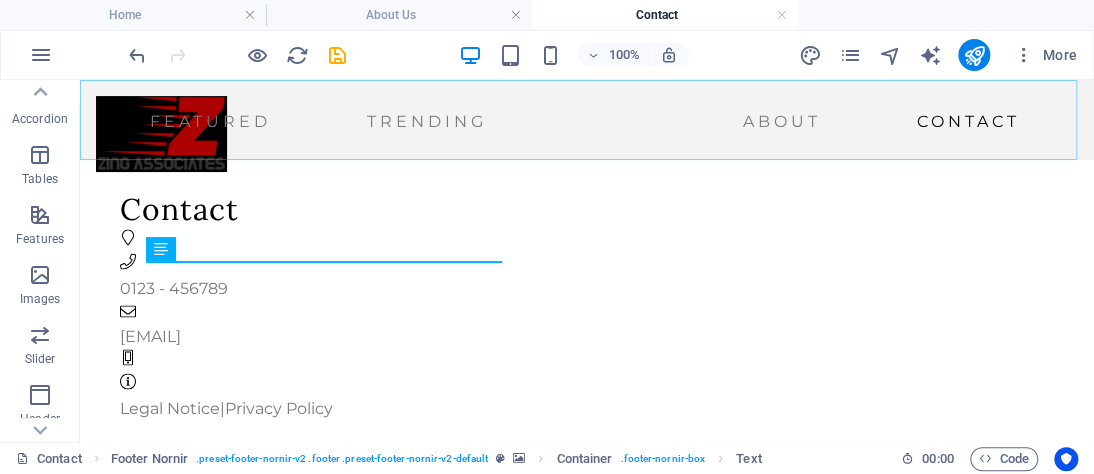 scroll, scrollTop: 796, scrollLeft: 0, axis: vertical 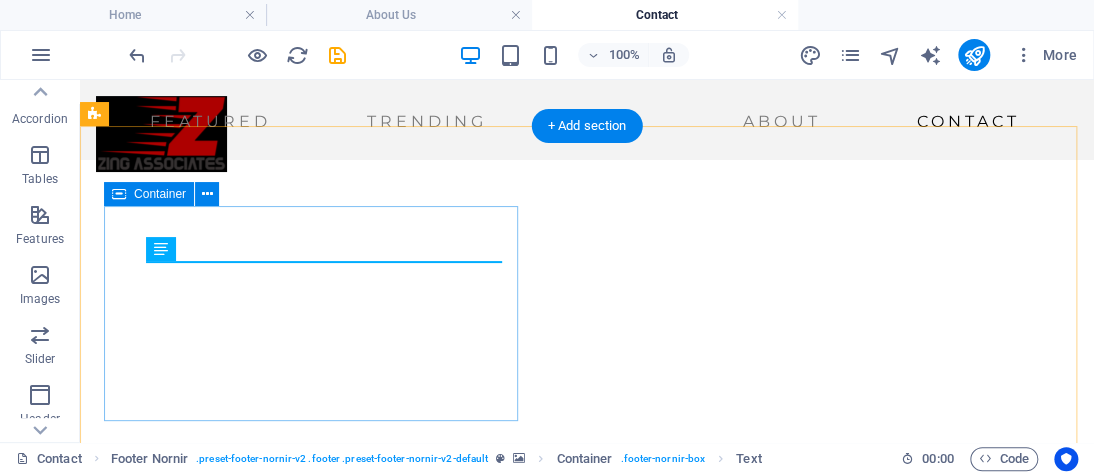 click on "Contact   0123 - 456789 d31b811925d9e85e9fa2f634957ab4@cpanel.local Legal Notice  |  Privacy Policy" at bounding box center [587, 749] 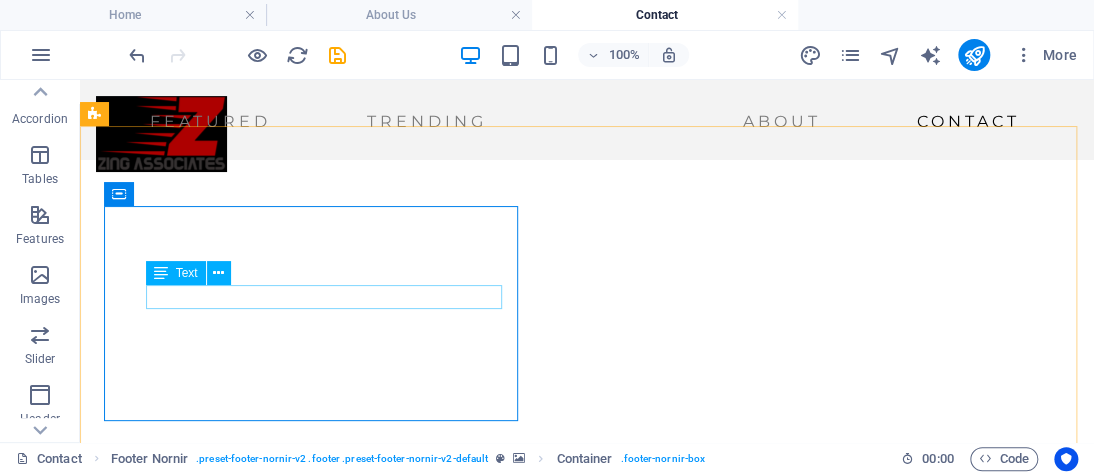 click at bounding box center (161, 273) 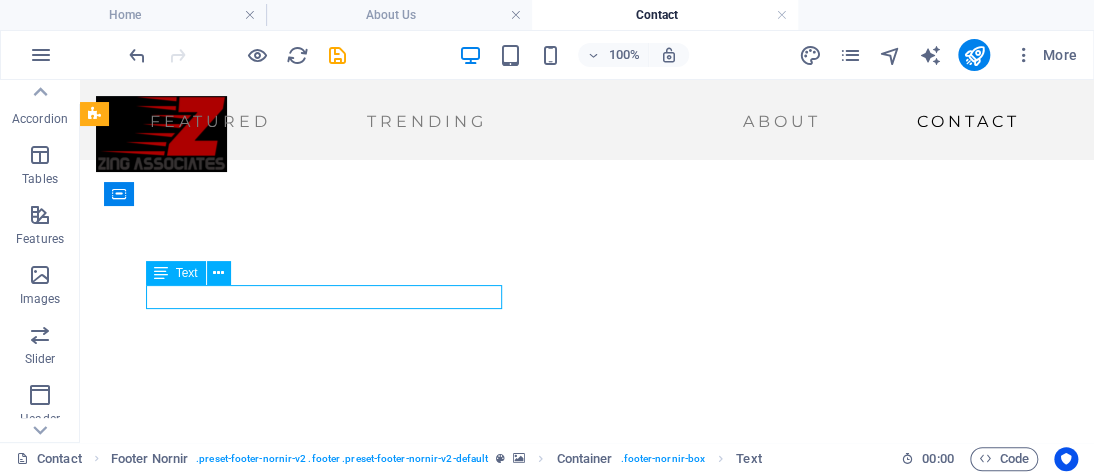 click at bounding box center (218, 273) 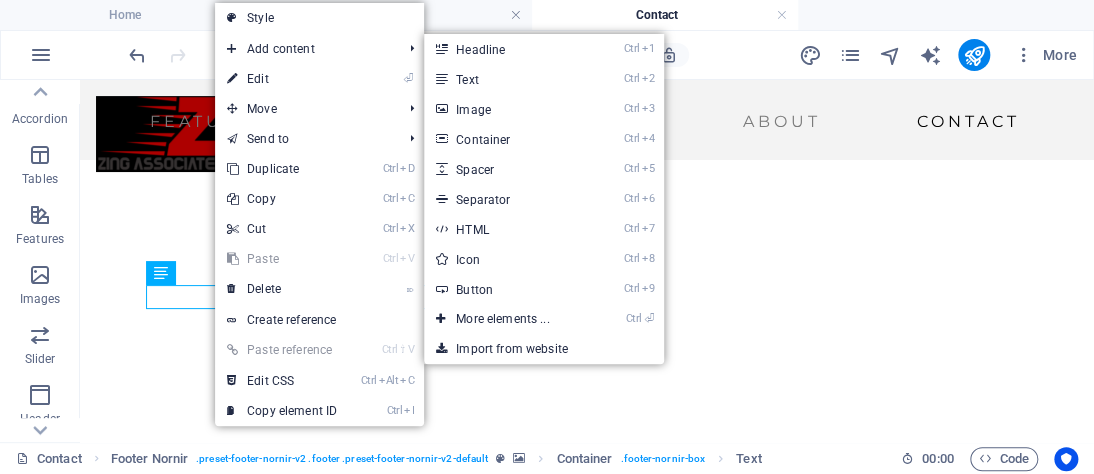 click on "Ctrl 2  Text" at bounding box center (506, 79) 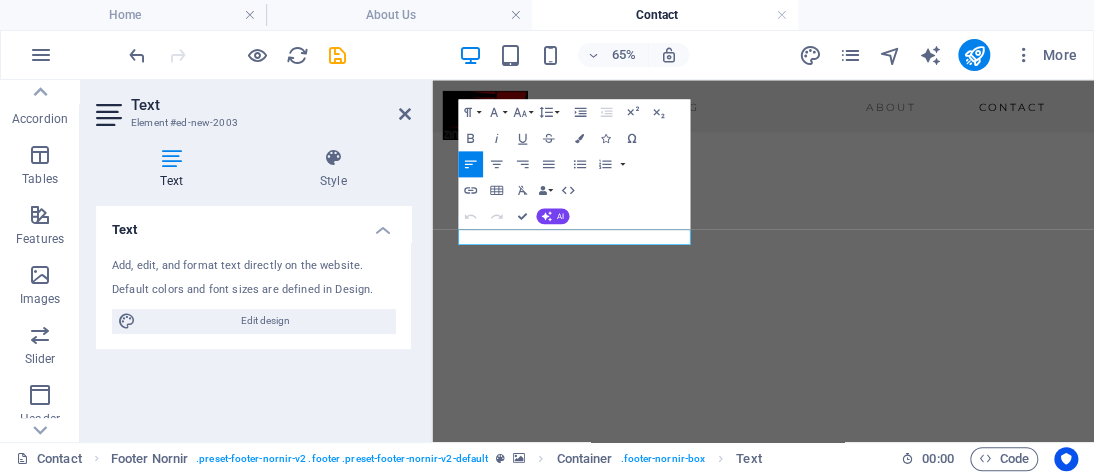 type 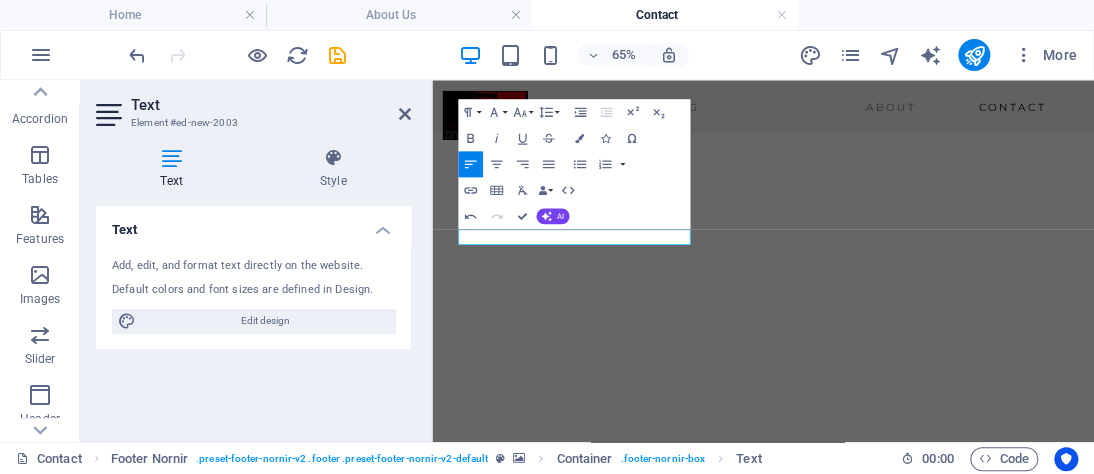 click at bounding box center [941, 338] 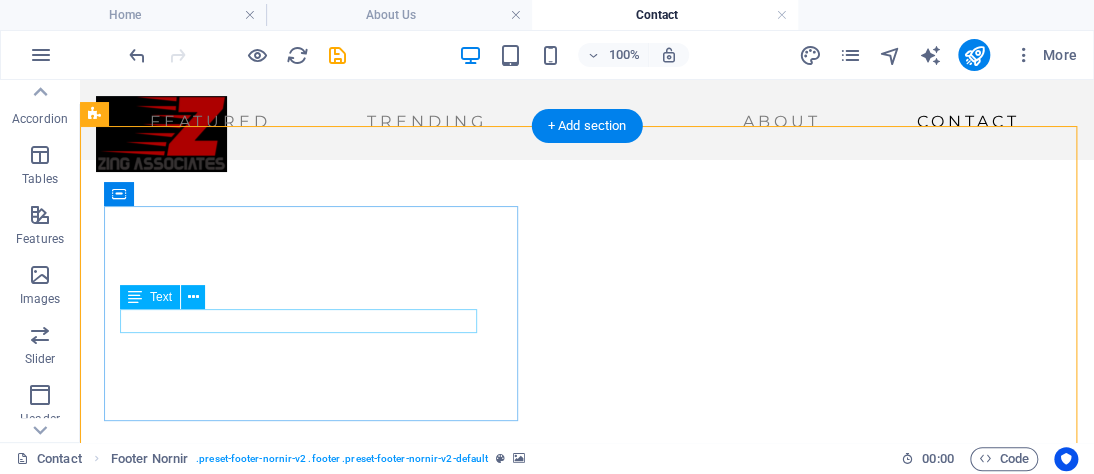 click on "Jinnah Town Link Capital Road Pakka Garha" at bounding box center (587, 757) 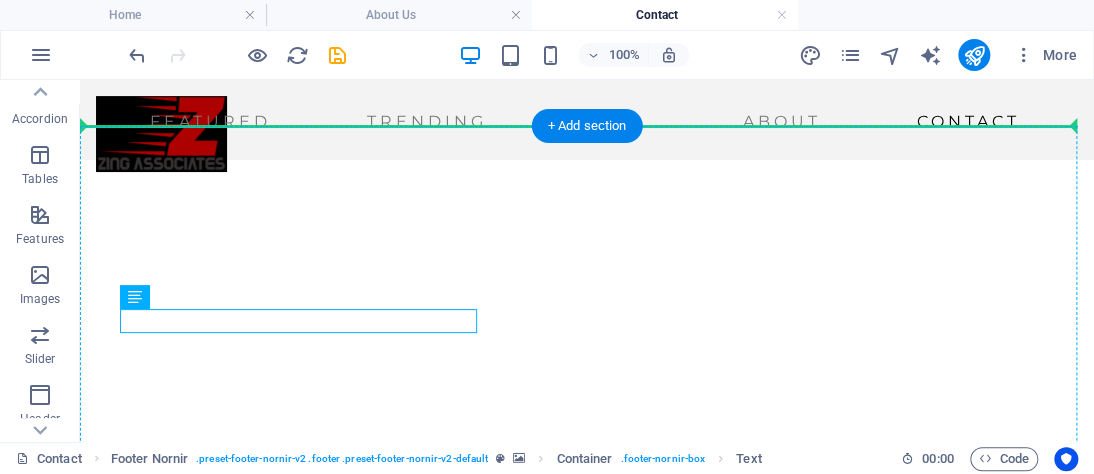 drag, startPoint x: 175, startPoint y: 326, endPoint x: 186, endPoint y: 270, distance: 57.070133 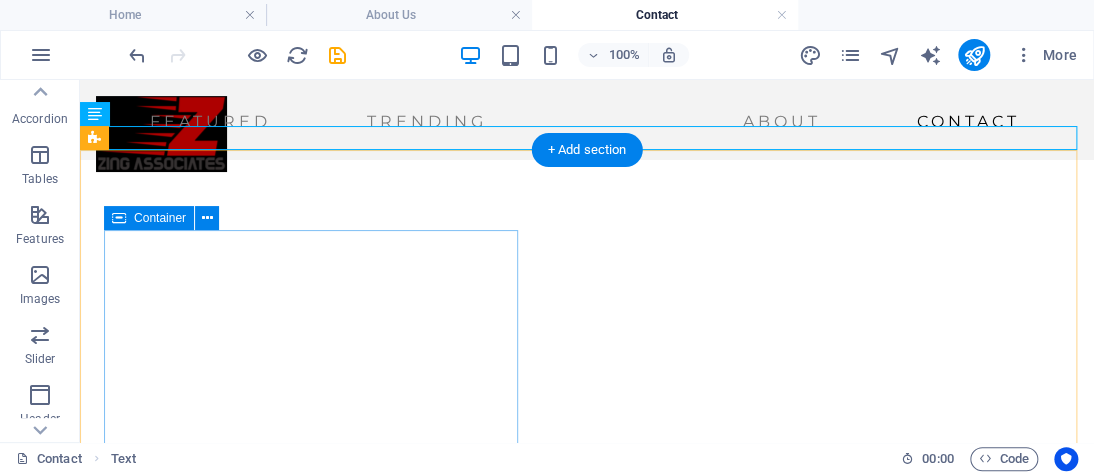 click on "Contact   0123 - 456789 d31b811925d9e85e9fa2f634957ab4@cpanel.local Legal Notice  |  Privacy Policy" at bounding box center (587, 773) 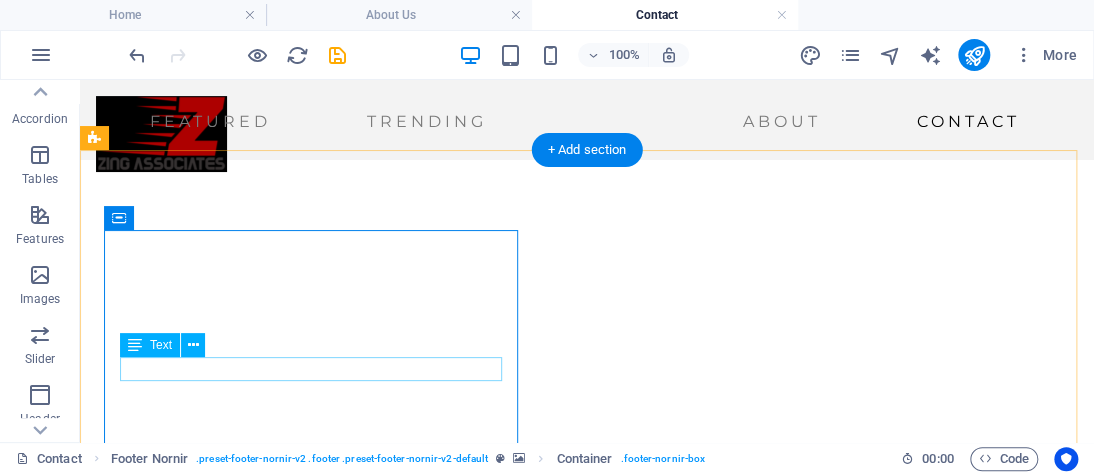 click on "d31b811925d9e85e9fa2f634957ab4@cpanel.local" at bounding box center (150, 804) 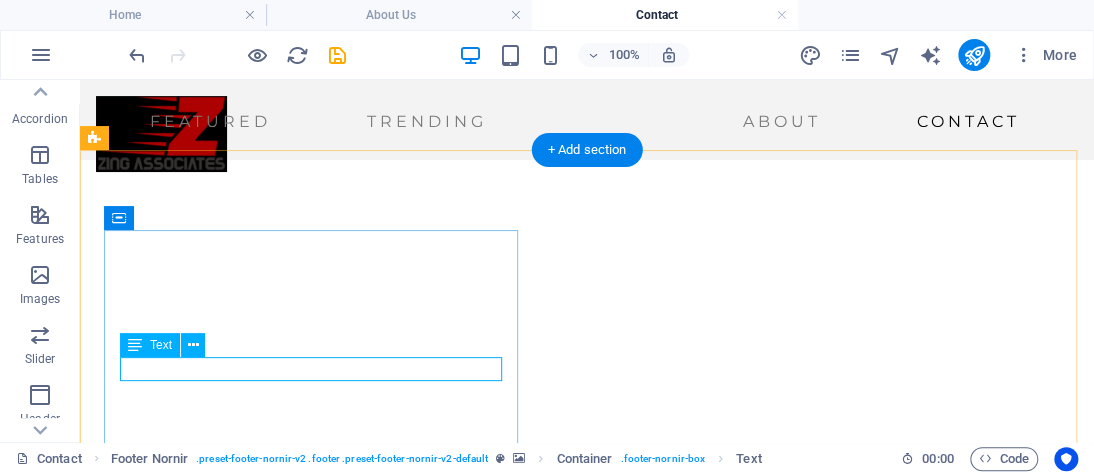 click on "d31b811925d9e85e9fa2f634957ab4@cpanel.local" at bounding box center [150, 804] 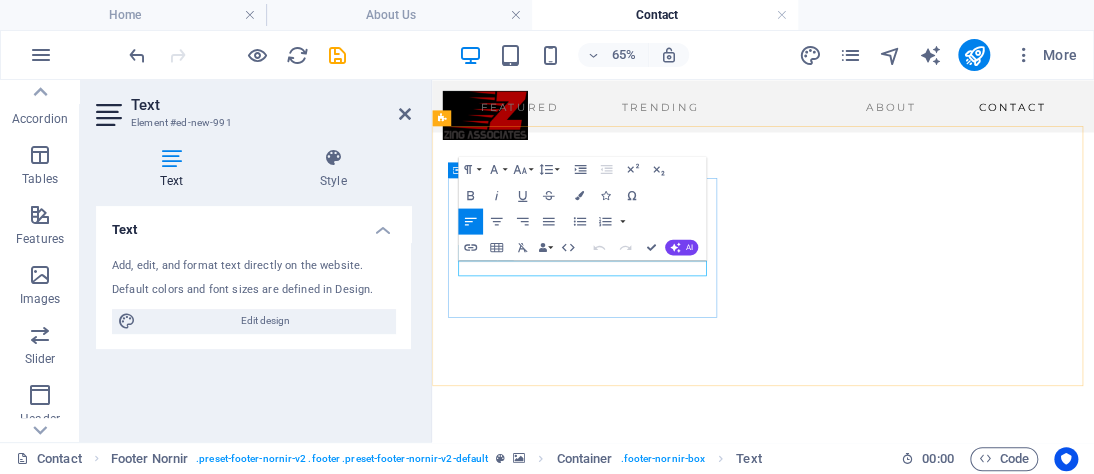 type 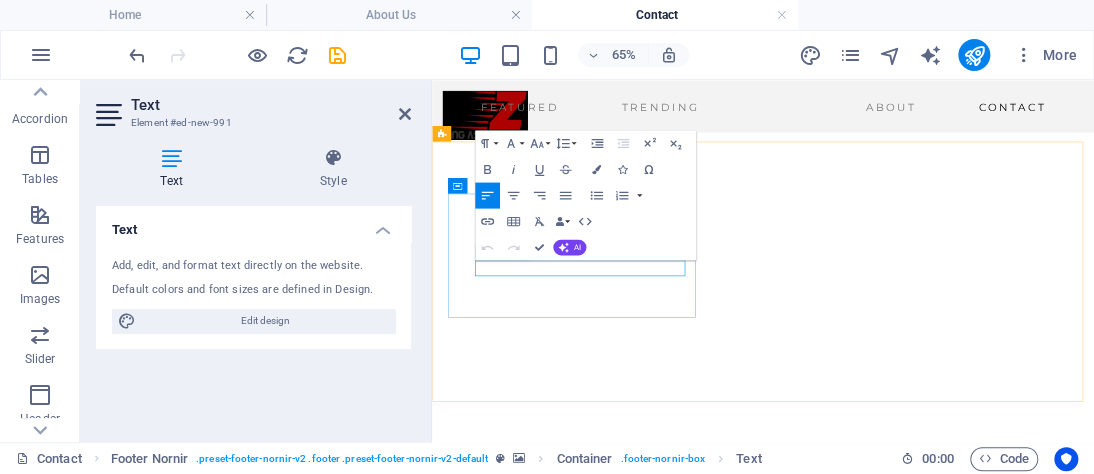 scroll, scrollTop: 772, scrollLeft: 0, axis: vertical 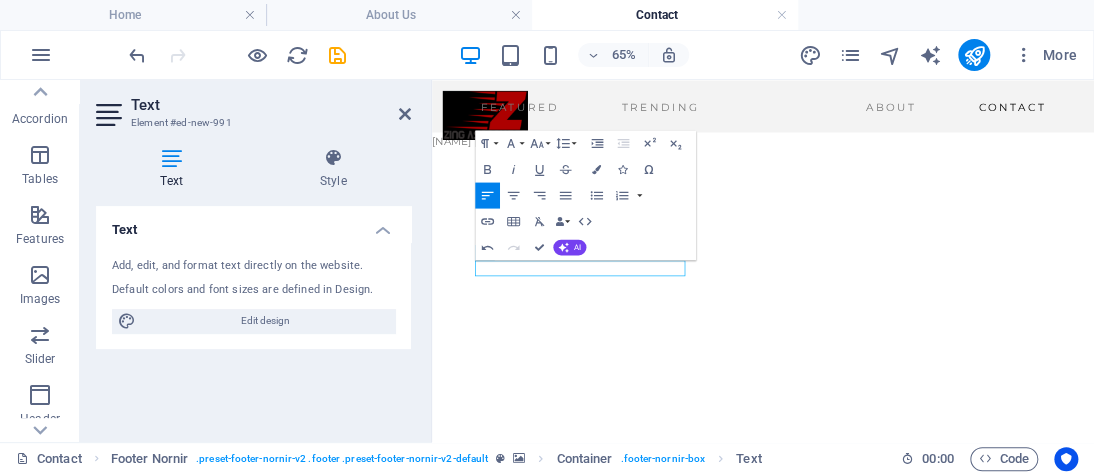 click at bounding box center [941, 386] 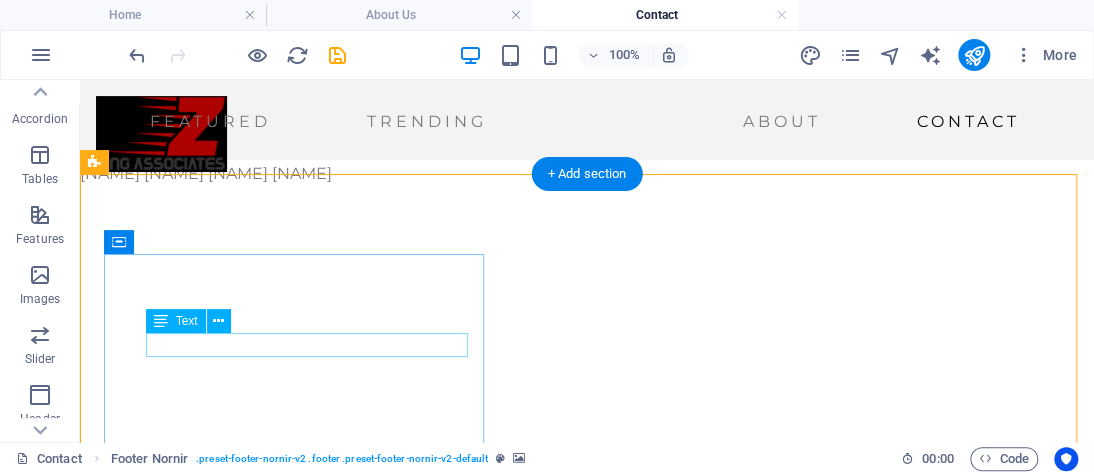 click on "0123 - 456789" at bounding box center [174, 780] 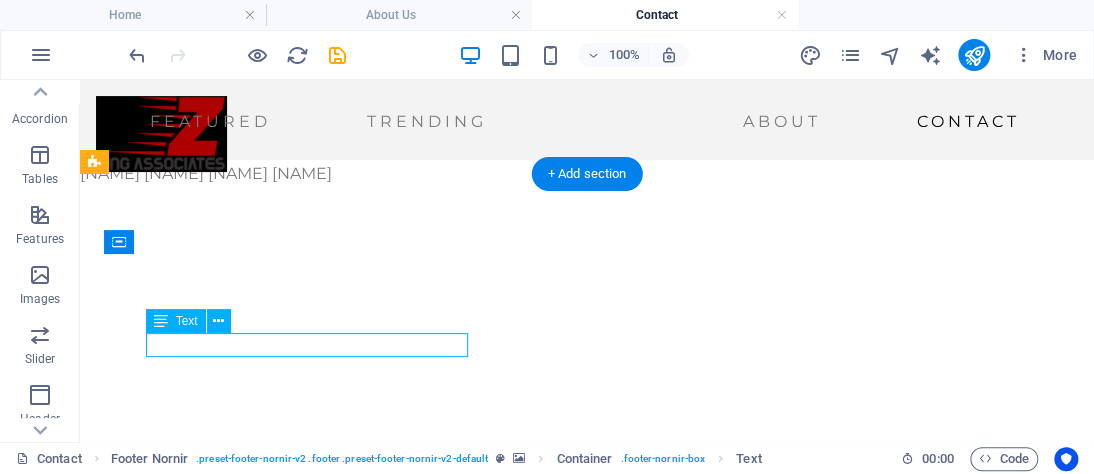 click on "0123 - 456789" at bounding box center [174, 780] 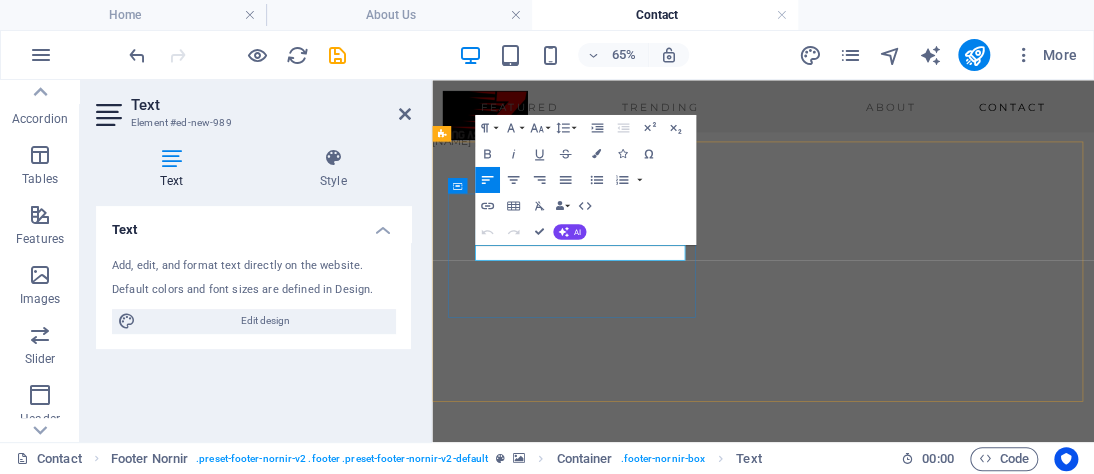 click on "0123 - 456789" at bounding box center [526, 780] 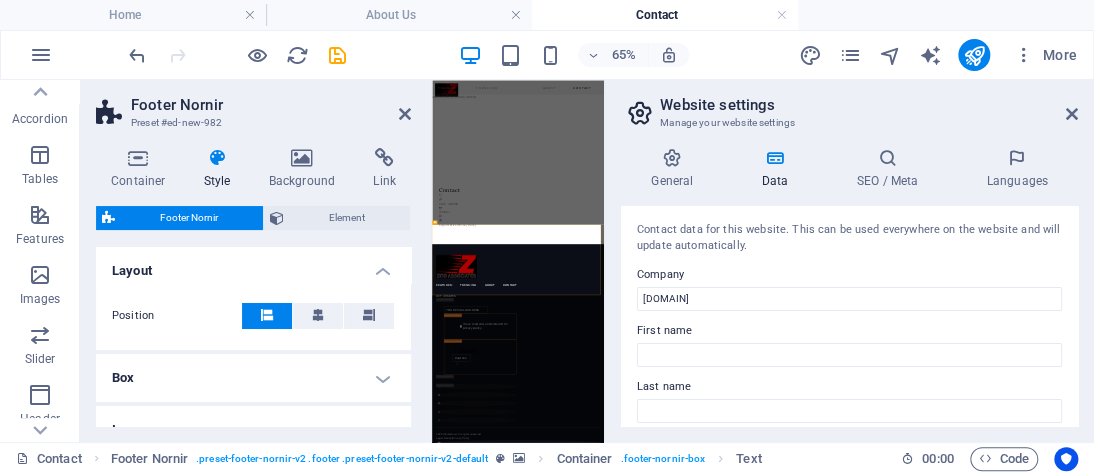 scroll, scrollTop: 47, scrollLeft: 0, axis: vertical 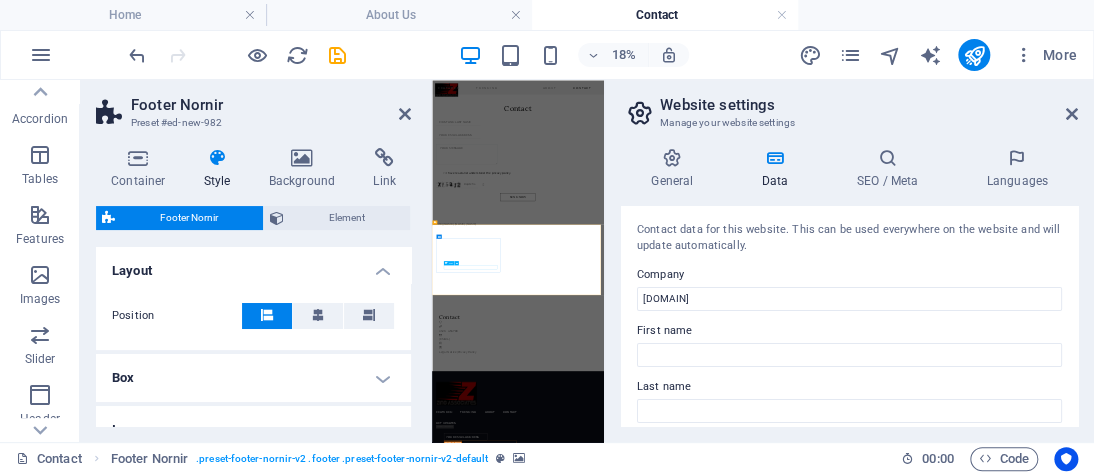 click on "Text" at bounding box center (449, 263) 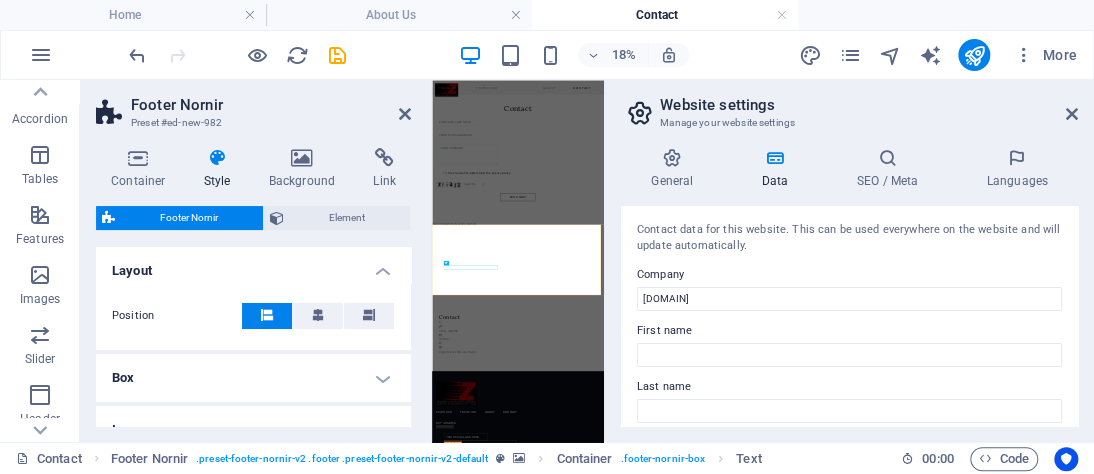 click at bounding box center (921, 1111) 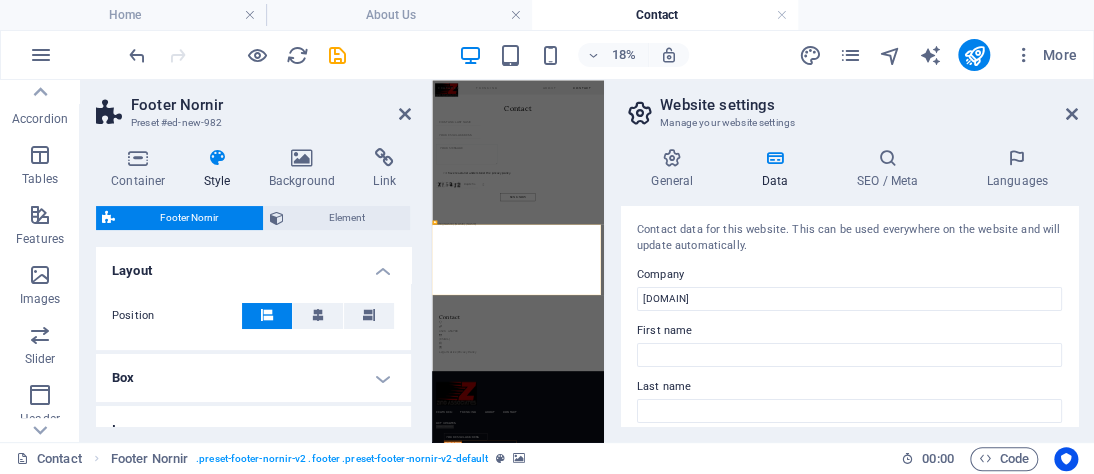 click at bounding box center (1072, 114) 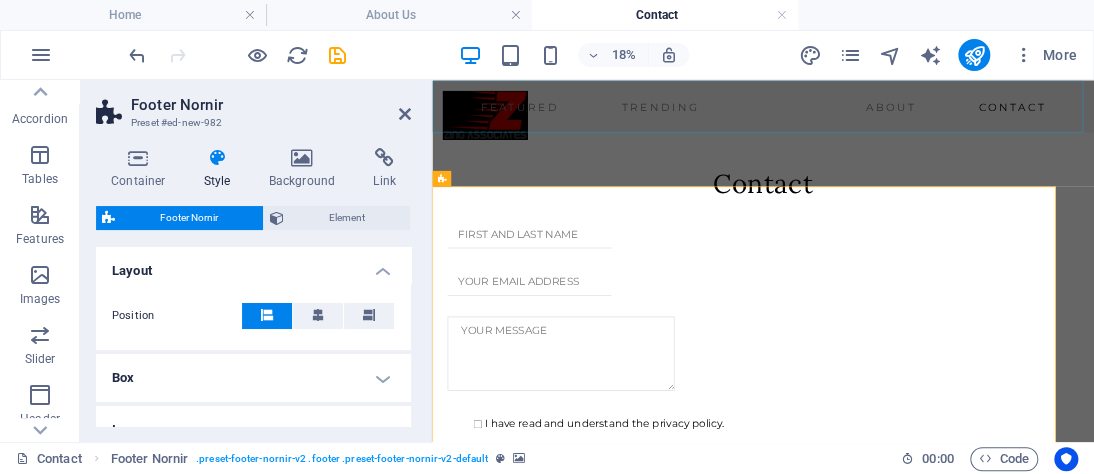 scroll, scrollTop: 704, scrollLeft: 0, axis: vertical 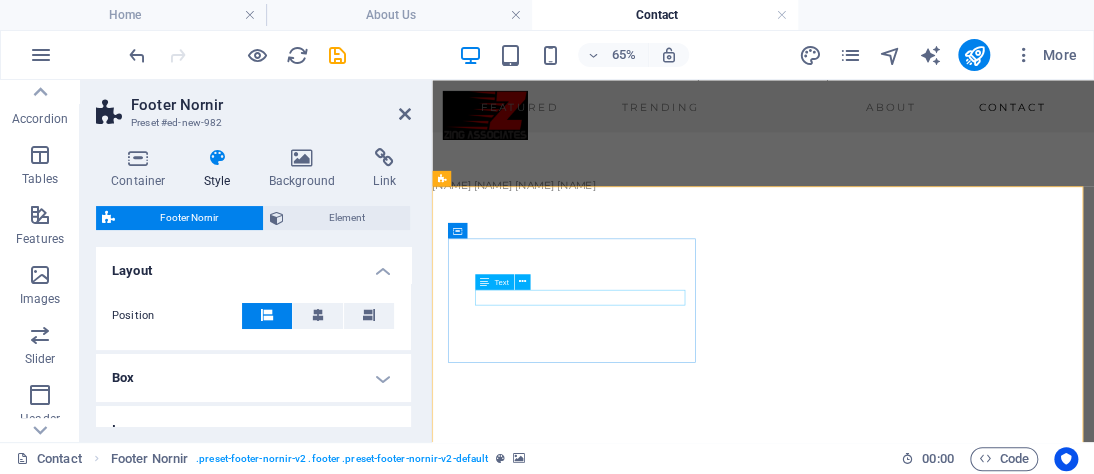 click on "0123 - 456789" at bounding box center (526, 848) 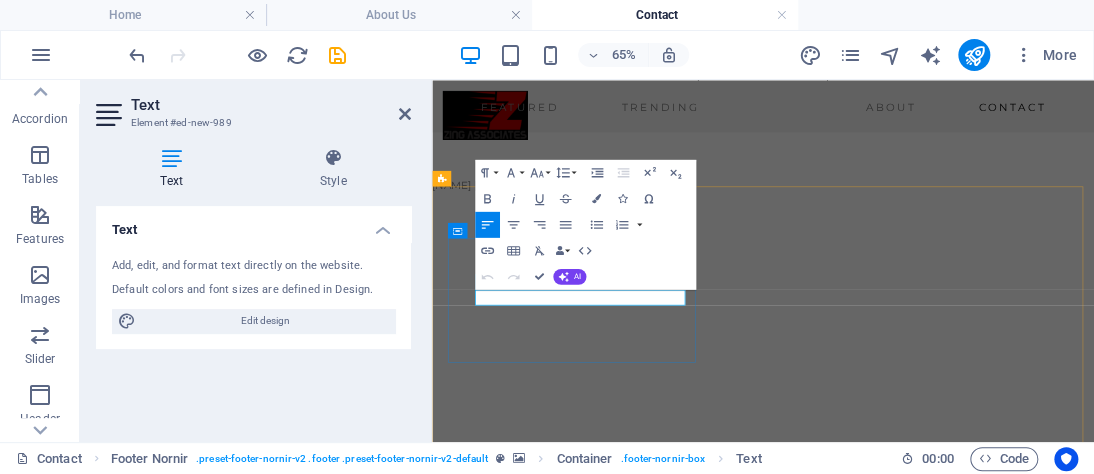 click on "0123 - 456789" at bounding box center [526, 848] 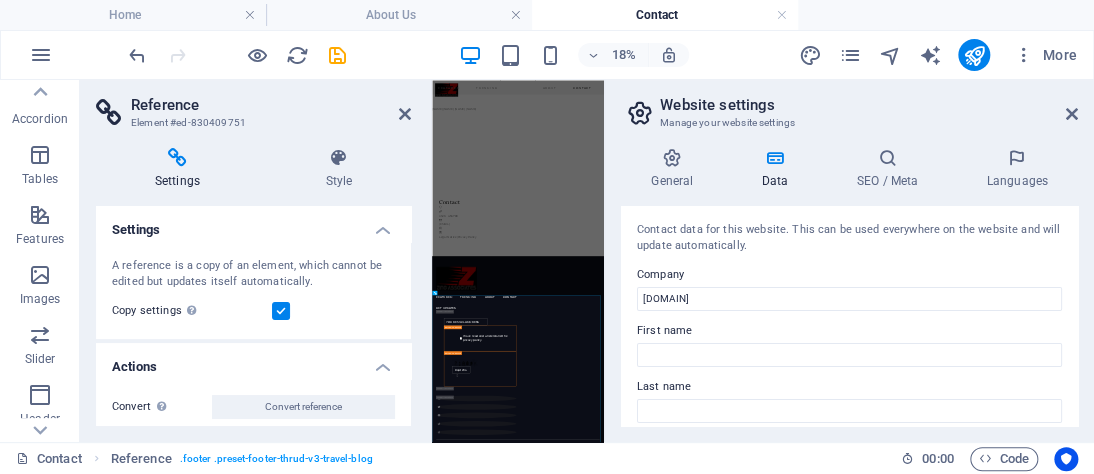 scroll, scrollTop: 47, scrollLeft: 0, axis: vertical 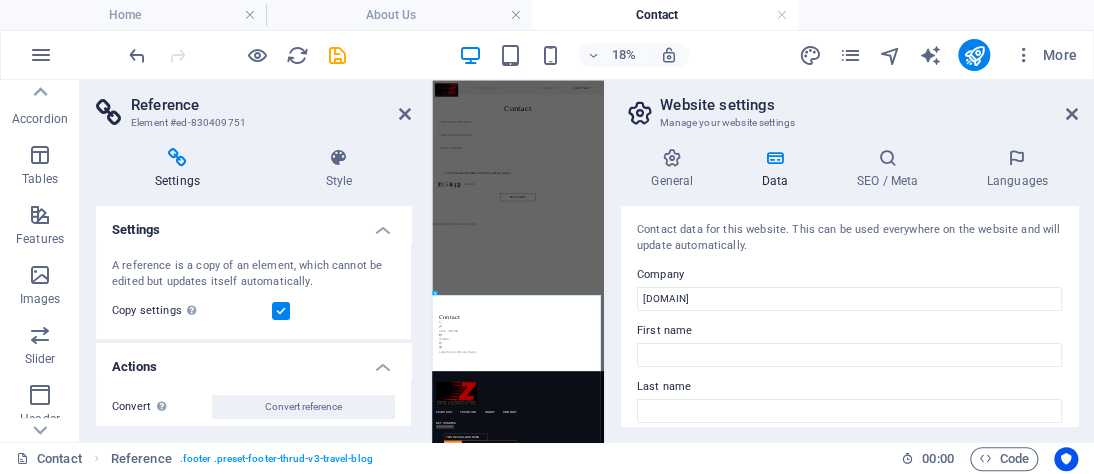 click on "Website settings" at bounding box center [869, 105] 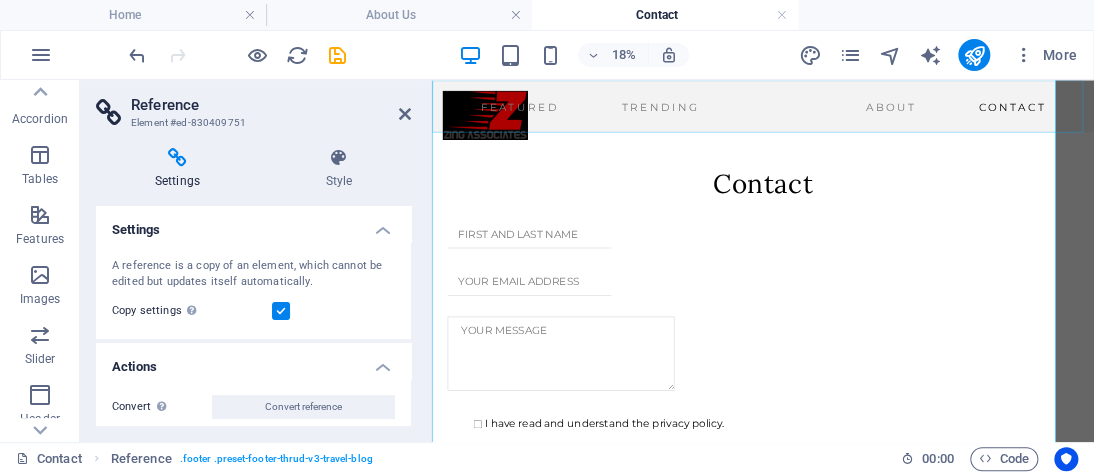 scroll, scrollTop: 1324, scrollLeft: 0, axis: vertical 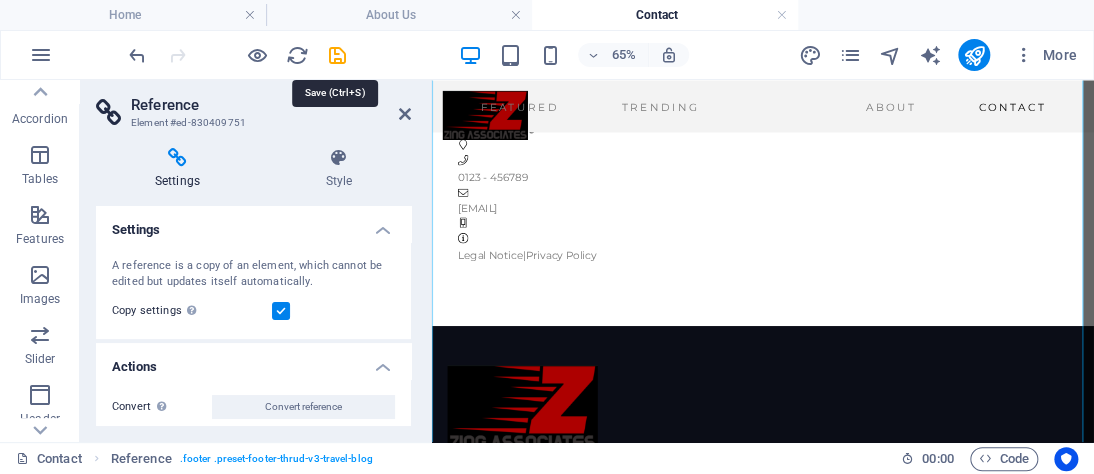 click at bounding box center (337, 55) 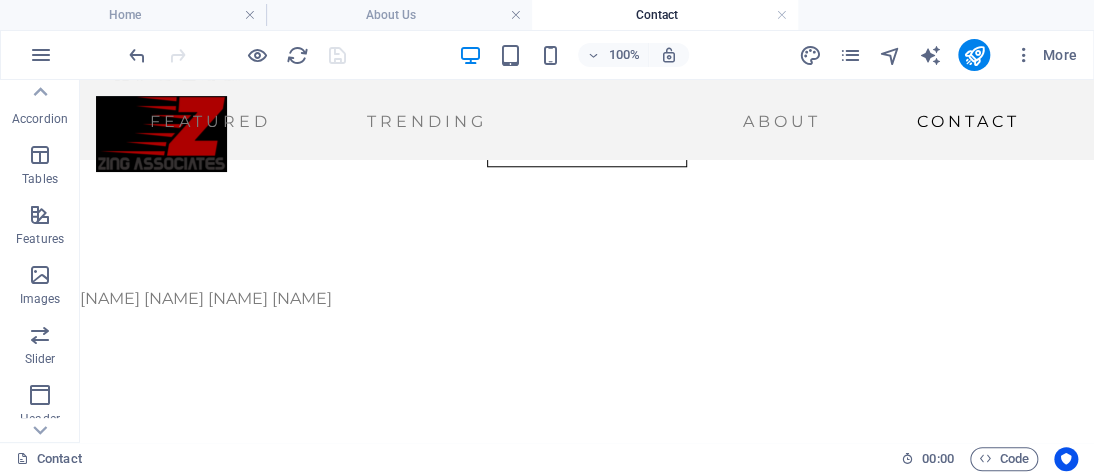scroll, scrollTop: 708, scrollLeft: 0, axis: vertical 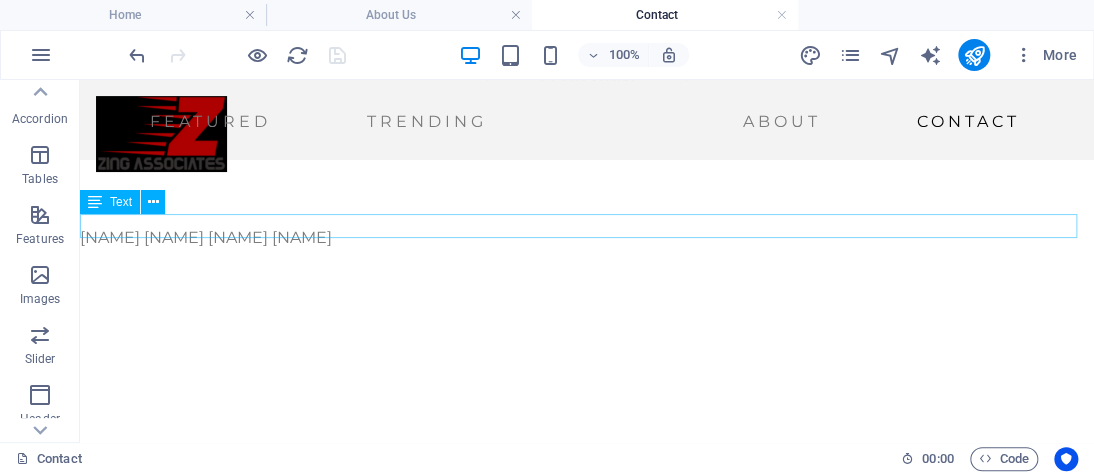 click on "Jinnah Town Link Capital Road Pakka Garha" at bounding box center [587, 238] 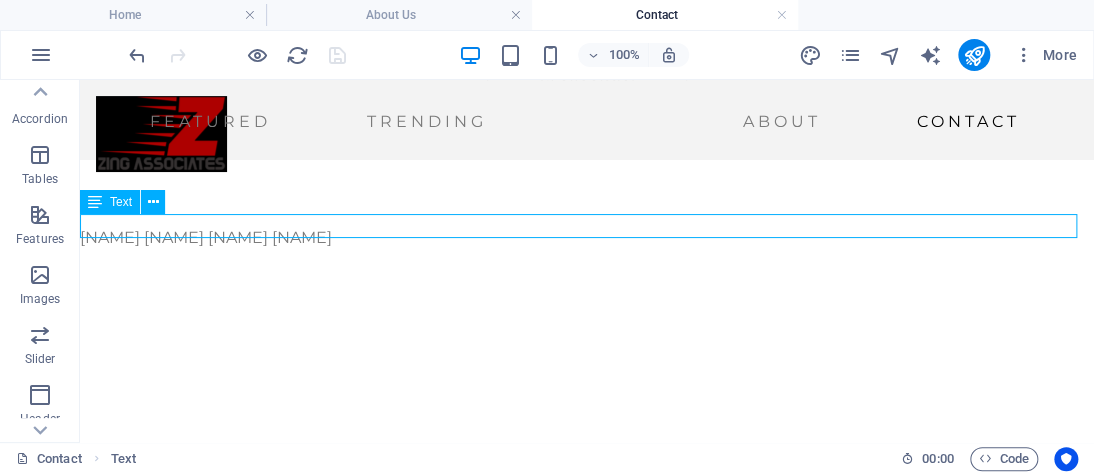 click on "Jinnah Town Link Capital Road Pakka Garha" at bounding box center (587, 238) 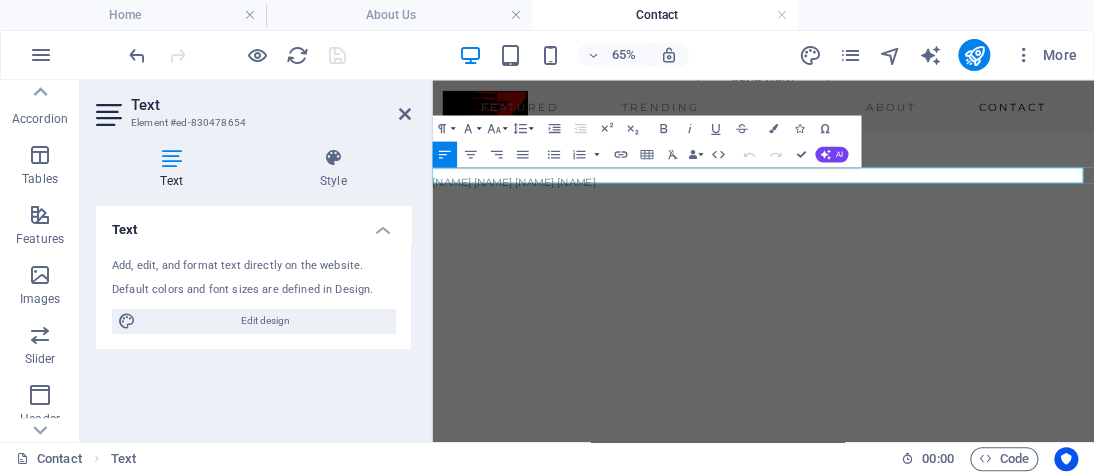 drag, startPoint x: 820, startPoint y: 229, endPoint x: 393, endPoint y: 228, distance: 427.00116 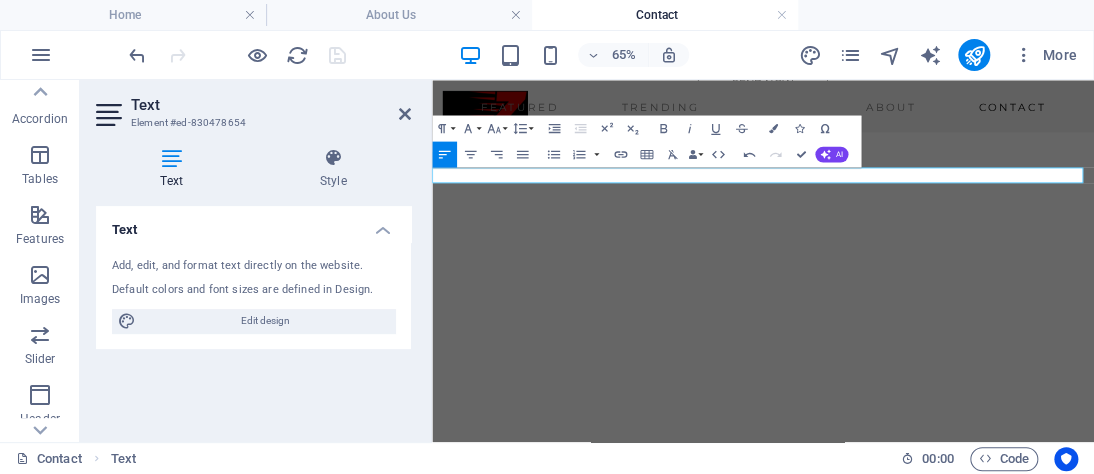 click at bounding box center (941, 450) 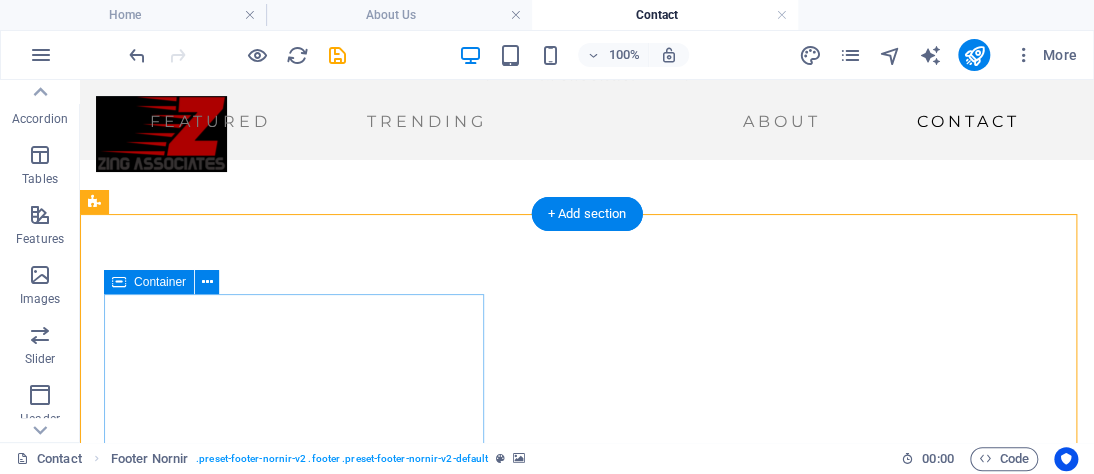 click on "Contact   0123 - 456789 zingassociatespk@gmail.com Legal Notice  |  Privacy Policy" at bounding box center (587, 837) 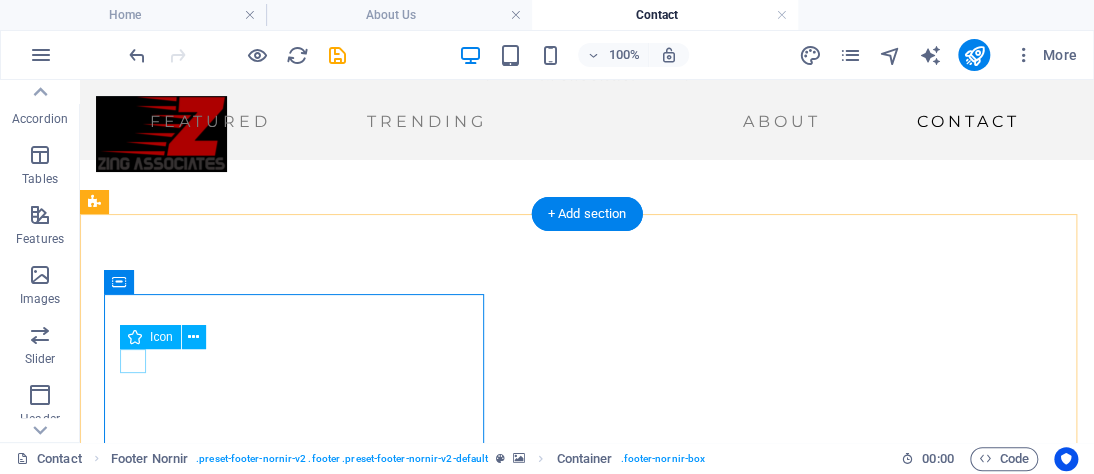 click at bounding box center [587, 773] 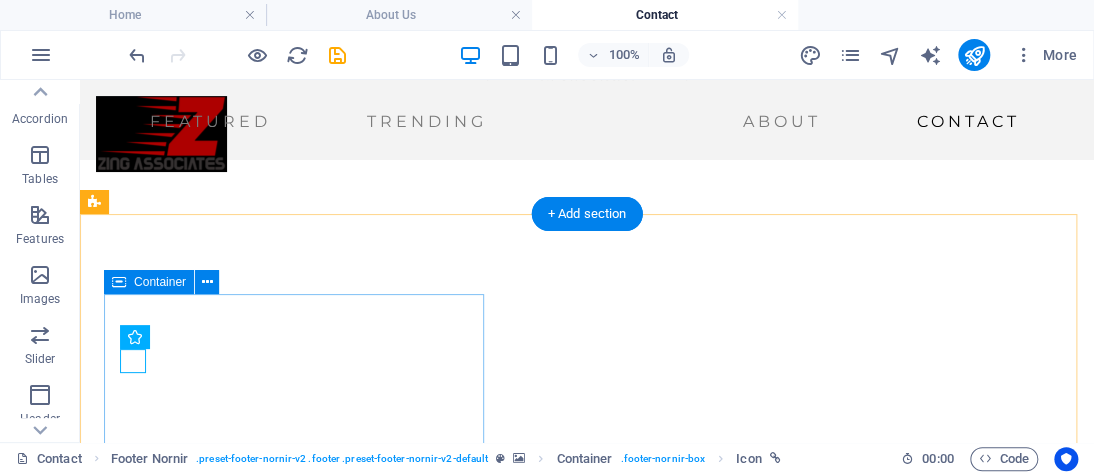 click on "Contact   0123 - 456789 zingassociatespk@gmail.com Legal Notice  |  Privacy Policy" at bounding box center [587, 837] 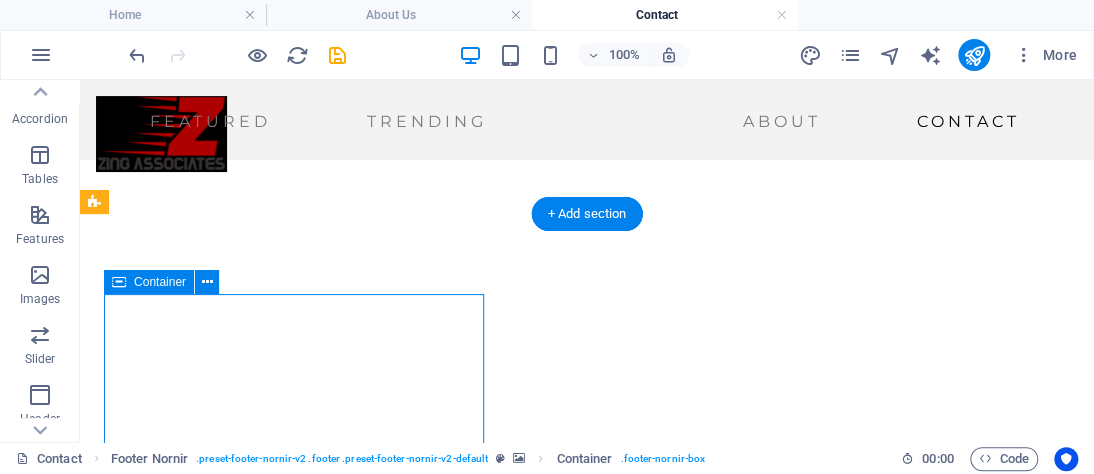 click on "Contact   0123 - 456789 zingassociatespk@gmail.com Legal Notice  |  Privacy Policy" at bounding box center [587, 837] 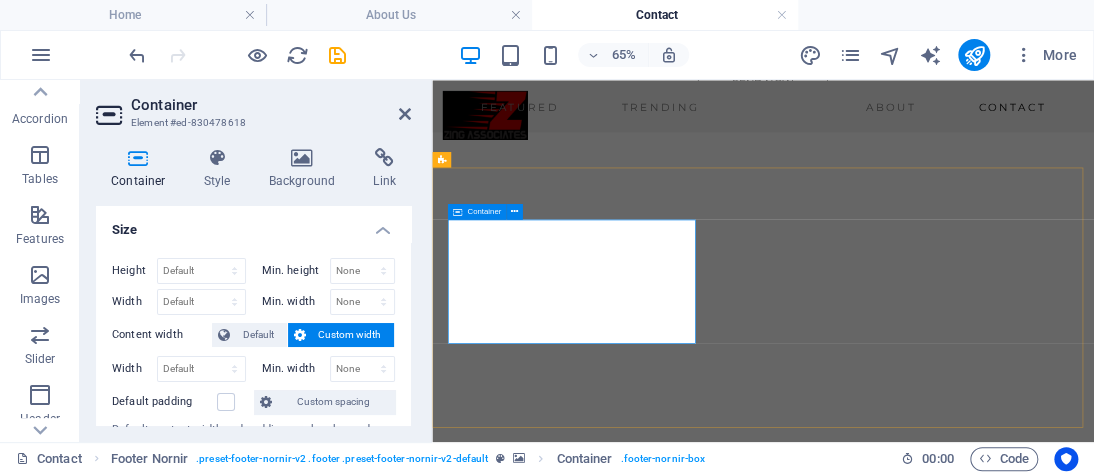 click on "Contact   0123 - 456789 zingassociatespk@gmail.com Legal Notice  |  Privacy Policy" at bounding box center [941, 837] 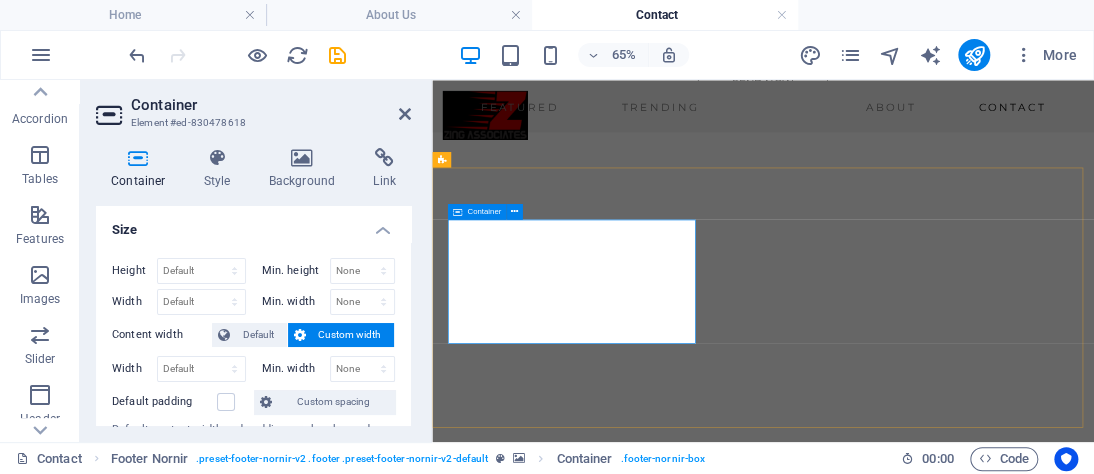 click on "Contact   0123 - 456789 zingassociatespk@gmail.com Legal Notice  |  Privacy Policy" at bounding box center (941, 837) 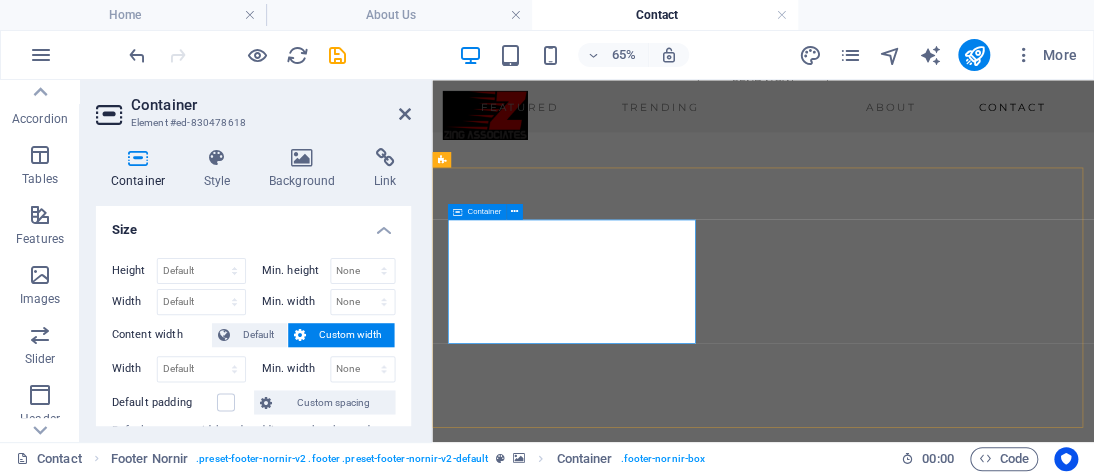 drag, startPoint x: 91, startPoint y: 277, endPoint x: 363, endPoint y: 119, distance: 314.56 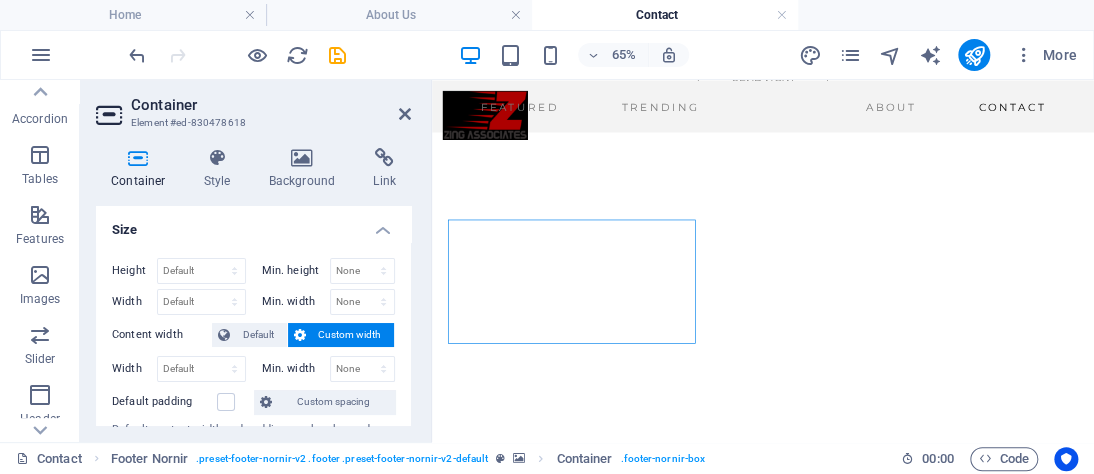 click at bounding box center (405, 114) 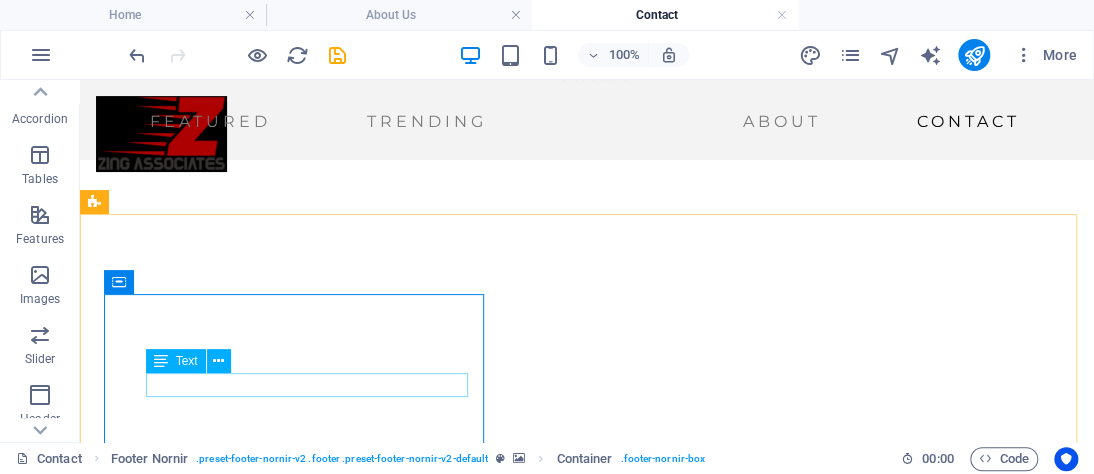 click on "Text" at bounding box center (187, 361) 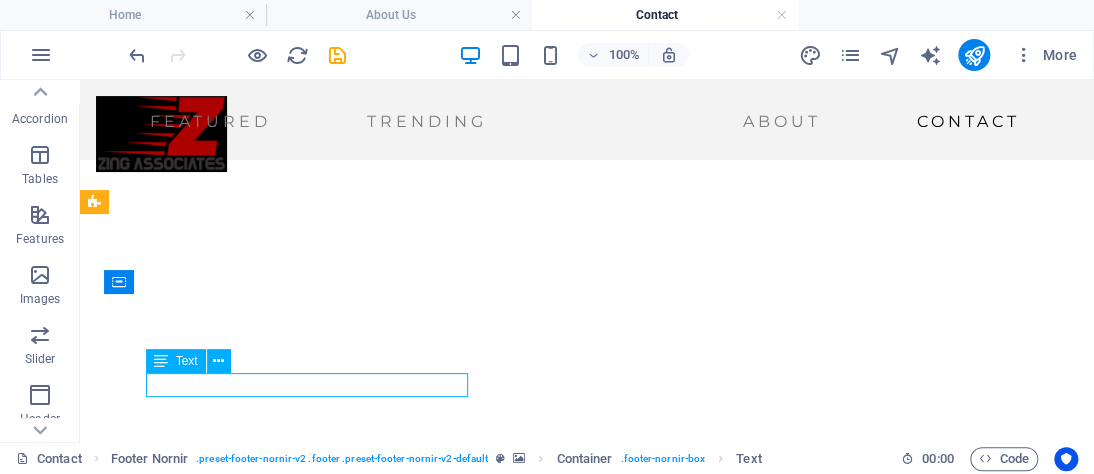 click at bounding box center [218, 361] 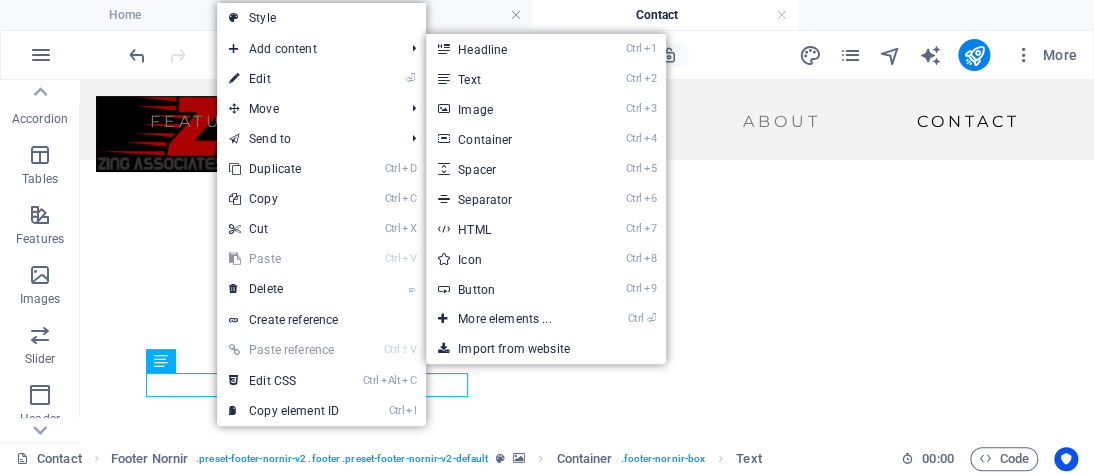 click on "Ctrl 2  Text" at bounding box center [508, 79] 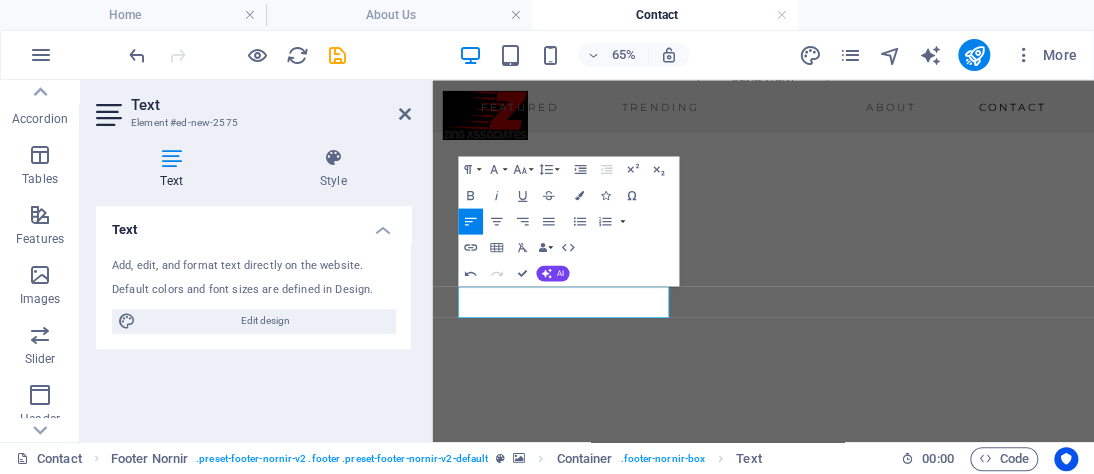 type 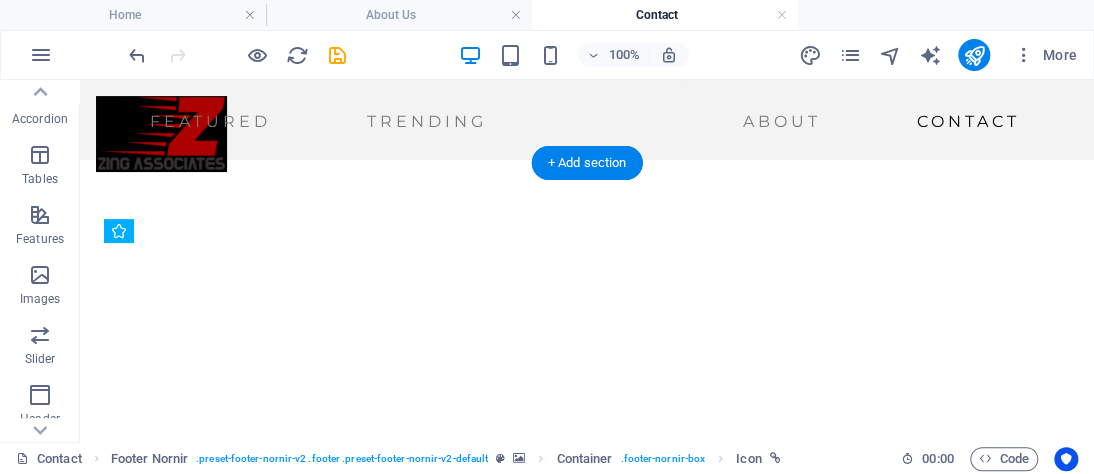 scroll, scrollTop: 785, scrollLeft: 0, axis: vertical 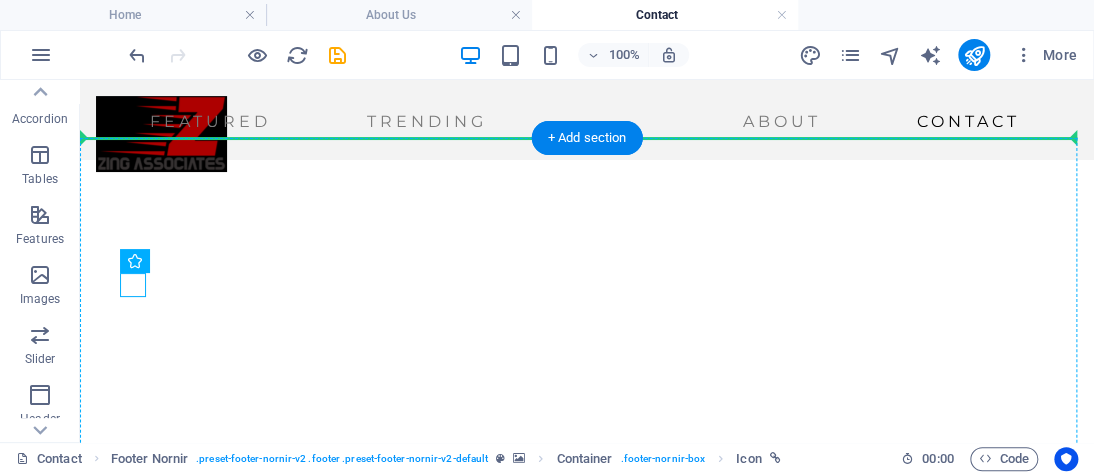 drag, startPoint x: 127, startPoint y: 364, endPoint x: 112, endPoint y: 316, distance: 50.289165 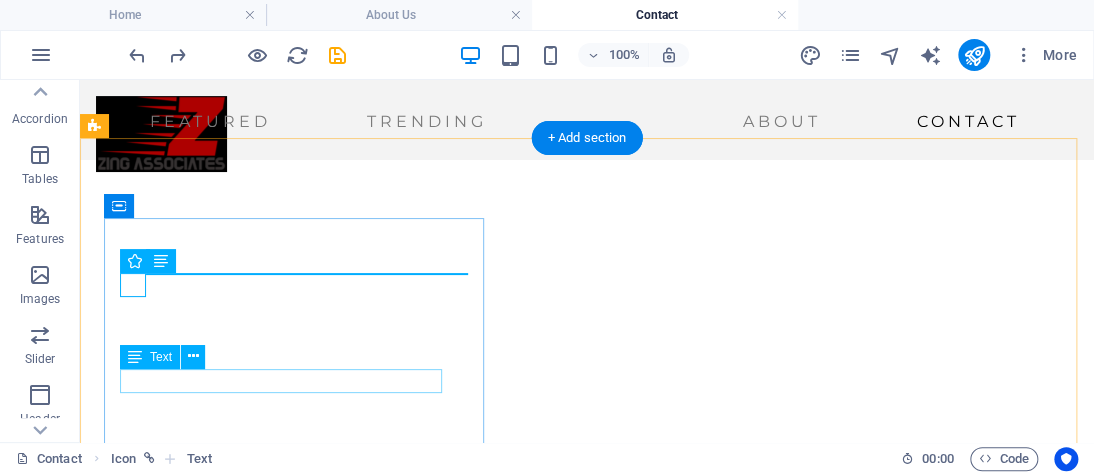 drag, startPoint x: 167, startPoint y: 339, endPoint x: 152, endPoint y: 377, distance: 40.853397 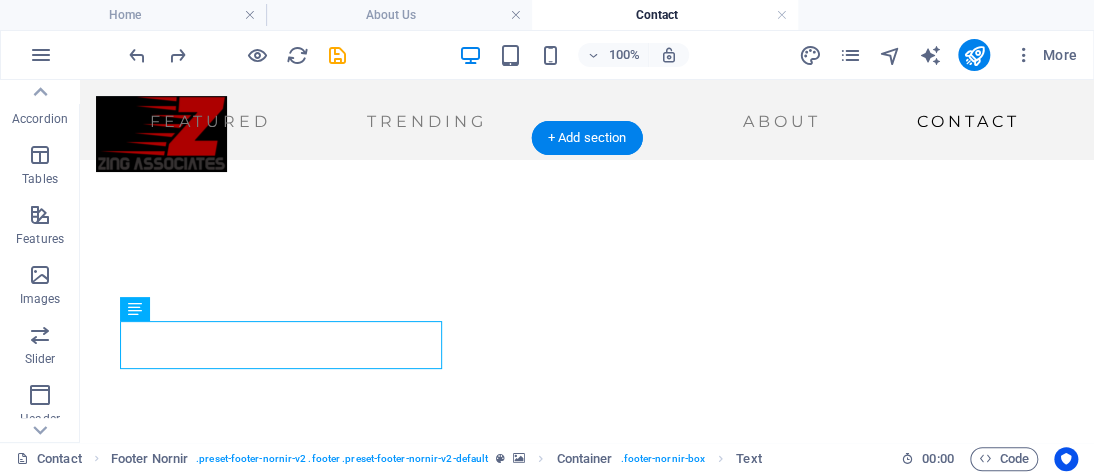 drag, startPoint x: 209, startPoint y: 397, endPoint x: 124, endPoint y: 347, distance: 98.61542 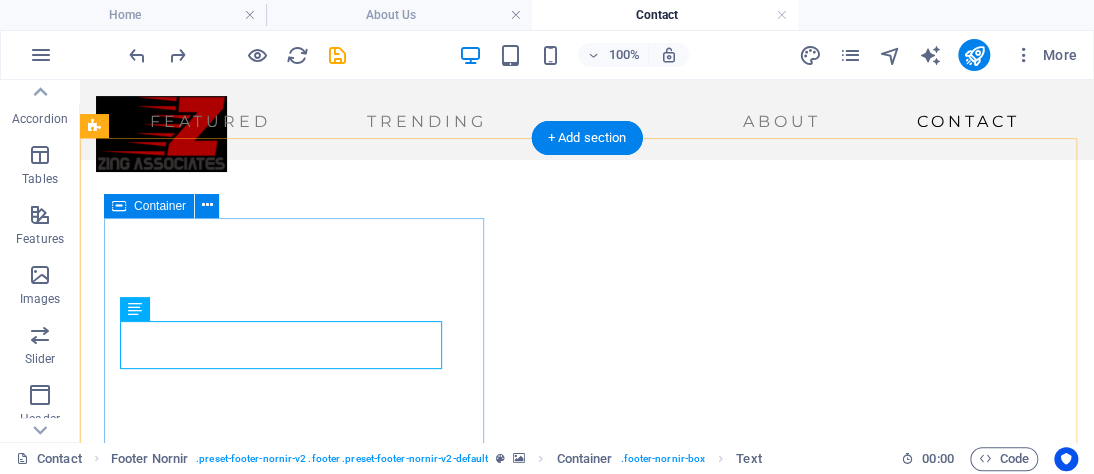 click on "Contact   0123 - 456789 Jinnah Town Link Capital Road Pakka Garha, Sialkot Pakistan zingassociatespk@gmail.com Legal Notice  |  Privacy Policy" at bounding box center (587, 772) 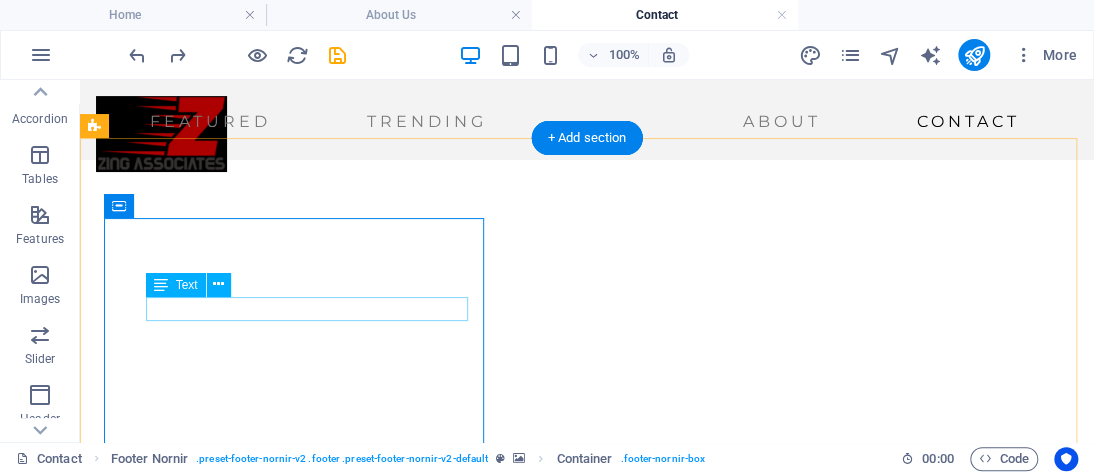 click on "0123 - 456789" at bounding box center (174, 743) 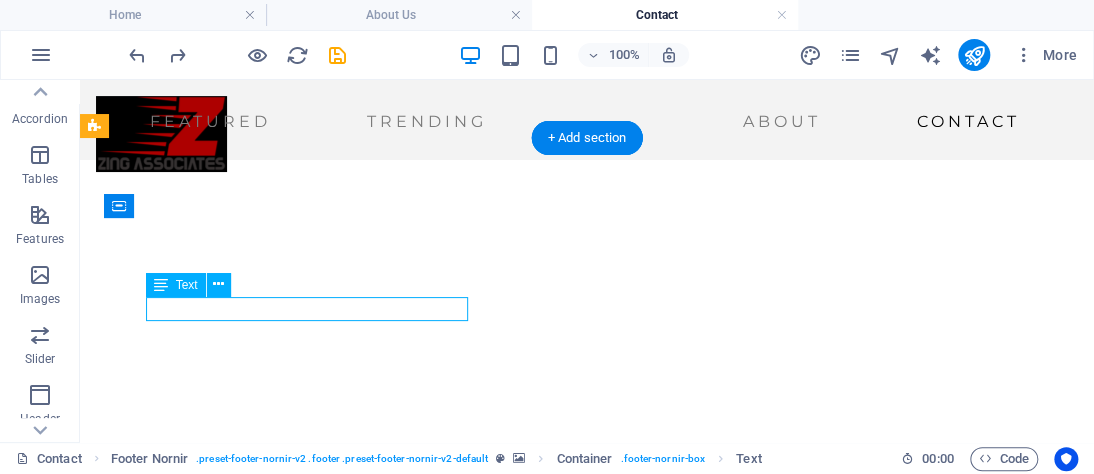 click on "0123 - 456789" at bounding box center (174, 743) 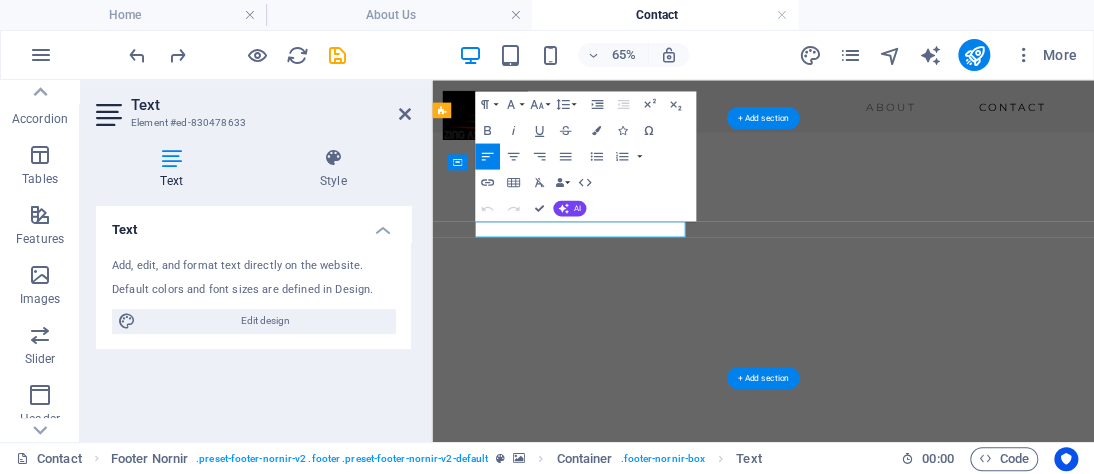click on "Edit design" at bounding box center (265, 321) 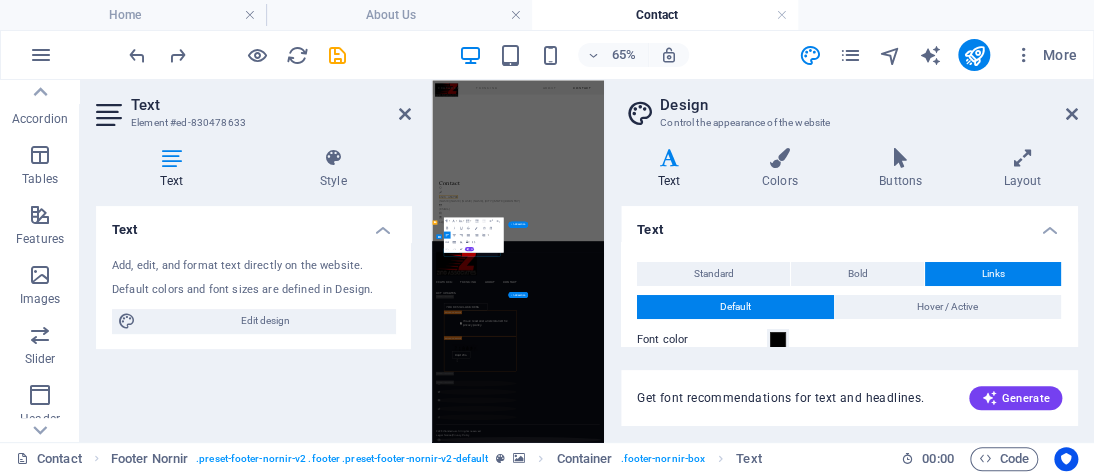 scroll, scrollTop: 23, scrollLeft: 0, axis: vertical 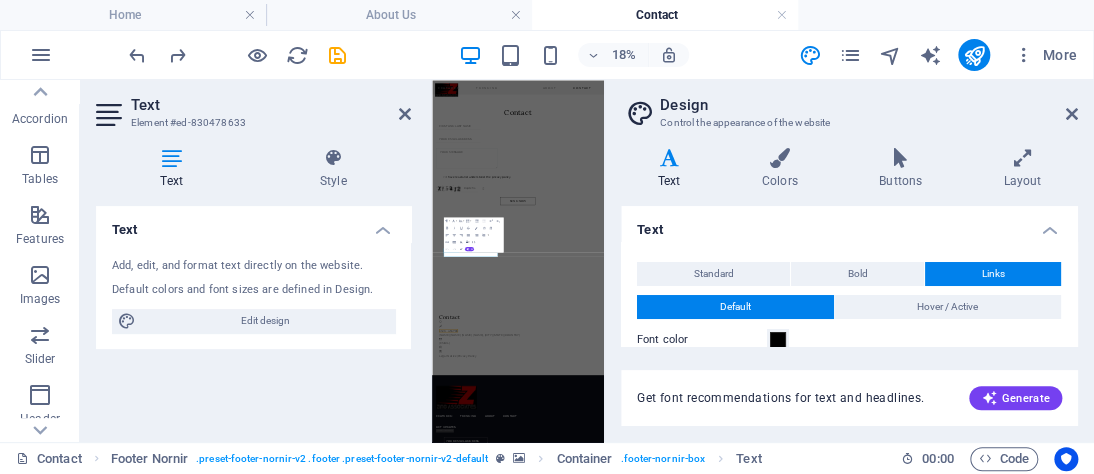 click at bounding box center [1072, 114] 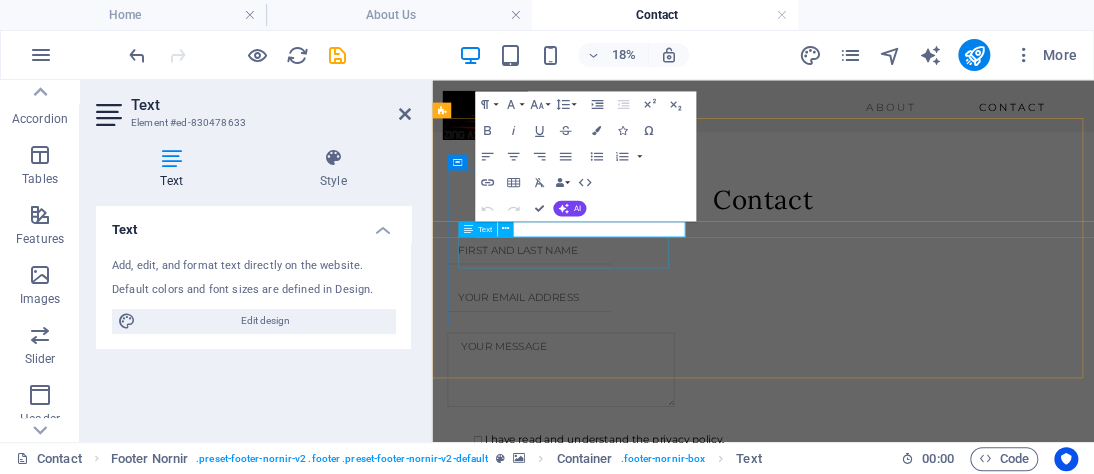 scroll, scrollTop: 785, scrollLeft: 0, axis: vertical 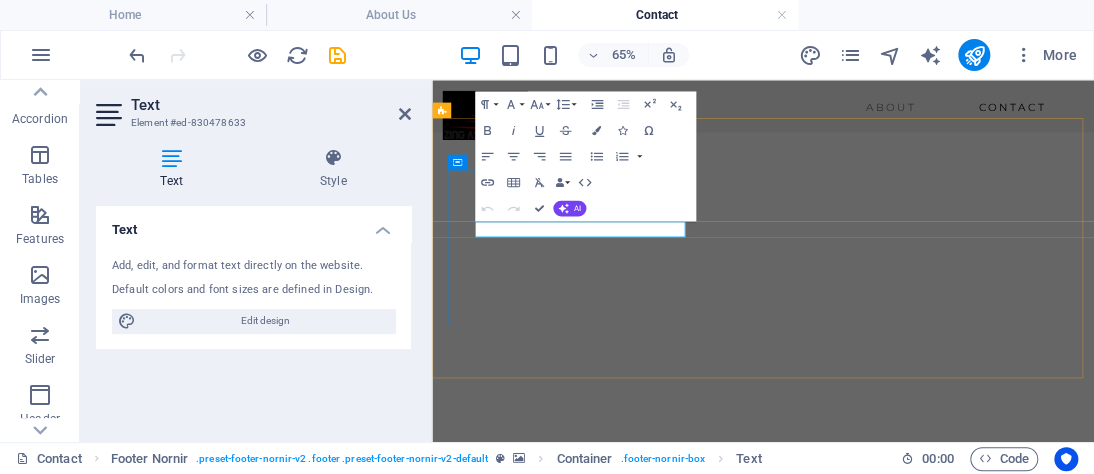 click on "0123 - 456789" at bounding box center (941, 744) 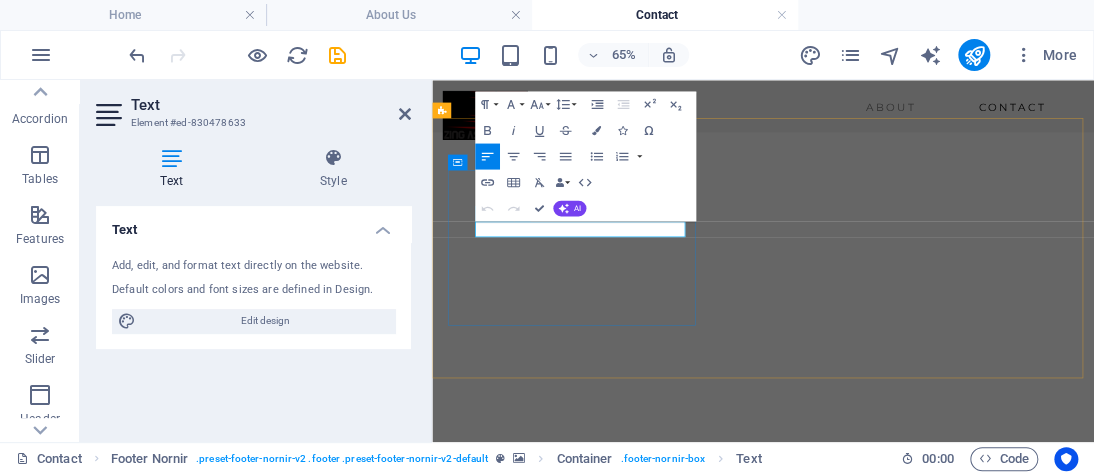 type 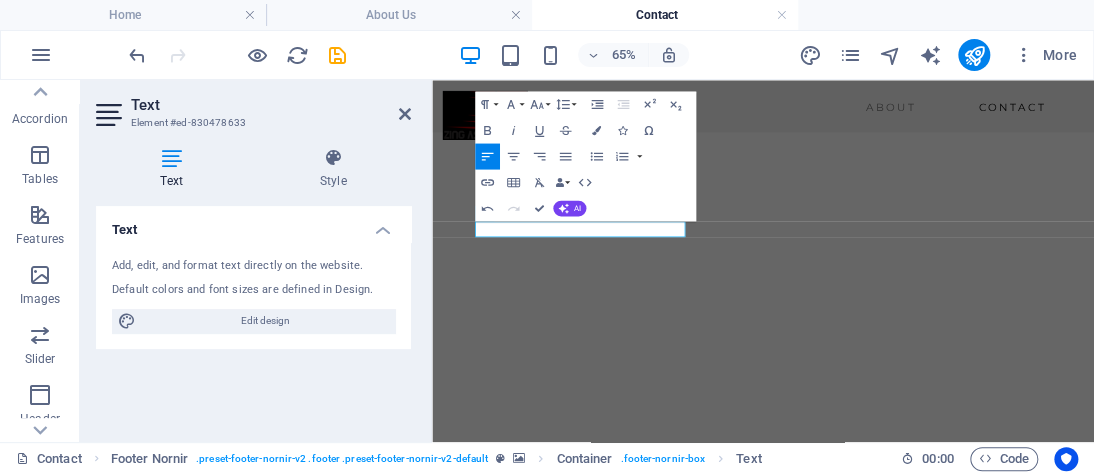 click at bounding box center (941, 349) 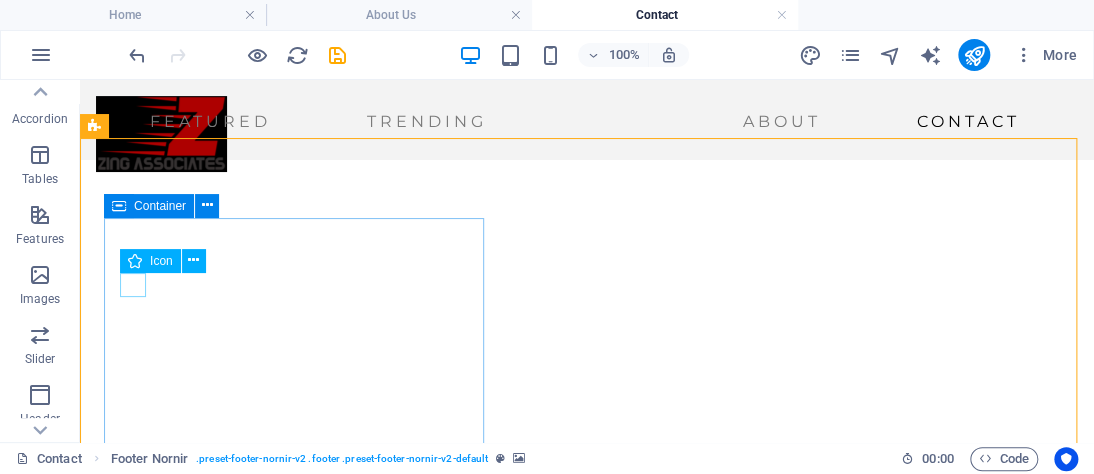 click at bounding box center (194, 261) 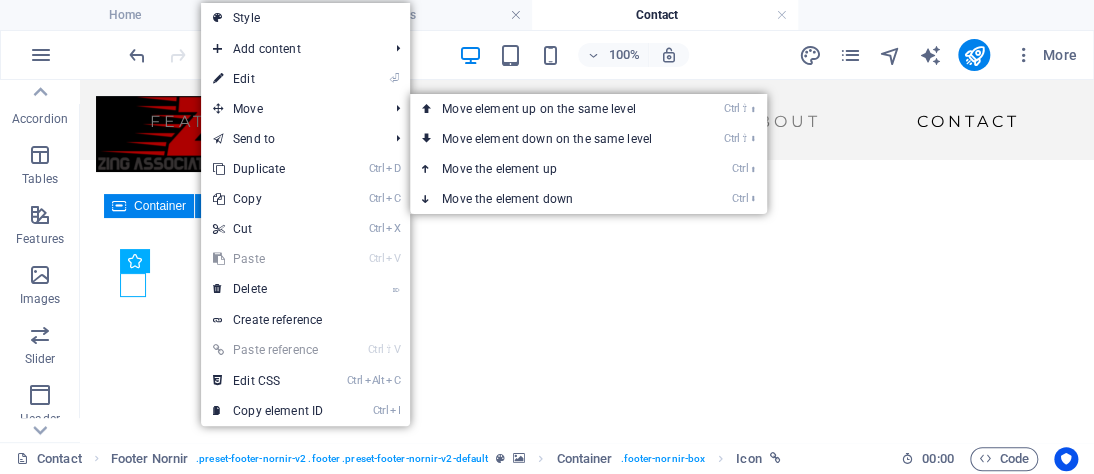 click on "Ctrl ⇧ ⬇  Move element down on the same level" at bounding box center [551, 139] 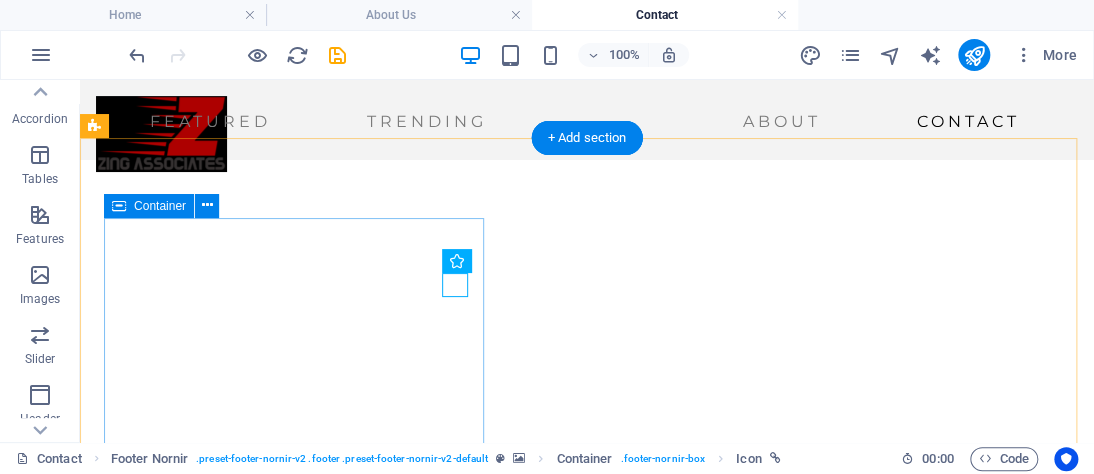 drag, startPoint x: 452, startPoint y: 288, endPoint x: 448, endPoint y: 358, distance: 70.11419 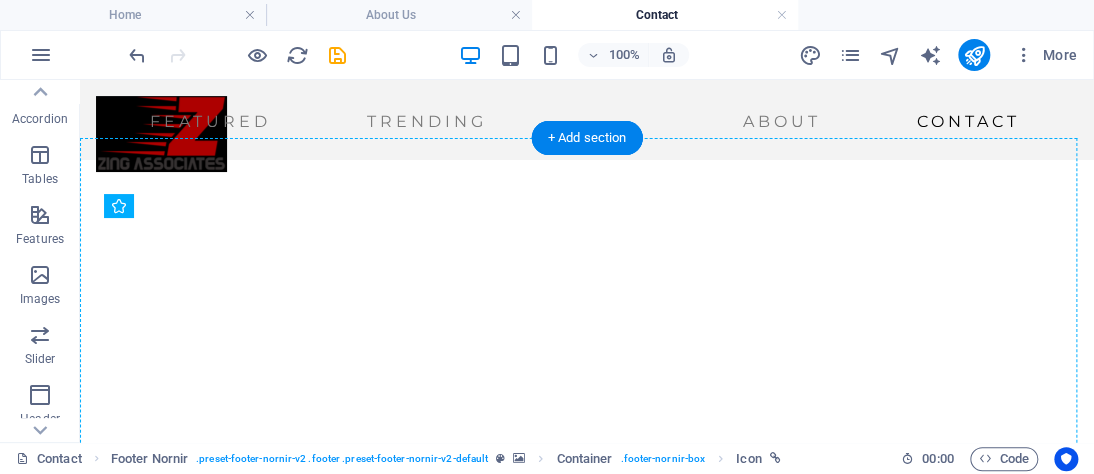 drag, startPoint x: 531, startPoint y: 390, endPoint x: 437, endPoint y: 350, distance: 102.156746 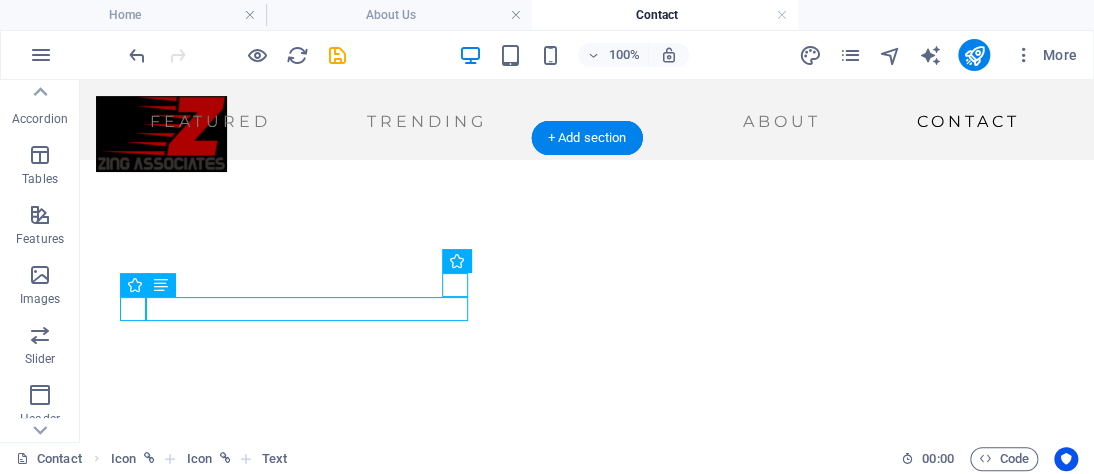 click at bounding box center [587, 719] 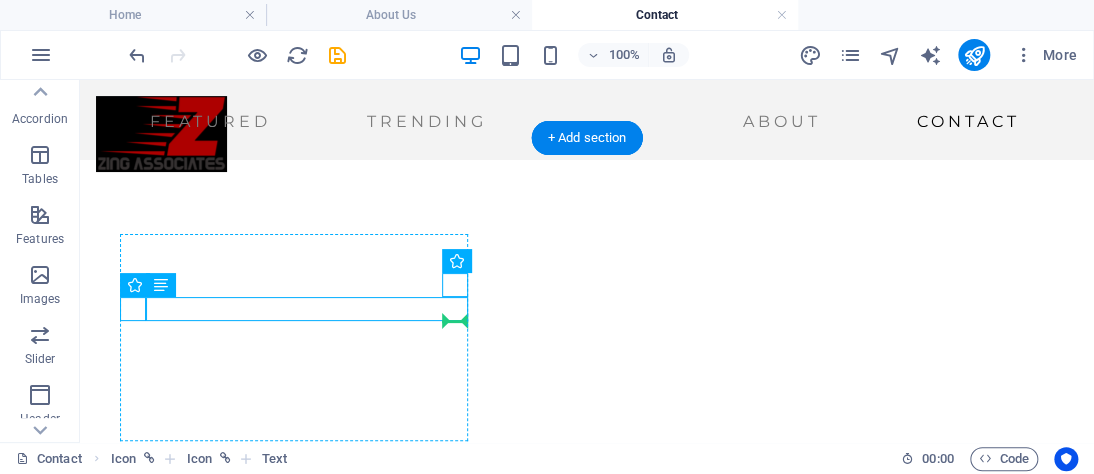 drag, startPoint x: 452, startPoint y: 282, endPoint x: 452, endPoint y: 326, distance: 44 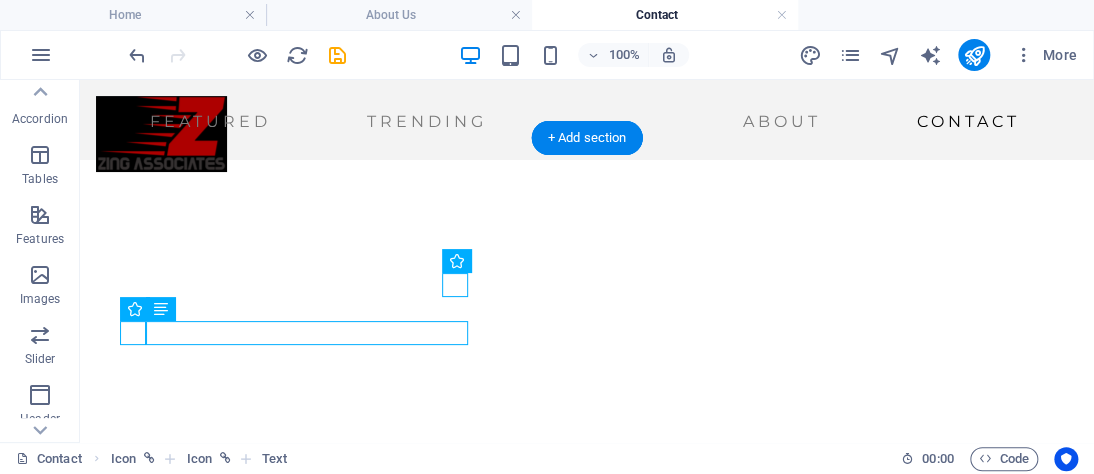 click at bounding box center [587, 349] 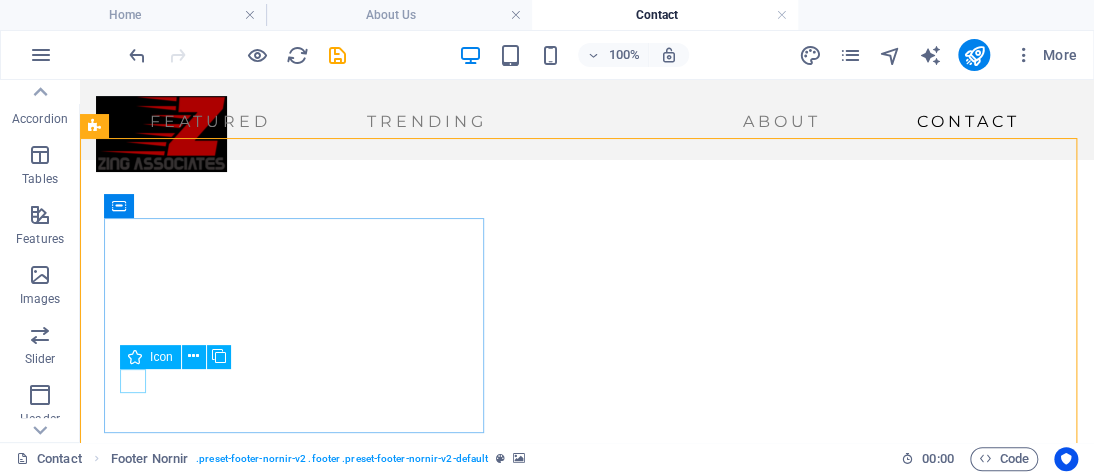 click at bounding box center (193, 356) 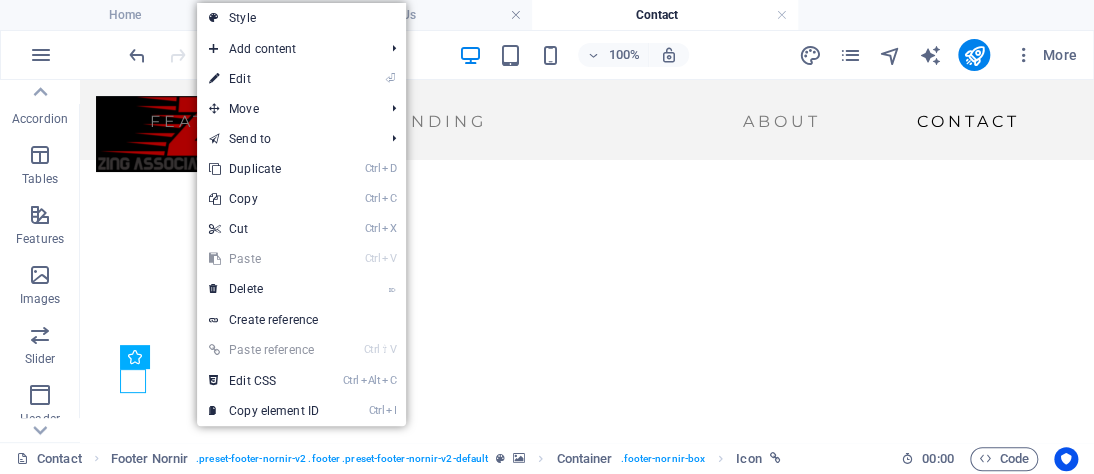 click on "⌦  Delete" at bounding box center [264, 289] 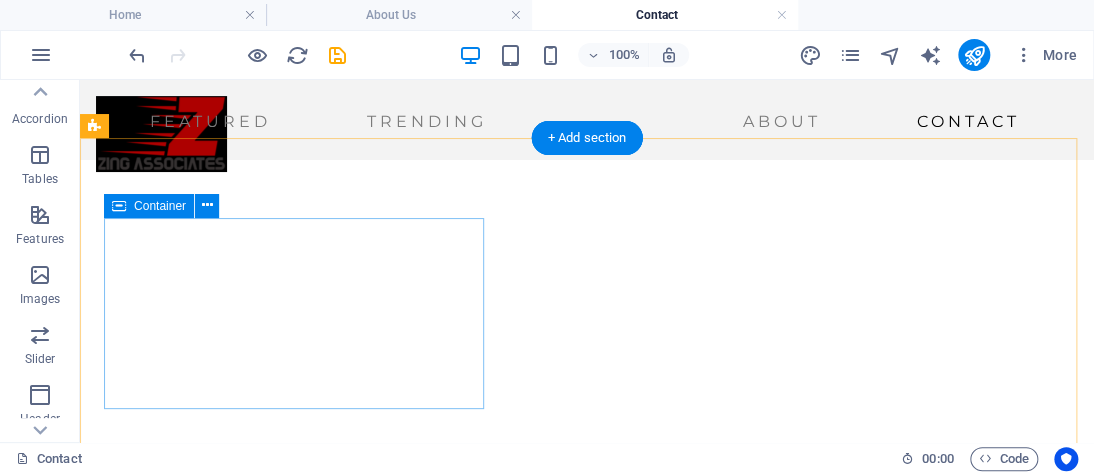drag, startPoint x: 450, startPoint y: 284, endPoint x: 116, endPoint y: 282, distance: 334.00598 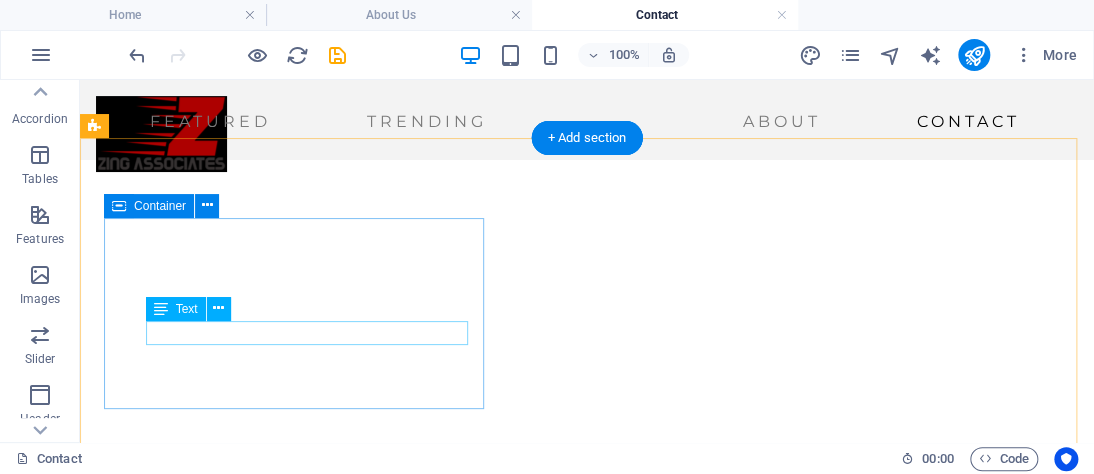 drag, startPoint x: 132, startPoint y: 334, endPoint x: 453, endPoint y: 326, distance: 321.09967 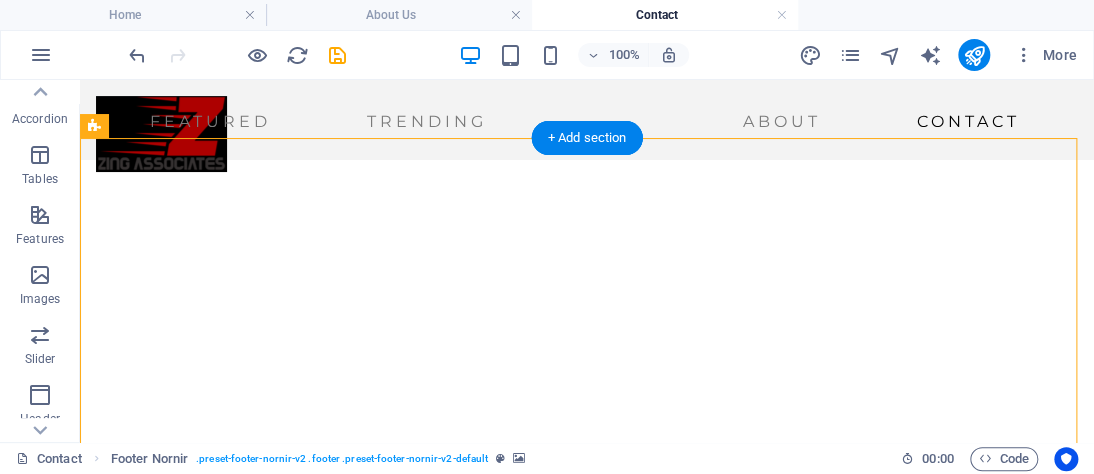 drag, startPoint x: 219, startPoint y: 410, endPoint x: 438, endPoint y: 334, distance: 231.81242 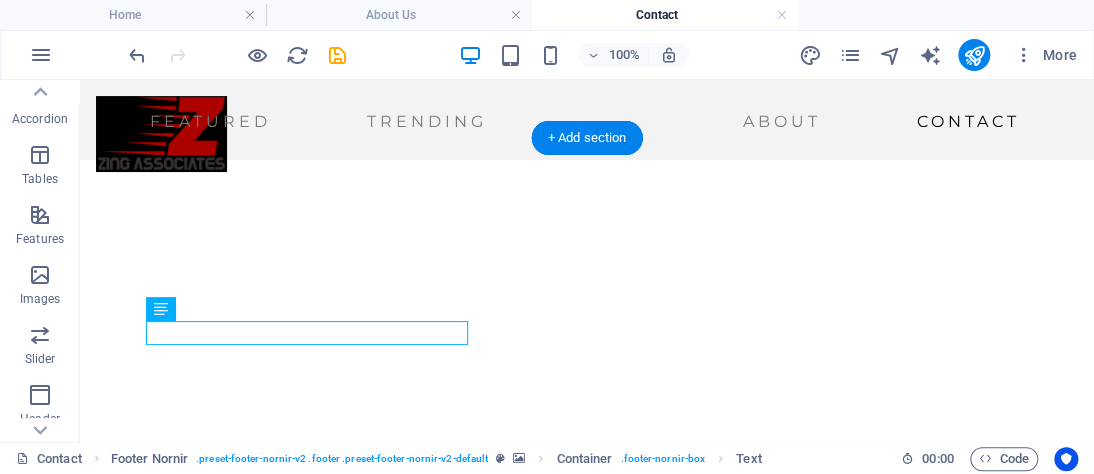 click at bounding box center (587, 349) 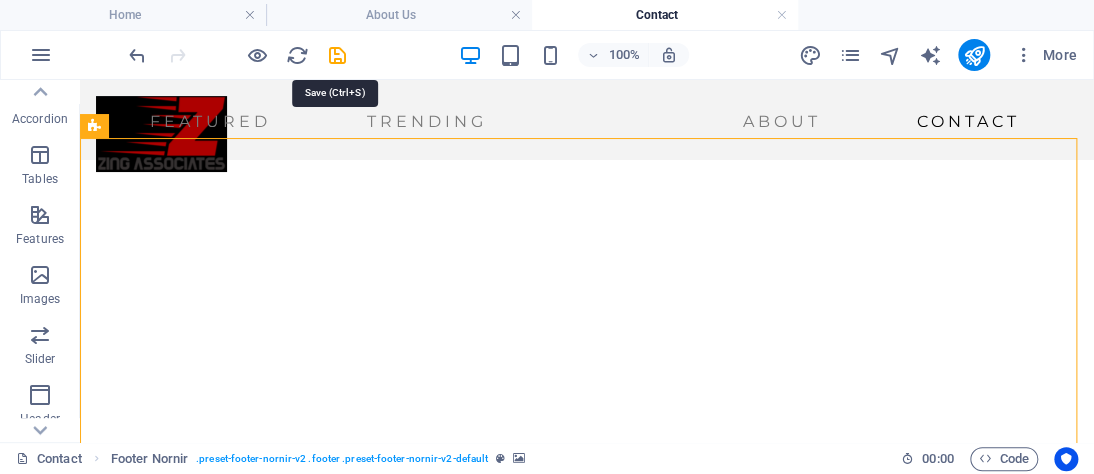 click at bounding box center (337, 55) 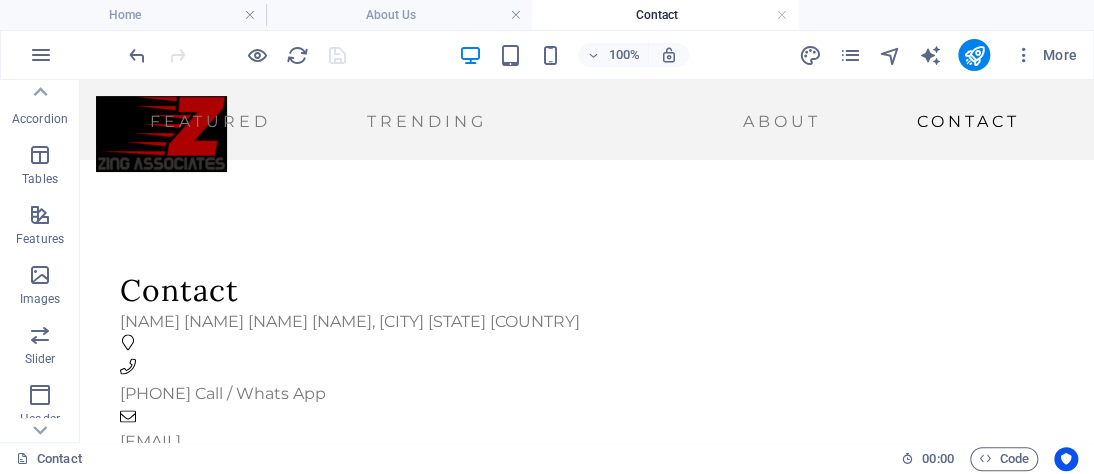 scroll, scrollTop: 1236, scrollLeft: 0, axis: vertical 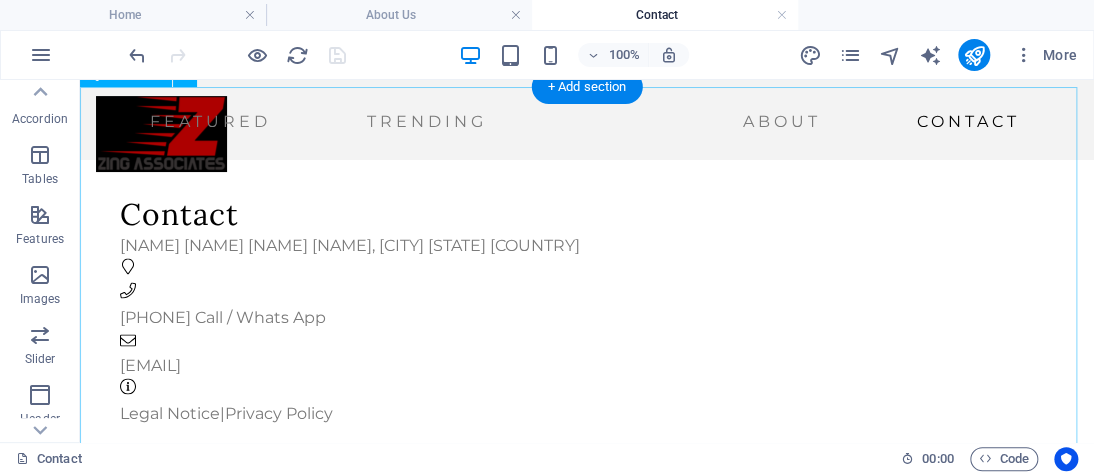 click 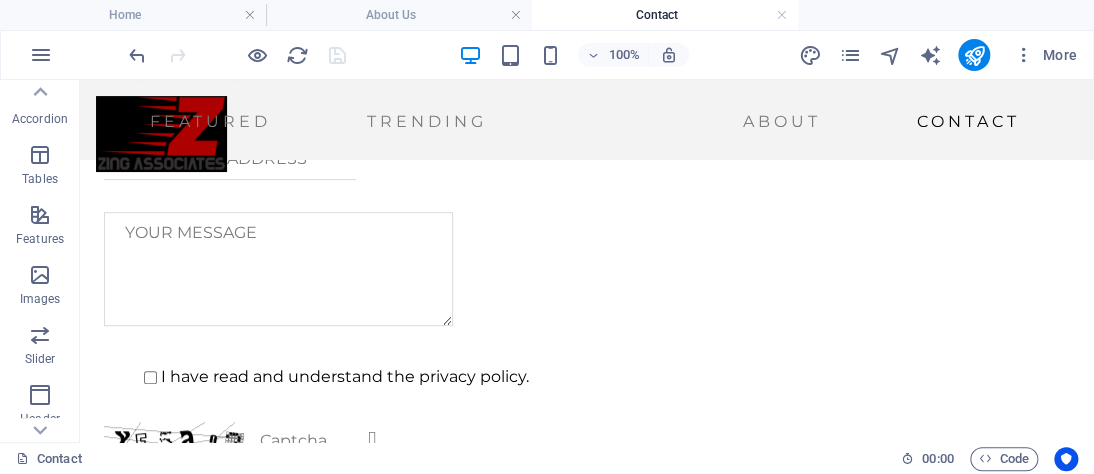 scroll, scrollTop: 264, scrollLeft: 0, axis: vertical 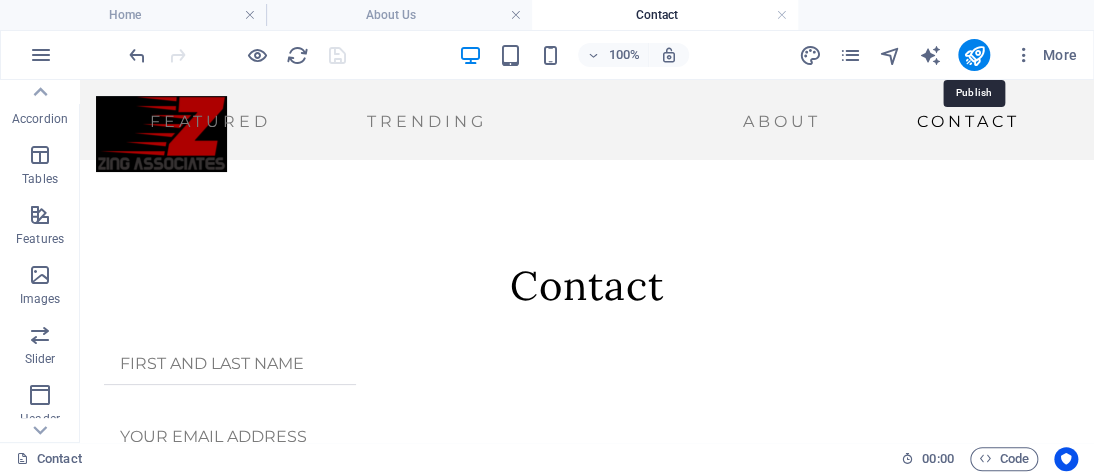 click at bounding box center (973, 55) 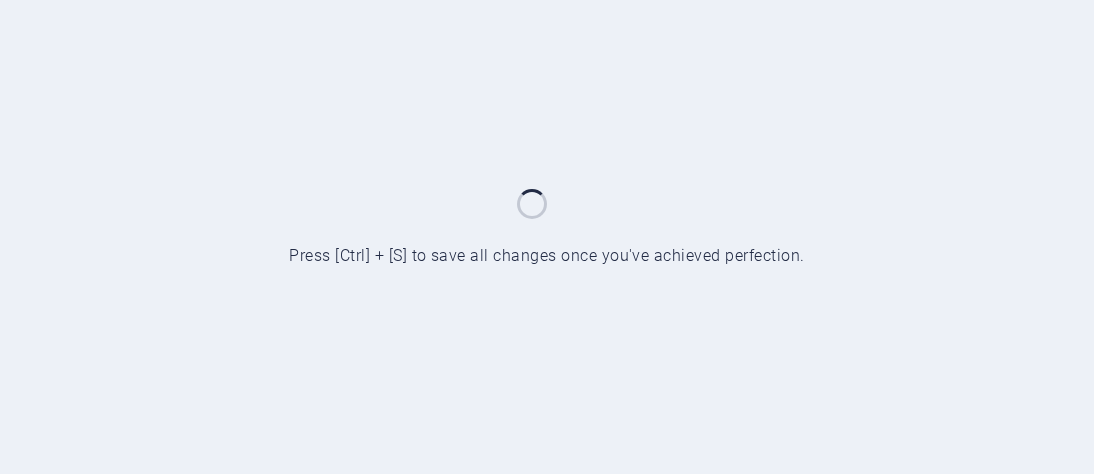 scroll, scrollTop: 0, scrollLeft: 0, axis: both 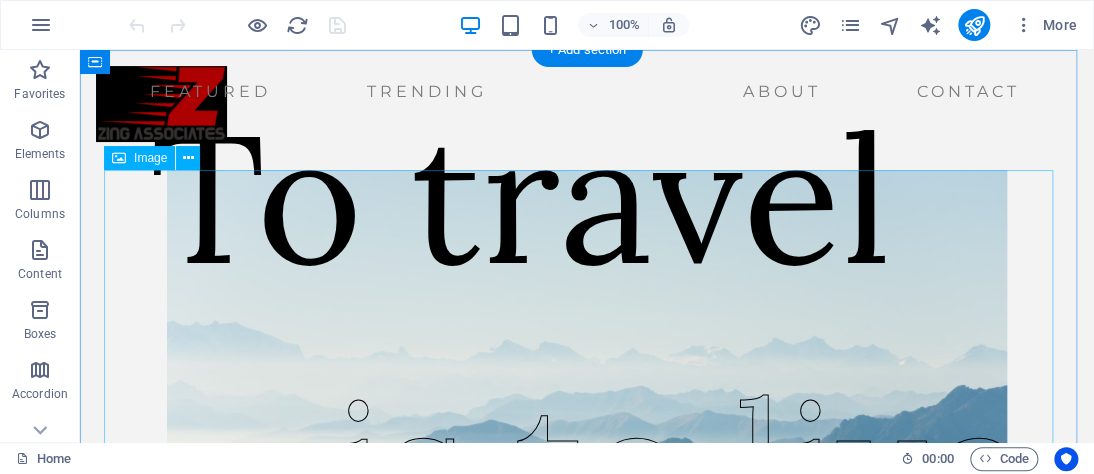 click at bounding box center [587, 410] 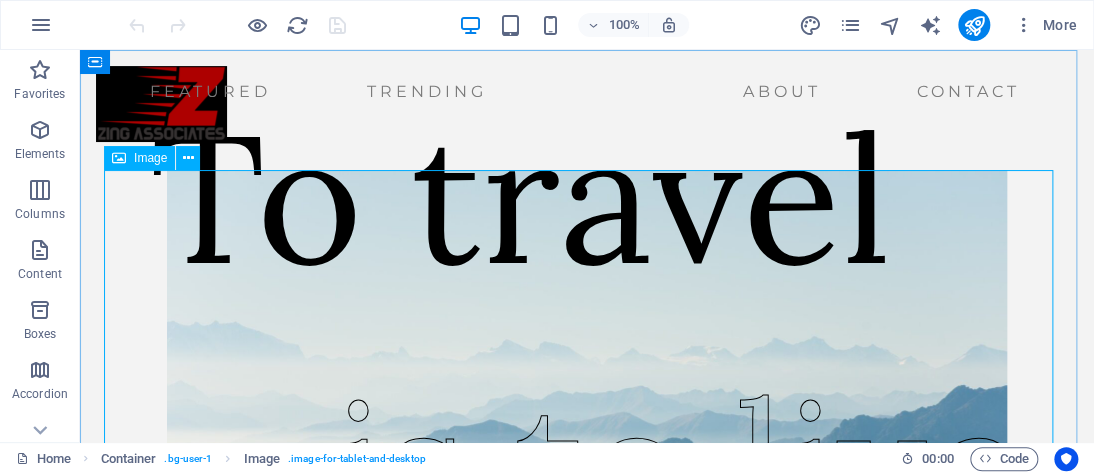 click at bounding box center [188, 158] 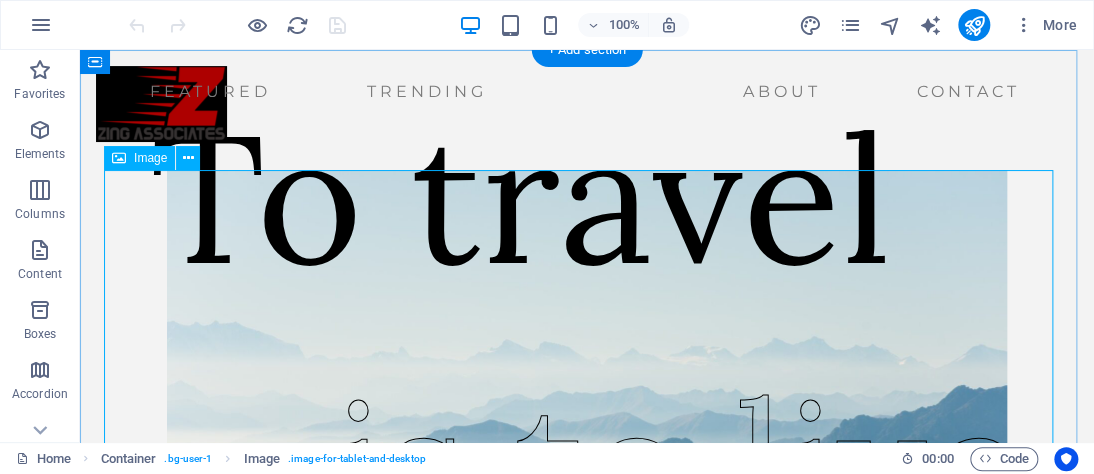 click at bounding box center (587, 410) 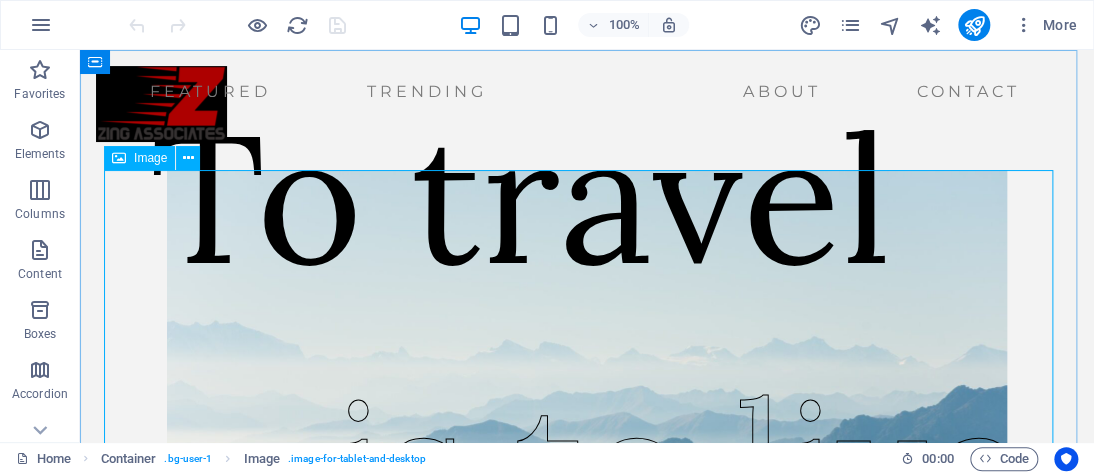 click at bounding box center (119, 158) 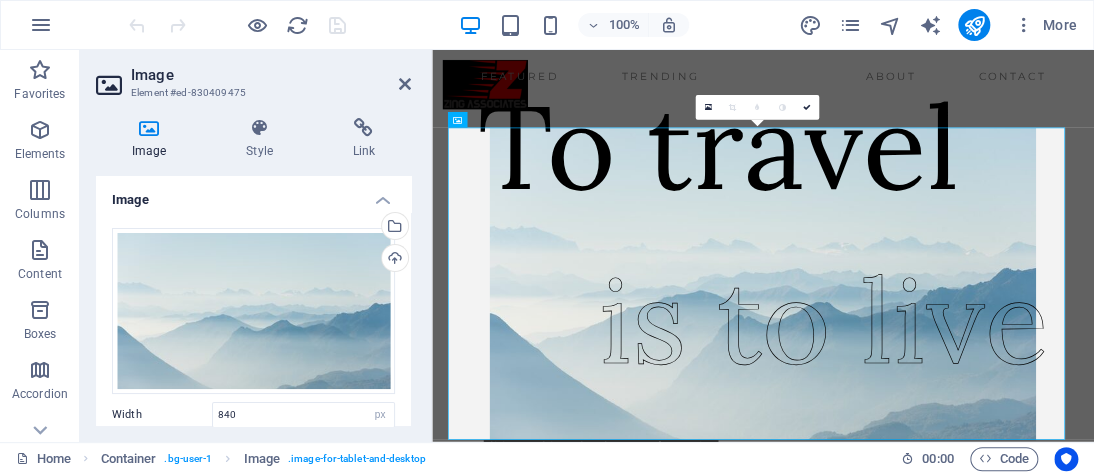click on "Image Style Link Image Drag files here, click to choose files or select files from Files or our free stock photos & videos Select files from the file manager, stock photos, or upload file(s) Upload Width 840 Default auto px rem % em vh vw Fit image Automatically fit image to a fixed width and height Height Default auto px Alignment Lazyload Loading images after the page loads improves page speed. Responsive Automatically load retina image and smartphone optimized sizes. Lightbox Use as headline The image will be wrapped in an H1 headline tag. Useful for giving alternative text the weight of an H1 headline, e.g. for the logo. Leave unchecked if uncertain. Optimized Images are compressed to improve page speed. Direction Custom X offset 50 px rem % vh vw Y offset 50 px rem % vh vw Text Float No float Image left Image right Determine how text should behave around the image. Text Alternative text Image caption Preset Element Link None Page External Element Next element Phone Email Page Home About Us Contact URL" at bounding box center [253, 272] 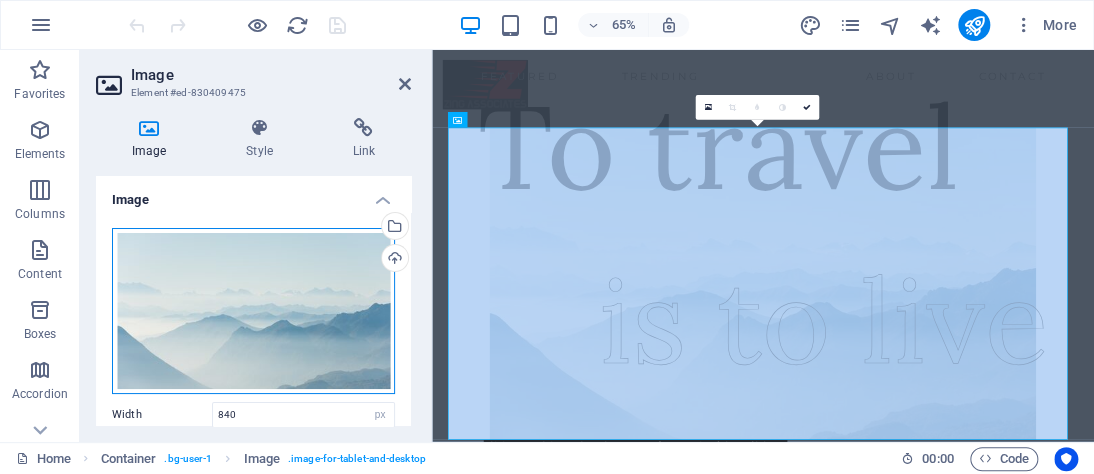 click on "Drag files here, click to choose files or select files from Files or our free stock photos & videos" at bounding box center (253, 311) 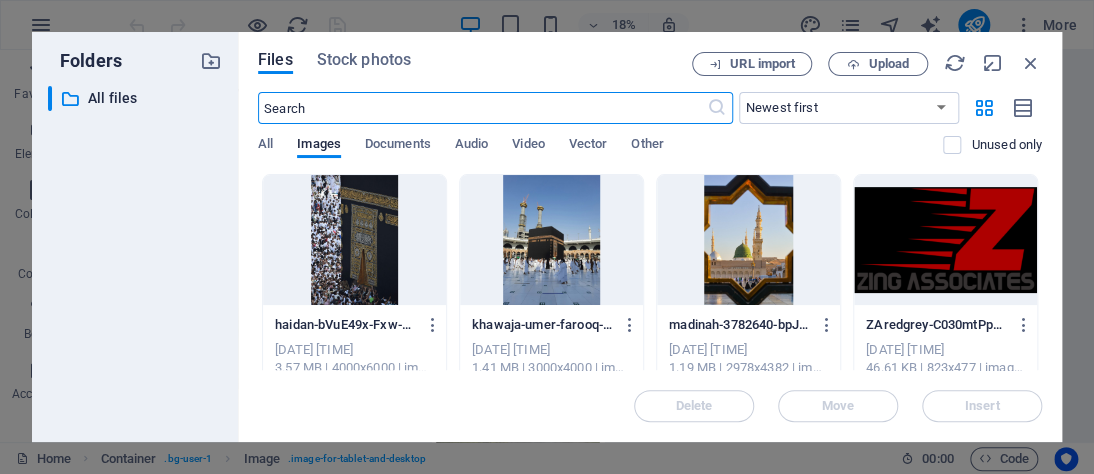 click on "Folders ​ All files All files" at bounding box center [135, 237] 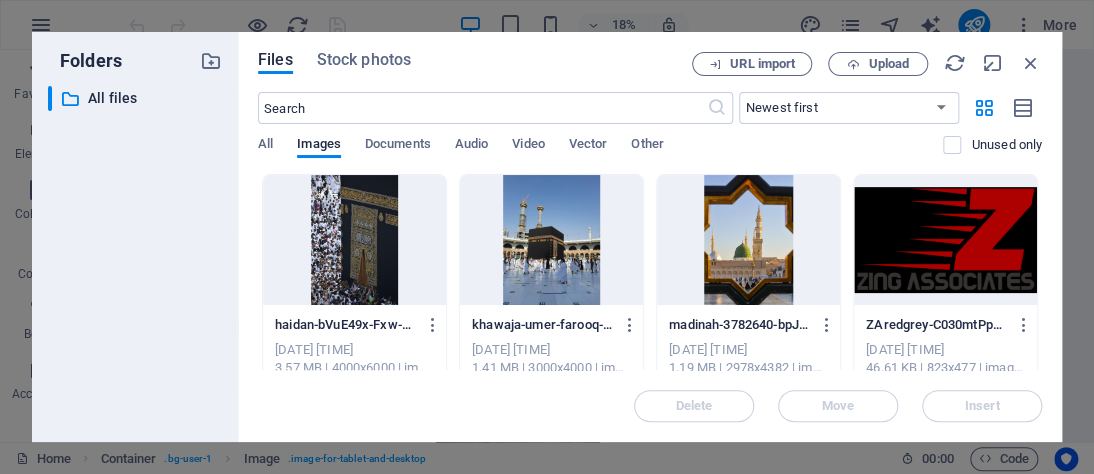 click at bounding box center (551, 240) 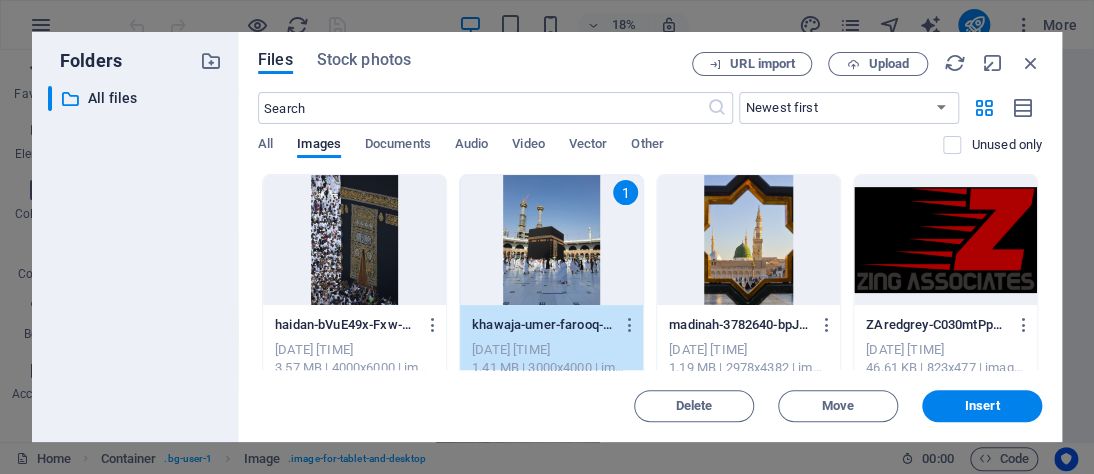 click on "Insert" at bounding box center (982, 406) 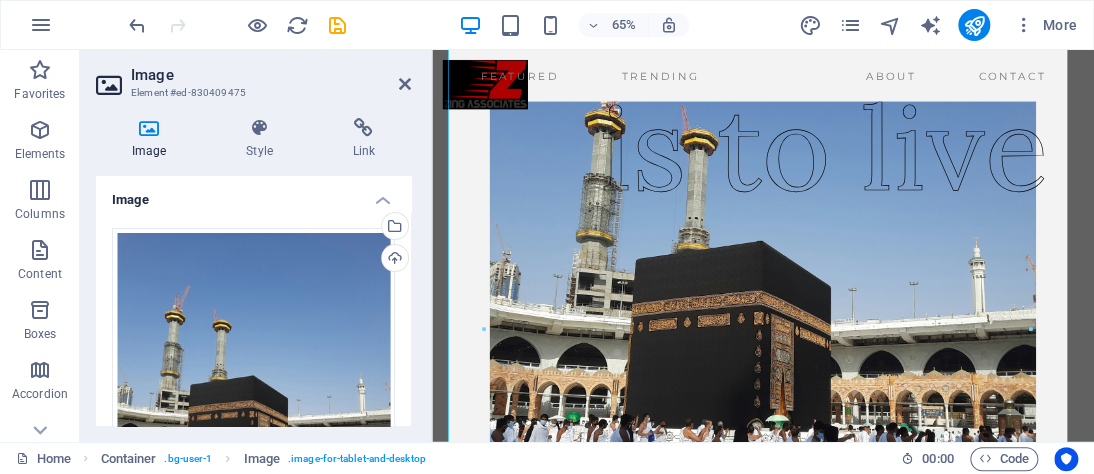 scroll, scrollTop: 0, scrollLeft: 0, axis: both 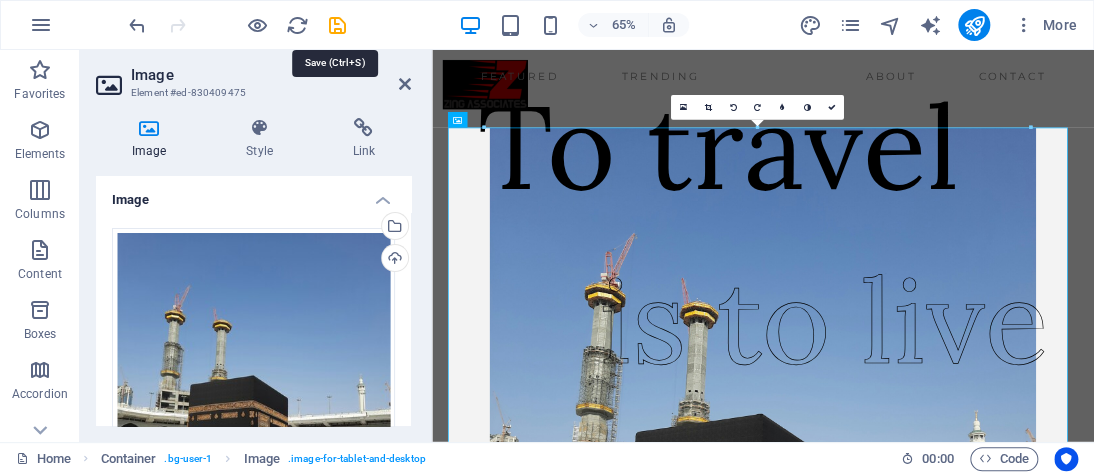 click at bounding box center [337, 25] 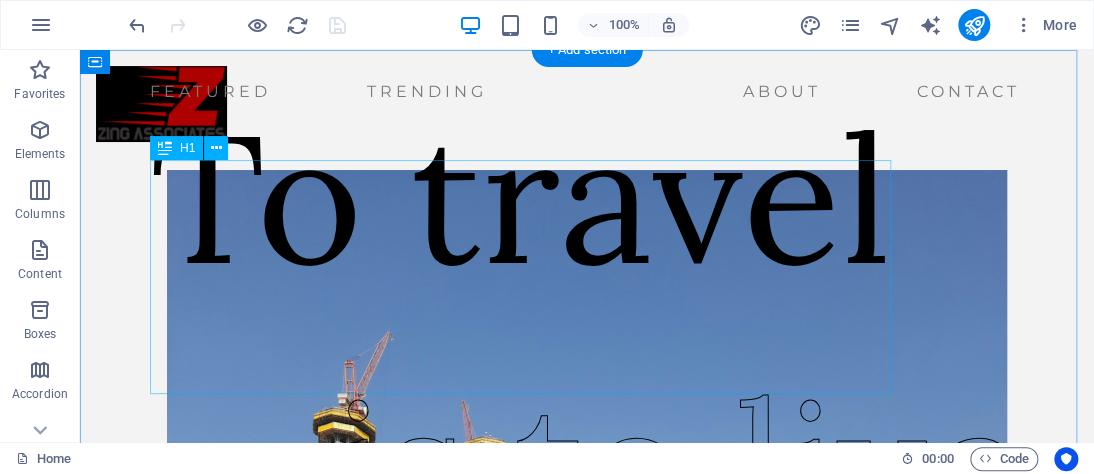 click on "To travel" at bounding box center [521, 197] 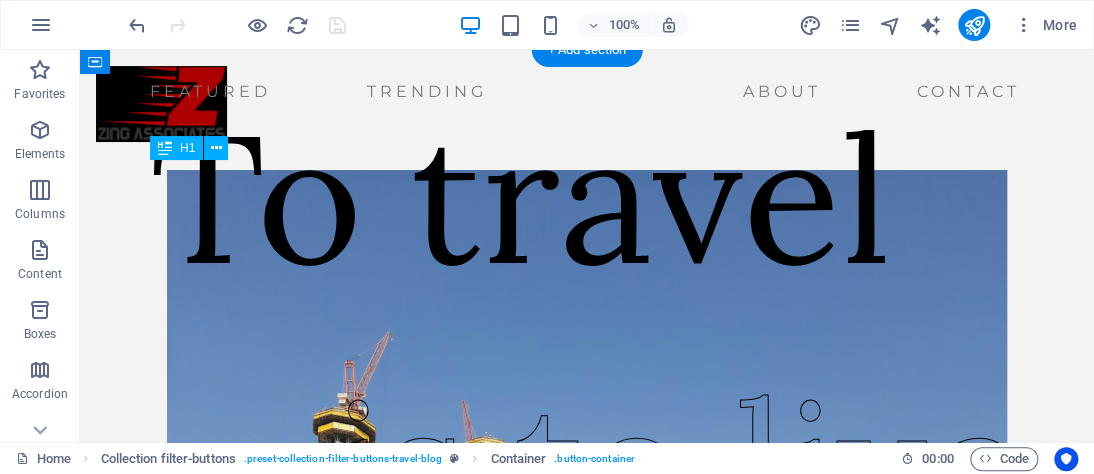 click on "To travel" at bounding box center [521, 197] 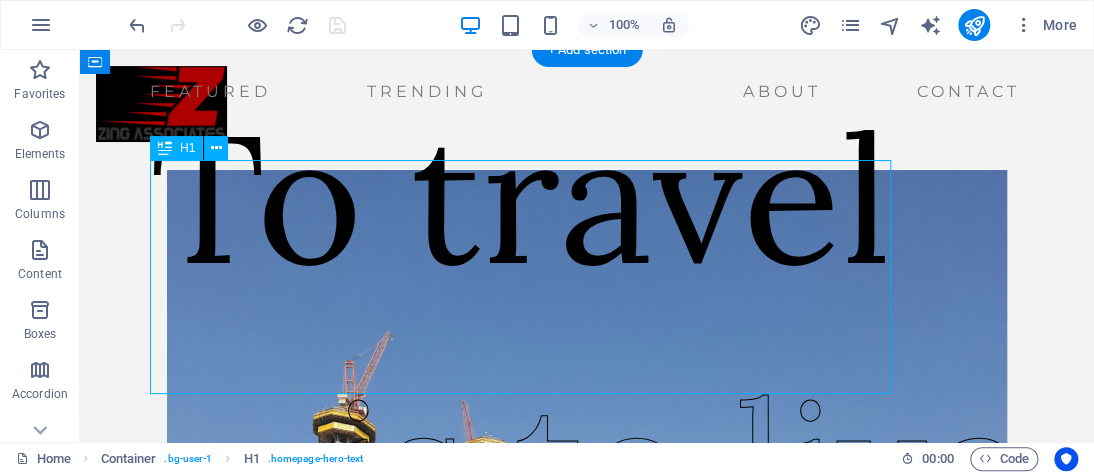 drag, startPoint x: 588, startPoint y: 259, endPoint x: 626, endPoint y: 258, distance: 38.013157 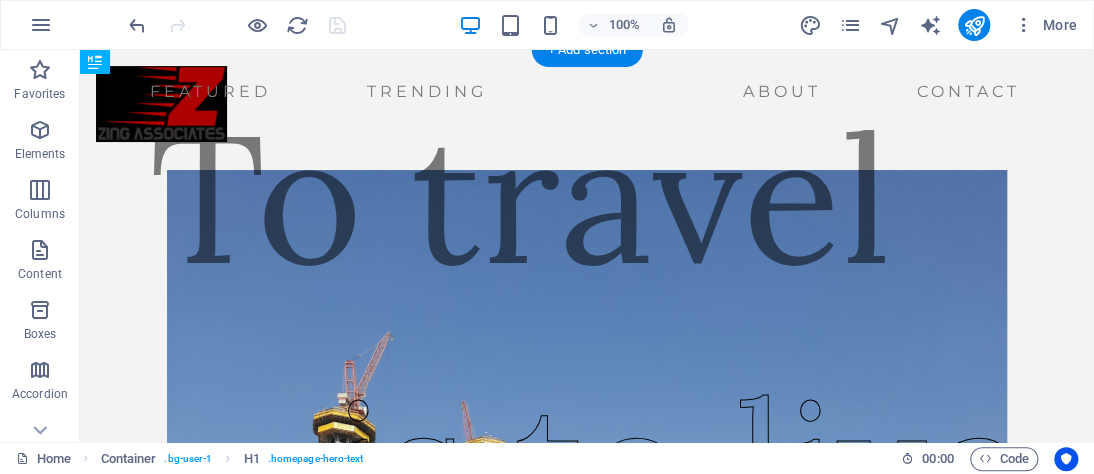 drag, startPoint x: 861, startPoint y: 379, endPoint x: 932, endPoint y: 370, distance: 71.568146 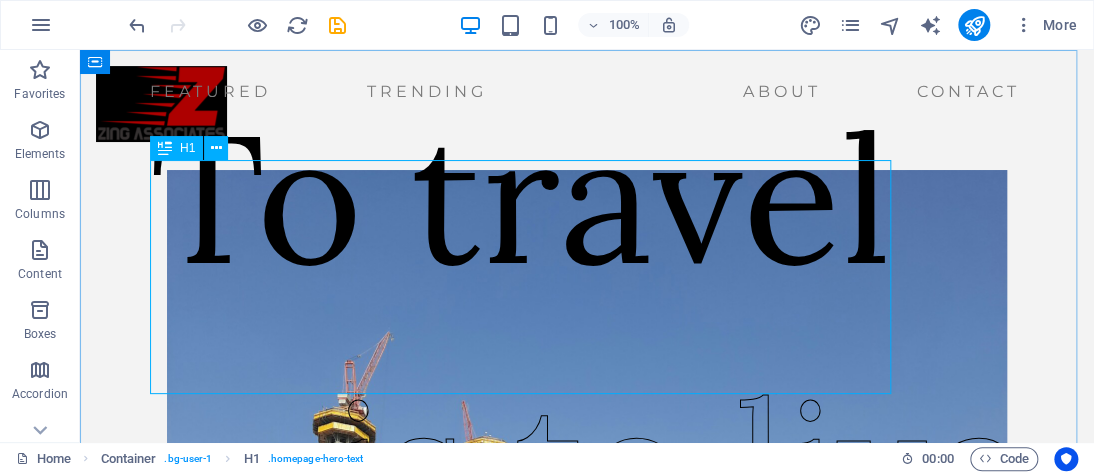 click at bounding box center [216, 148] 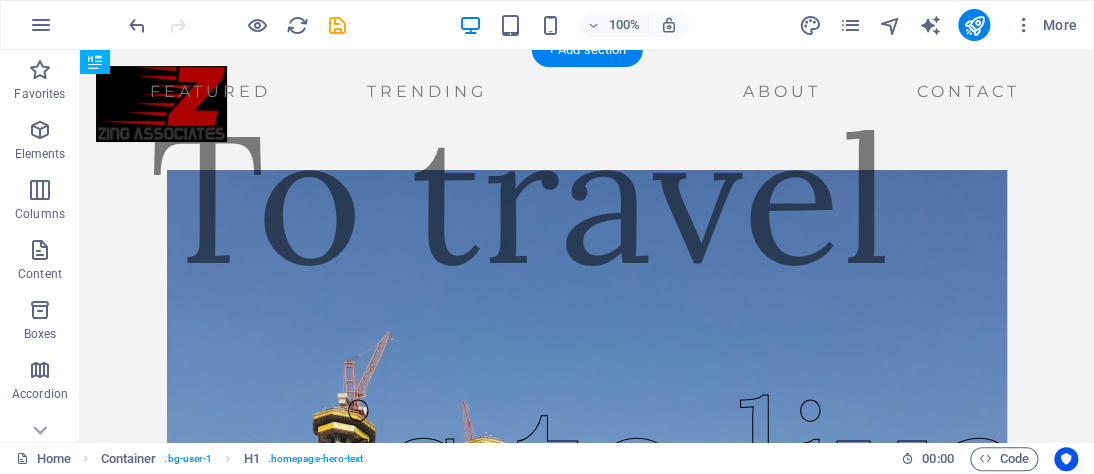 drag, startPoint x: 837, startPoint y: 336, endPoint x: 911, endPoint y: 327, distance: 74.54529 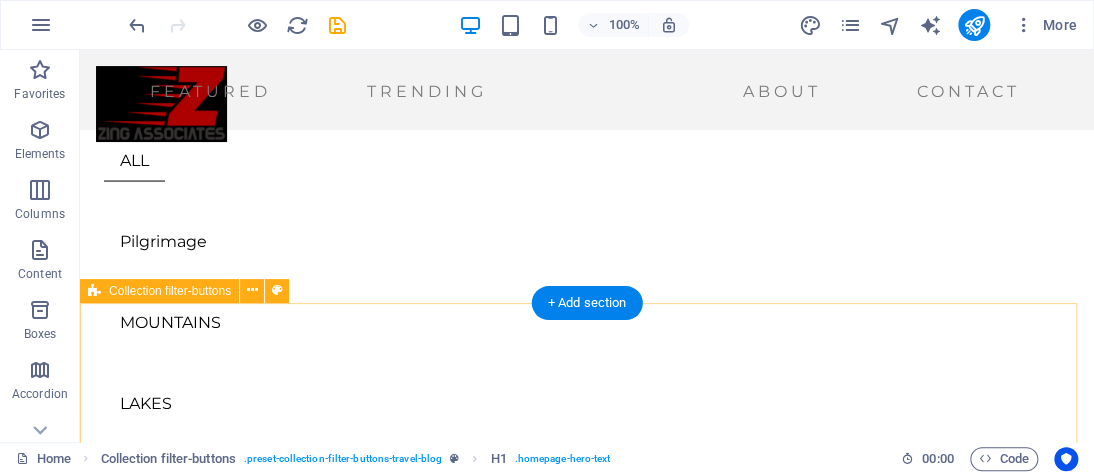 scroll, scrollTop: 30, scrollLeft: 0, axis: vertical 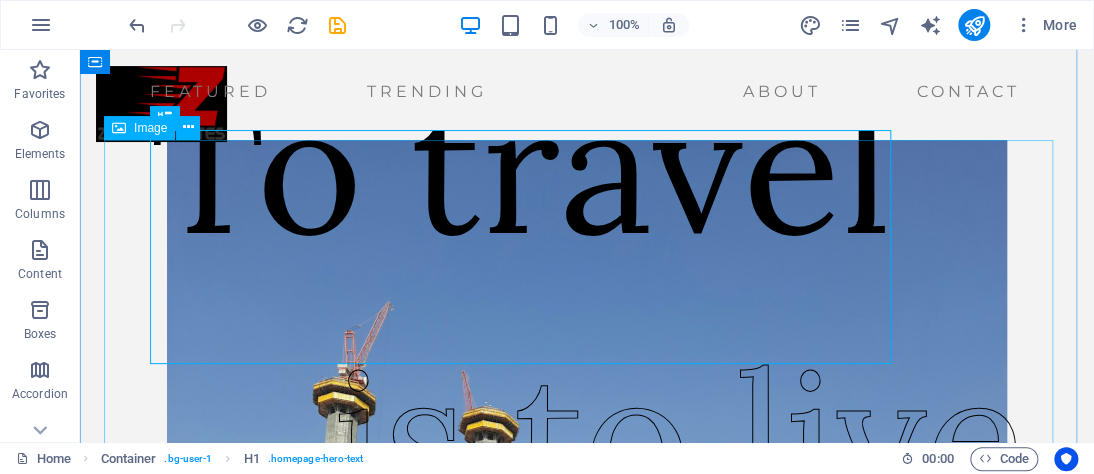 click at bounding box center [587, 700] 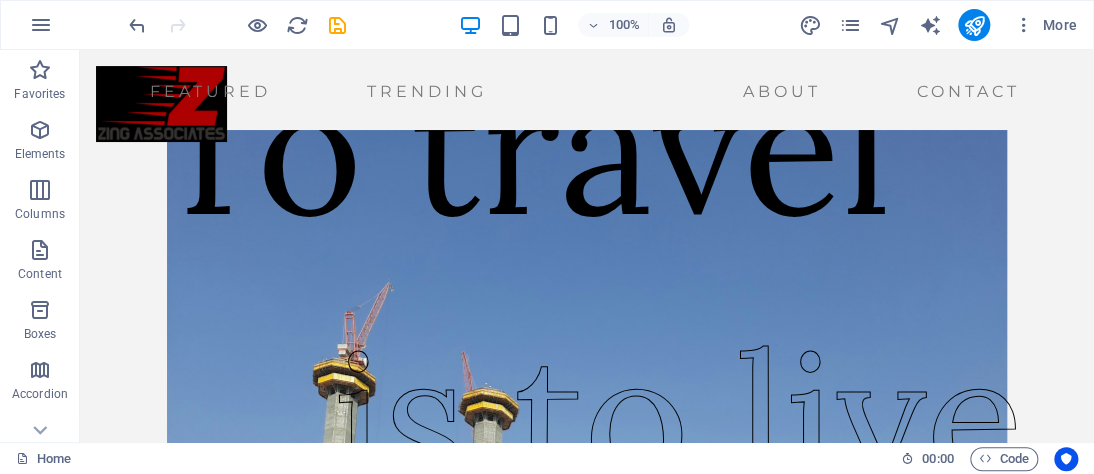 scroll, scrollTop: 0, scrollLeft: 0, axis: both 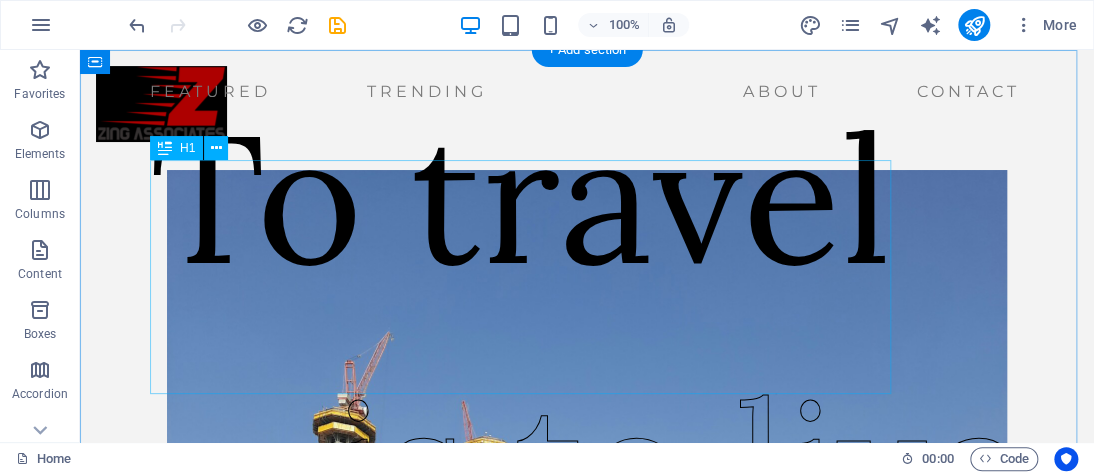 click on "To travel" at bounding box center [521, 197] 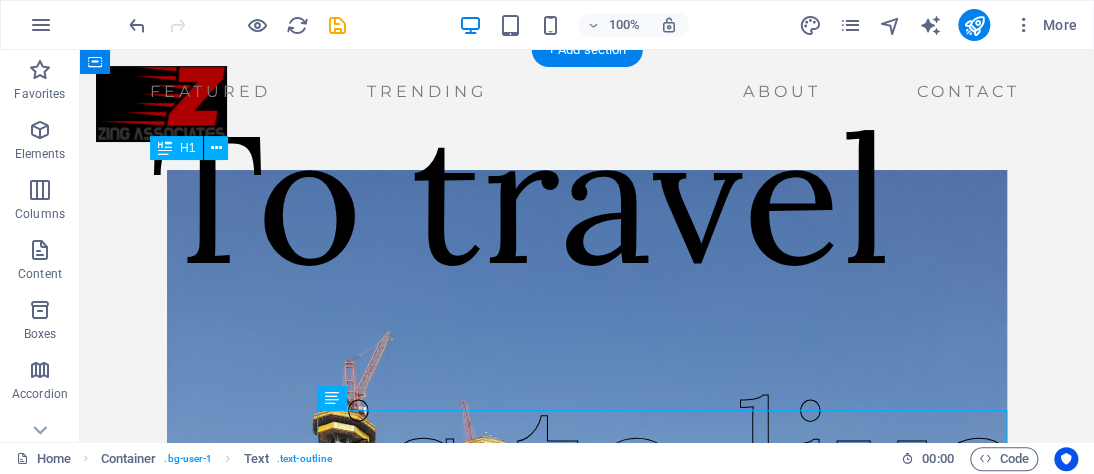 click on "To travel" at bounding box center [521, 197] 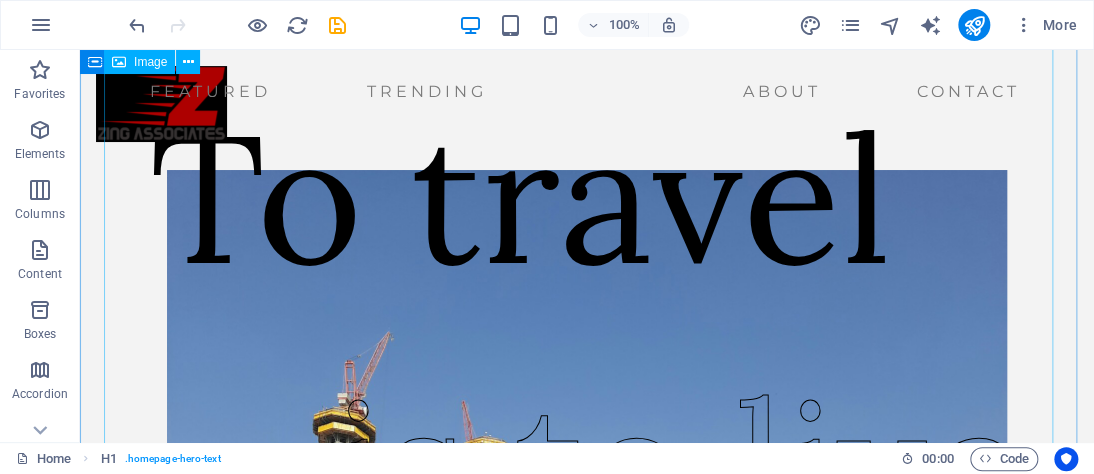 scroll, scrollTop: 1310, scrollLeft: 0, axis: vertical 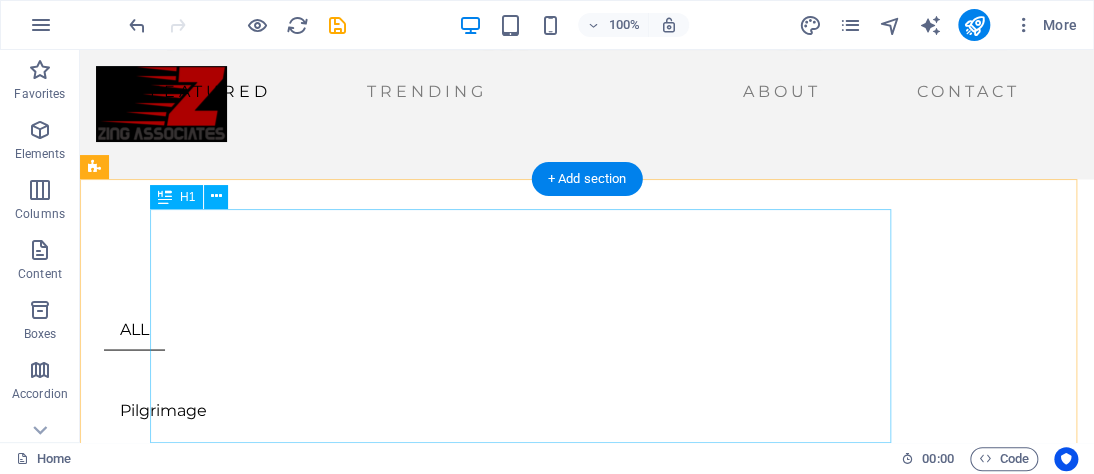 click on "To travel" at bounding box center (521, -1034) 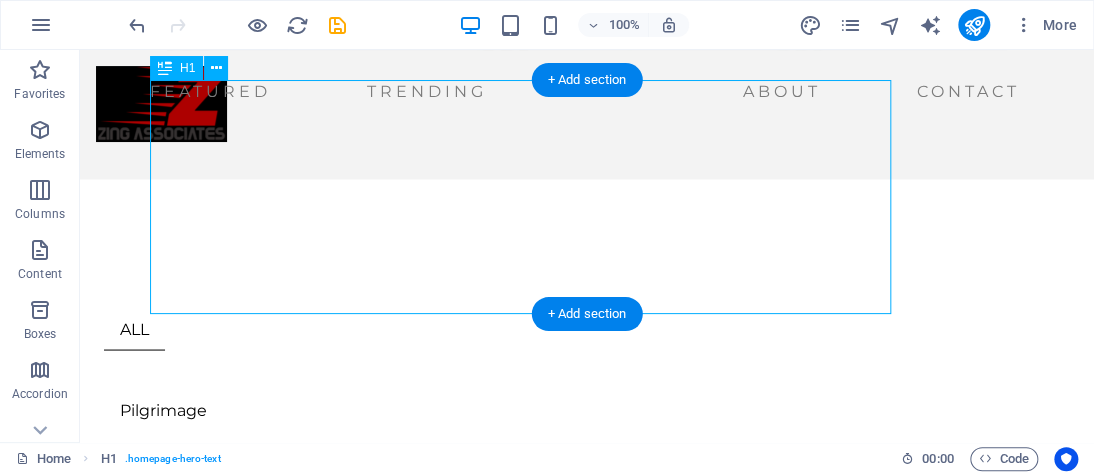 scroll, scrollTop: 0, scrollLeft: 0, axis: both 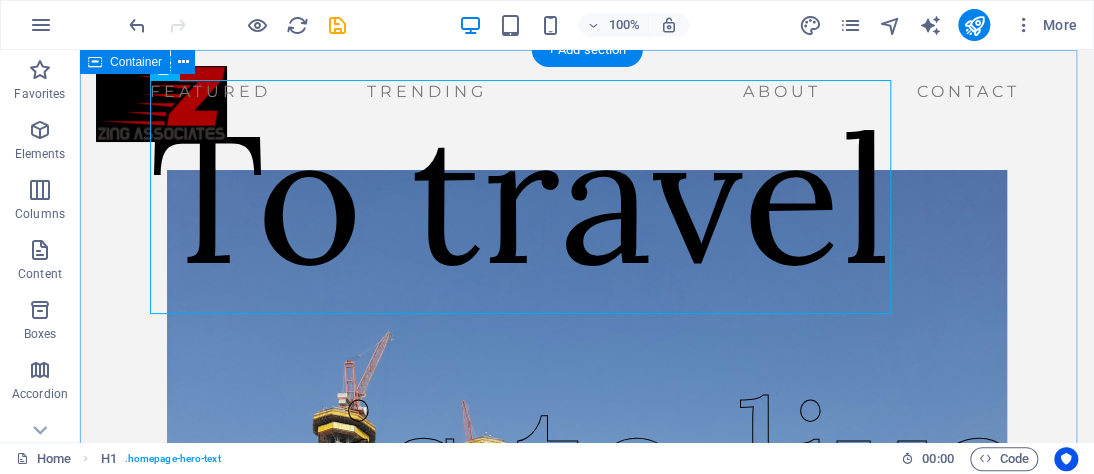 click on "is to live" at bounding box center (587, 730) 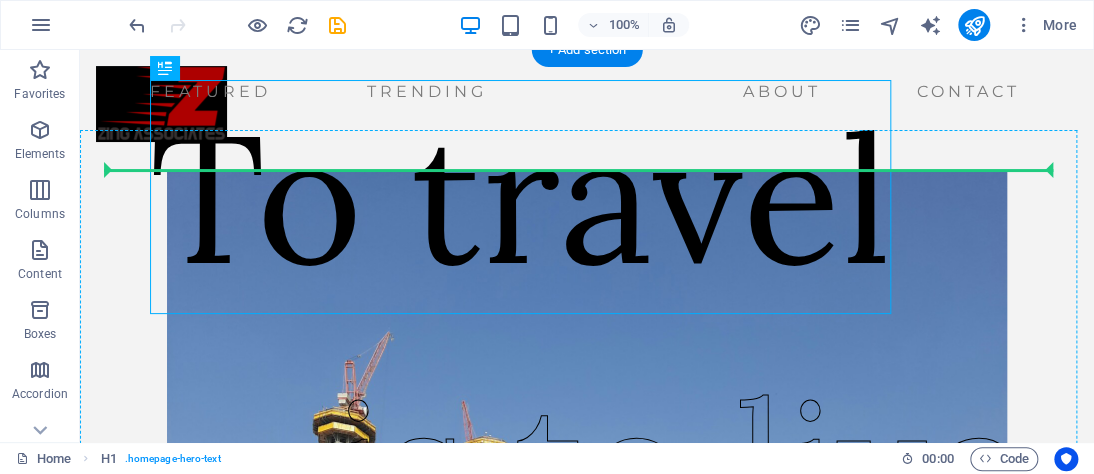 drag, startPoint x: 820, startPoint y: 205, endPoint x: 834, endPoint y: 317, distance: 112.871605 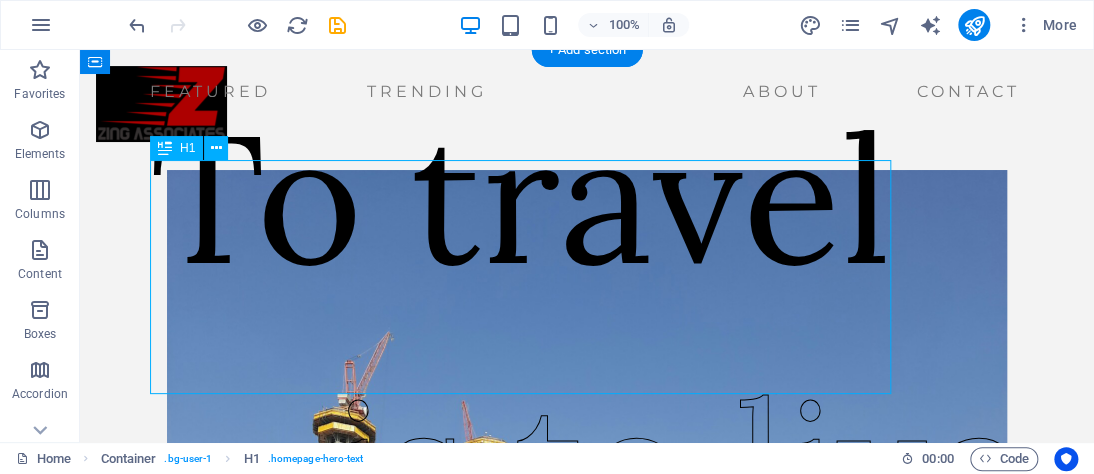 drag, startPoint x: 865, startPoint y: 296, endPoint x: 872, endPoint y: 343, distance: 47.518417 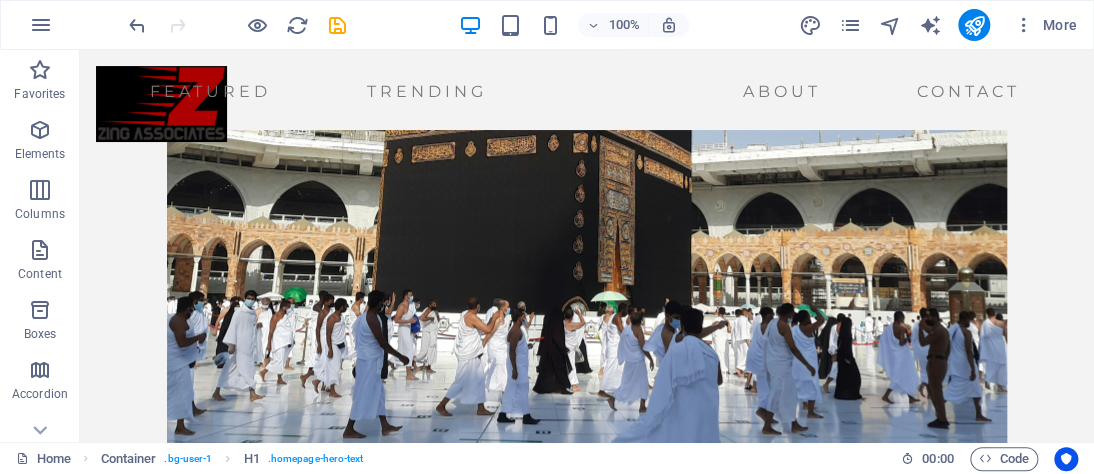 scroll, scrollTop: 640, scrollLeft: 0, axis: vertical 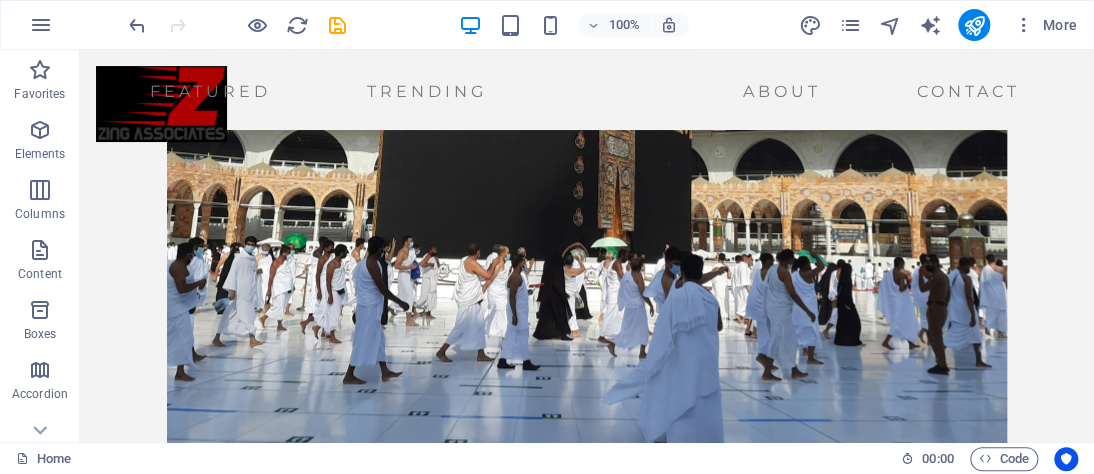 drag, startPoint x: 872, startPoint y: 343, endPoint x: 796, endPoint y: 386, distance: 87.32124 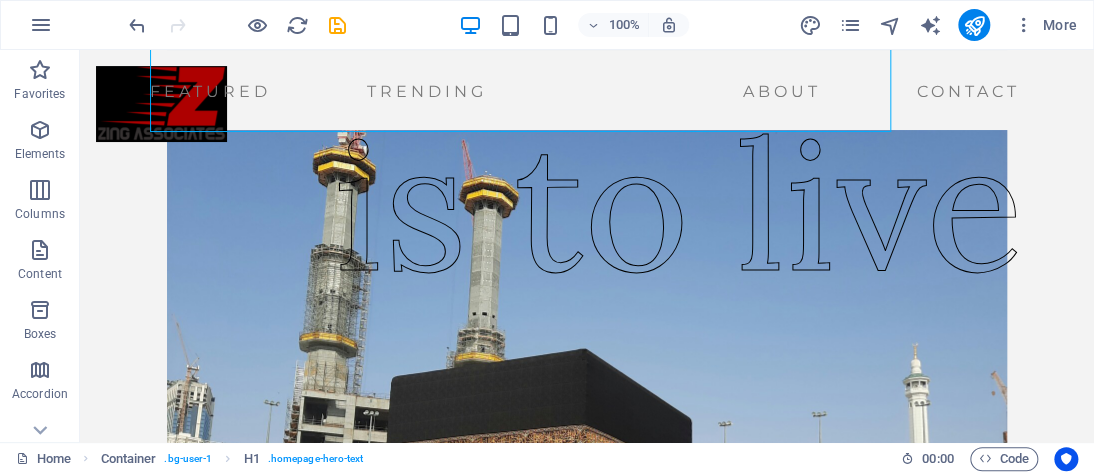 scroll, scrollTop: 285, scrollLeft: 0, axis: vertical 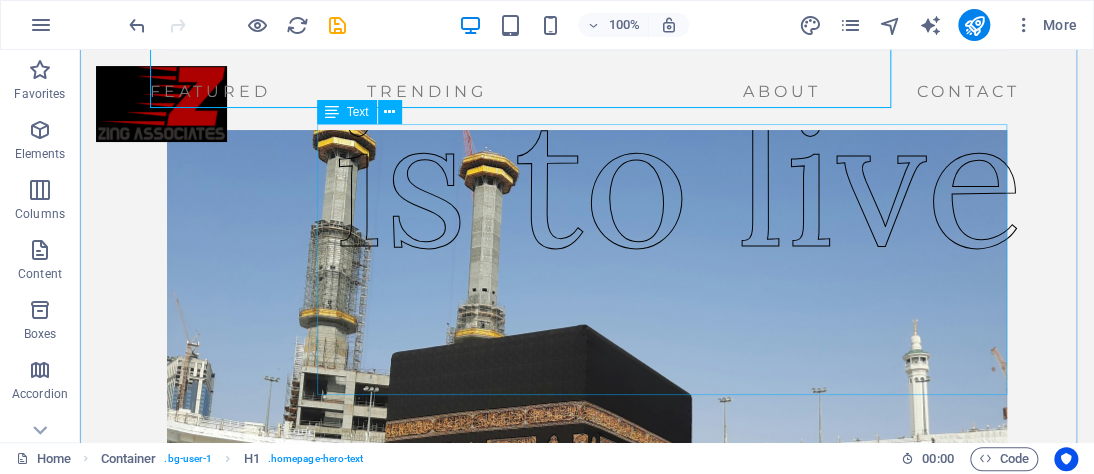 click on "is to live" at bounding box center (678, 181) 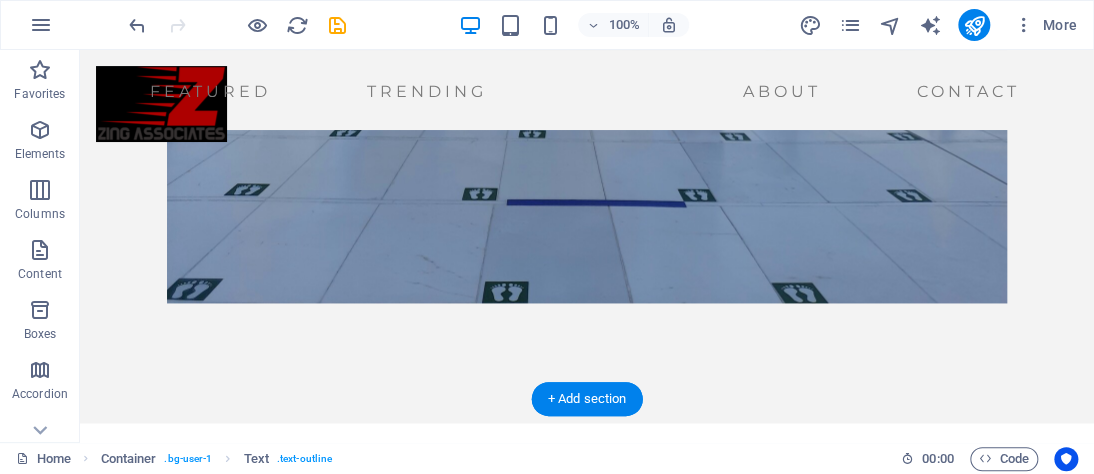scroll, scrollTop: 1011, scrollLeft: 0, axis: vertical 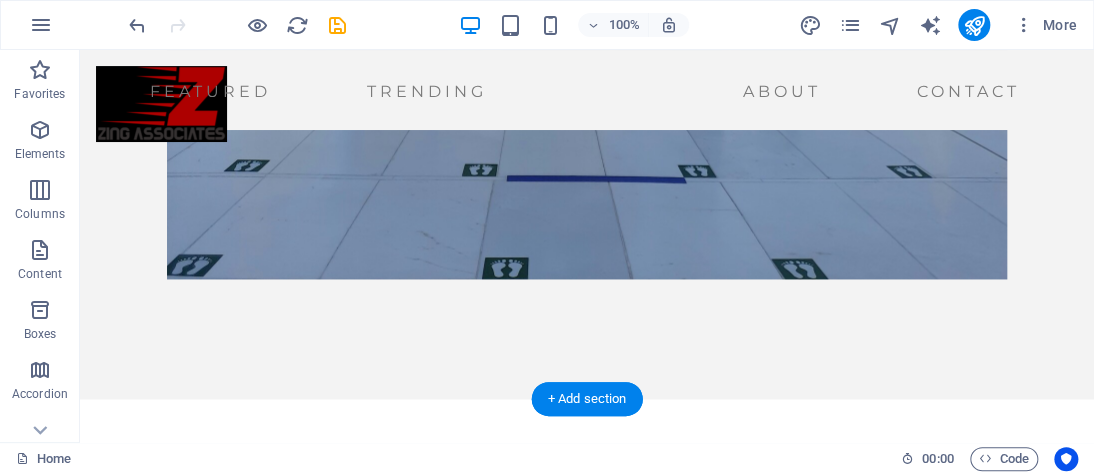 drag, startPoint x: 872, startPoint y: 253, endPoint x: 854, endPoint y: 161, distance: 93.74433 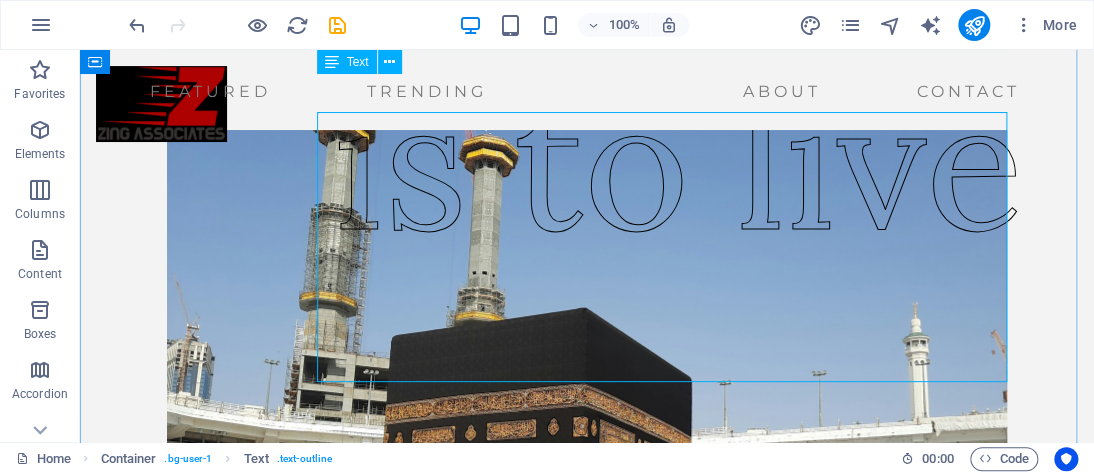 scroll, scrollTop: 298, scrollLeft: 0, axis: vertical 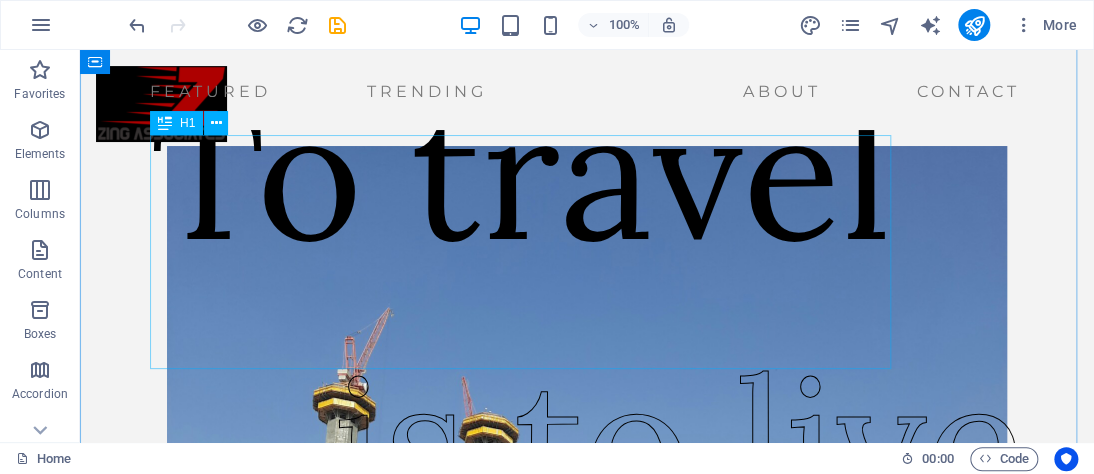 click on "To travel" at bounding box center [521, 173] 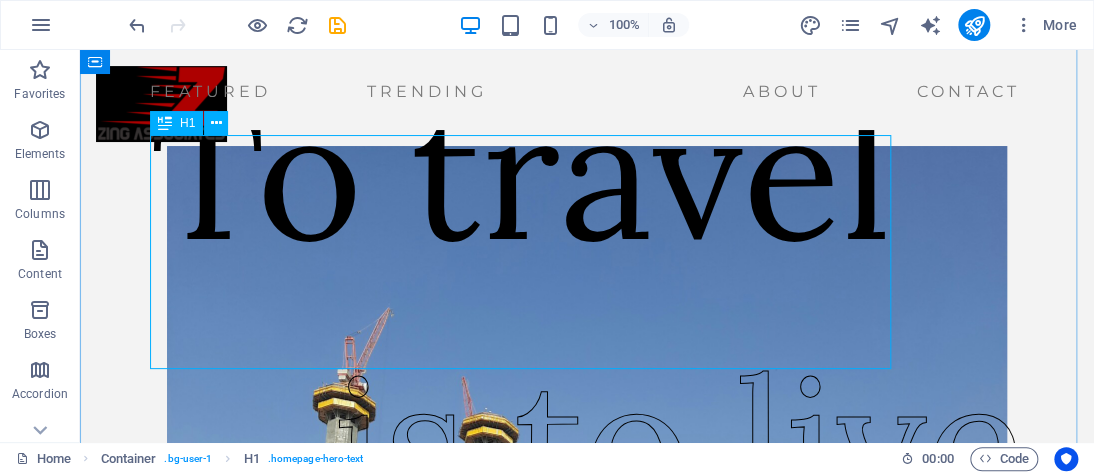 click at bounding box center [216, 123] 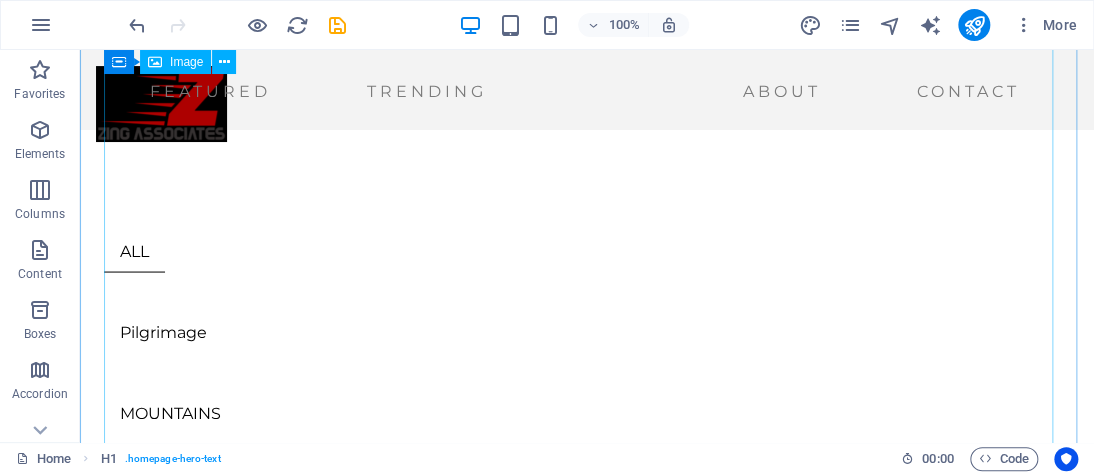 scroll, scrollTop: 0, scrollLeft: 0, axis: both 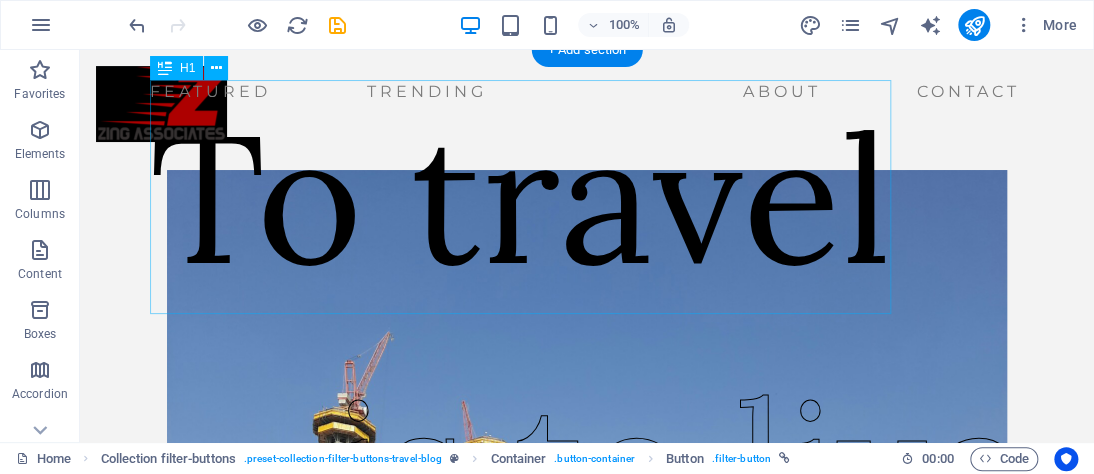 click on "To travel" at bounding box center [521, 197] 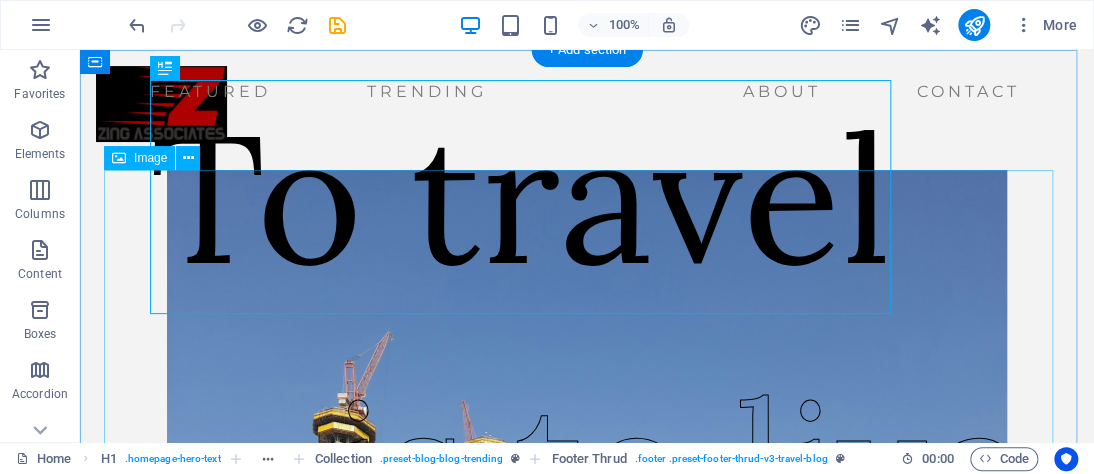 click at bounding box center [587, 730] 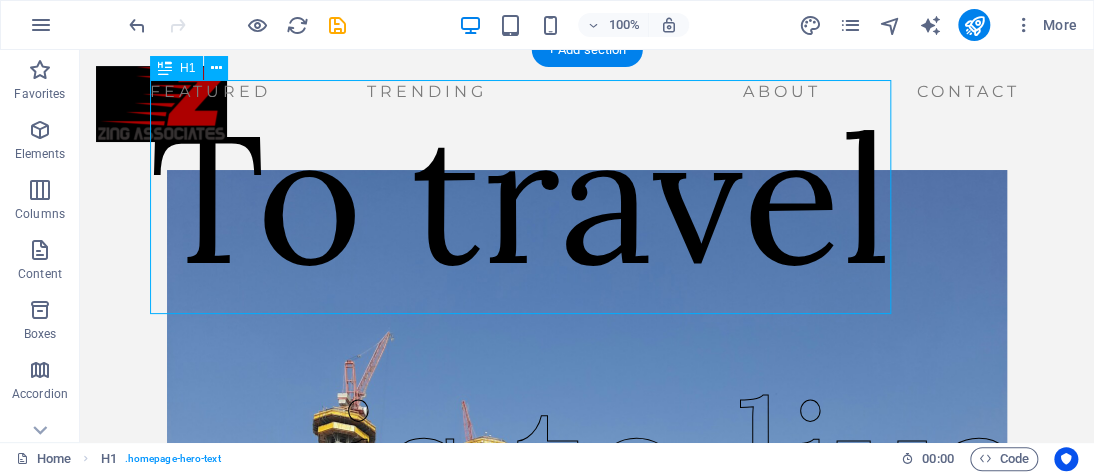 drag, startPoint x: 748, startPoint y: 235, endPoint x: 764, endPoint y: 275, distance: 43.081318 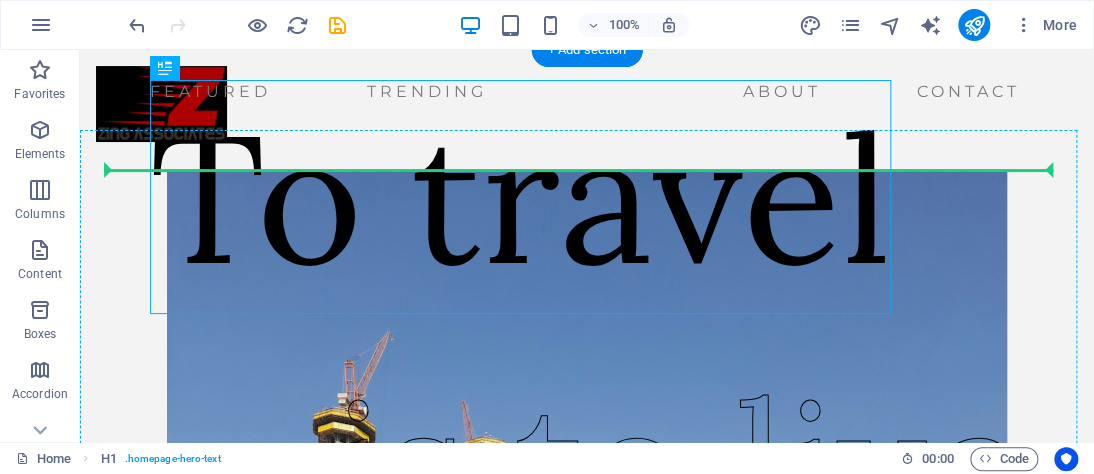 drag, startPoint x: 625, startPoint y: 199, endPoint x: 685, endPoint y: 360, distance: 171.81676 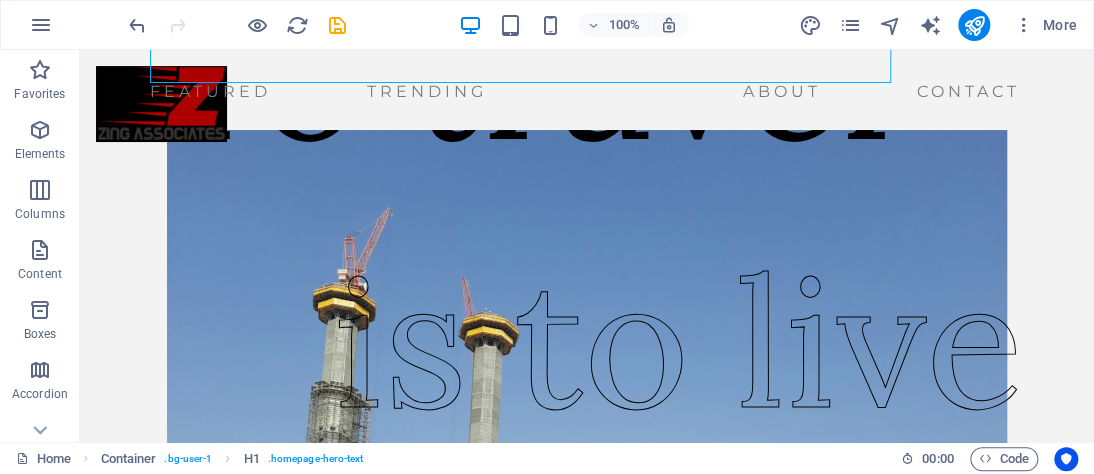 scroll, scrollTop: 311, scrollLeft: 0, axis: vertical 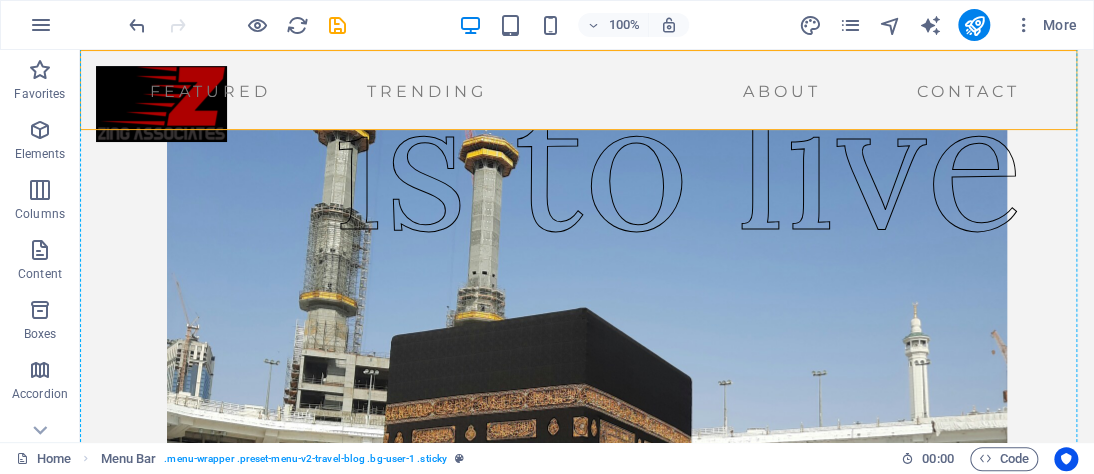 drag, startPoint x: 789, startPoint y: 56, endPoint x: 764, endPoint y: 330, distance: 275.13815 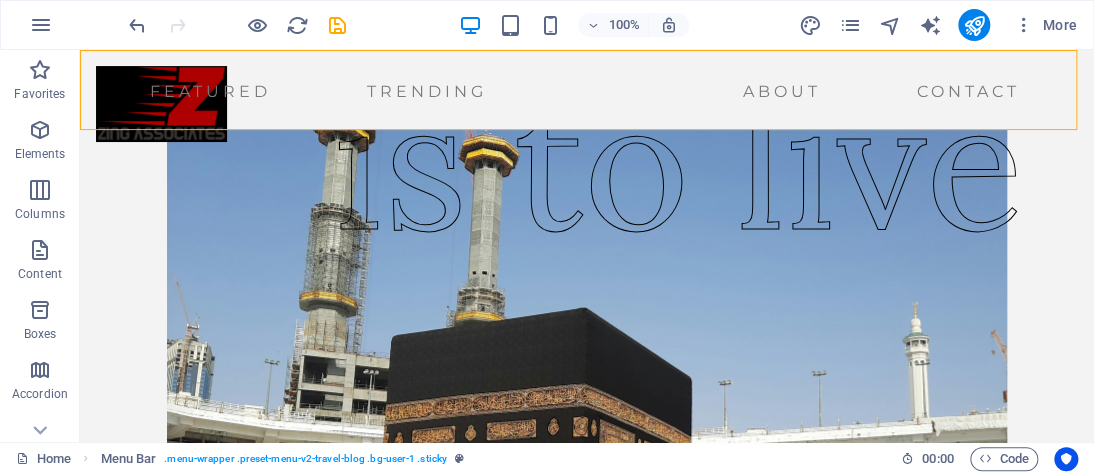 scroll, scrollTop: 0, scrollLeft: 0, axis: both 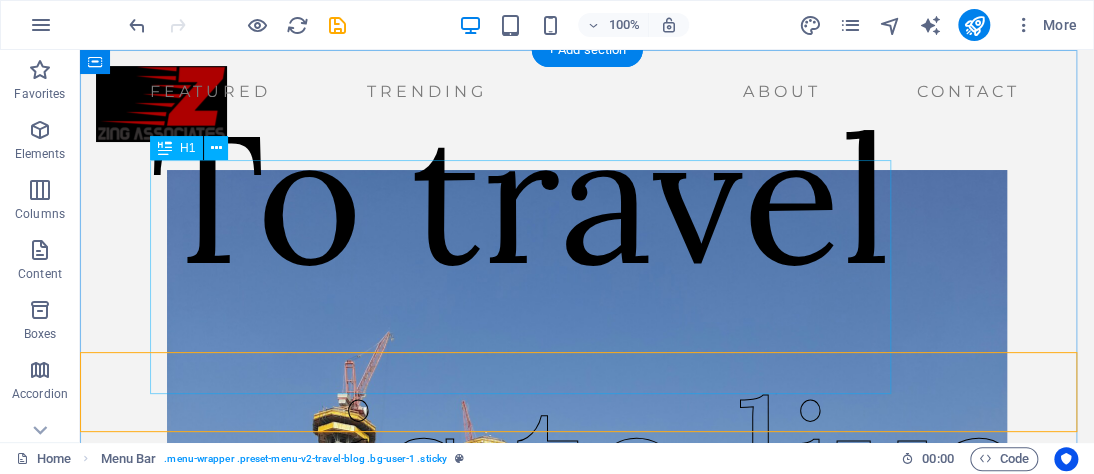 click on "To travel" at bounding box center (521, 197) 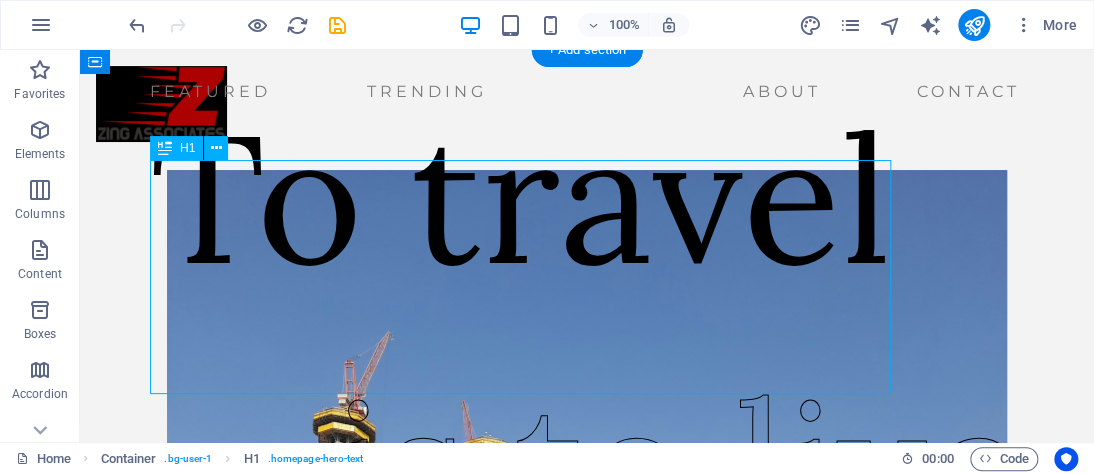 scroll, scrollTop: 0, scrollLeft: 0, axis: both 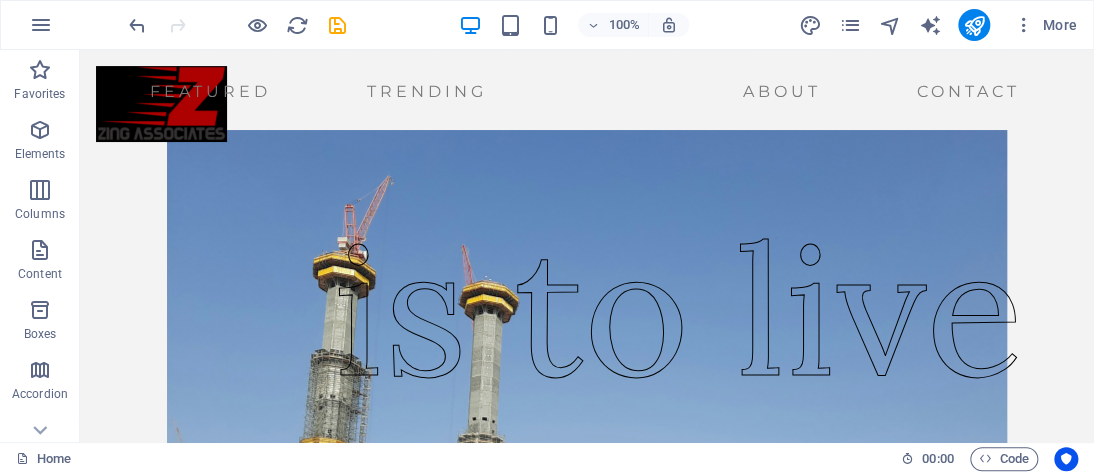 drag, startPoint x: 751, startPoint y: 294, endPoint x: 756, endPoint y: 426, distance: 132.09467 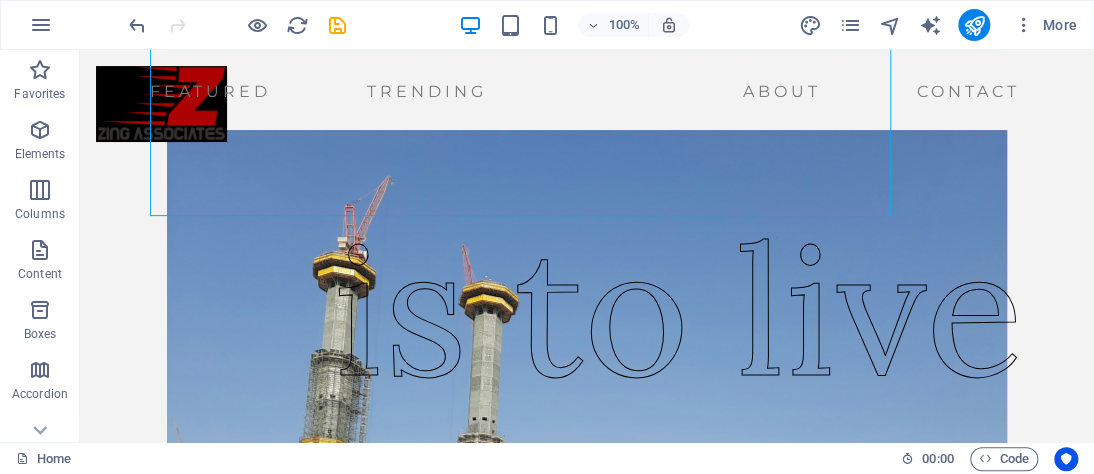 scroll, scrollTop: 177, scrollLeft: 0, axis: vertical 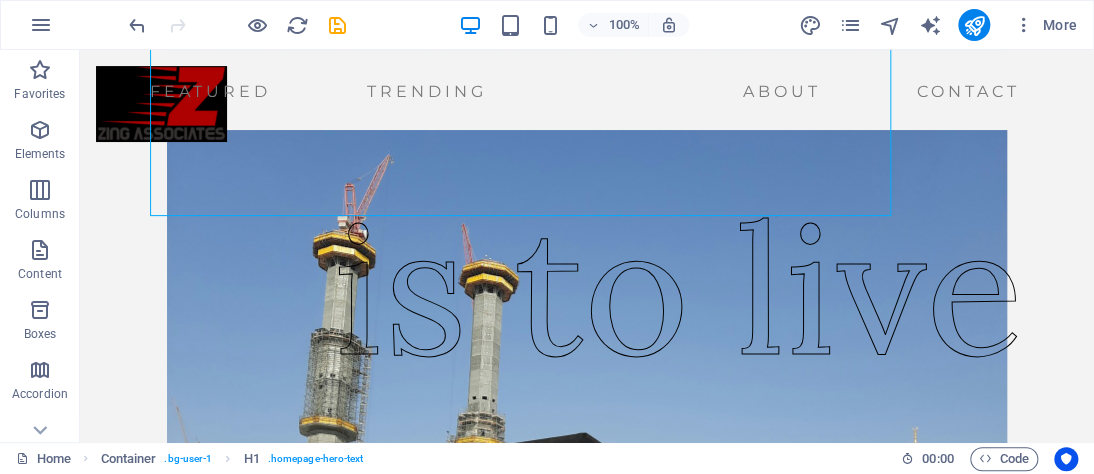 click on "is to live" at bounding box center [678, 289] 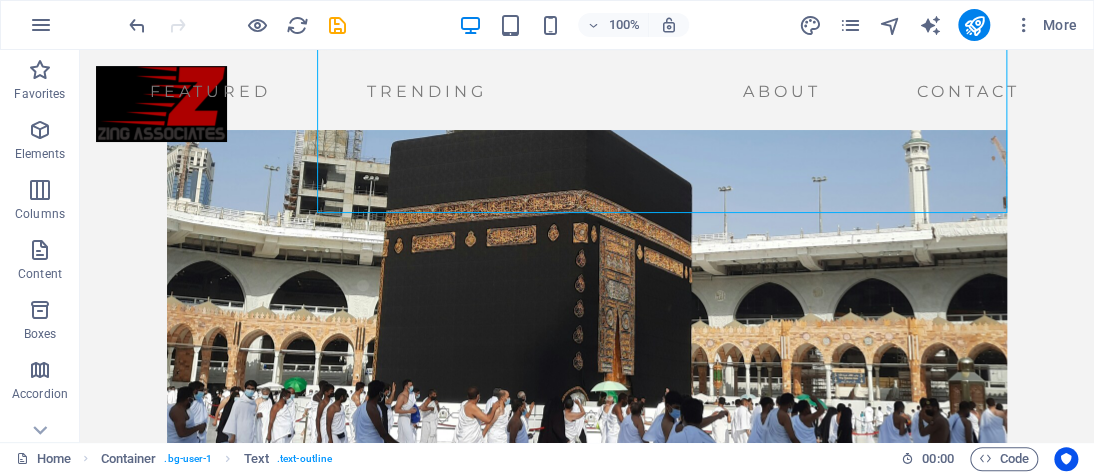 scroll, scrollTop: 525, scrollLeft: 0, axis: vertical 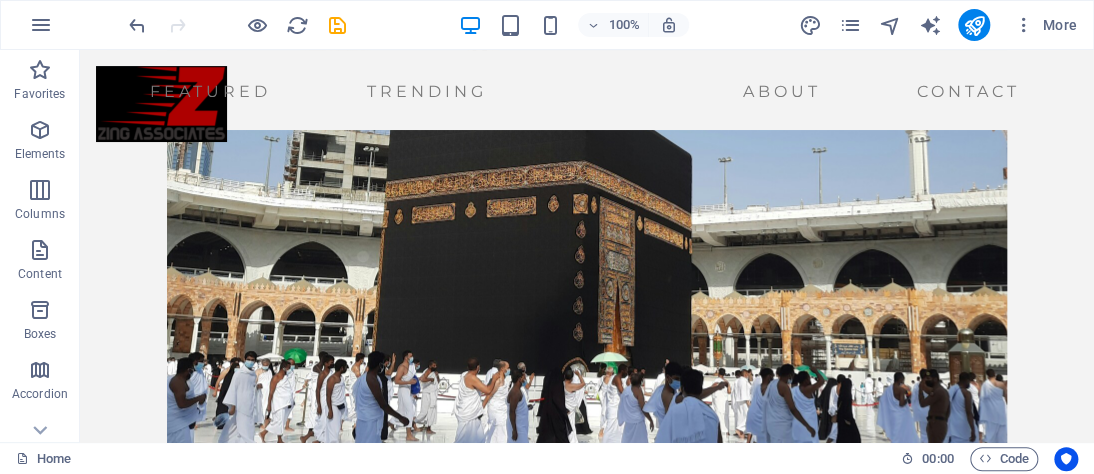 drag, startPoint x: 736, startPoint y: 342, endPoint x: 704, endPoint y: 294, distance: 57.68882 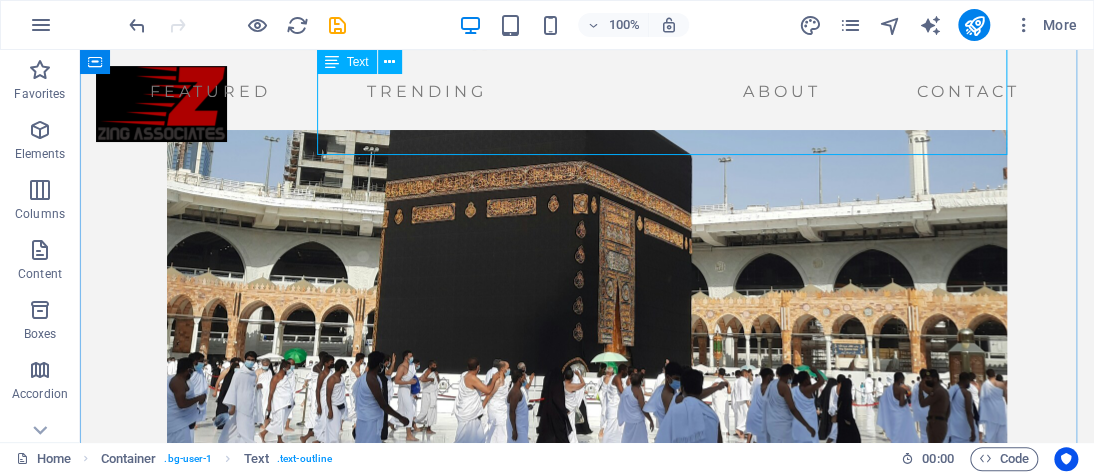 click on "is to live" at bounding box center (678, -59) 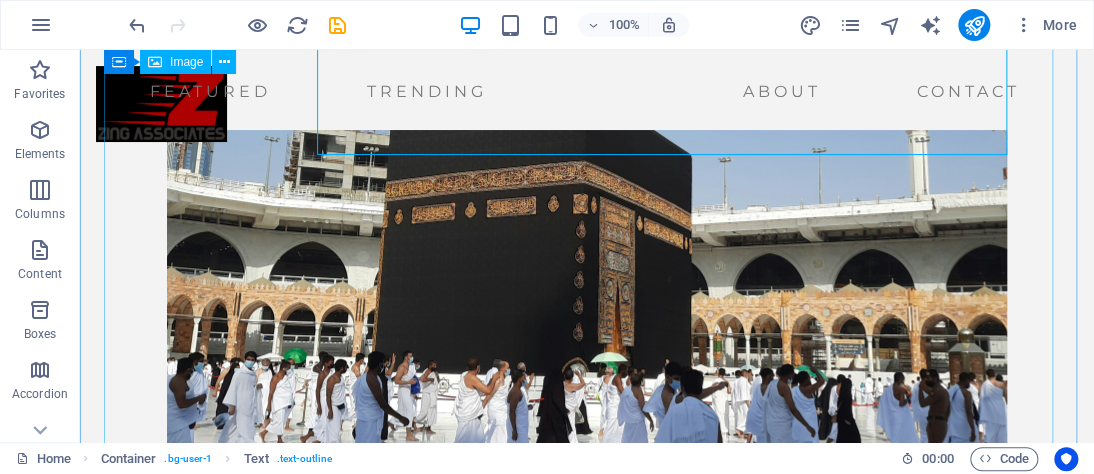 drag, startPoint x: 688, startPoint y: 151, endPoint x: 680, endPoint y: 287, distance: 136.23509 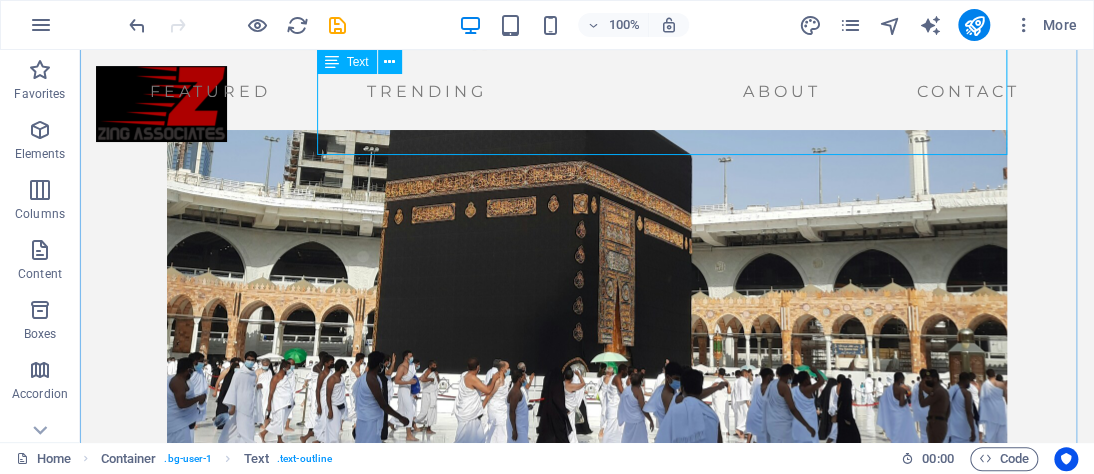 click on "is to live" at bounding box center [678, -59] 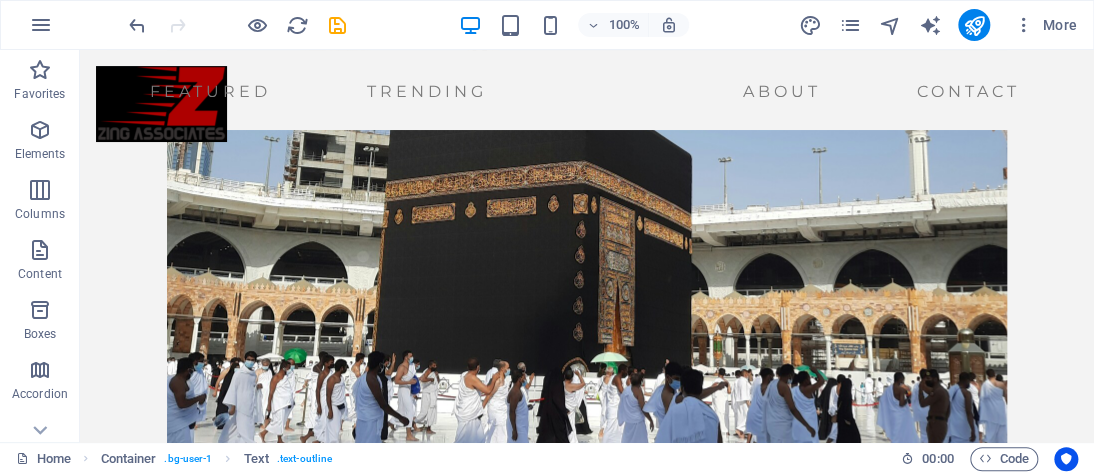 drag, startPoint x: 744, startPoint y: 137, endPoint x: 716, endPoint y: 370, distance: 234.67638 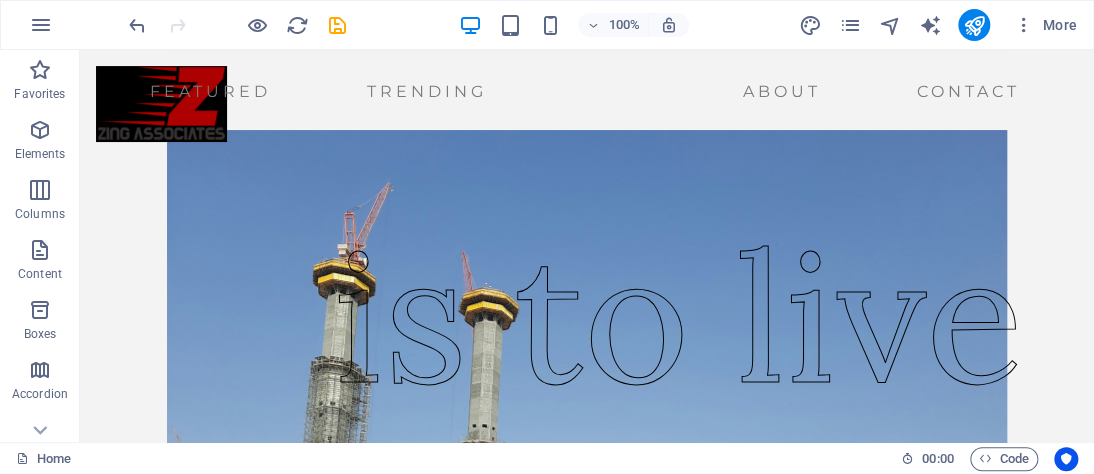 scroll, scrollTop: 0, scrollLeft: 0, axis: both 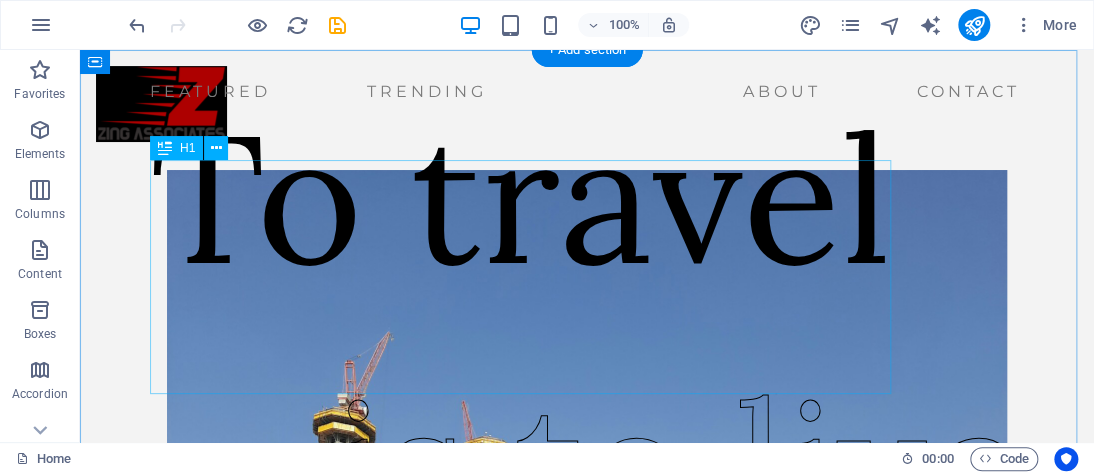 click on "To travel" at bounding box center (521, 197) 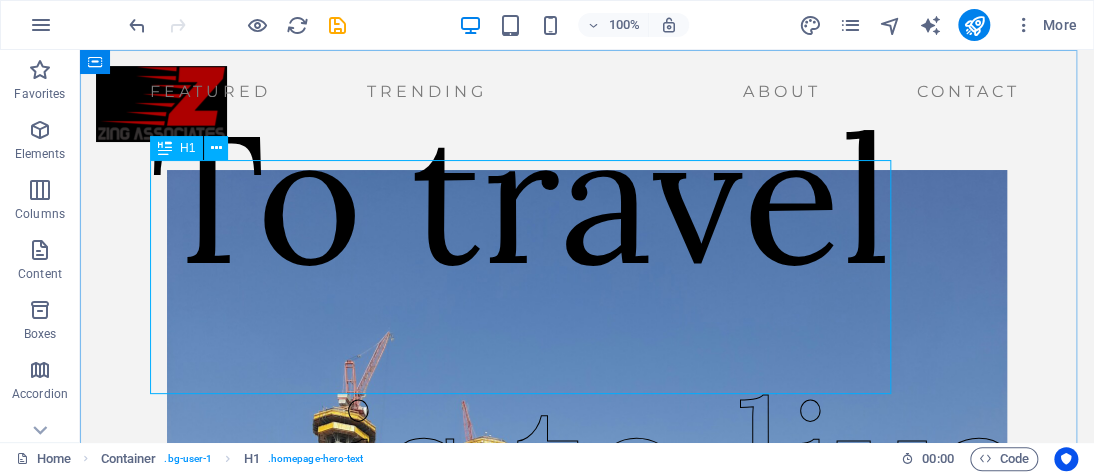 click on "H1" at bounding box center [187, 148] 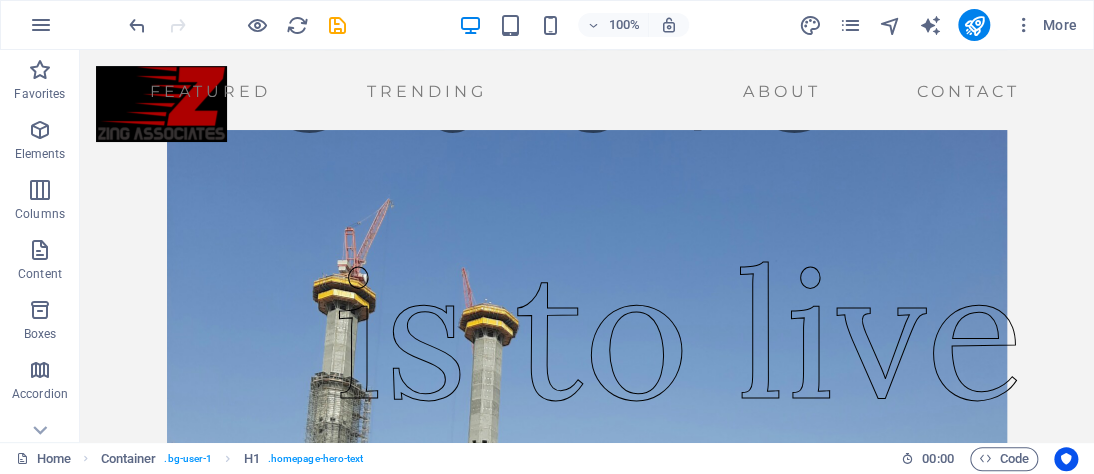 scroll, scrollTop: 141, scrollLeft: 0, axis: vertical 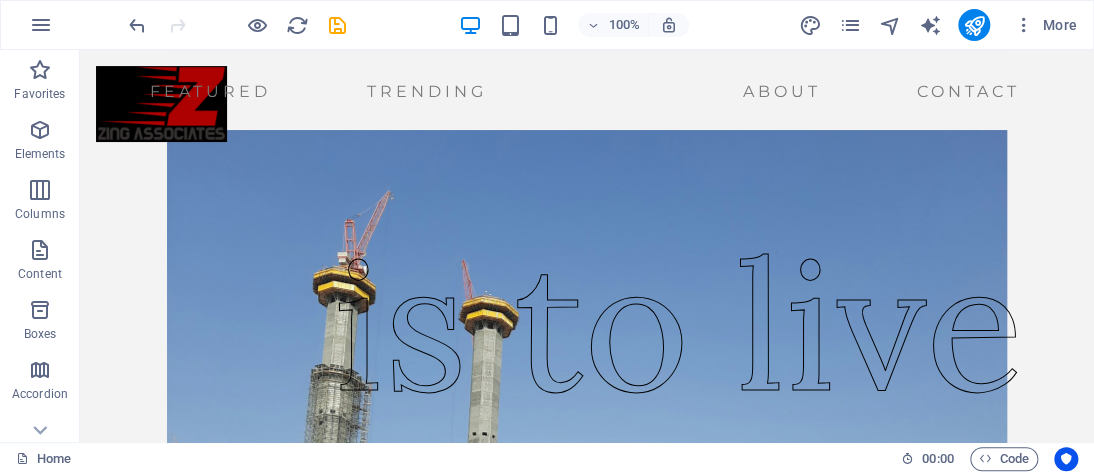 drag, startPoint x: 184, startPoint y: 210, endPoint x: 200, endPoint y: 341, distance: 131.97348 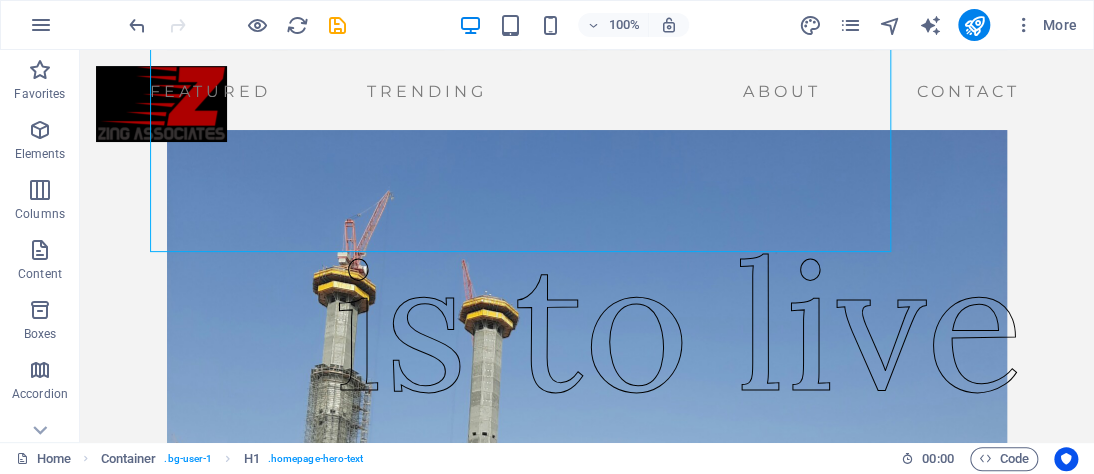 click at bounding box center (587, 589) 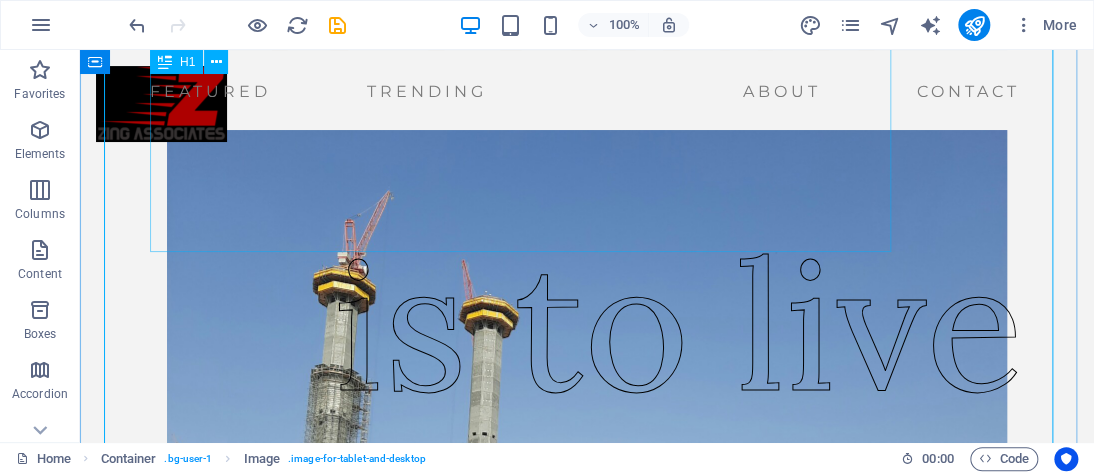 click on "To travel" at bounding box center [521, 56] 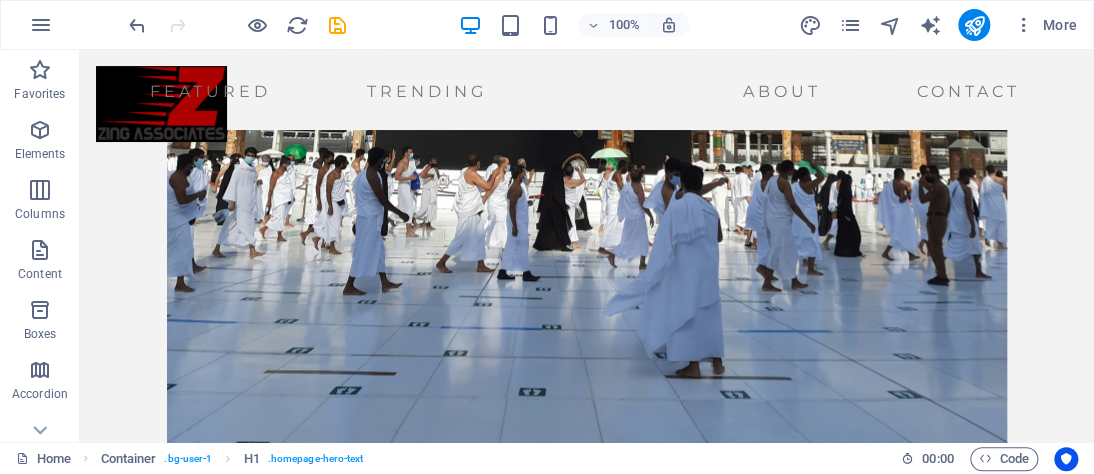 scroll, scrollTop: 753, scrollLeft: 0, axis: vertical 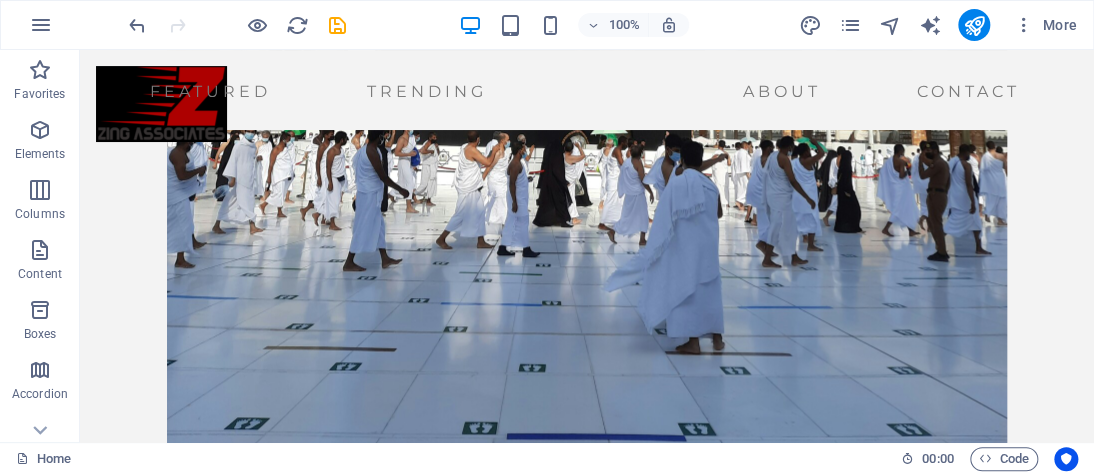 drag, startPoint x: 313, startPoint y: 166, endPoint x: 411, endPoint y: 279, distance: 149.57607 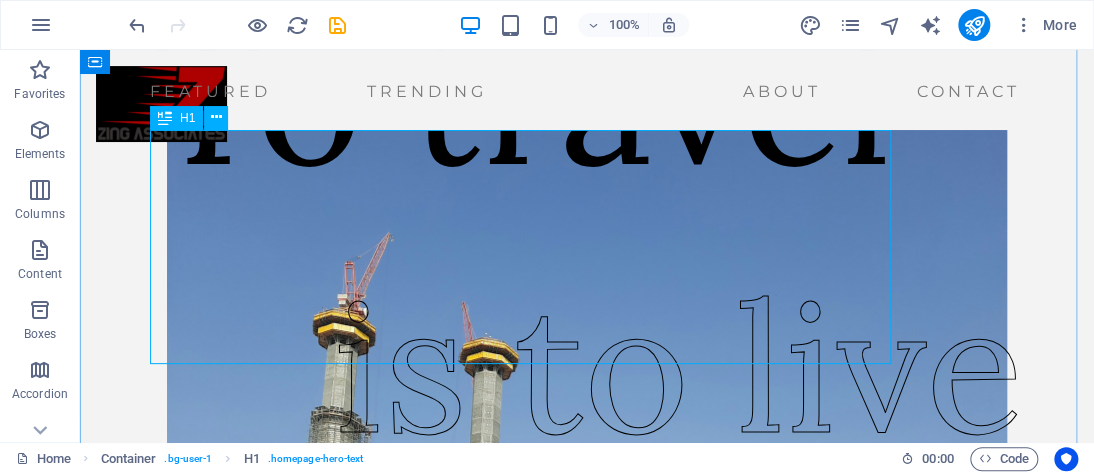 click on "To travel" at bounding box center [521, 98] 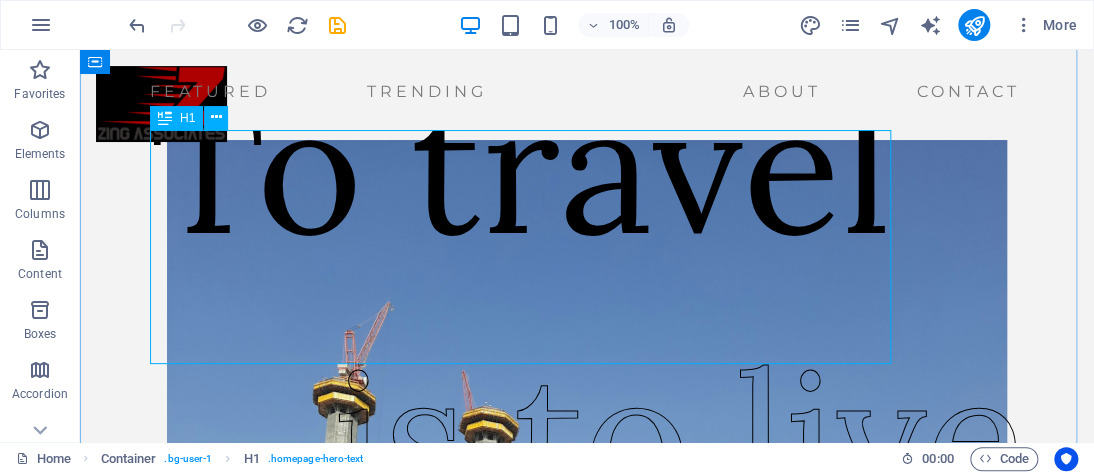 click at bounding box center (216, 118) 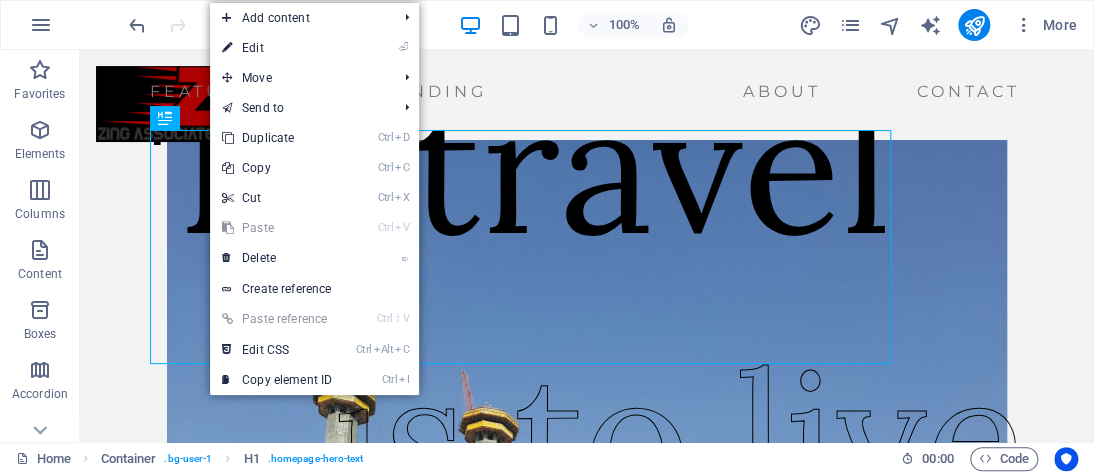 click on "⏎  Edit" at bounding box center (277, 48) 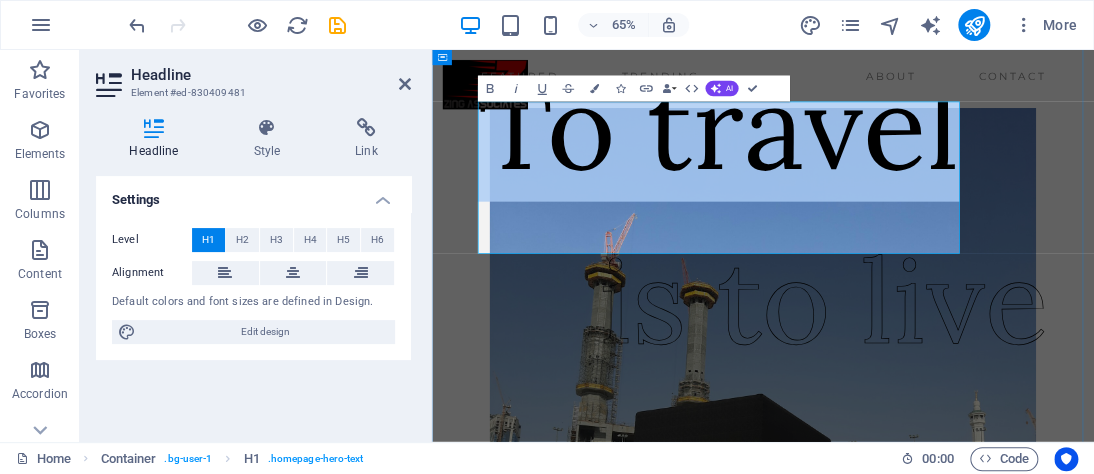click on "To travel" at bounding box center (873, 167) 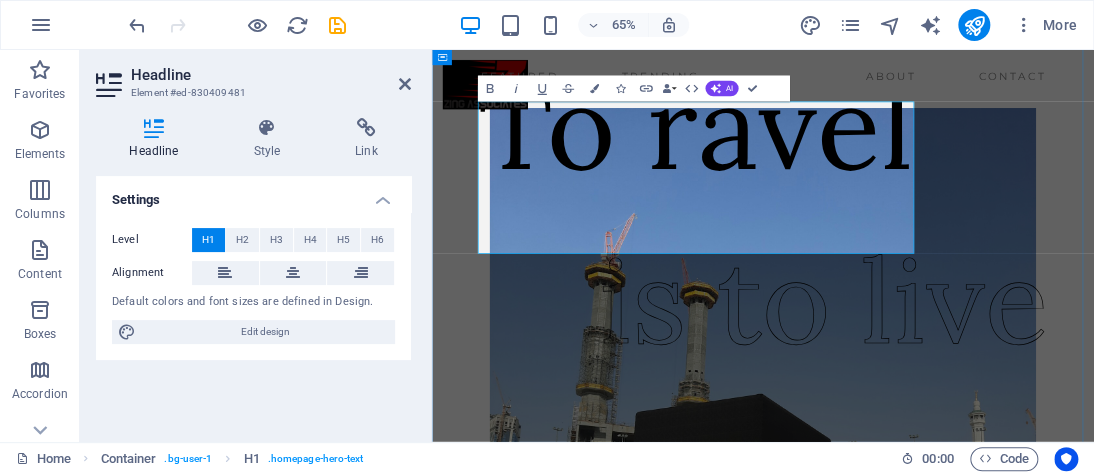 type 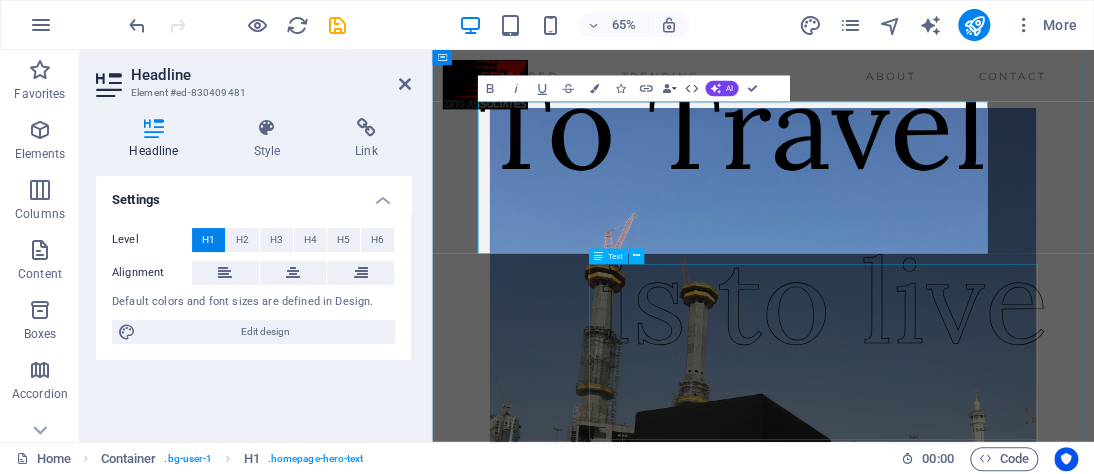 click on "is to live" at bounding box center (1034, 436) 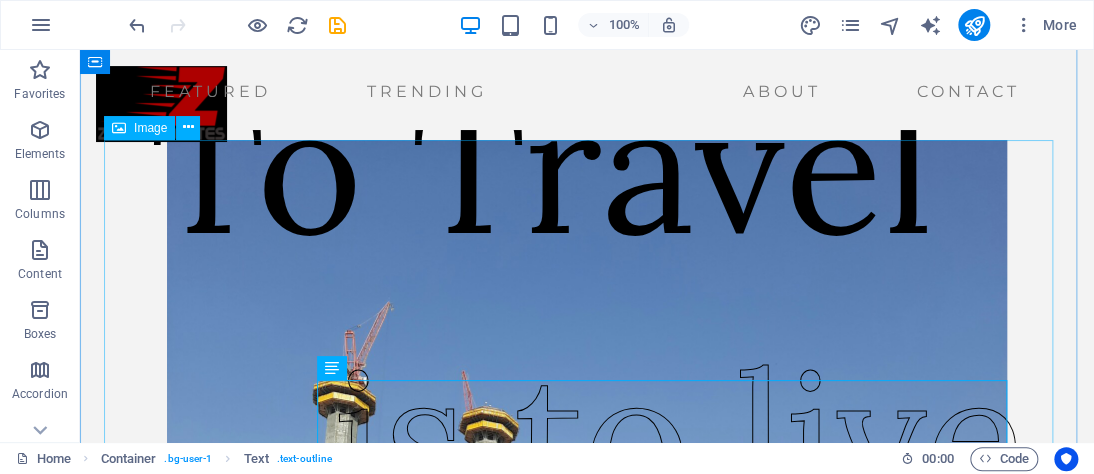 click at bounding box center (587, 700) 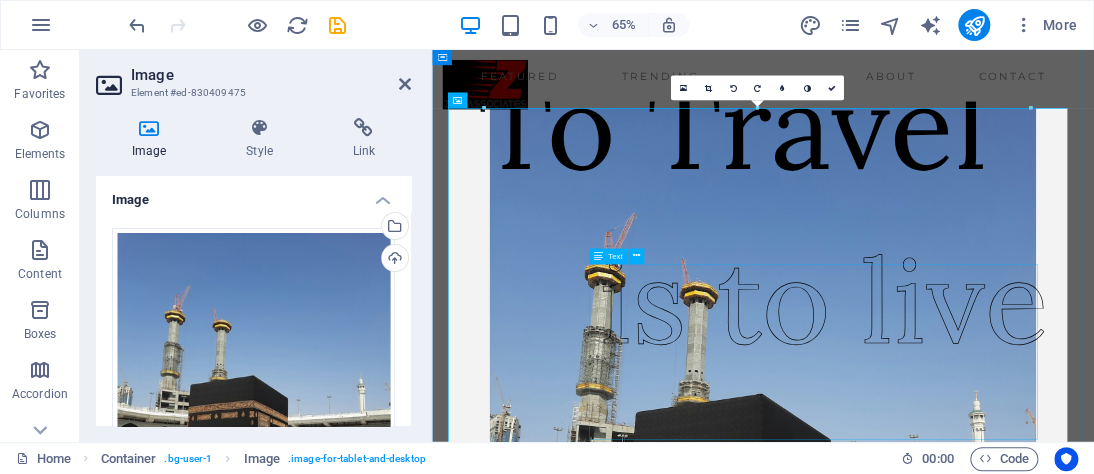 click on "is to live" at bounding box center (1034, 436) 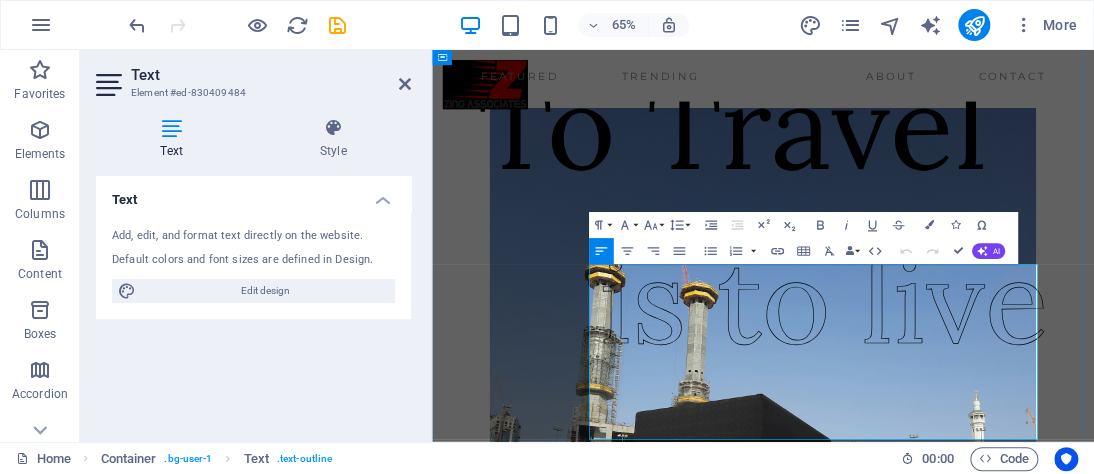 click on "is to live" at bounding box center [1034, 435] 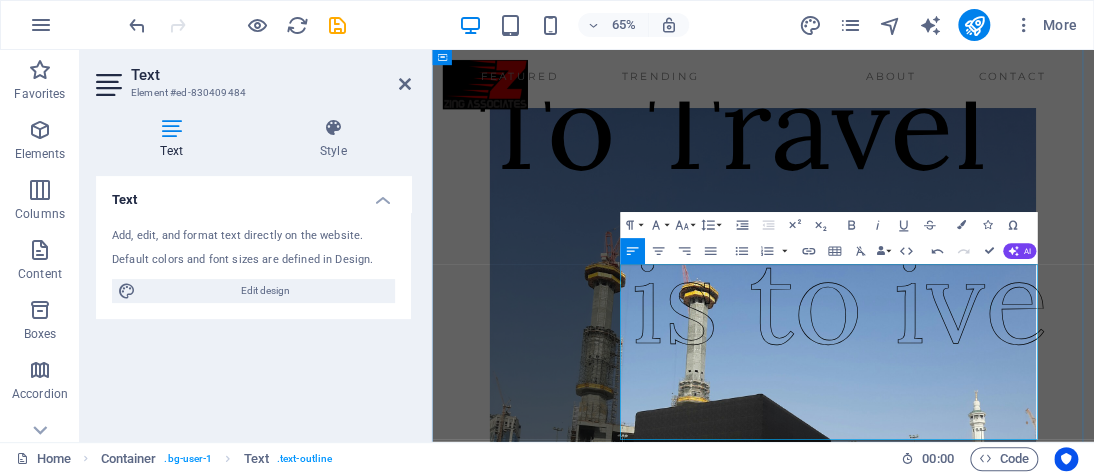 type 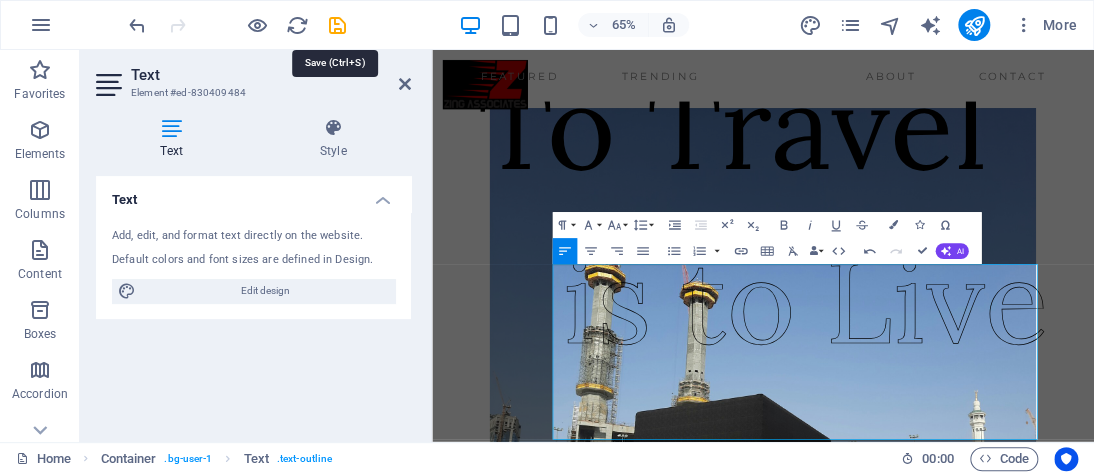 click at bounding box center [337, 25] 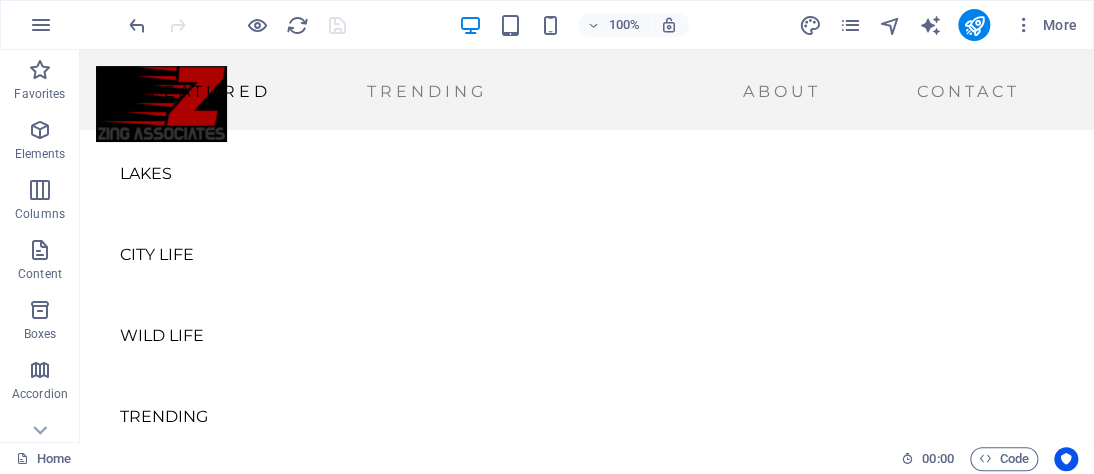 scroll, scrollTop: 1641, scrollLeft: 0, axis: vertical 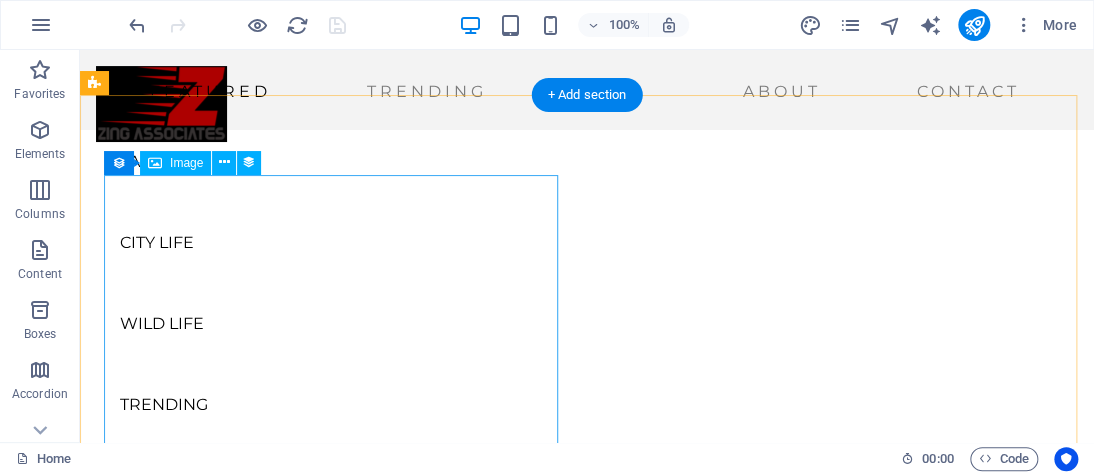 click at bounding box center (587, 691) 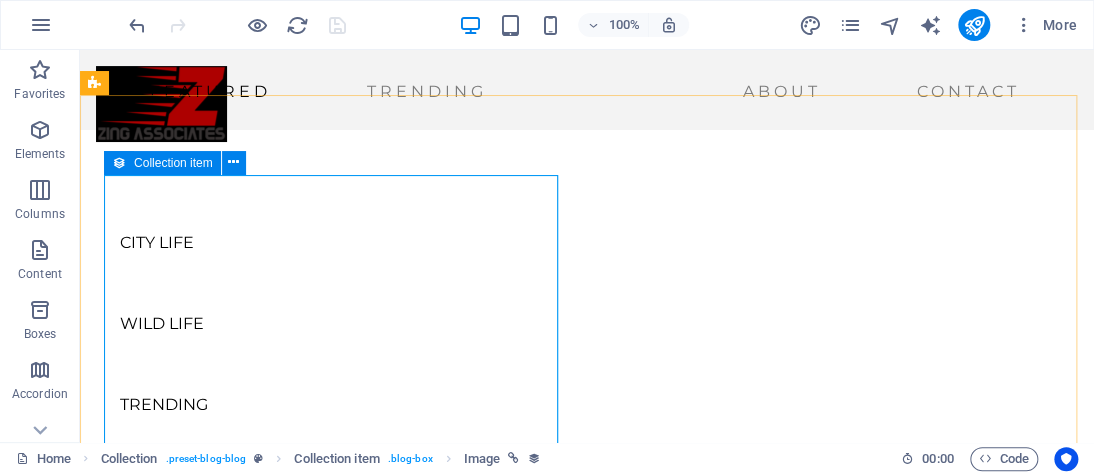 click on "Collection item" at bounding box center (173, 163) 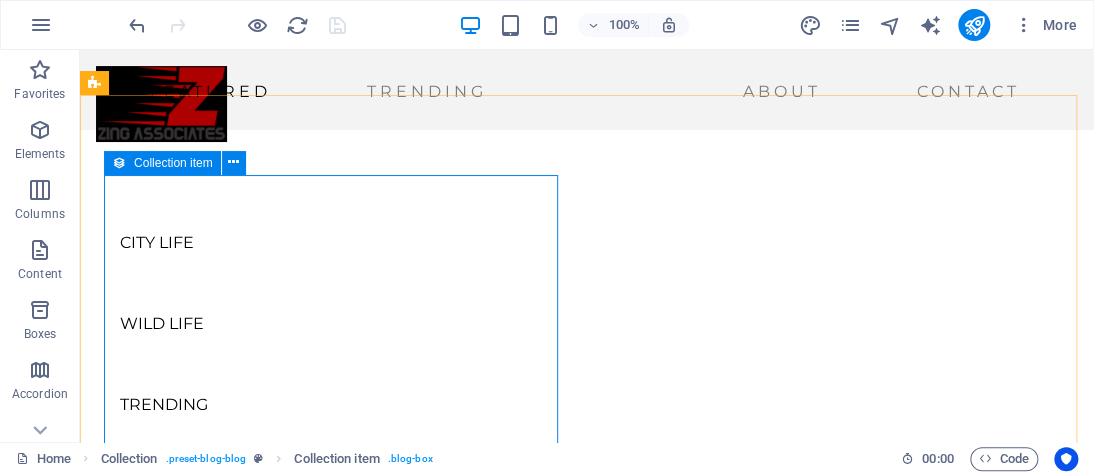 click at bounding box center [233, 162] 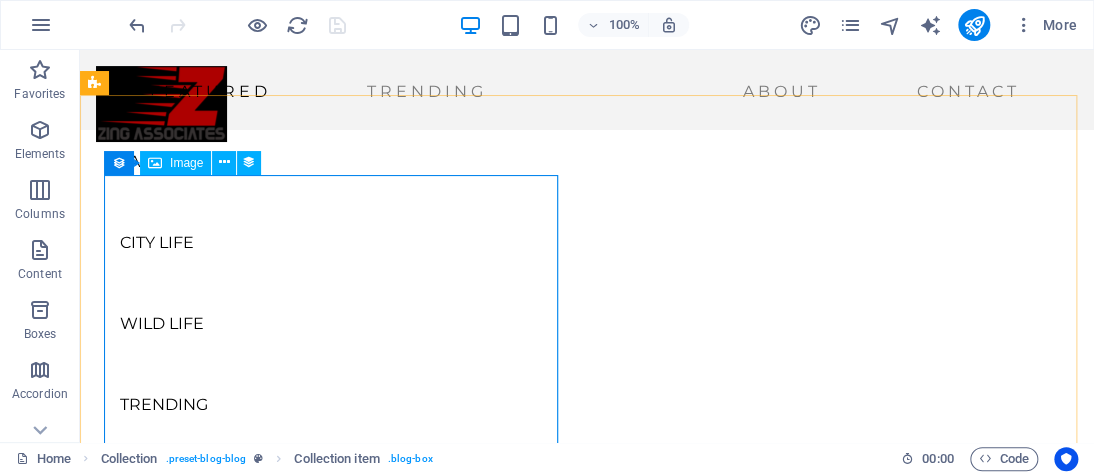 click at bounding box center [224, 162] 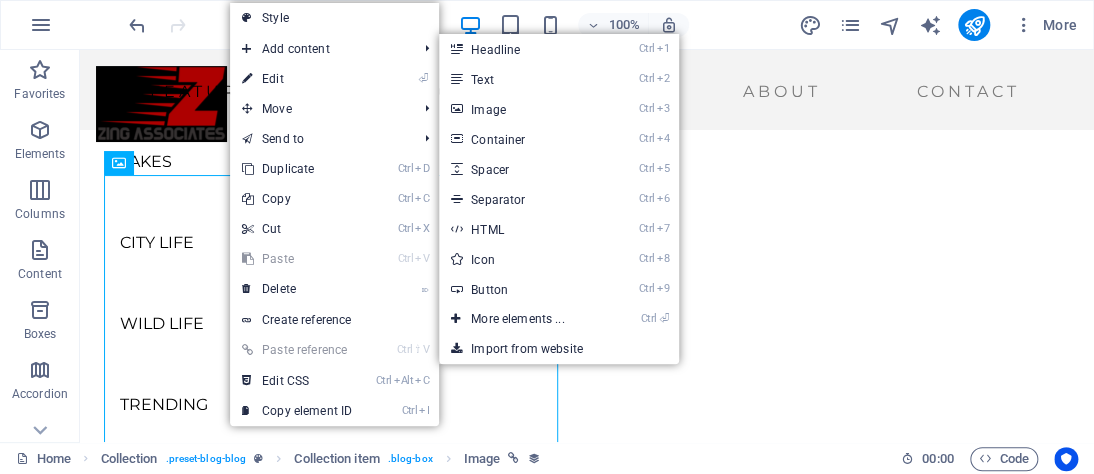 click on "Ctrl 3  Image" at bounding box center [521, 109] 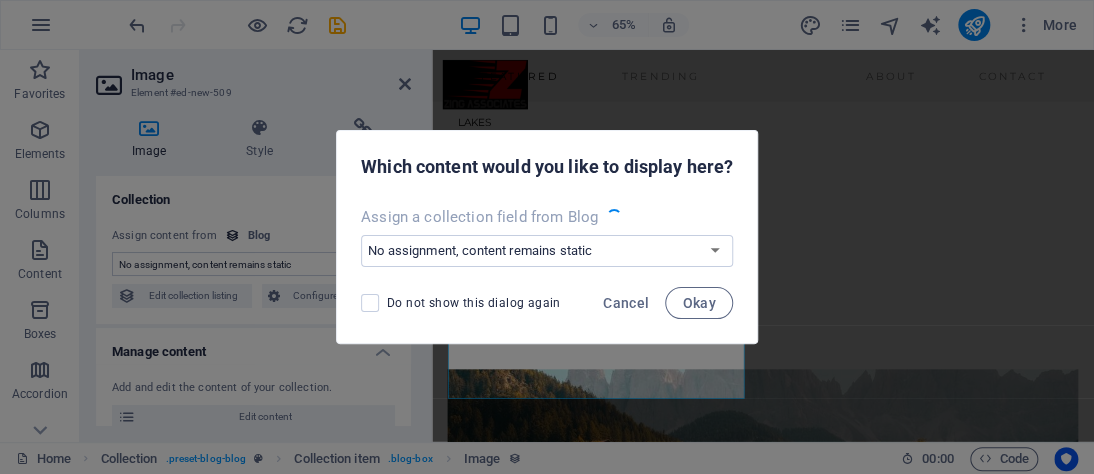 scroll, scrollTop: 1642, scrollLeft: 0, axis: vertical 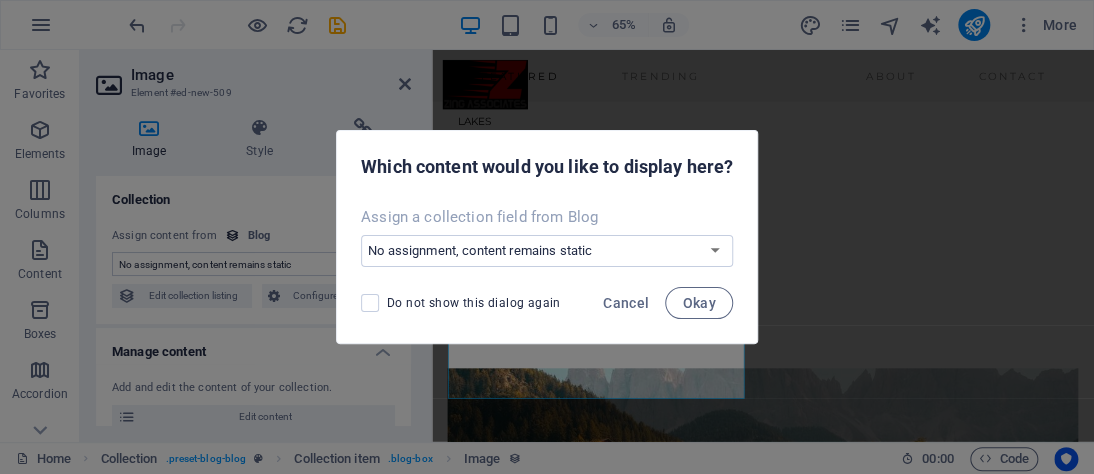 click on "Okay" at bounding box center [699, 303] 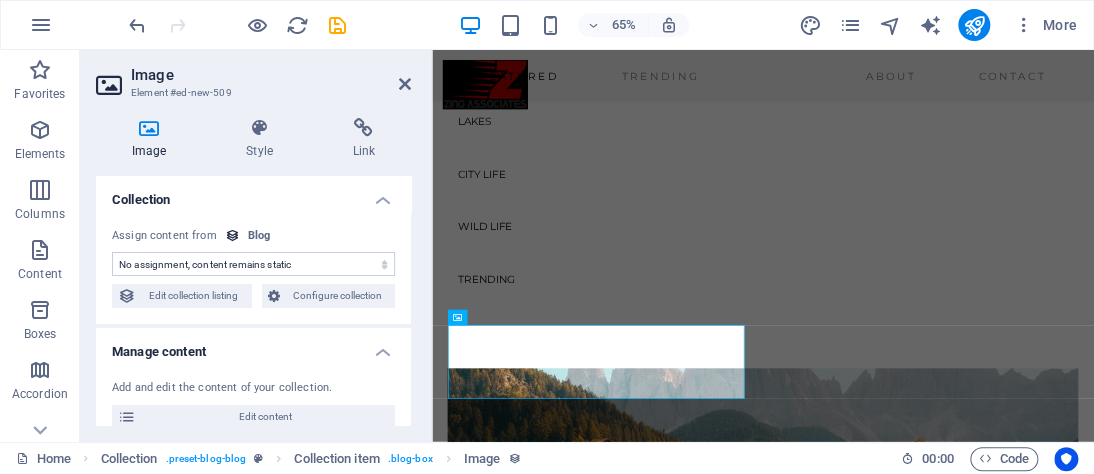 click on "Image" at bounding box center (153, 139) 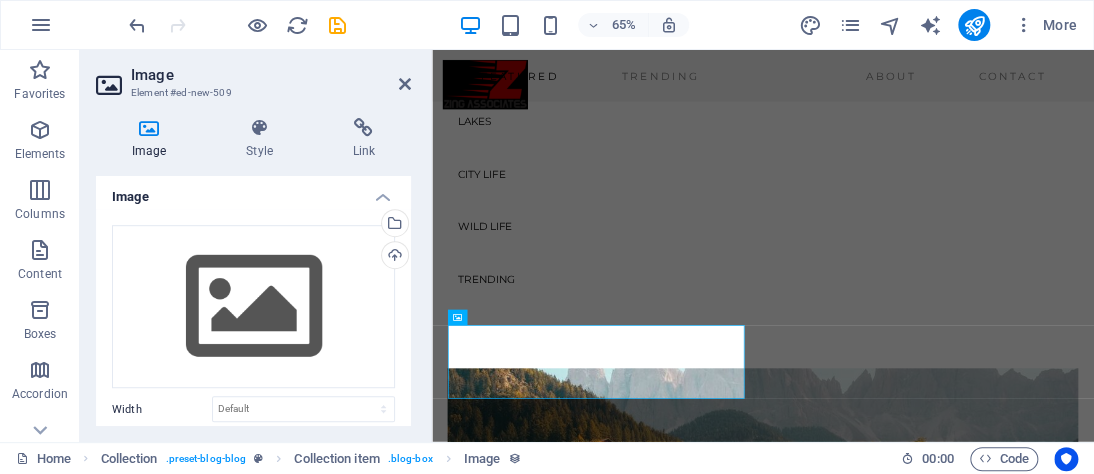 scroll, scrollTop: 440, scrollLeft: 0, axis: vertical 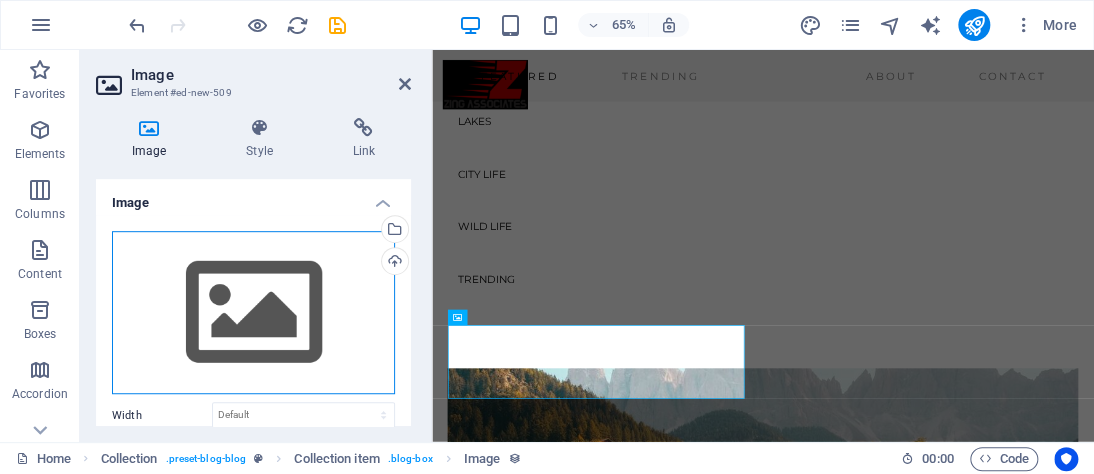 click on "Drag files here, click to choose files or select files from Files or our free stock photos & videos" at bounding box center (253, 313) 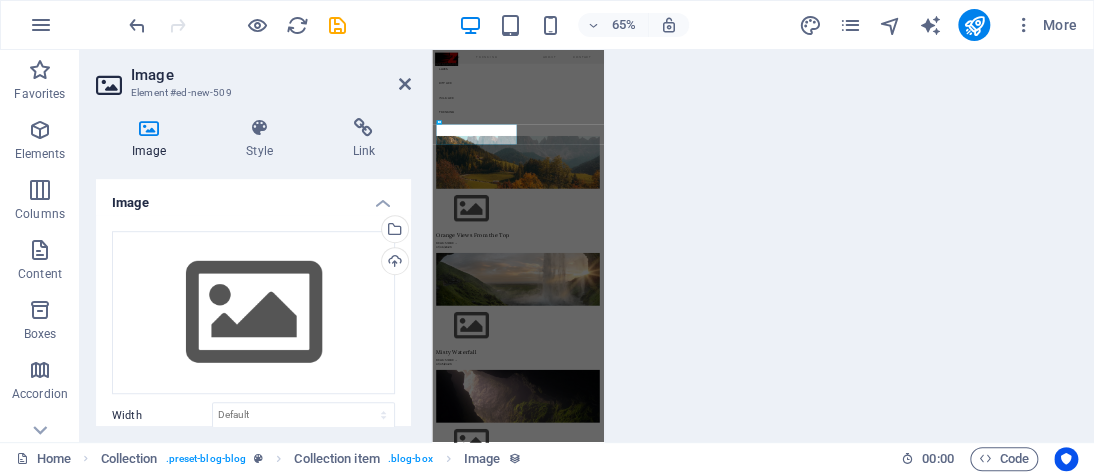 scroll, scrollTop: 1641, scrollLeft: 0, axis: vertical 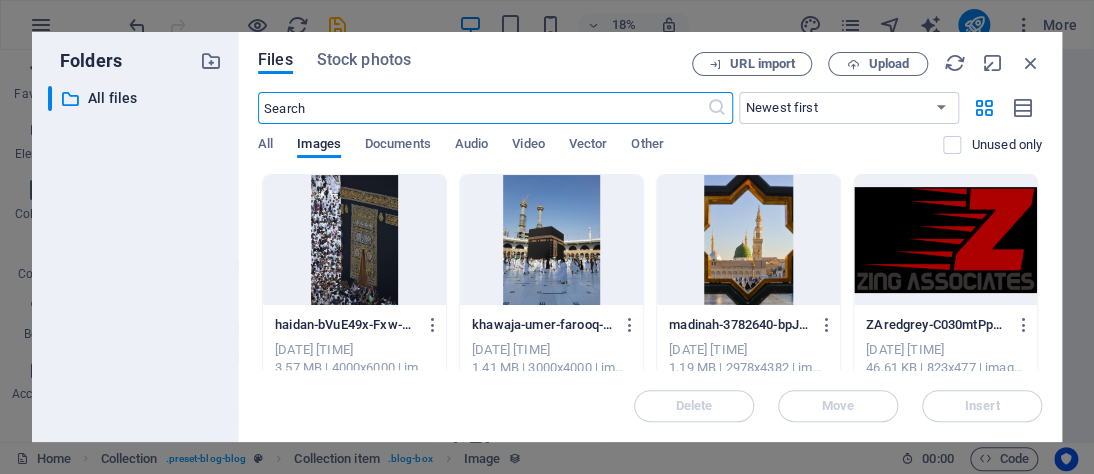 click at bounding box center (354, 240) 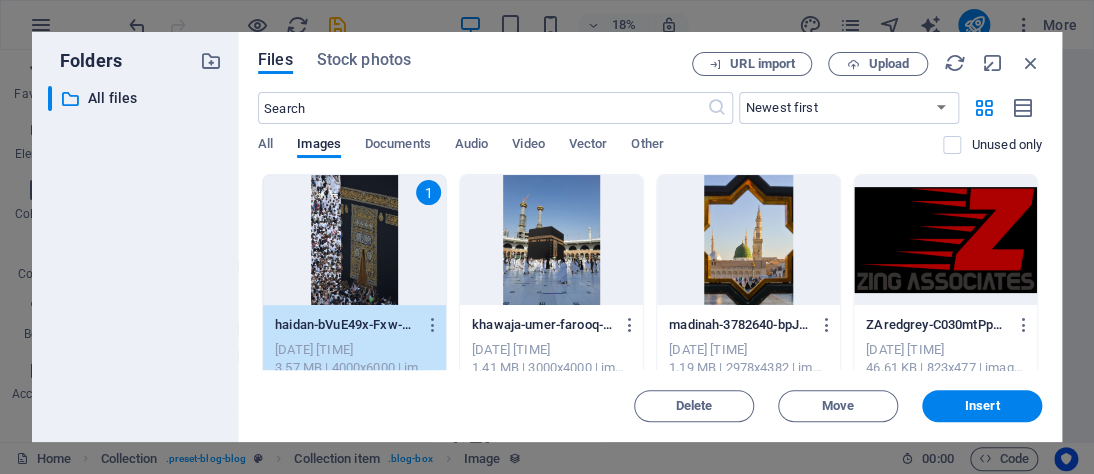 drag, startPoint x: 1036, startPoint y: 318, endPoint x: 1036, endPoint y: 349, distance: 31 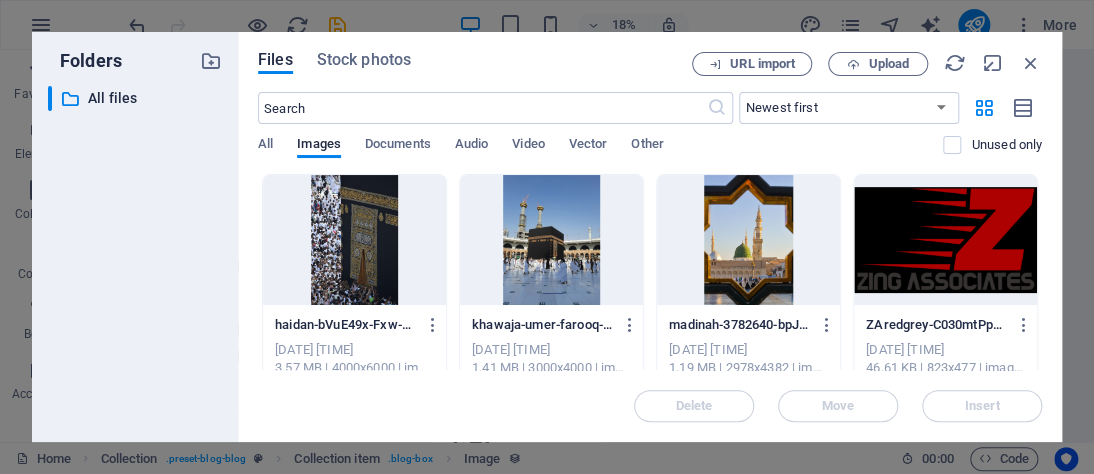 click on "haidan-bVuE49x-Fxw-unsplash1-8e32mRBE7vrZu8kiHgc2UA.jpg haidan-bVuE49x-Fxw-unsplash1-8e32mRBE7vrZu8kiHgc2UA.jpg Aug 6, 2025 2:36 PM 3.57 MB | 4000x6000 | image/jpeg Customer khawaja-umer-farooq-J8vjITij1xw-unsplash-HGpct_Hc6RYoJ7mYp8DO8A.jpg khawaja-umer-farooq-J8vjITij1xw-unsplash-HGpct_Hc6RYoJ7mYp8DO8A.jpg Aug 6, 2025 2:36 PM 1.41 MB | 3000x4000 | image/jpeg Customer madinah-3782640-bpJq86z8BUA9MpUhVl0v0A.jpg madinah-3782640-bpJq86z8BUA9MpUhVl0v0A.jpg Aug 6, 2025 2:36 PM 1.19 MB | 2978x4382 | image/jpeg Customer ZAredgrey-C030mtPpOumYicRAtUVOwg.png ZAredgrey-C030mtPpOumYicRAtUVOwg.png Aug 6, 2025 2:03 PM 46.61 KB | 823x477 | image/png Customer" at bounding box center [650, 294] 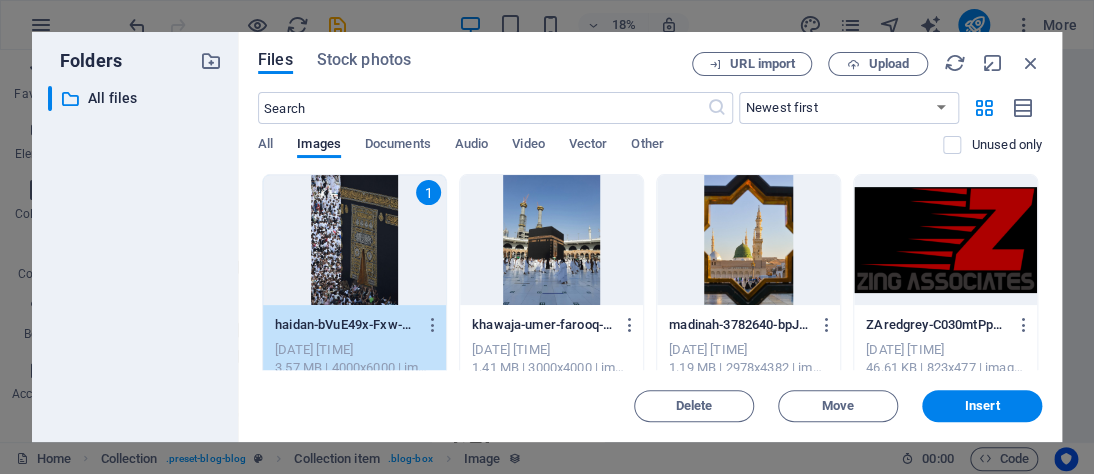drag, startPoint x: 1041, startPoint y: 322, endPoint x: 1003, endPoint y: 398, distance: 84.97058 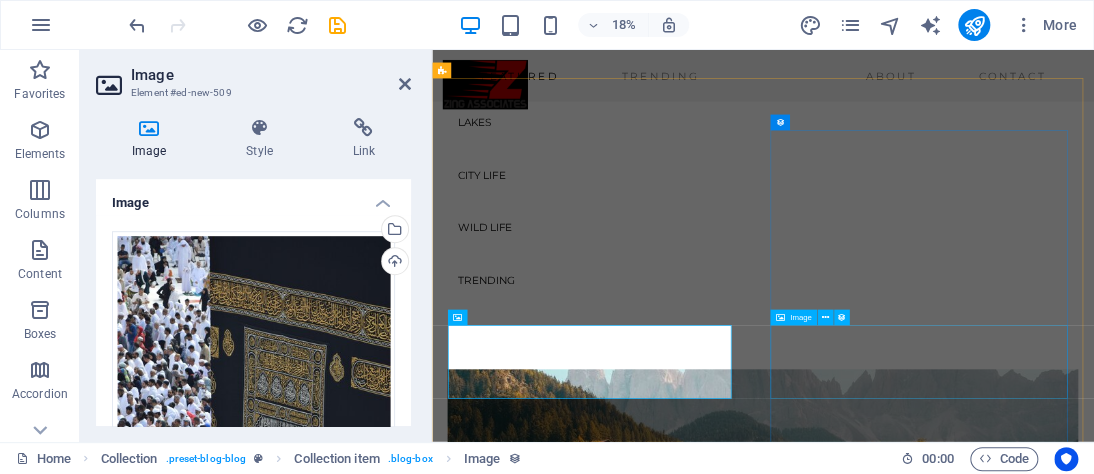 scroll, scrollTop: 1642, scrollLeft: 0, axis: vertical 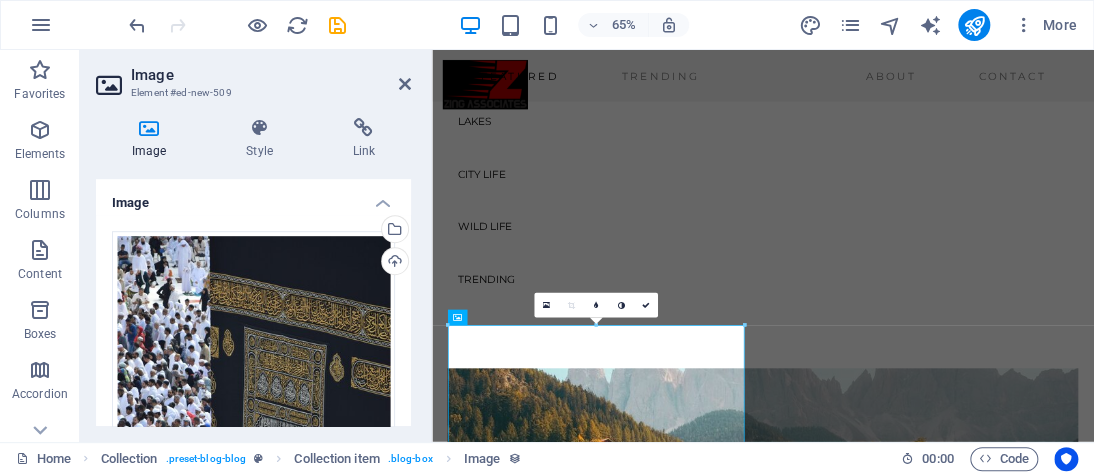 click at bounding box center (405, 84) 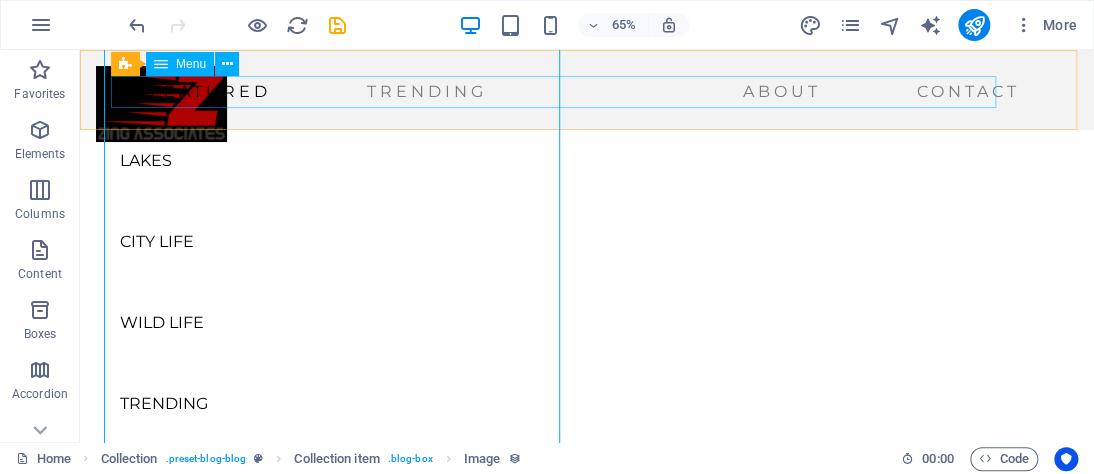 scroll, scrollTop: 2210, scrollLeft: 0, axis: vertical 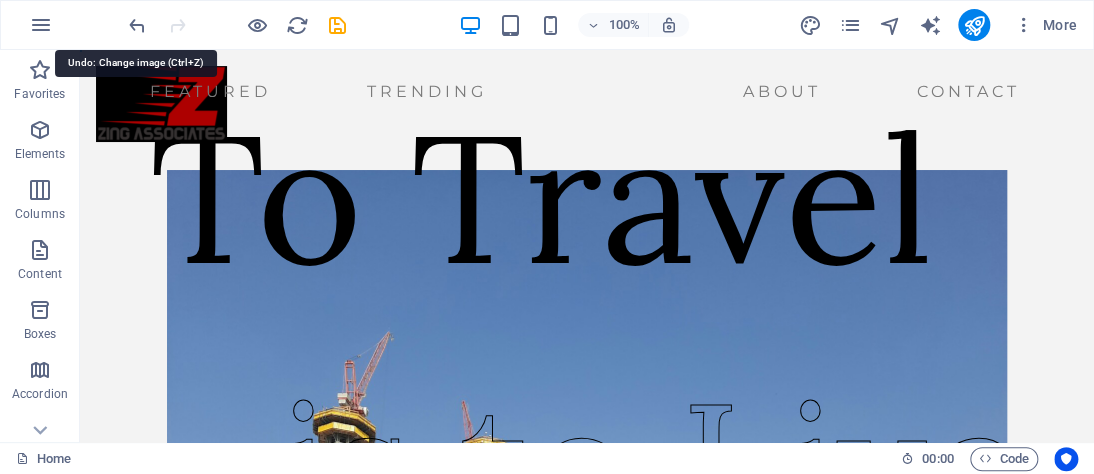 click at bounding box center (137, 25) 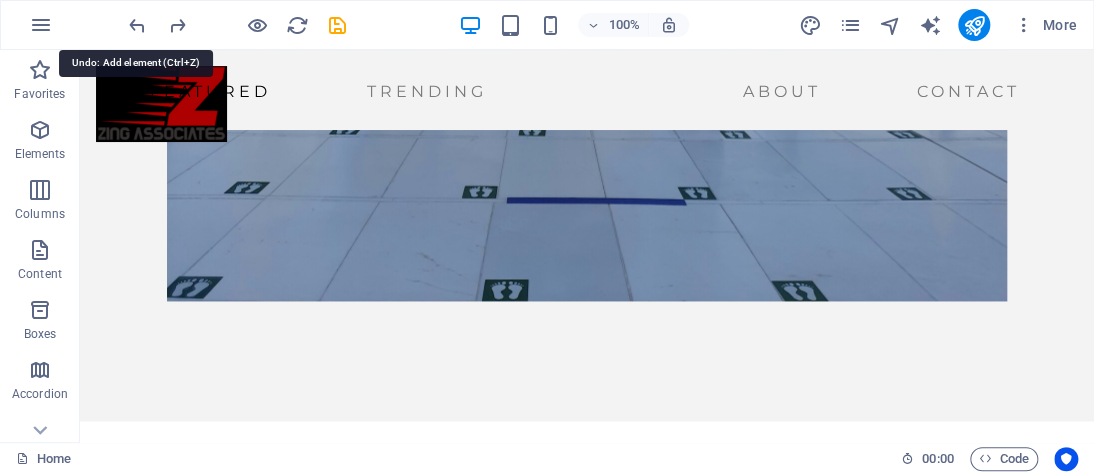 scroll, scrollTop: 2210, scrollLeft: 0, axis: vertical 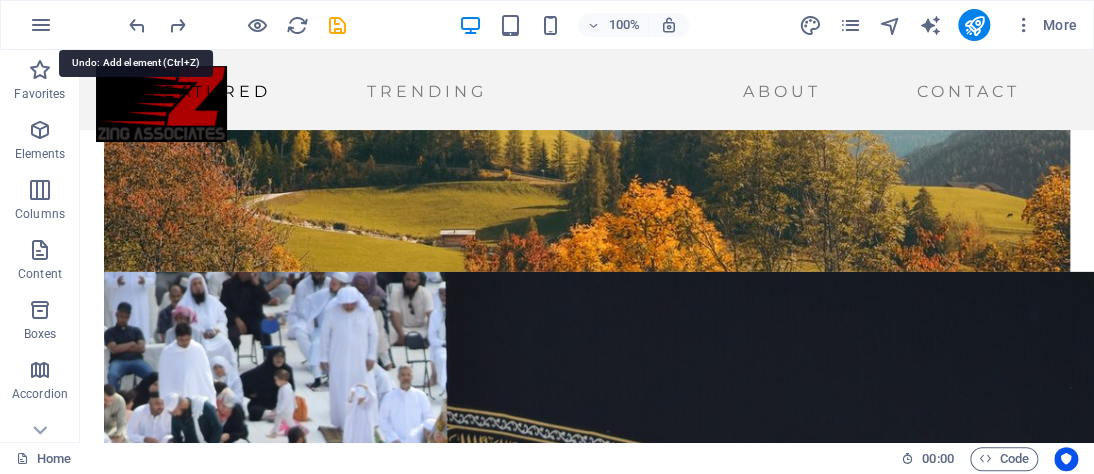 click at bounding box center [137, 25] 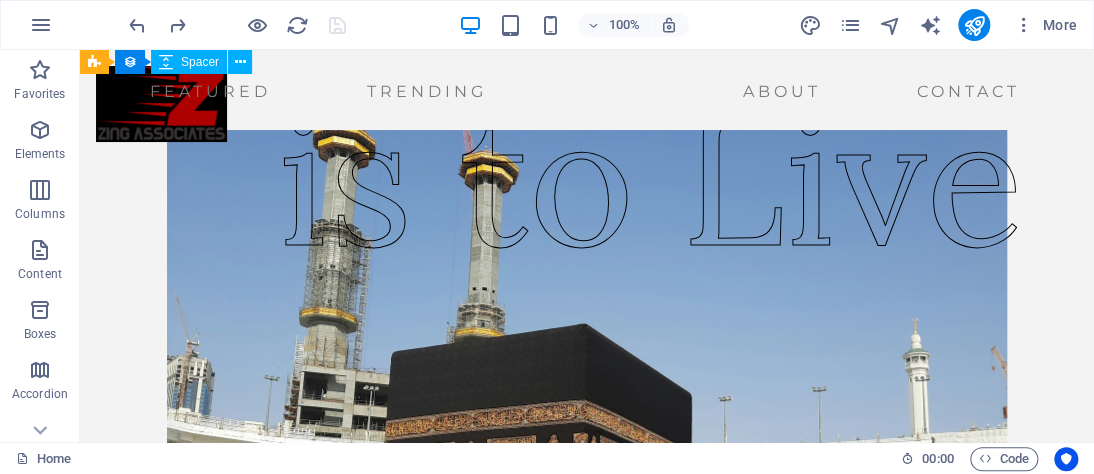 scroll, scrollTop: 186, scrollLeft: 0, axis: vertical 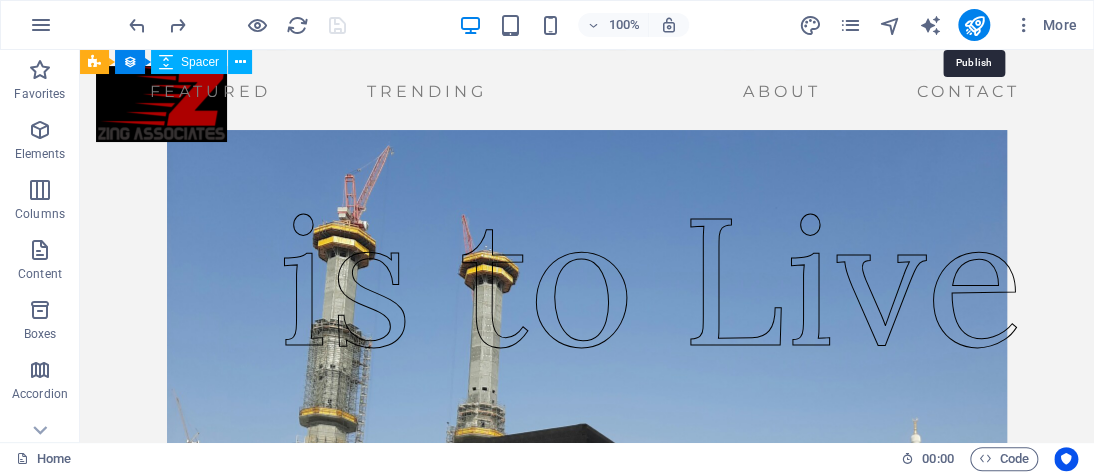 click at bounding box center [973, 25] 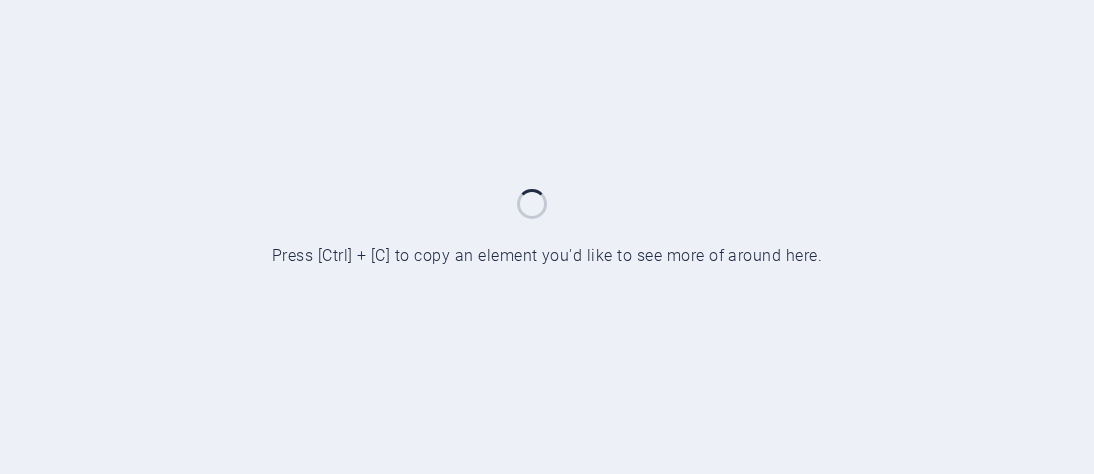 scroll, scrollTop: 0, scrollLeft: 0, axis: both 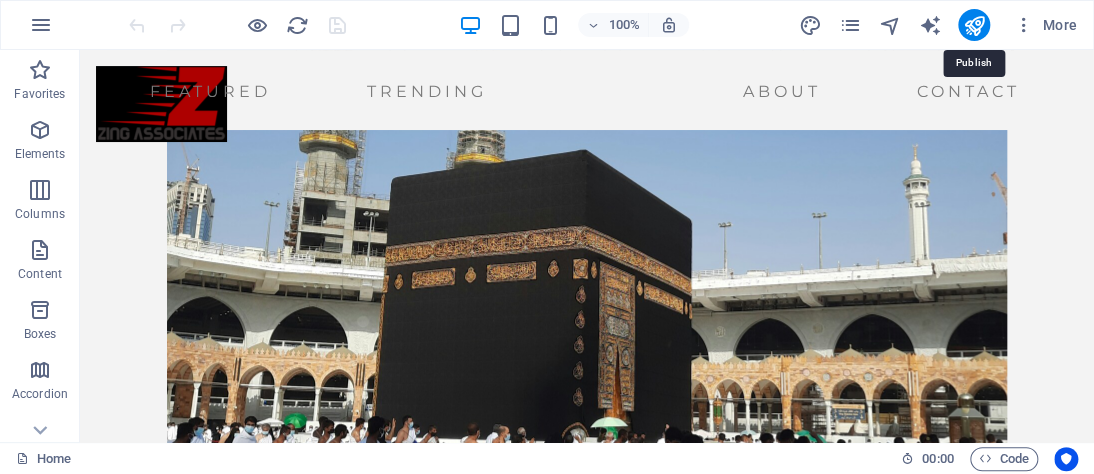 click at bounding box center (973, 25) 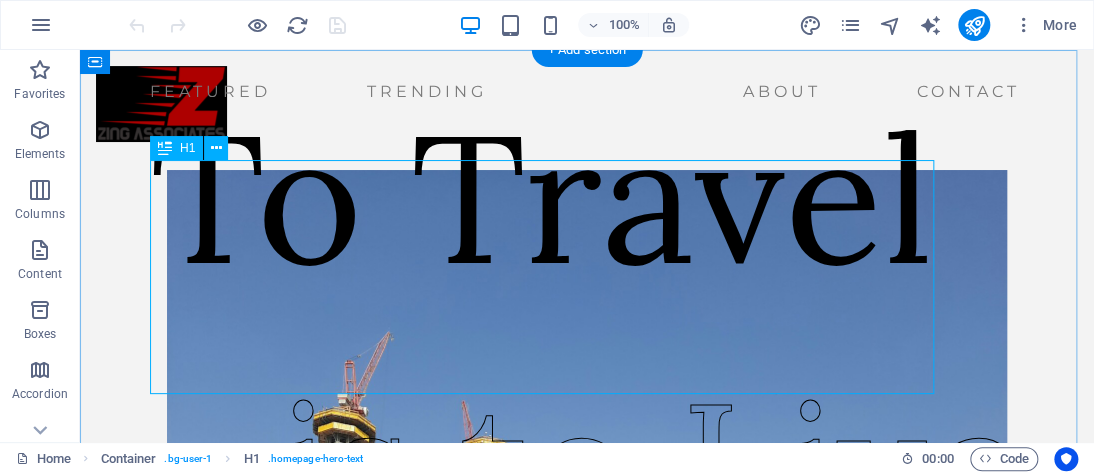 scroll, scrollTop: 0, scrollLeft: 0, axis: both 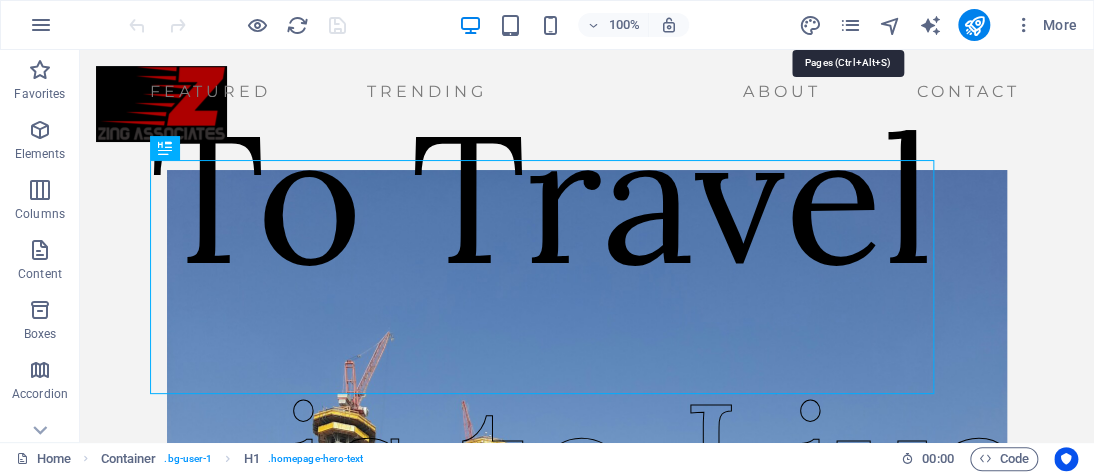 click at bounding box center (849, 25) 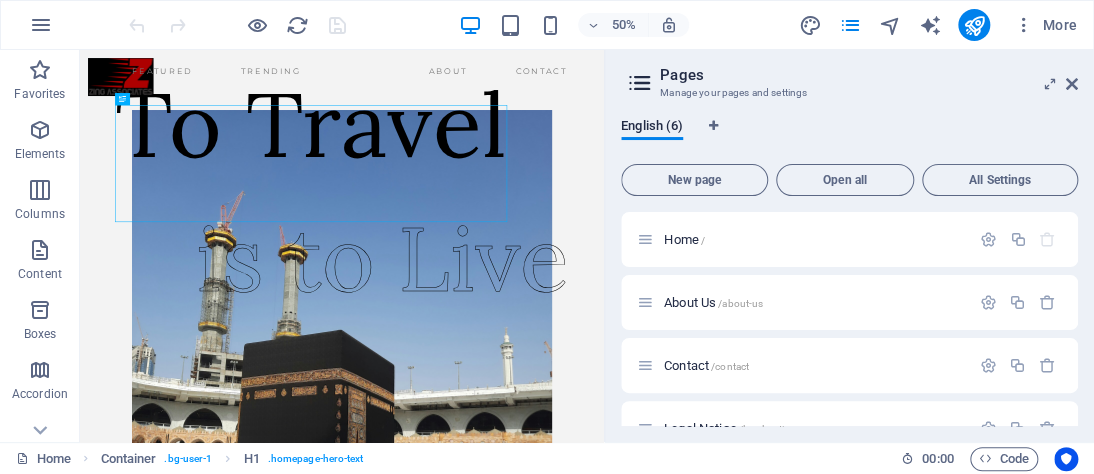 click on "Contact /contact" at bounding box center [803, 365] 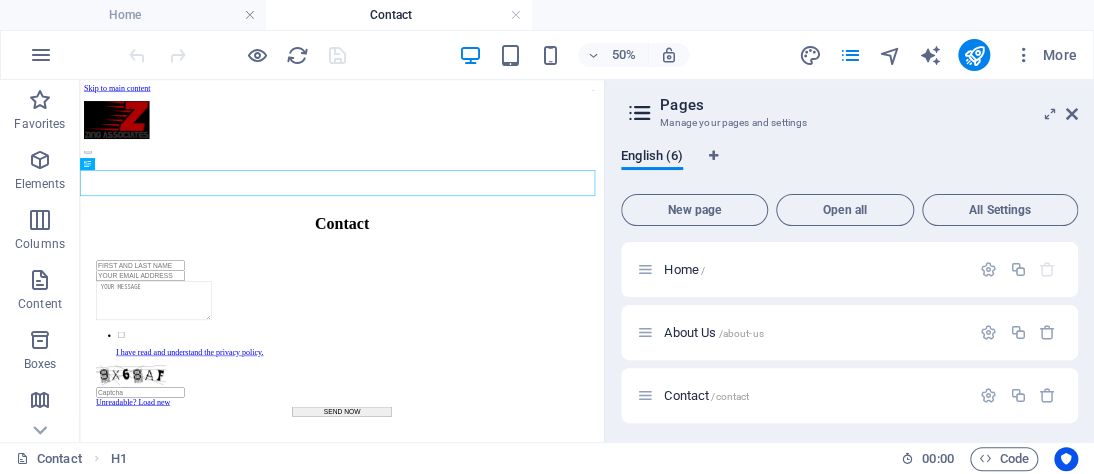 scroll, scrollTop: 0, scrollLeft: 0, axis: both 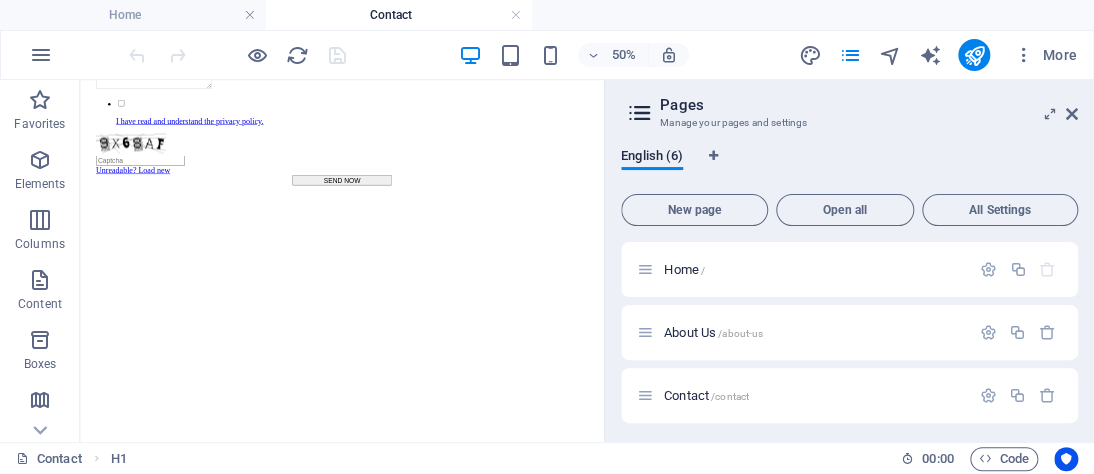 drag, startPoint x: 1123, startPoint y: 277, endPoint x: 687, endPoint y: 337, distance: 440.10907 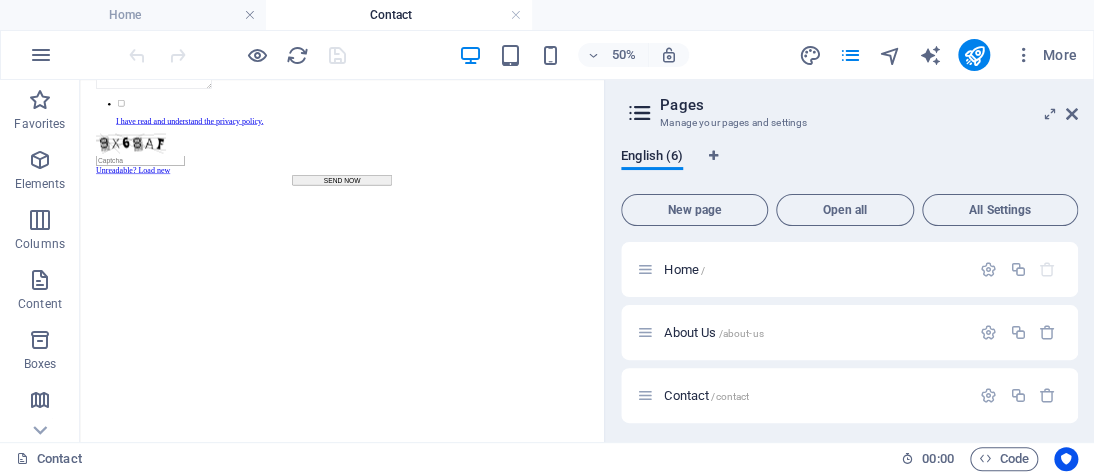 scroll, scrollTop: 472, scrollLeft: 0, axis: vertical 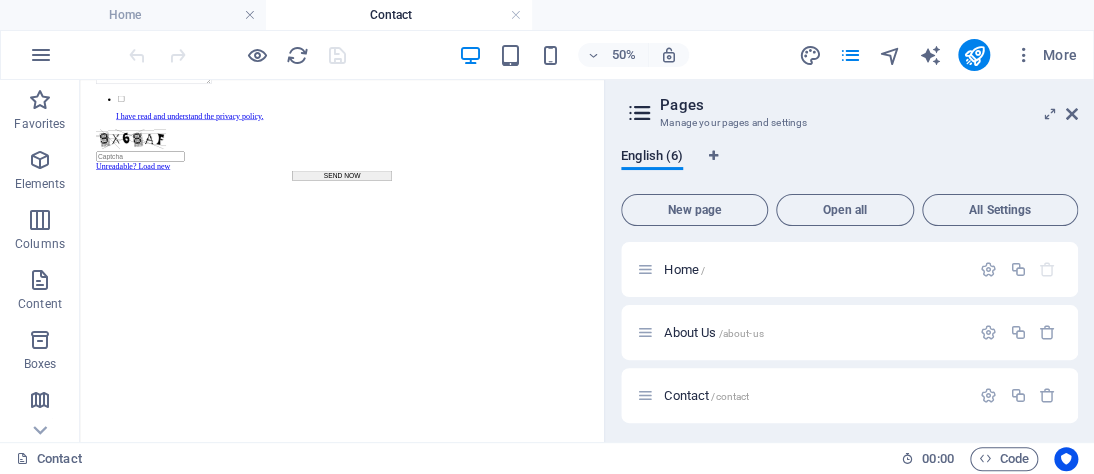 click at bounding box center (604, 582) 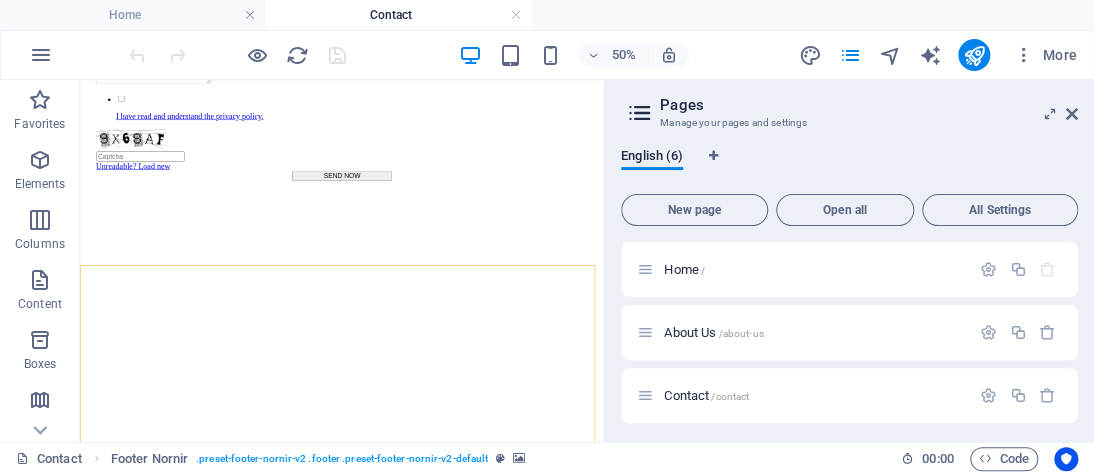 click at bounding box center (604, 582) 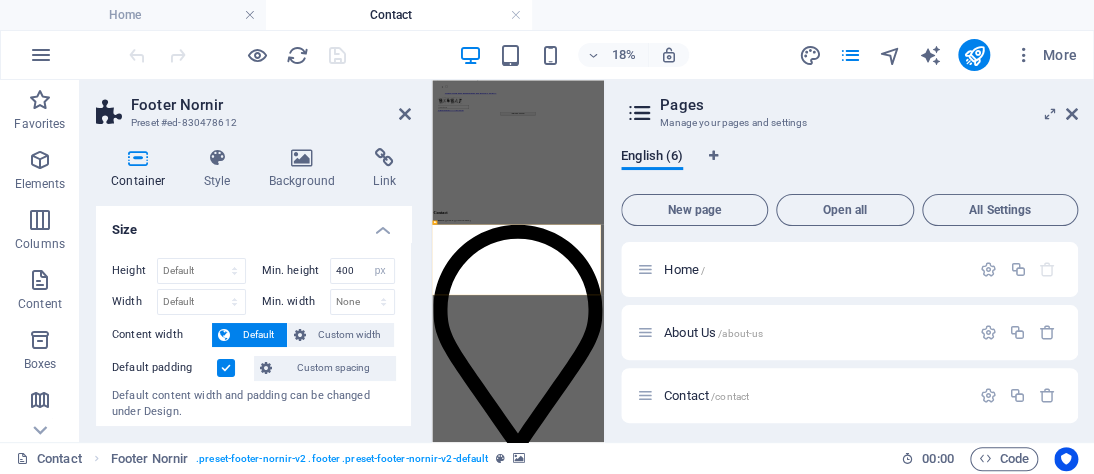 scroll, scrollTop: 23, scrollLeft: 0, axis: vertical 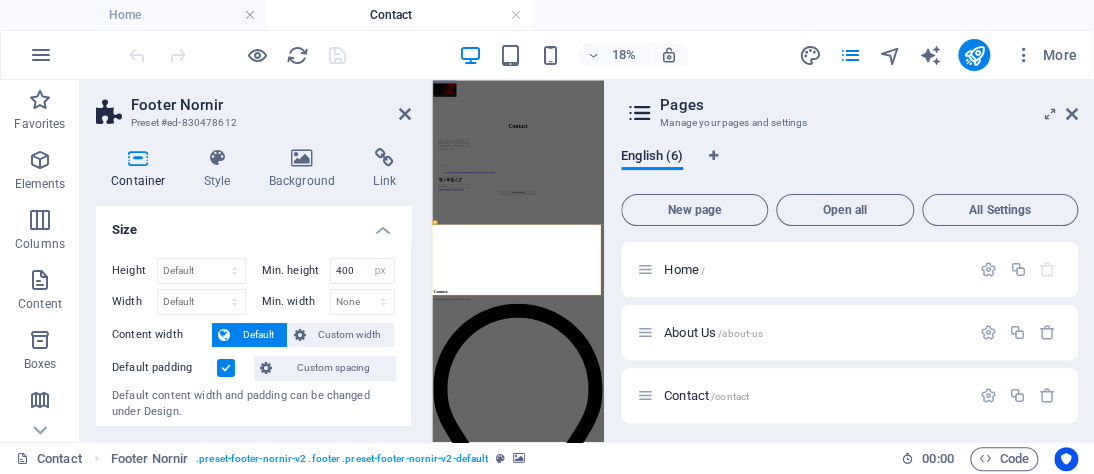 click at bounding box center (405, 114) 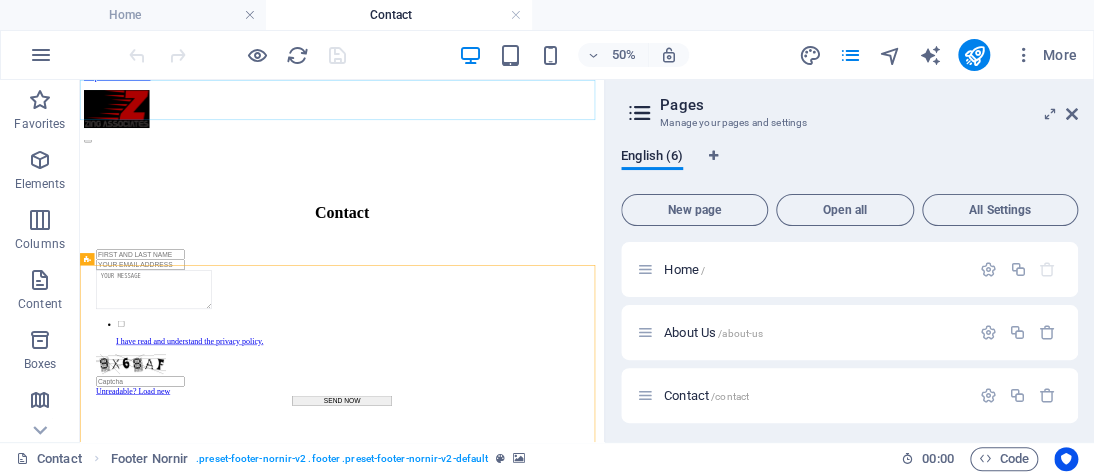 scroll, scrollTop: 472, scrollLeft: 0, axis: vertical 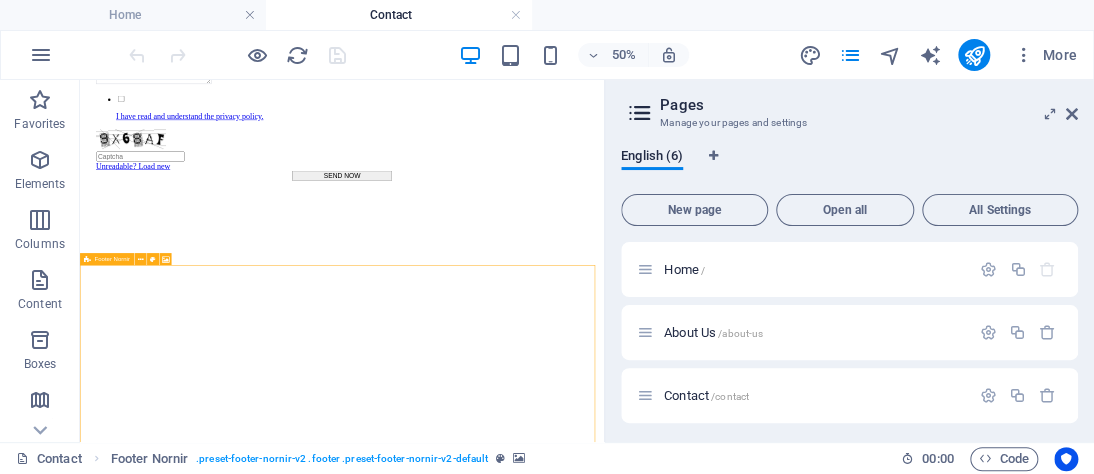click on "Footer Nornir" at bounding box center [107, 259] 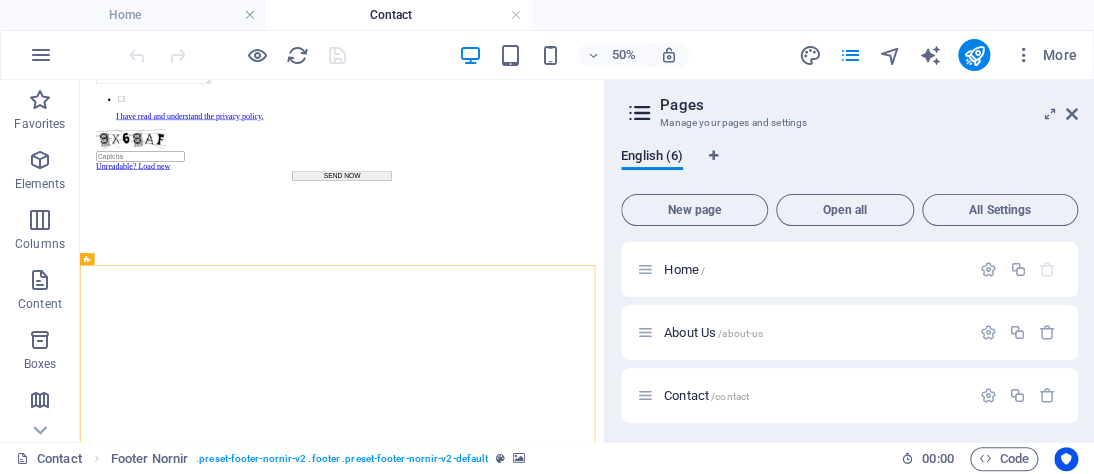 click at bounding box center [1050, 114] 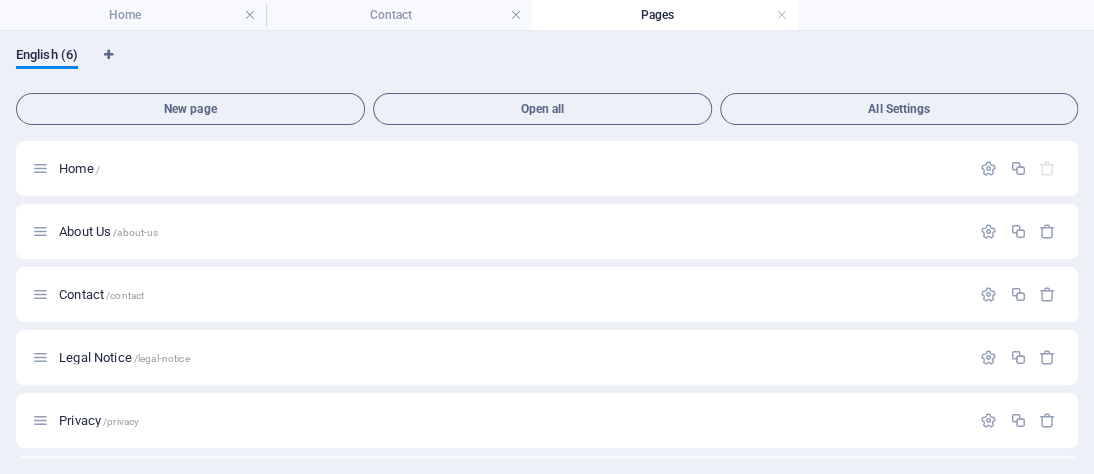 scroll, scrollTop: 0, scrollLeft: 0, axis: both 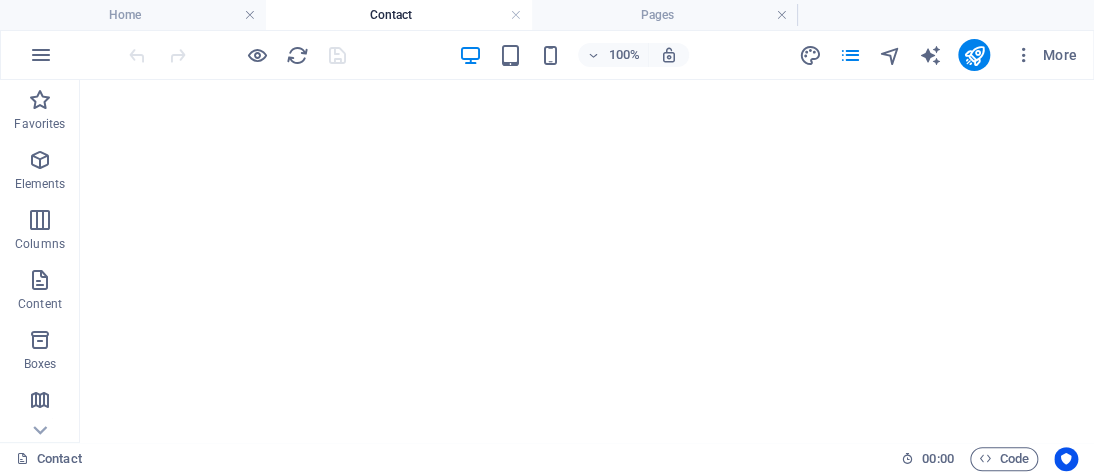 click at bounding box center [587, 355] 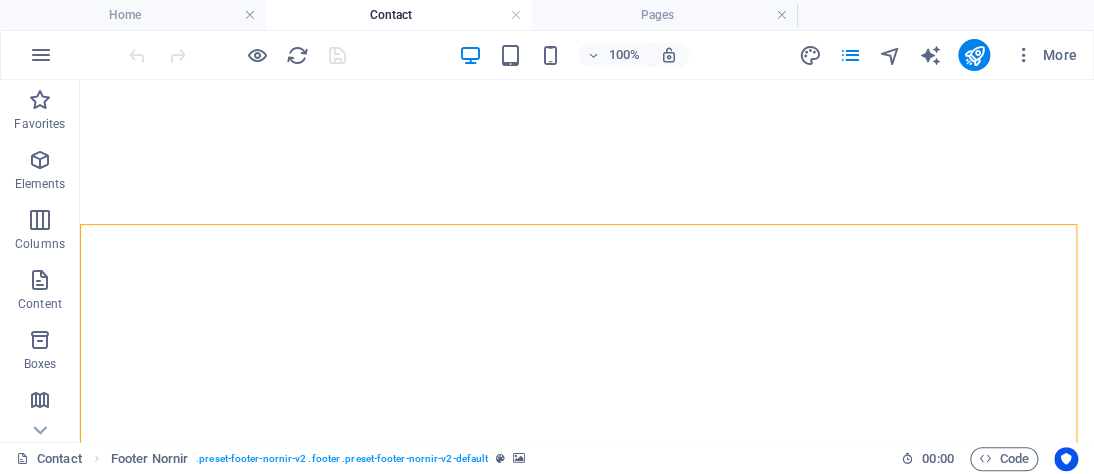 click at bounding box center (587, 355) 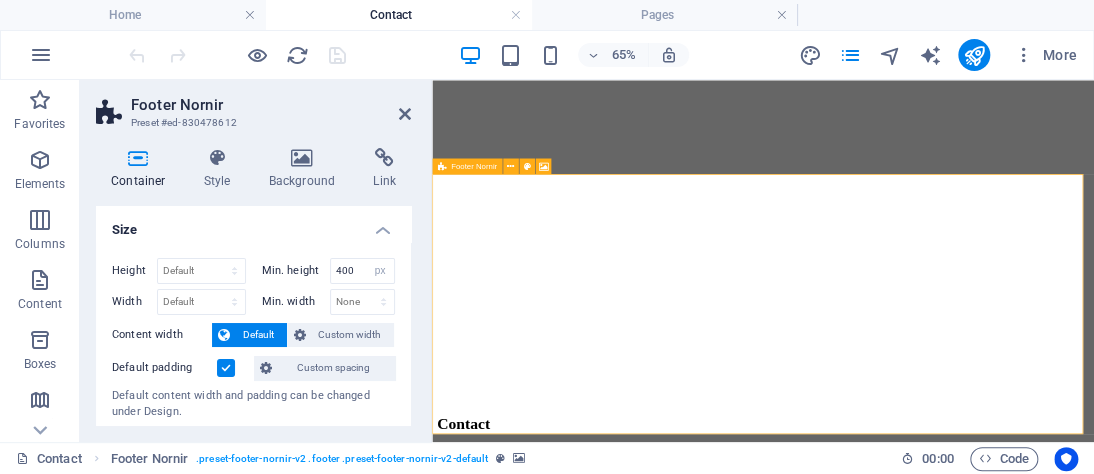click at bounding box center [511, 166] 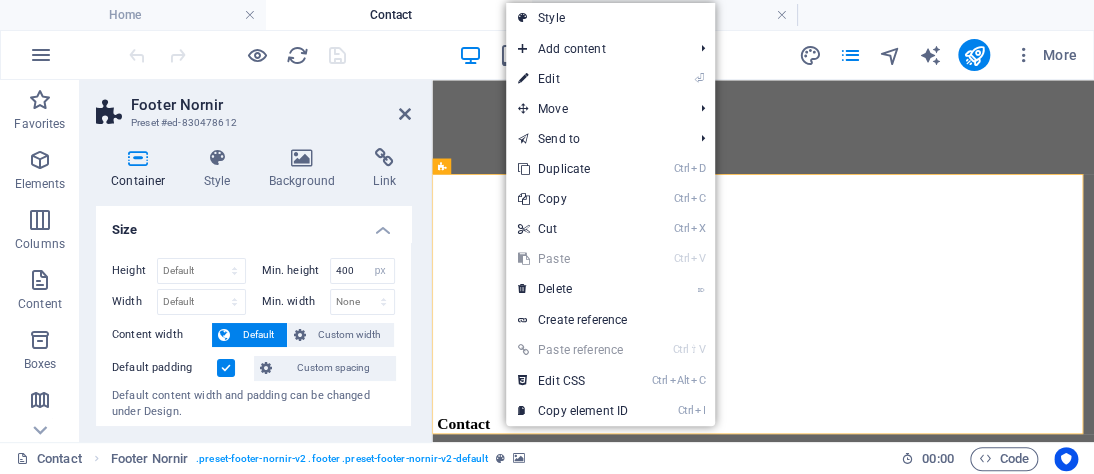 click on "⏎  Edit" at bounding box center [573, 79] 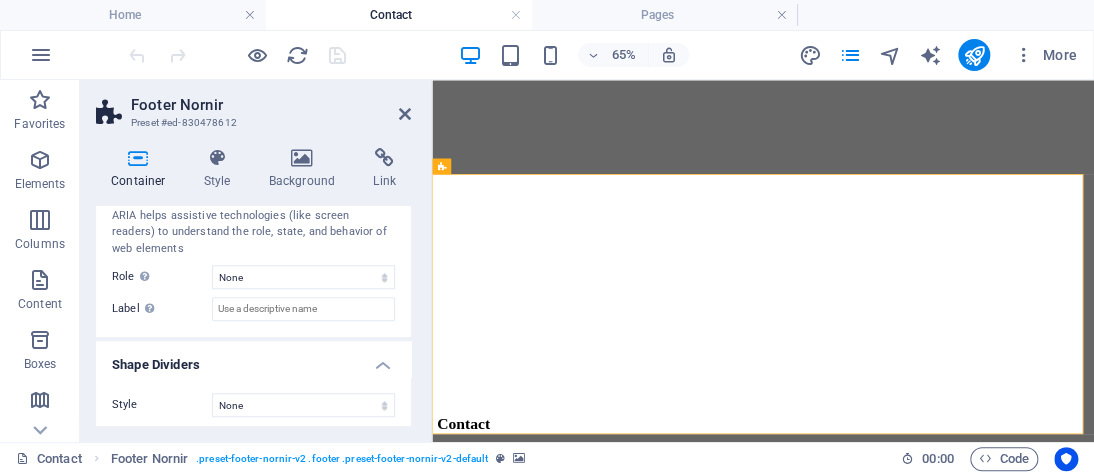 scroll, scrollTop: 553, scrollLeft: 0, axis: vertical 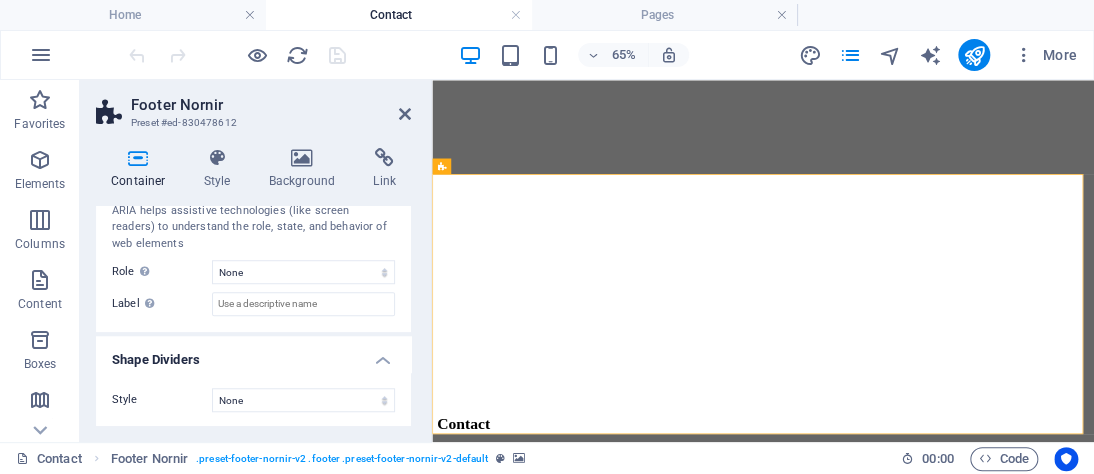 click at bounding box center [384, 158] 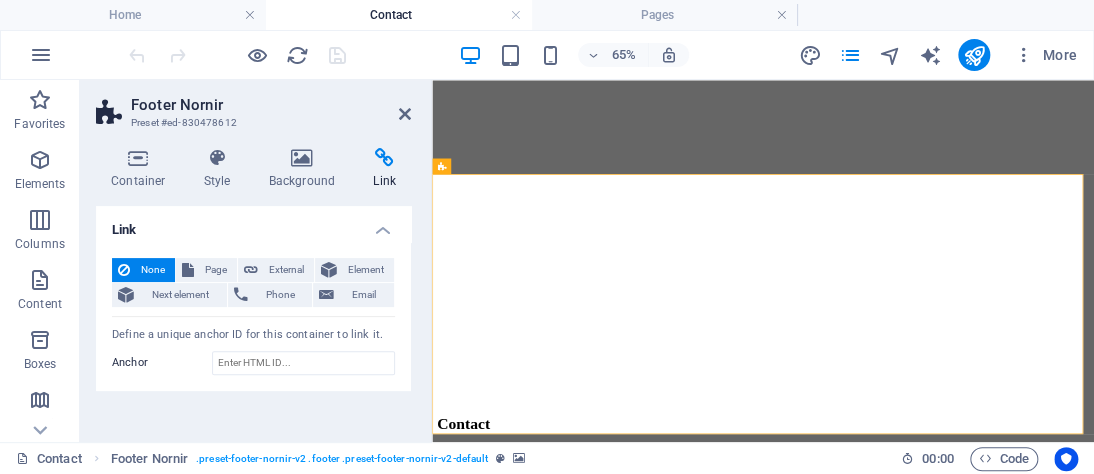 click on "None" at bounding box center (152, 270) 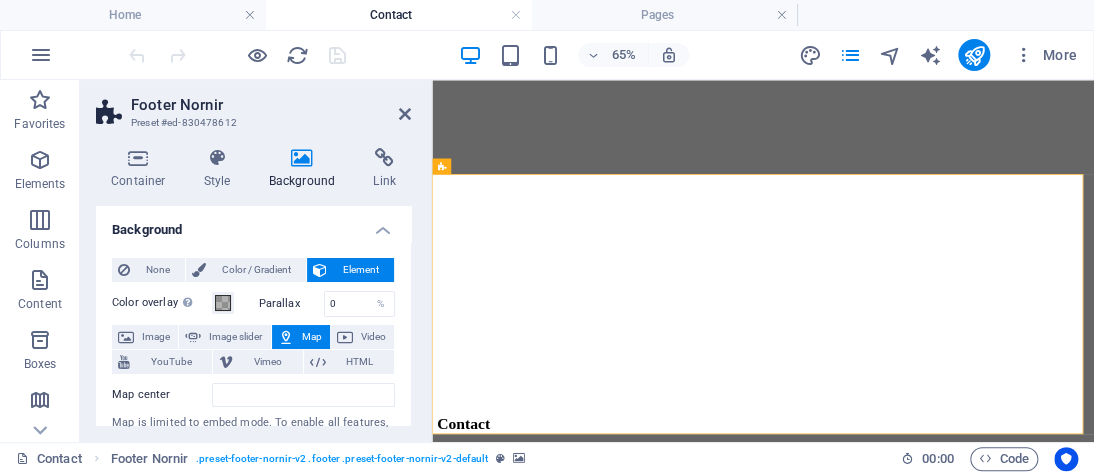 click on "Style" at bounding box center (221, 169) 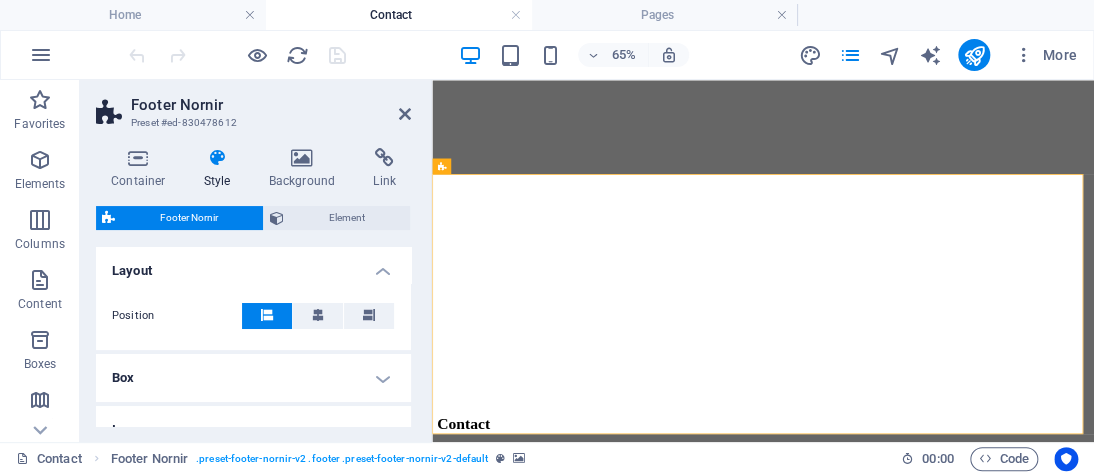 click on "Container" at bounding box center [142, 169] 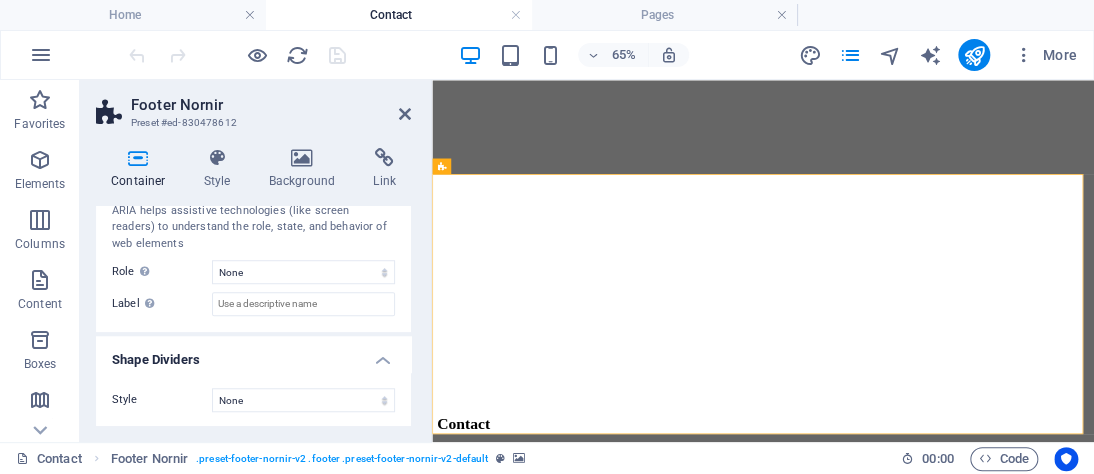 click on "Style" at bounding box center (221, 169) 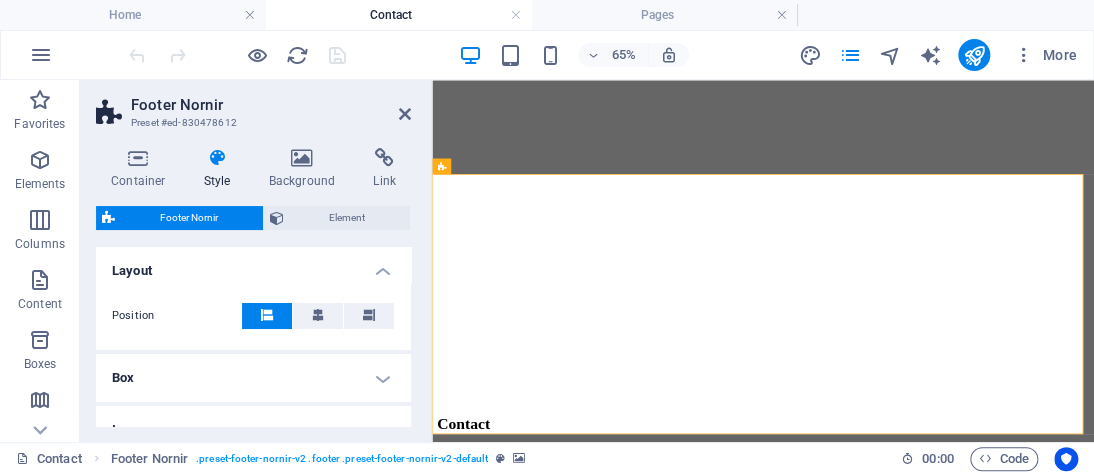 click on "Link" at bounding box center [384, 169] 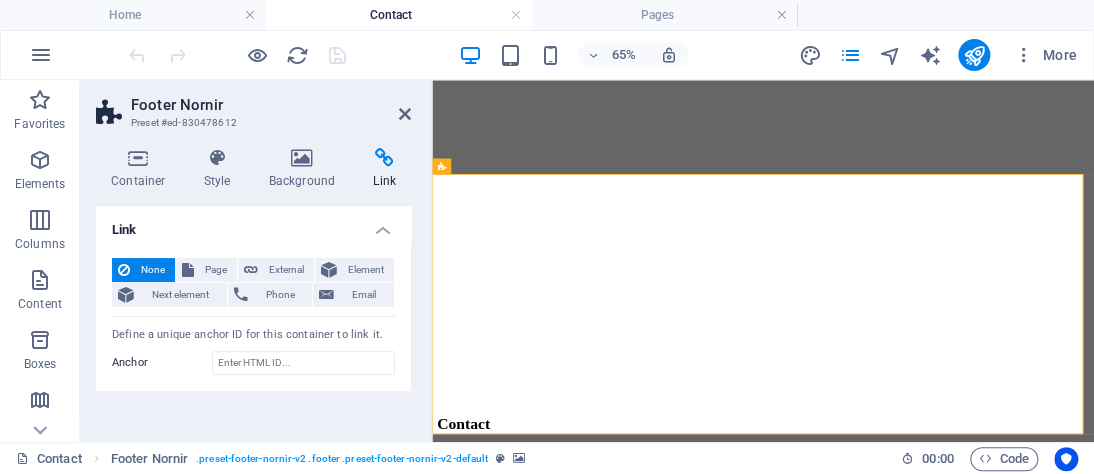 click on "Link" at bounding box center [253, 224] 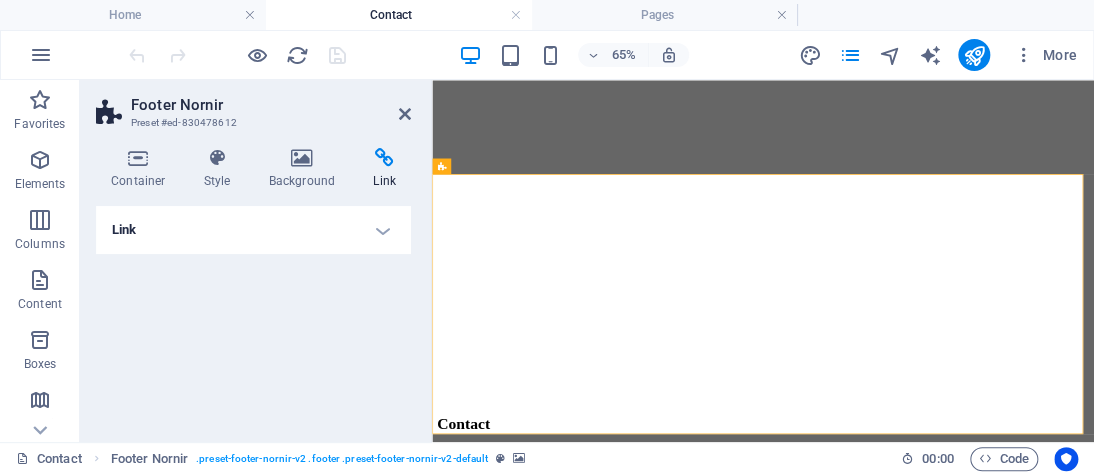 click on "Link" at bounding box center (253, 230) 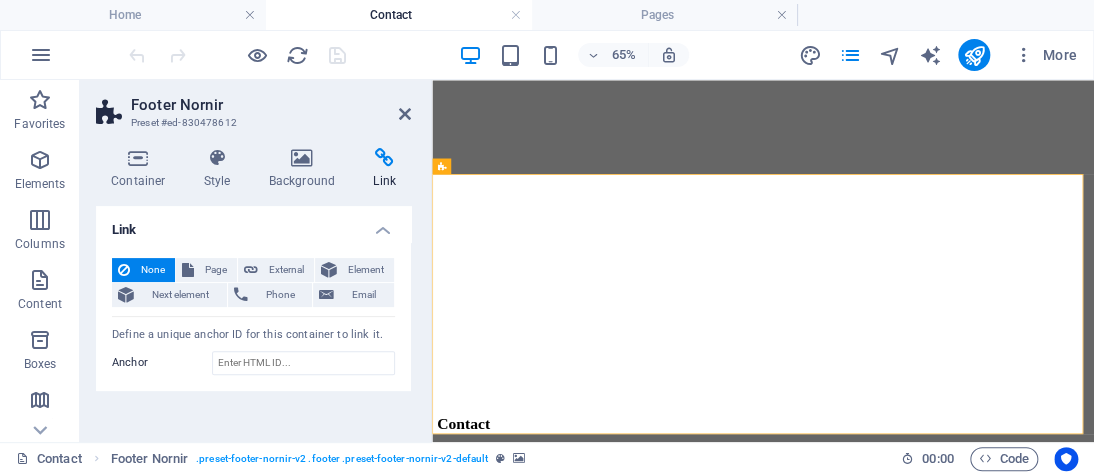 click at bounding box center [941, 355] 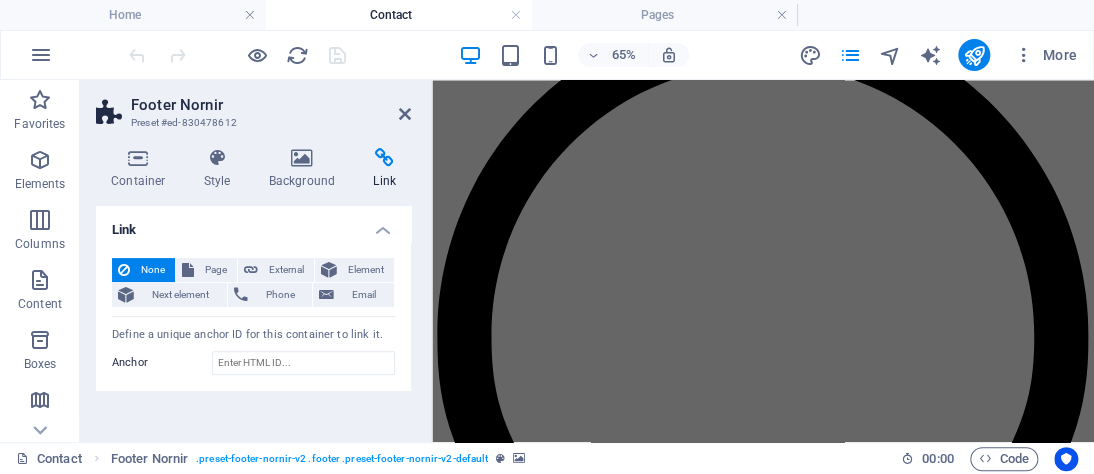 scroll, scrollTop: 1527, scrollLeft: 0, axis: vertical 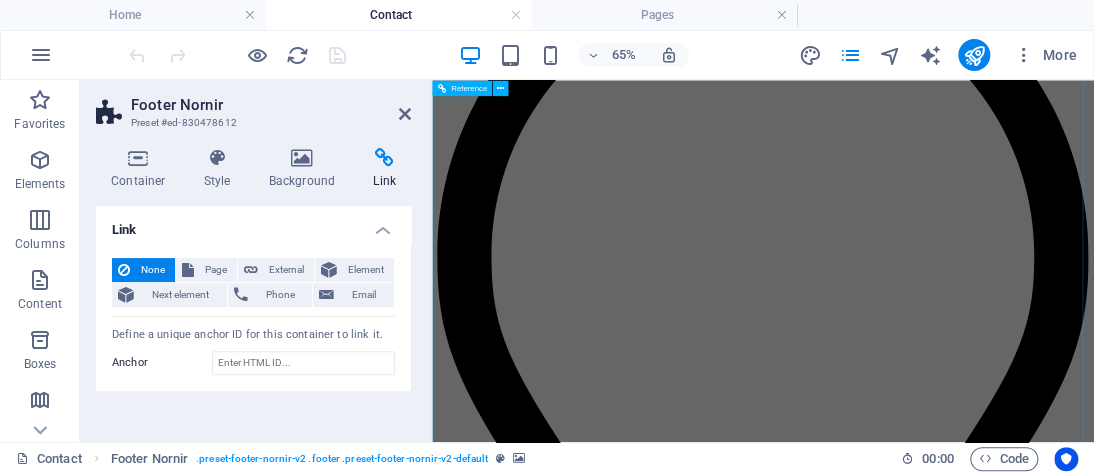 click on "2023 Wanderlust. All rights reserved" at bounding box center (941, 10175) 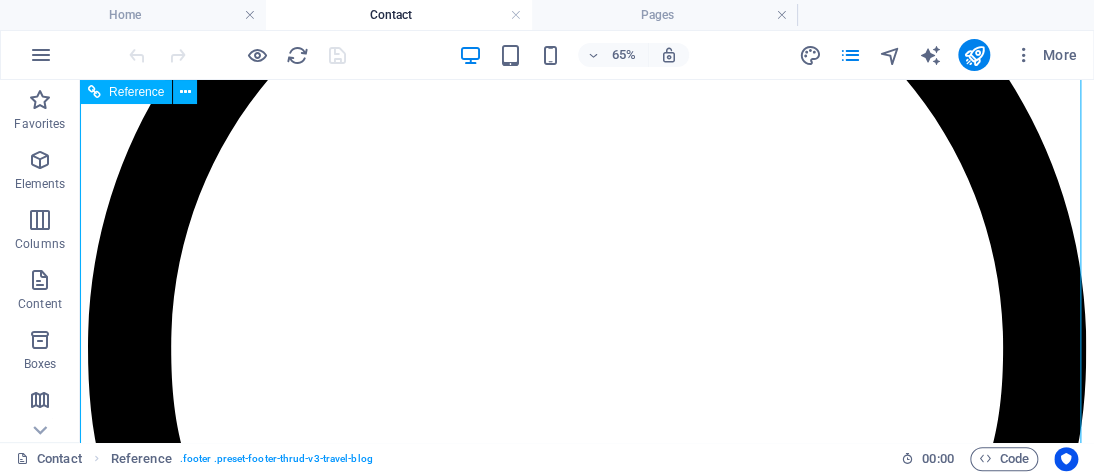 click on "FEATURED TRENDING ABOUT CONTACT GET UPDATES       I have read and understand the privacy policy. Unreadable? Load new" at bounding box center [587, 7119] 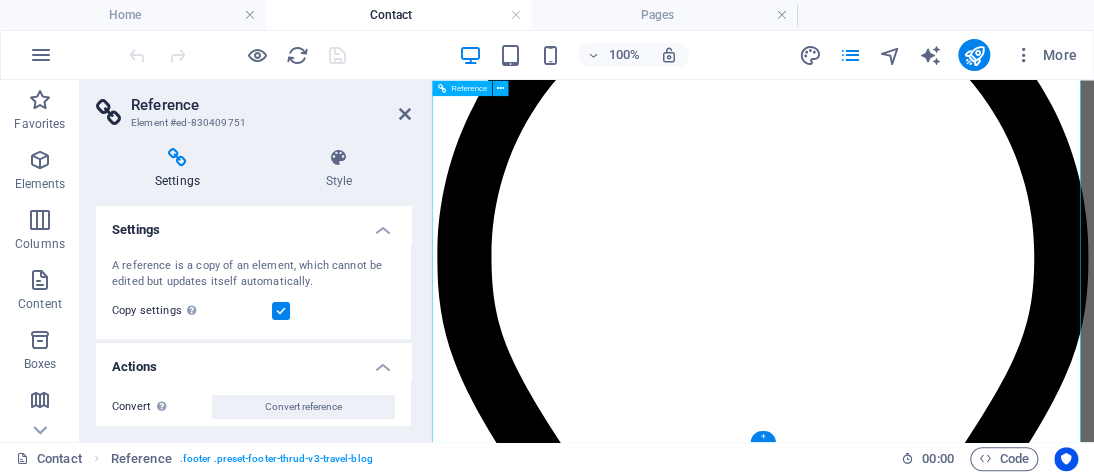 click on "2023 Wanderlust. All rights reserved" at bounding box center [941, 10175] 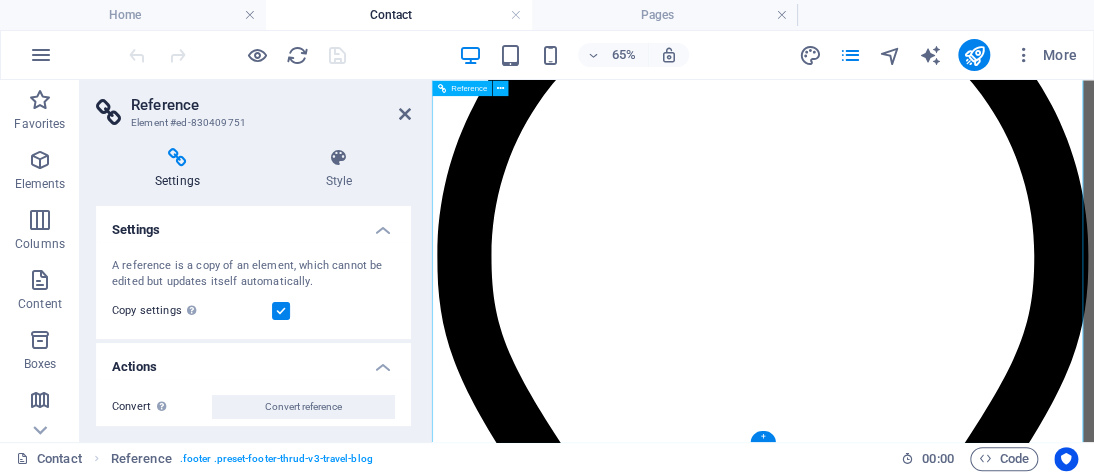 click on "2023 Wanderlust. All rights reserved" at bounding box center (941, 10175) 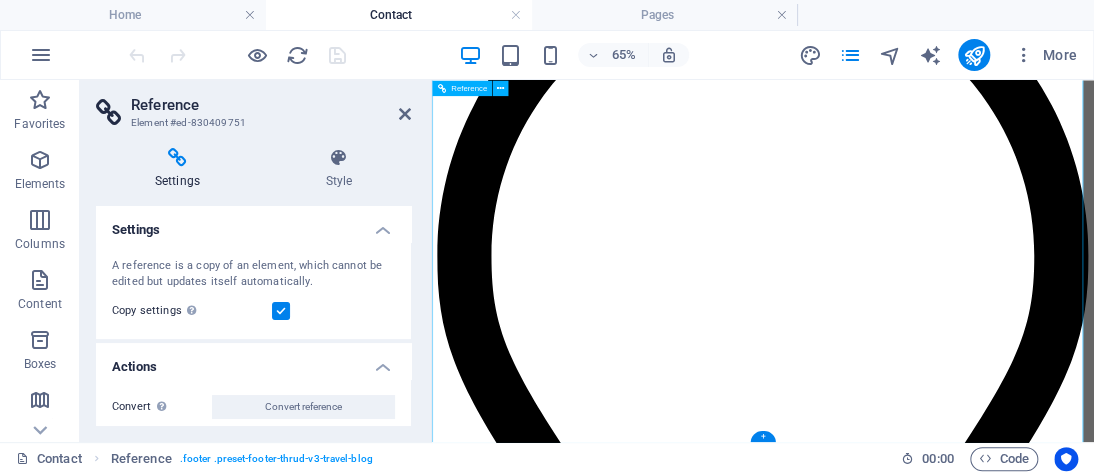 click on "2023 Wanderlust. All rights reserved" at bounding box center (941, 10175) 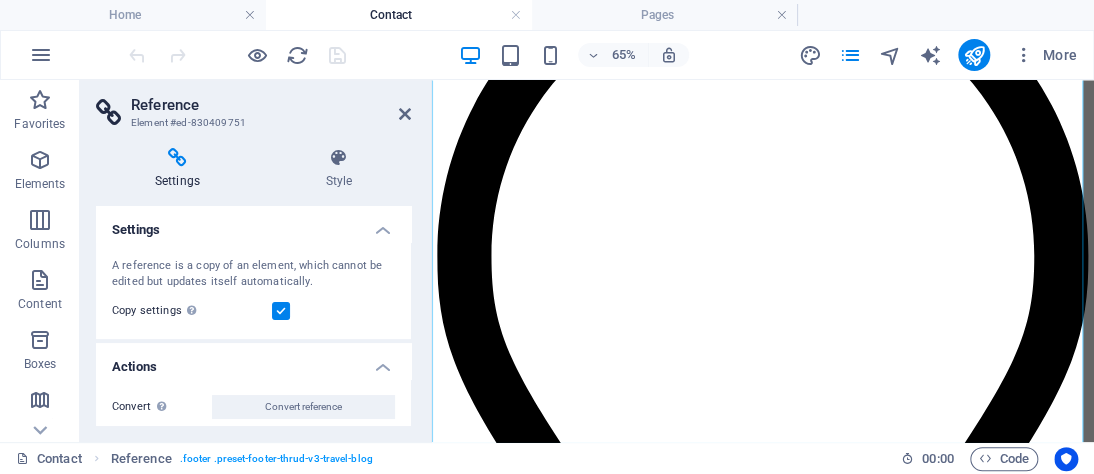 click on "Element #ed-830409751" at bounding box center (251, 123) 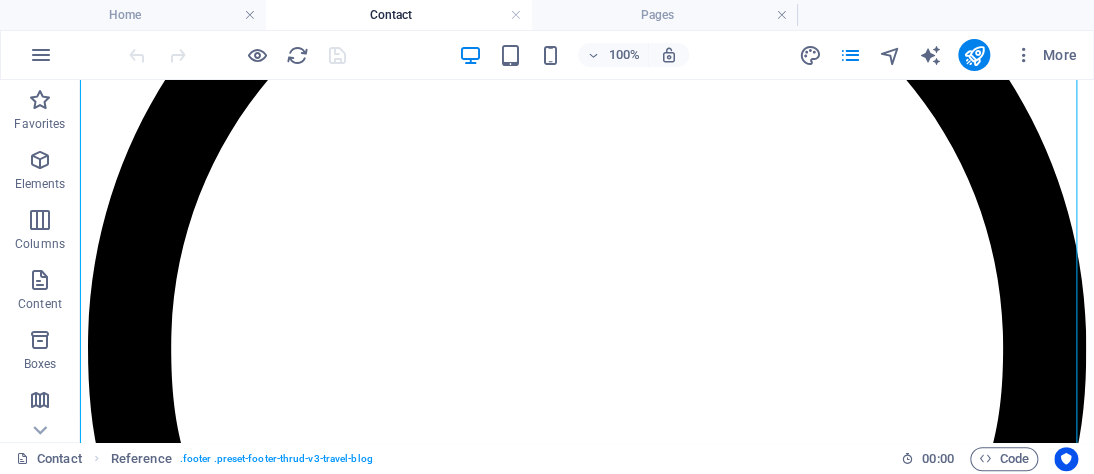 scroll, scrollTop: 1722, scrollLeft: 0, axis: vertical 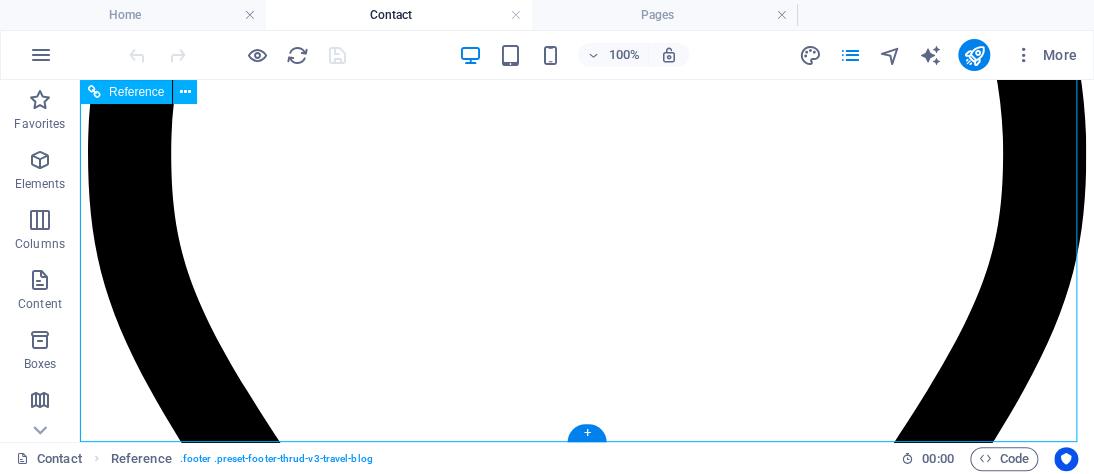 click on "Legal Notice  |  Privacy Policy" at bounding box center (587, 9975) 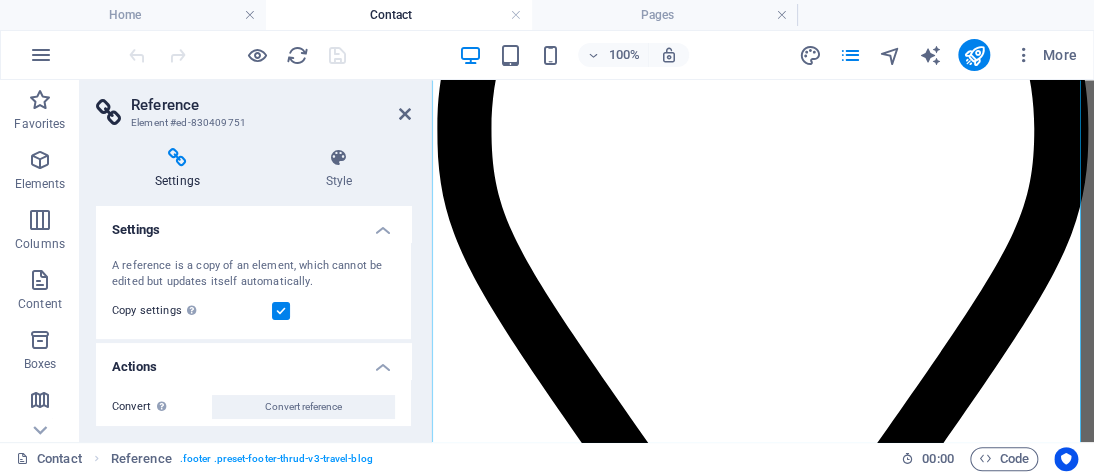 scroll, scrollTop: 1527, scrollLeft: 0, axis: vertical 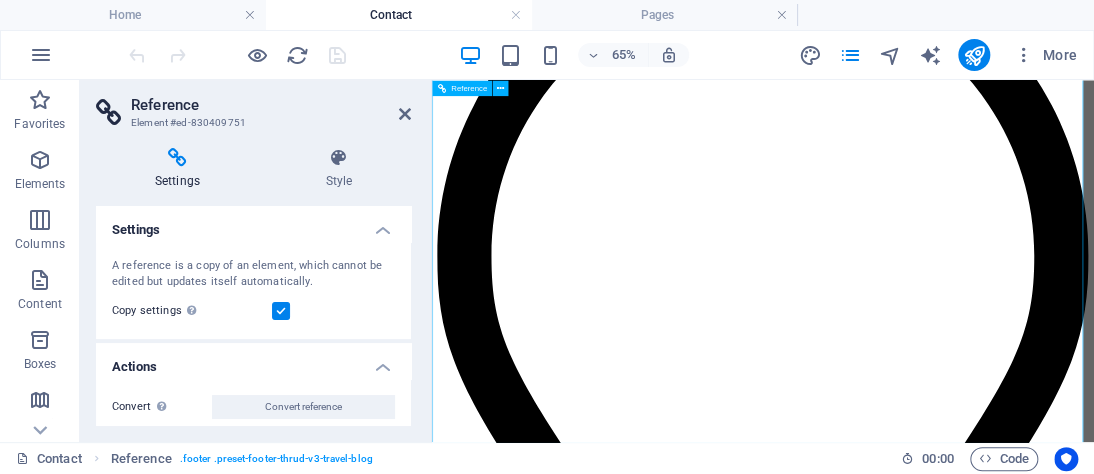 click on "2023 Wanderlust. All rights reserved" at bounding box center [941, 10175] 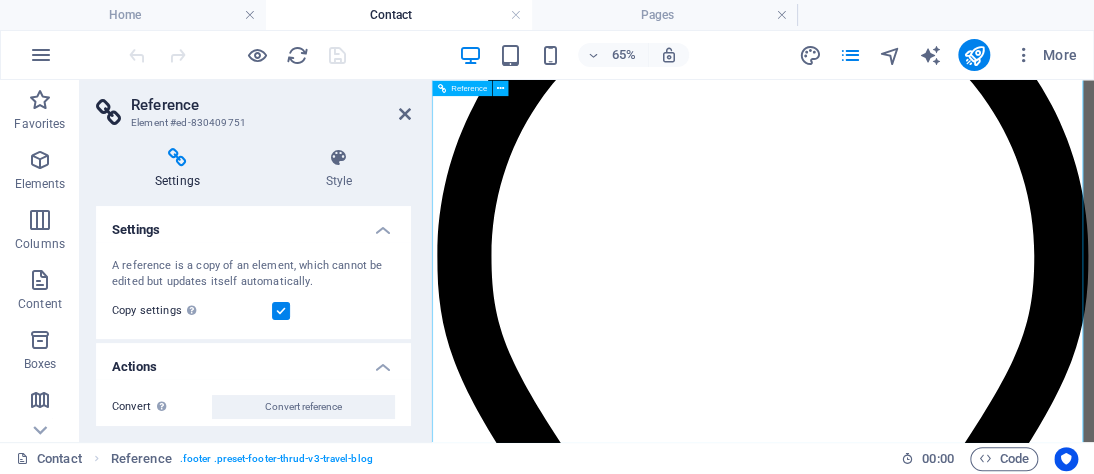click on "2023 Wanderlust. All rights reserved" at bounding box center [941, 10175] 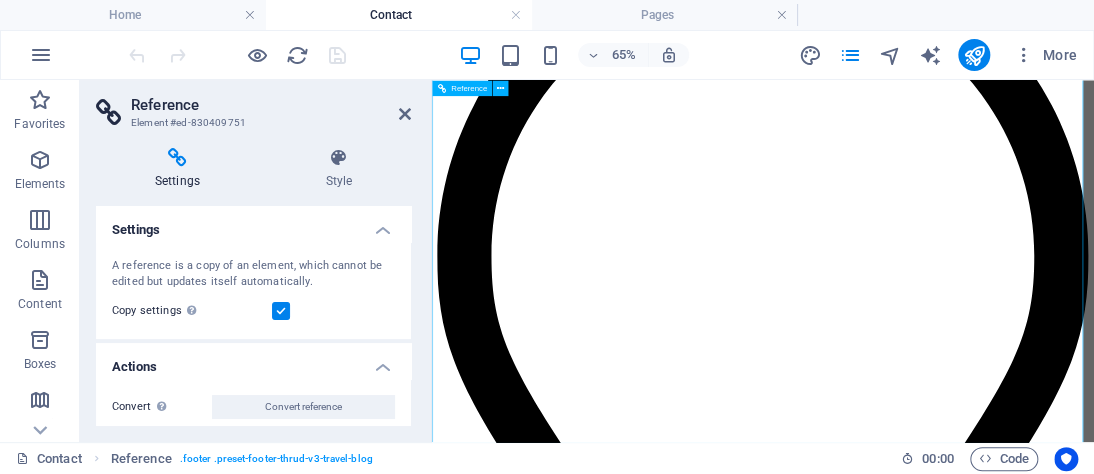 click on "2023 Wanderlust. All rights reserved" at bounding box center [941, 10175] 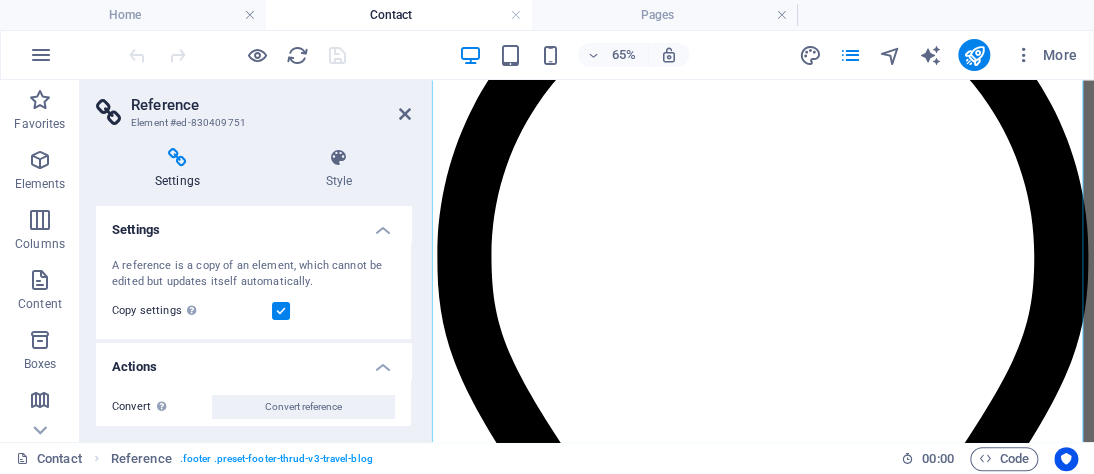 click at bounding box center (281, 311) 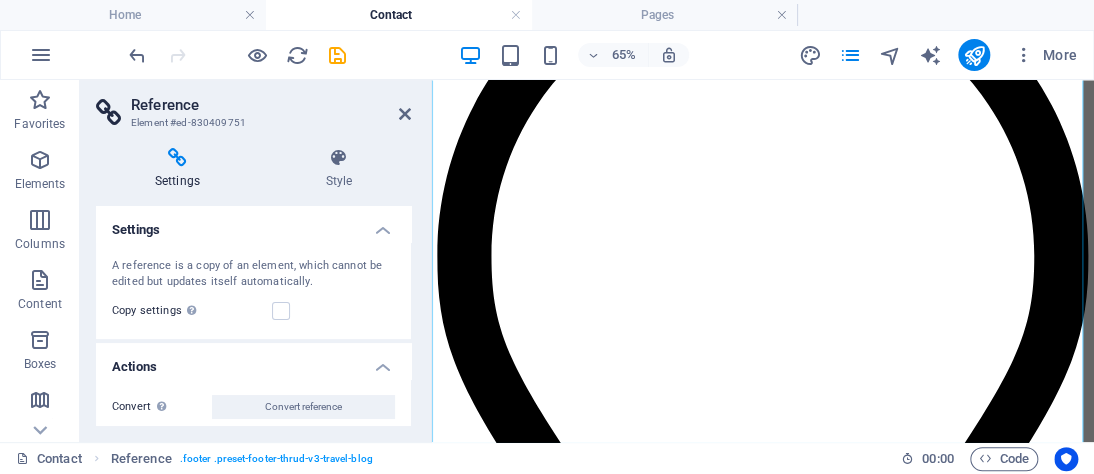 click at bounding box center (281, 311) 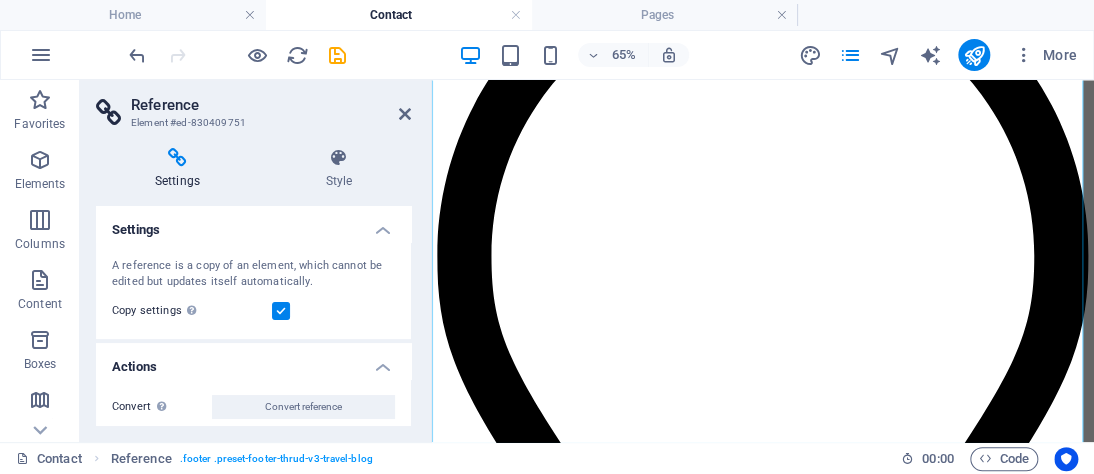 click on "Copy settings Use the same settings (flex, animation, position, style) as for the reference target element" at bounding box center (192, 311) 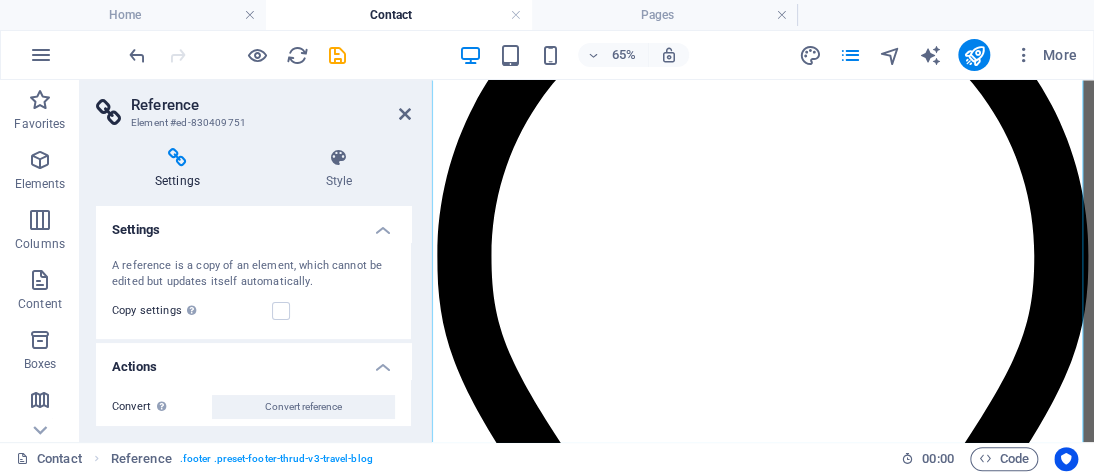 click on "Use the same settings (flex, animation, position, style) as for the reference target element" at bounding box center (251, 359) 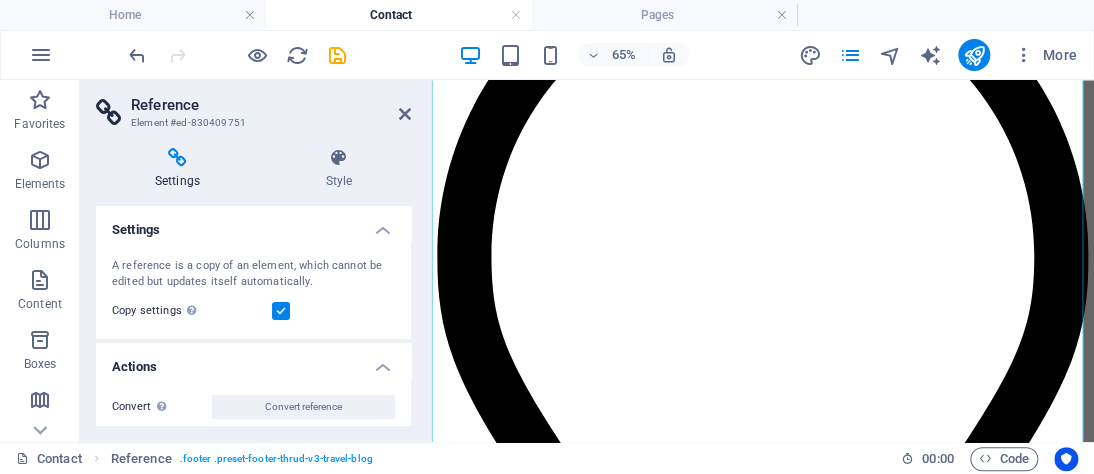 drag, startPoint x: 404, startPoint y: 312, endPoint x: 384, endPoint y: 362, distance: 53.851646 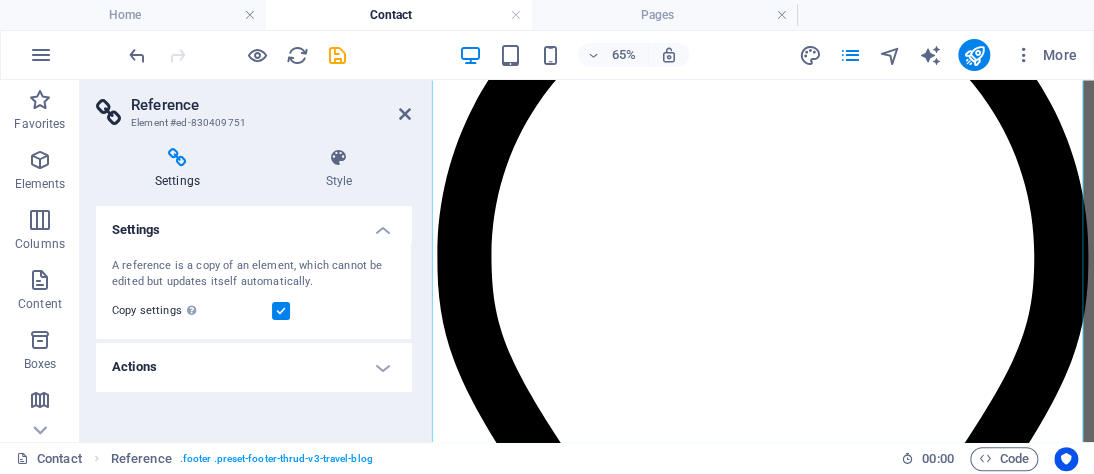 click on "Actions" at bounding box center (253, 367) 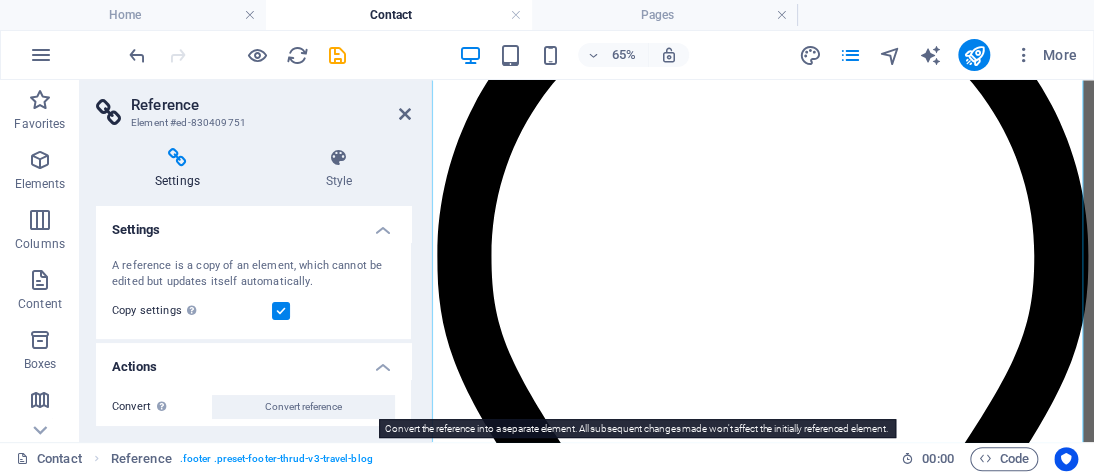 click on "Convert reference" at bounding box center [303, 407] 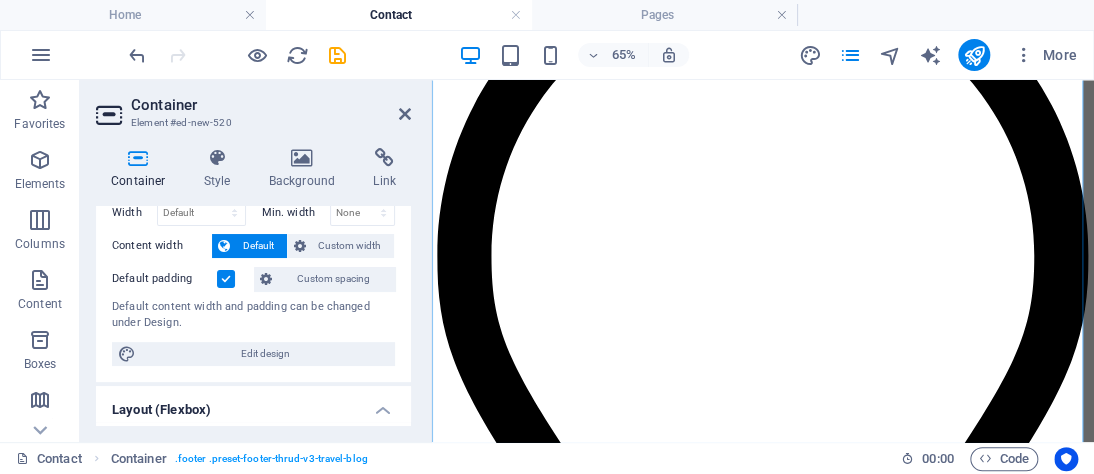 scroll, scrollTop: 0, scrollLeft: 0, axis: both 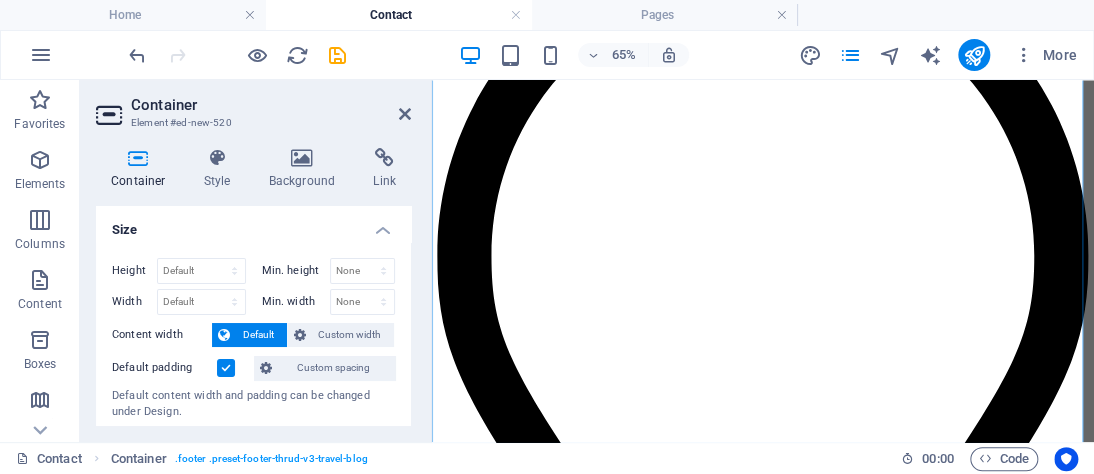 click on "Style" at bounding box center (221, 169) 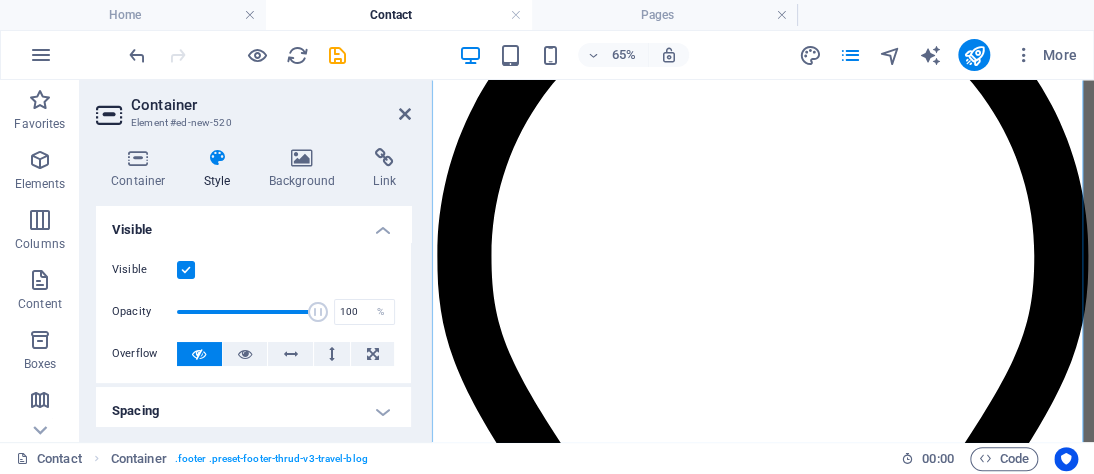 click at bounding box center (302, 158) 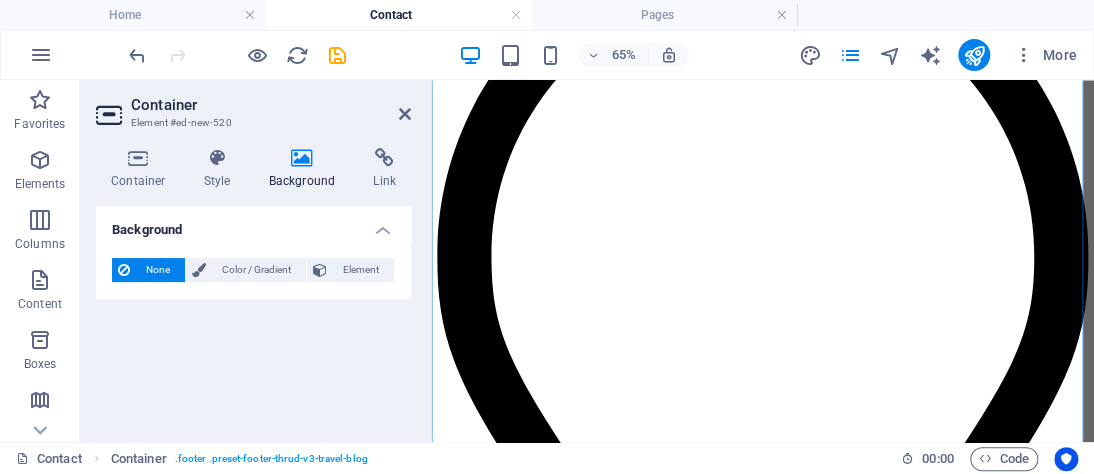 click on "Link" at bounding box center [384, 169] 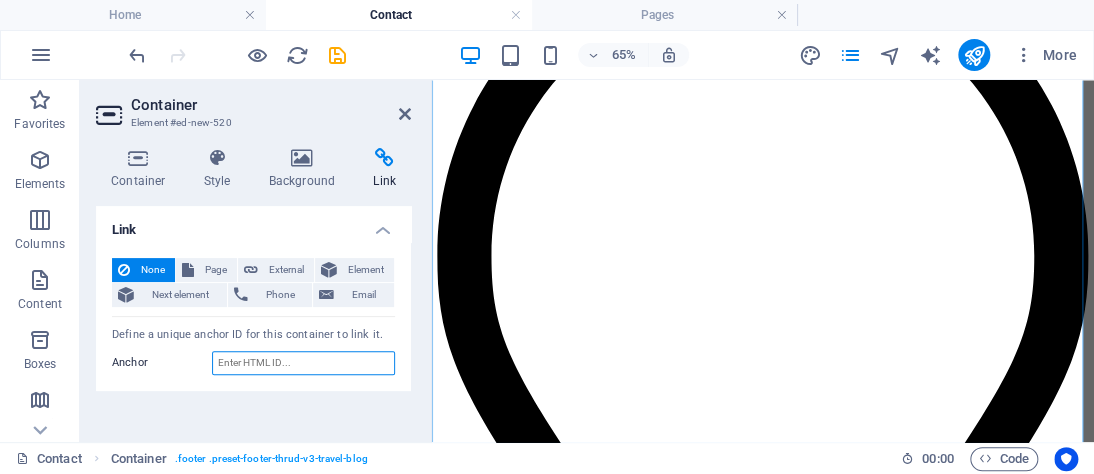 click on "Anchor" at bounding box center [303, 363] 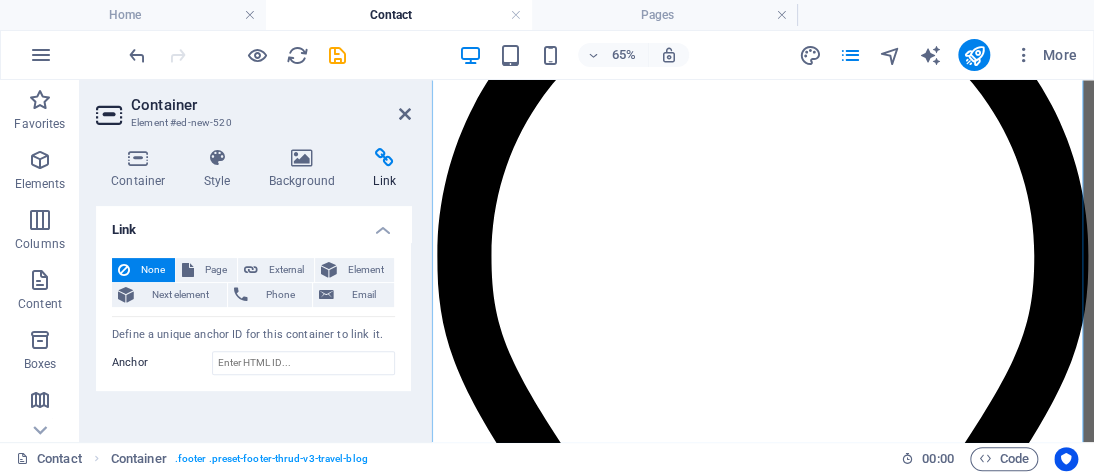 click on "Style" at bounding box center (221, 169) 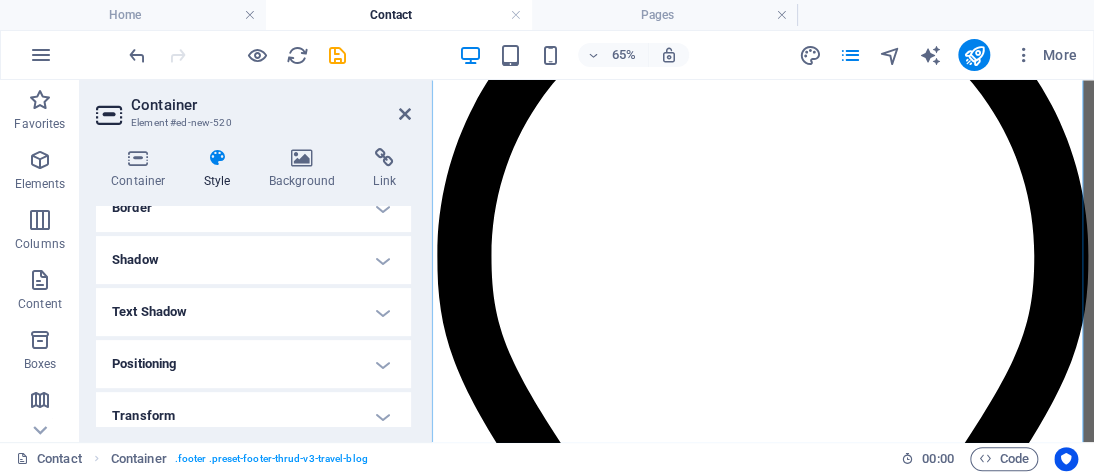 scroll, scrollTop: 260, scrollLeft: 0, axis: vertical 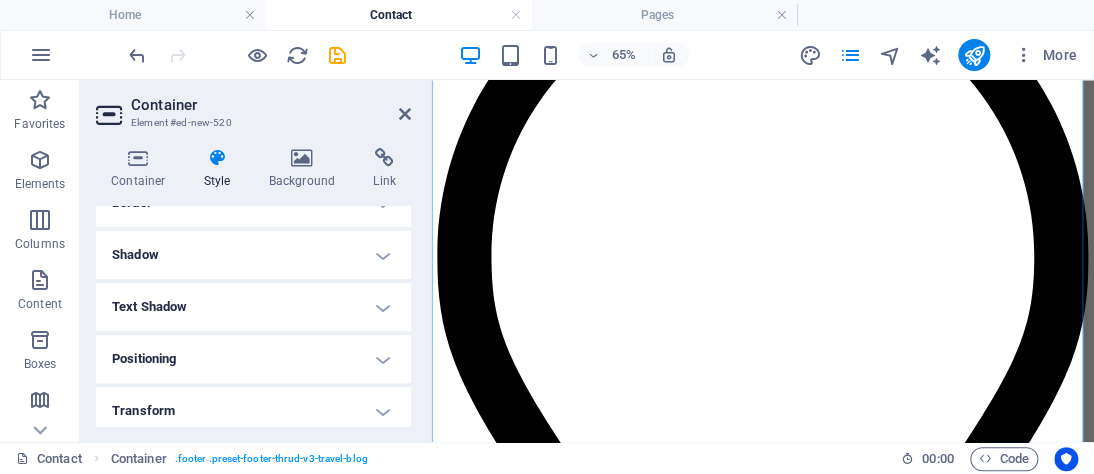 click on "Text Shadow" at bounding box center [253, 307] 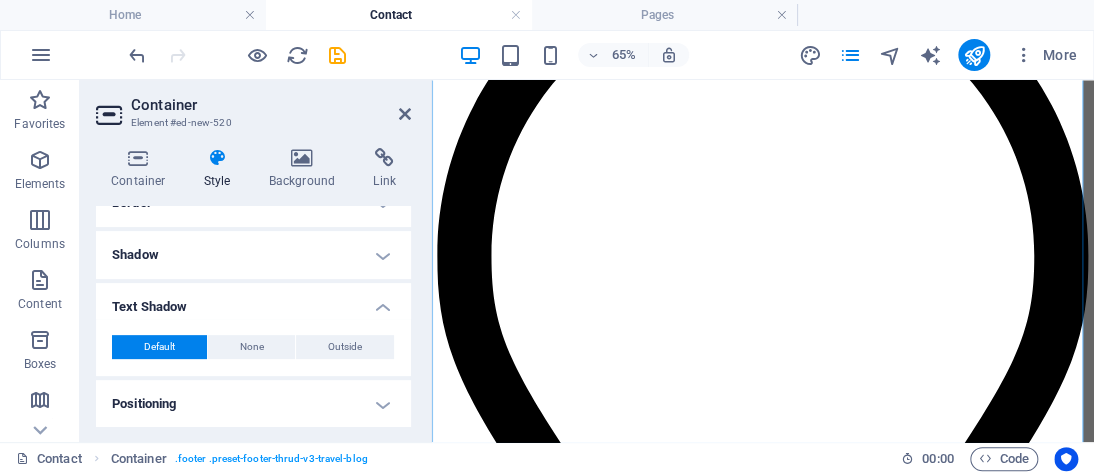 click on "Text Shadow" at bounding box center (253, 301) 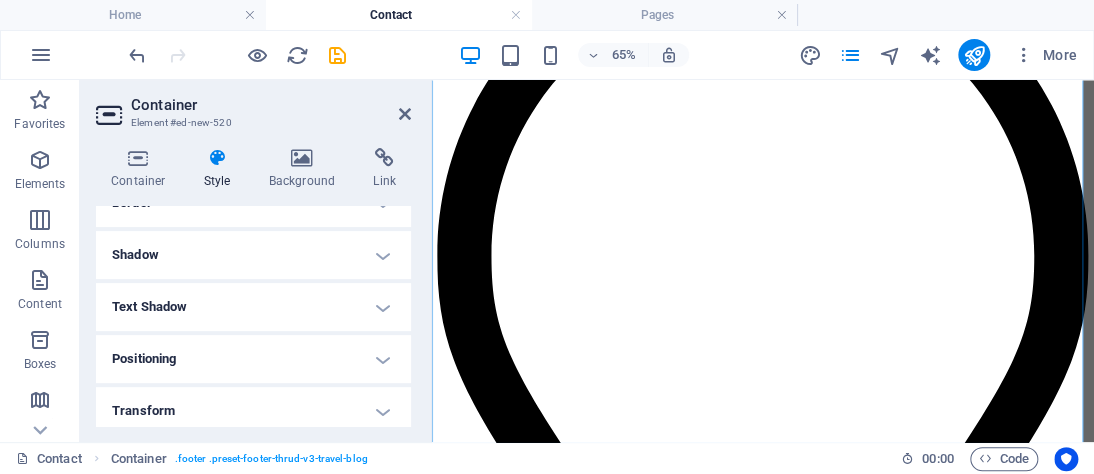 drag, startPoint x: 406, startPoint y: 332, endPoint x: 407, endPoint y: 304, distance: 28.01785 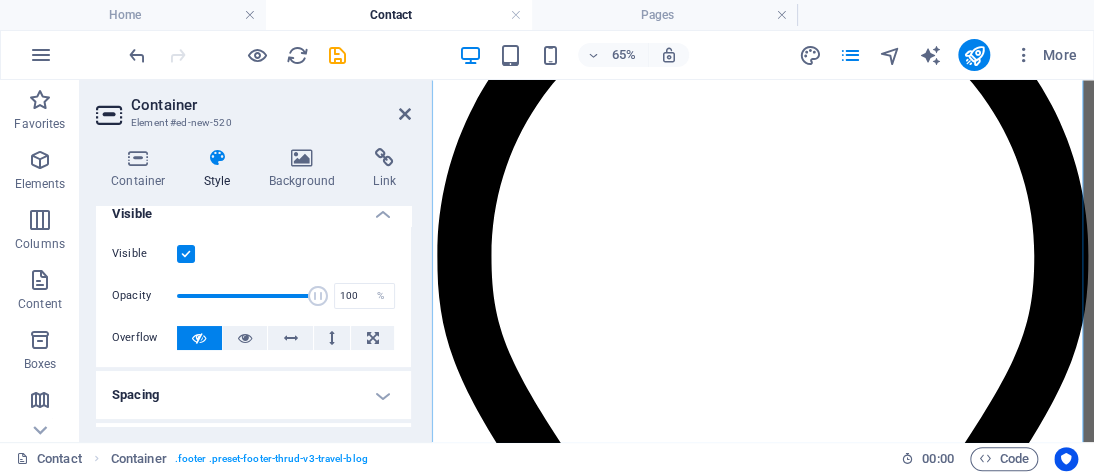 scroll, scrollTop: 0, scrollLeft: 0, axis: both 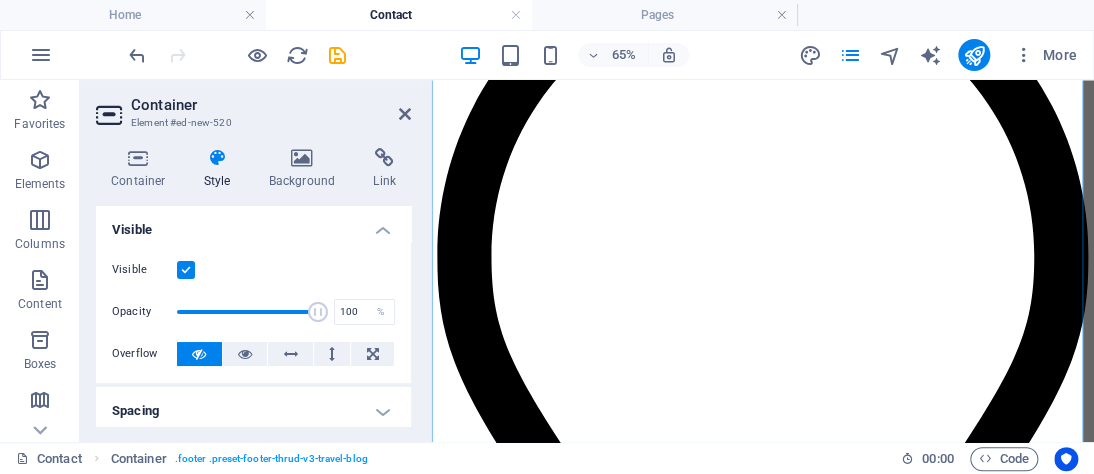 click at bounding box center [405, 114] 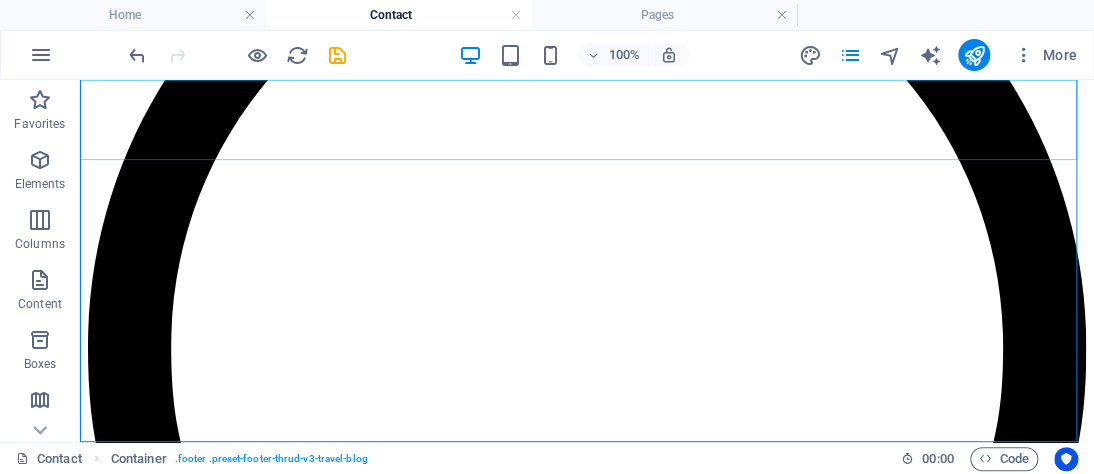 scroll, scrollTop: 1722, scrollLeft: 0, axis: vertical 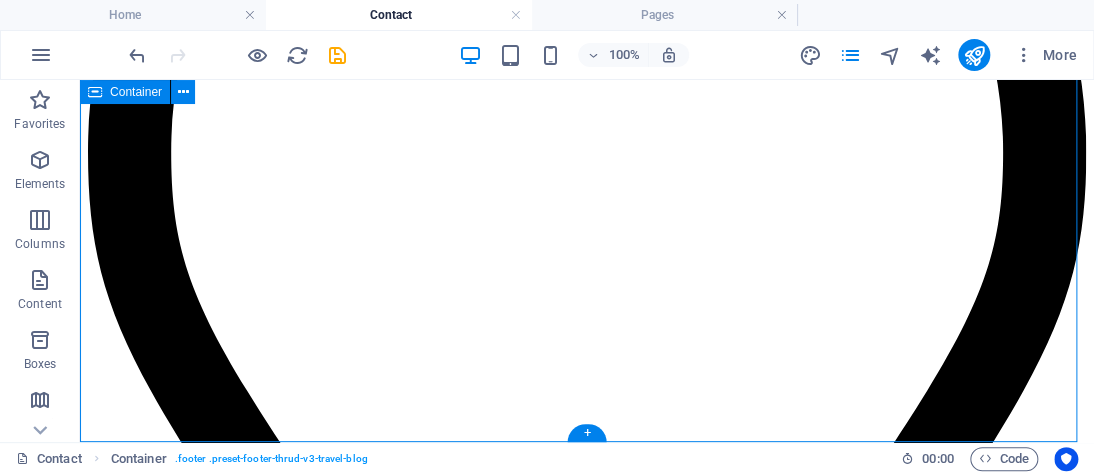 click on "FEATURED TRENDING ABOUT CONTACT GET UPDATES       I have read and understand the privacy policy. Unreadable? Load new
2023 Wanderlust. All rights reserved Legal Notice  |  Privacy Policy" at bounding box center (587, 9613) 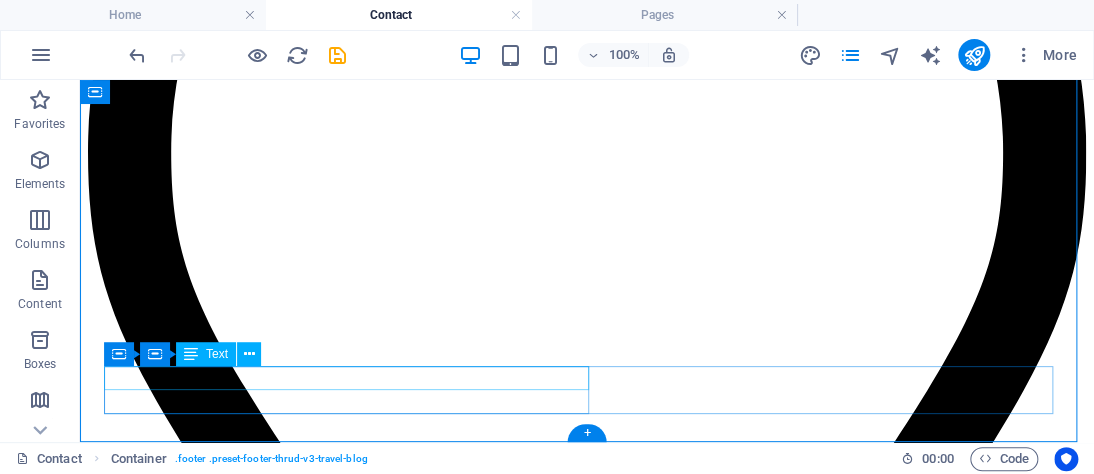 click on "2023 Wanderlust. All rights reserved" at bounding box center [587, 9941] 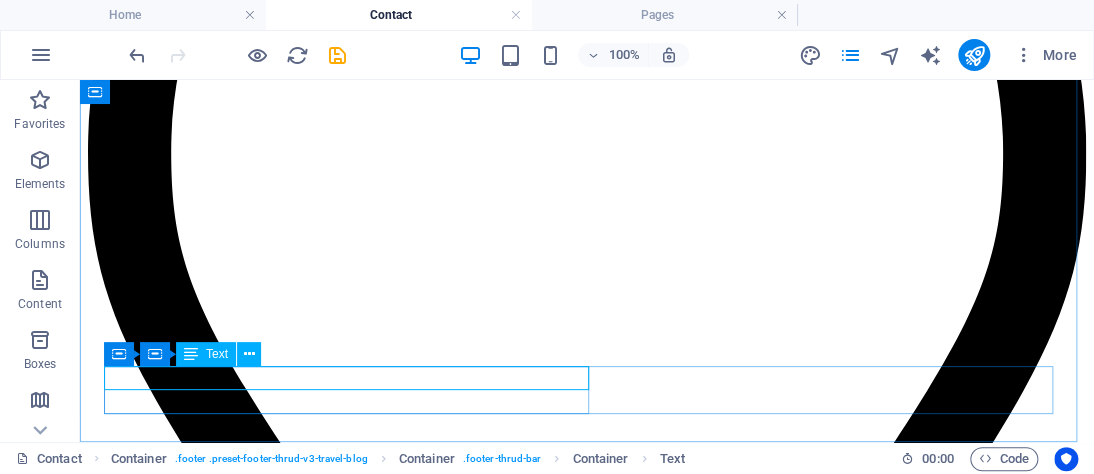 click at bounding box center [249, 354] 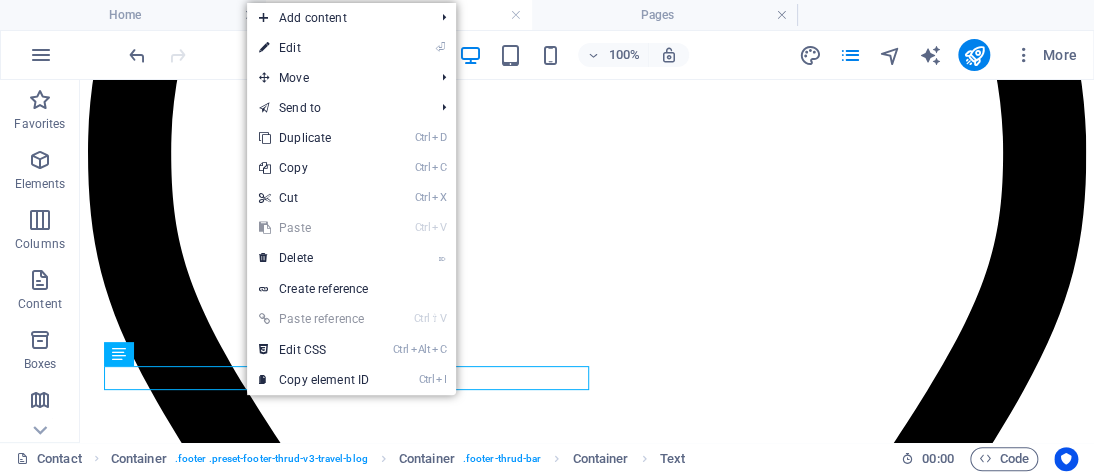 click on "⏎  Edit" at bounding box center [314, 48] 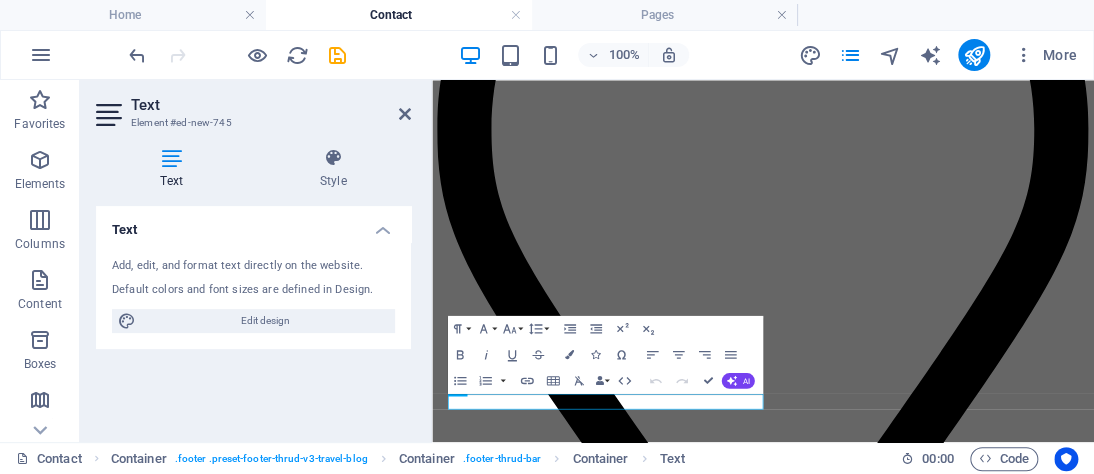 scroll, scrollTop: 1527, scrollLeft: 0, axis: vertical 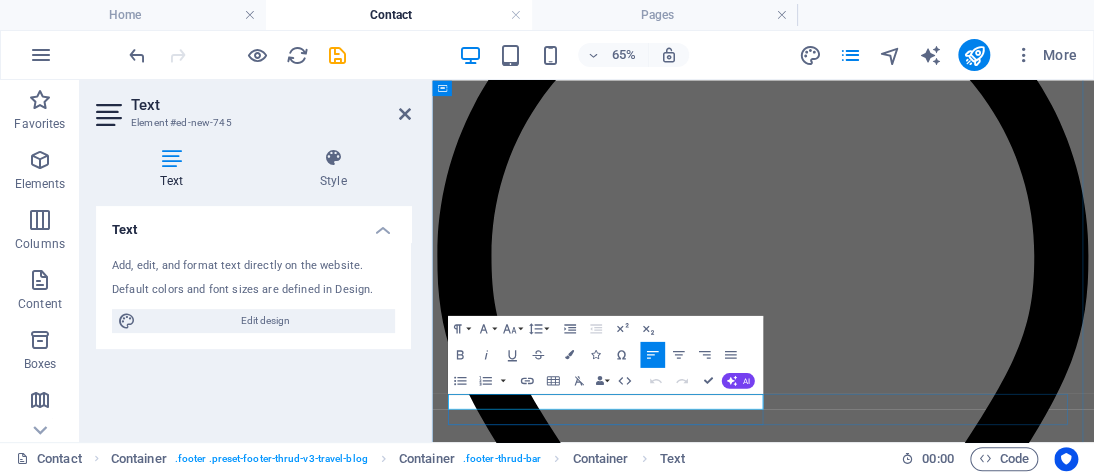 click on "2023 Wanderlust. All rights reserved" at bounding box center (566, 10175) 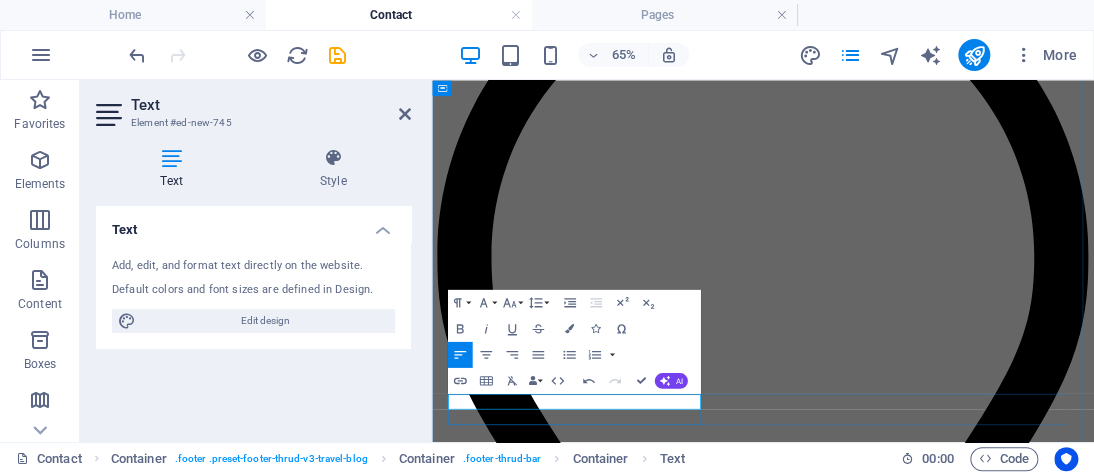 type 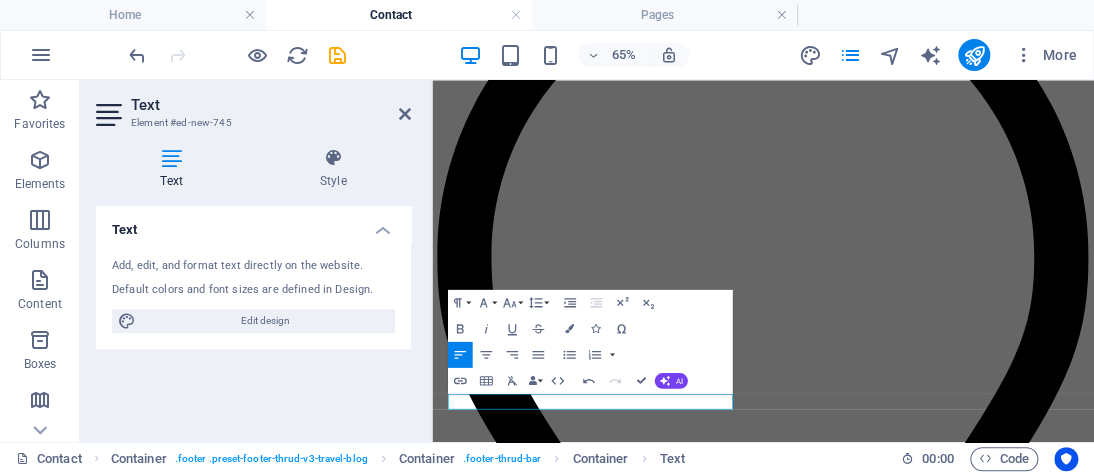 click on "Text Add, edit, and format text directly on the website. Default colors and font sizes are defined in Design. Edit design Alignment Left aligned Centered Right aligned" at bounding box center [253, 316] 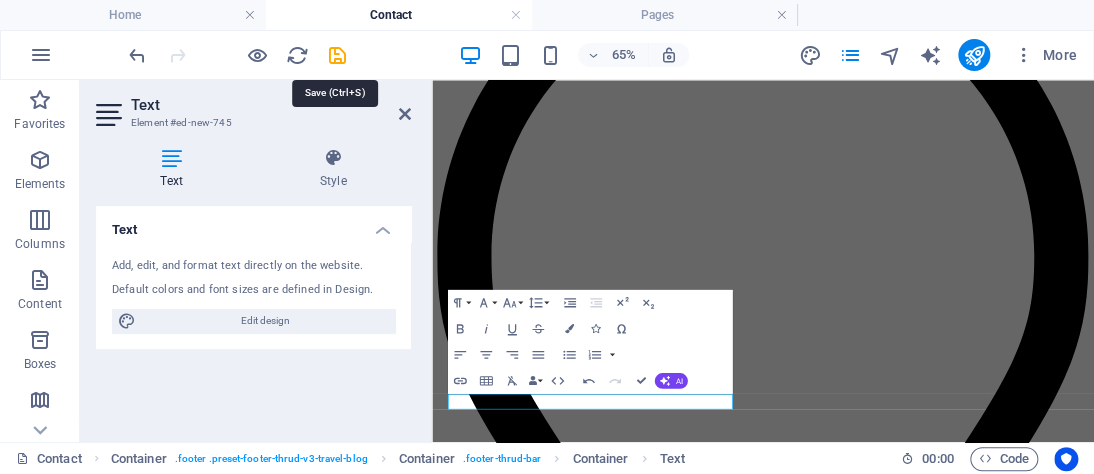 click at bounding box center [337, 55] 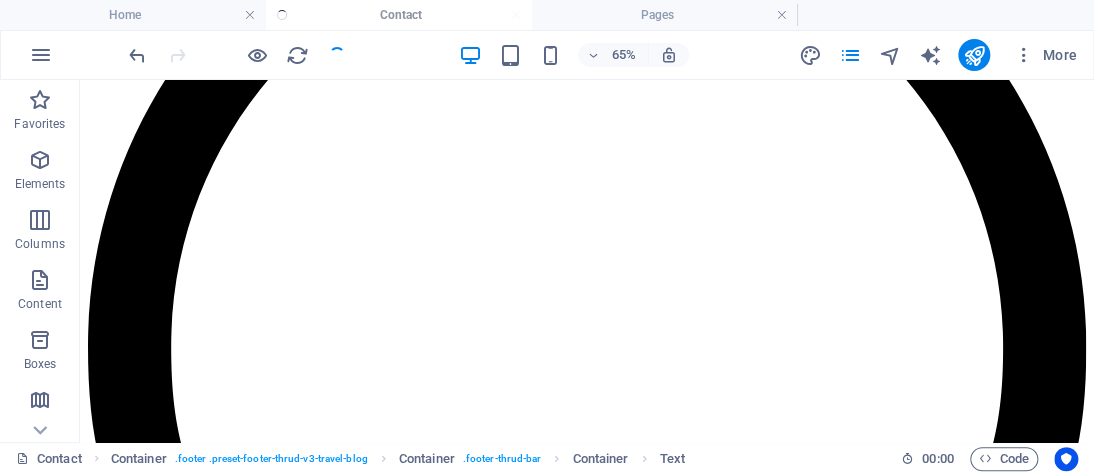 scroll, scrollTop: 1722, scrollLeft: 0, axis: vertical 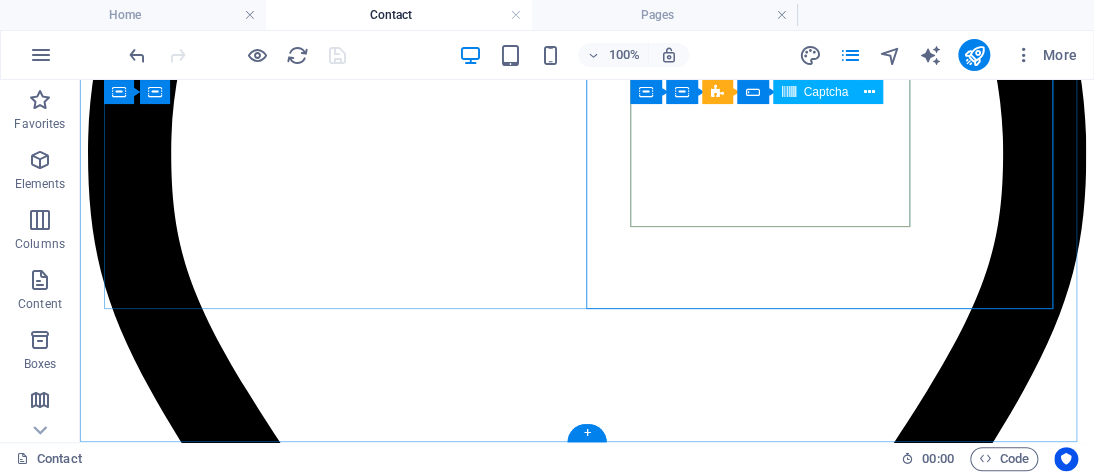 click on "Unreadable? Load new" at bounding box center (609, 4497) 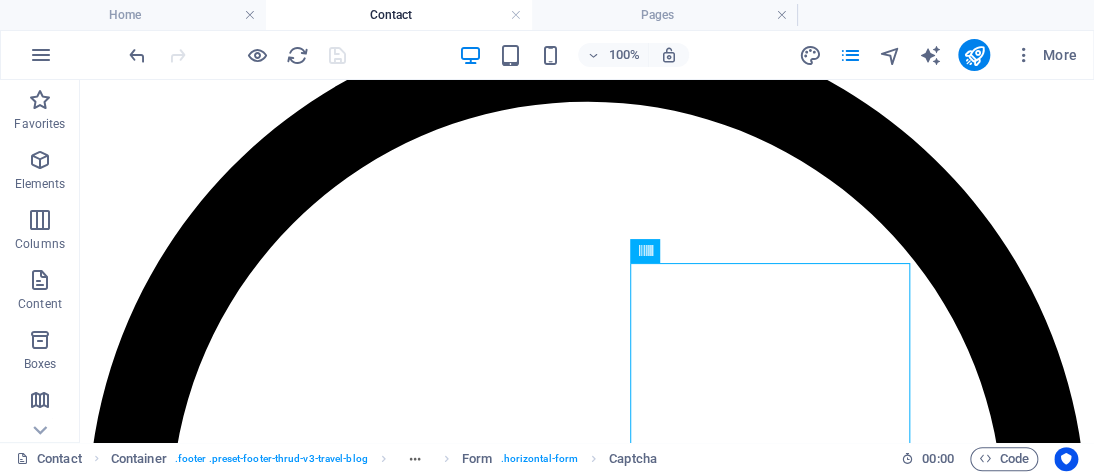 scroll, scrollTop: 1332, scrollLeft: 0, axis: vertical 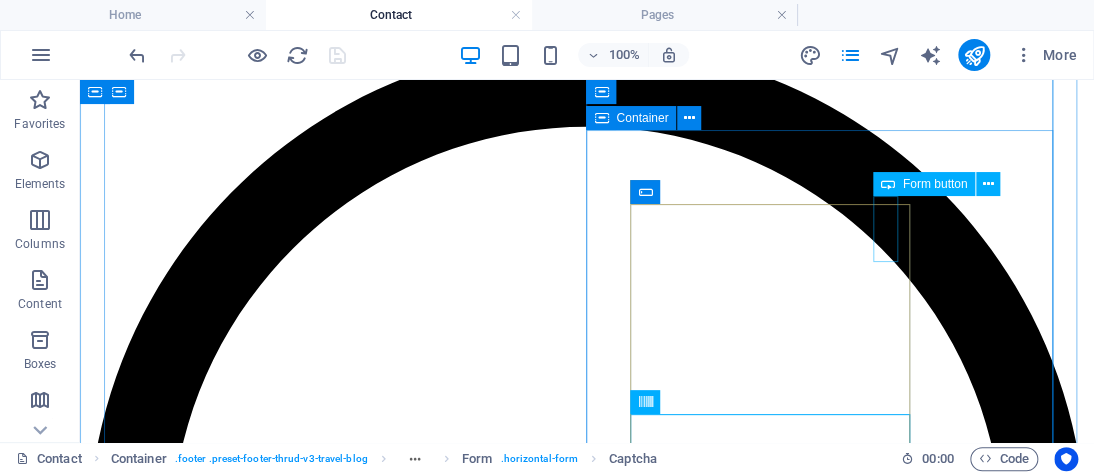 click at bounding box center [1072, -1235] 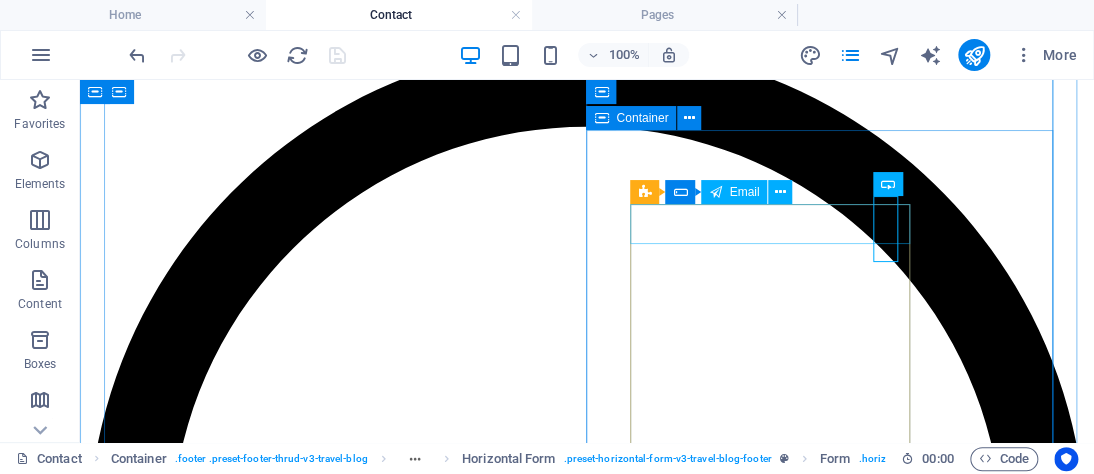 click at bounding box center [609, 4749] 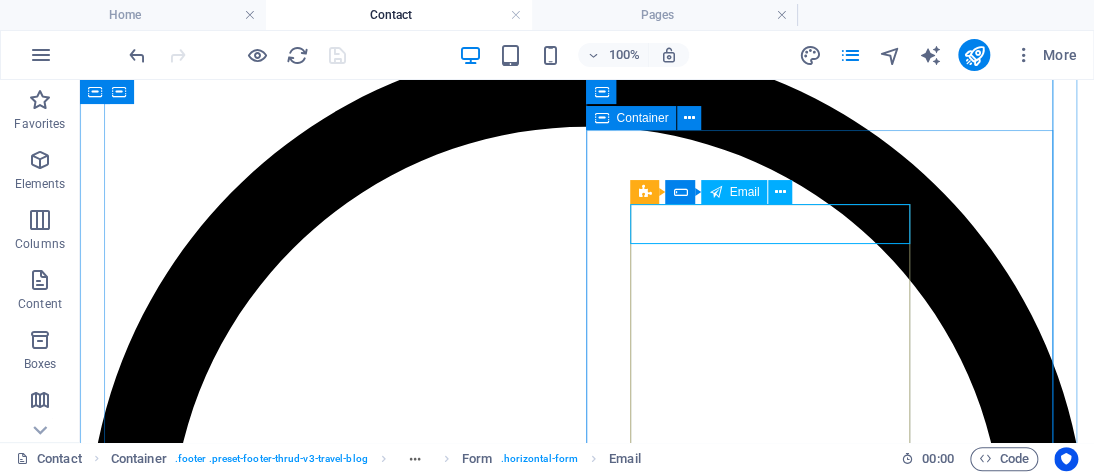 click at bounding box center [780, 192] 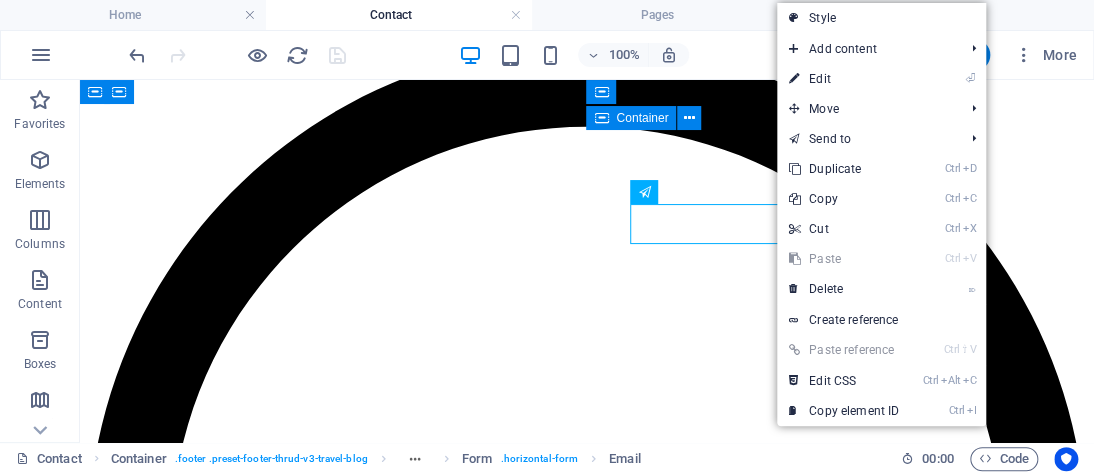 click on "⏎  Edit" at bounding box center [844, 79] 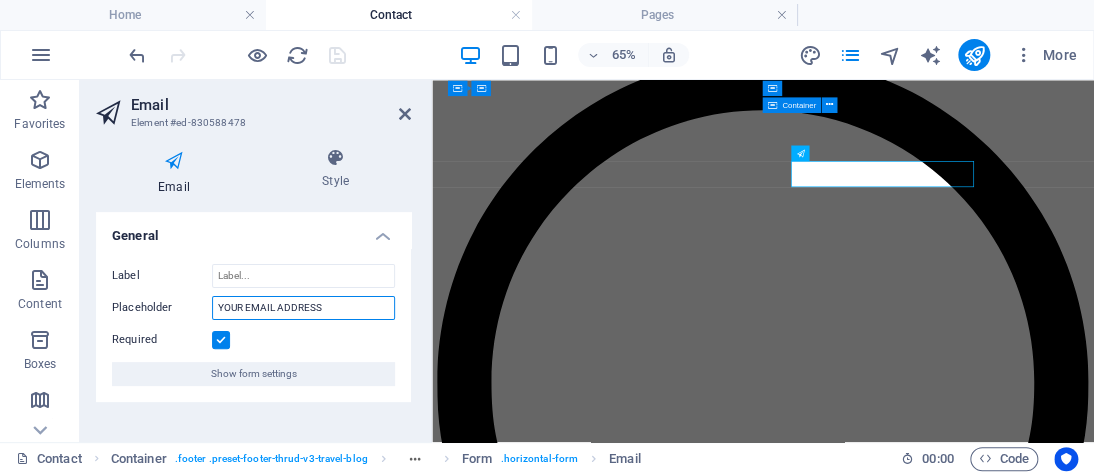click on "YOUR EMAIL ADDRESS" at bounding box center [303, 308] 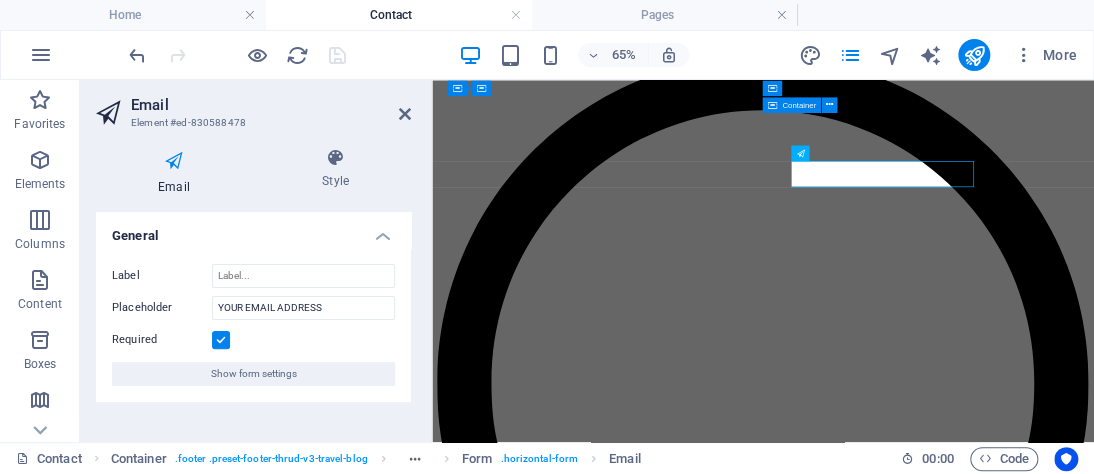 click on "Show form settings" at bounding box center [253, 374] 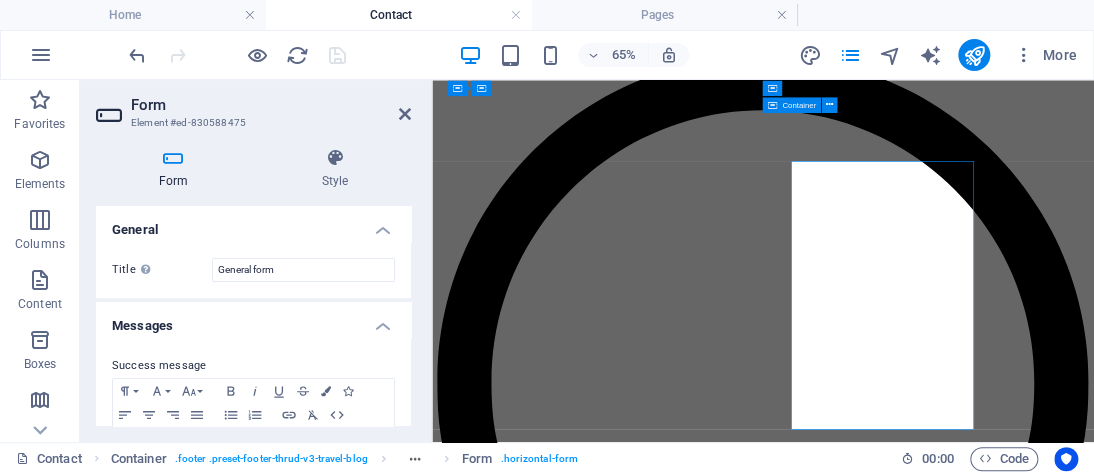 drag, startPoint x: 406, startPoint y: 226, endPoint x: 408, endPoint y: 245, distance: 19.104973 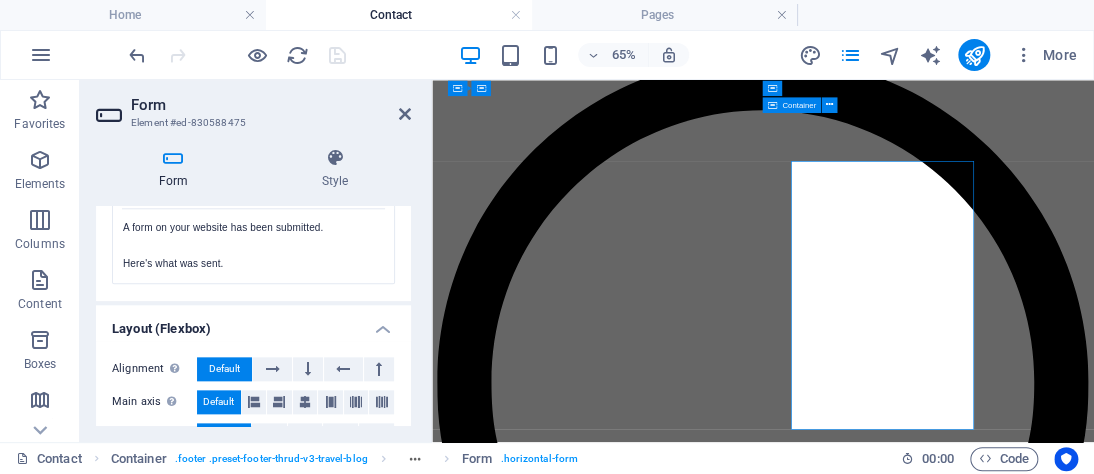 scroll, scrollTop: 812, scrollLeft: 0, axis: vertical 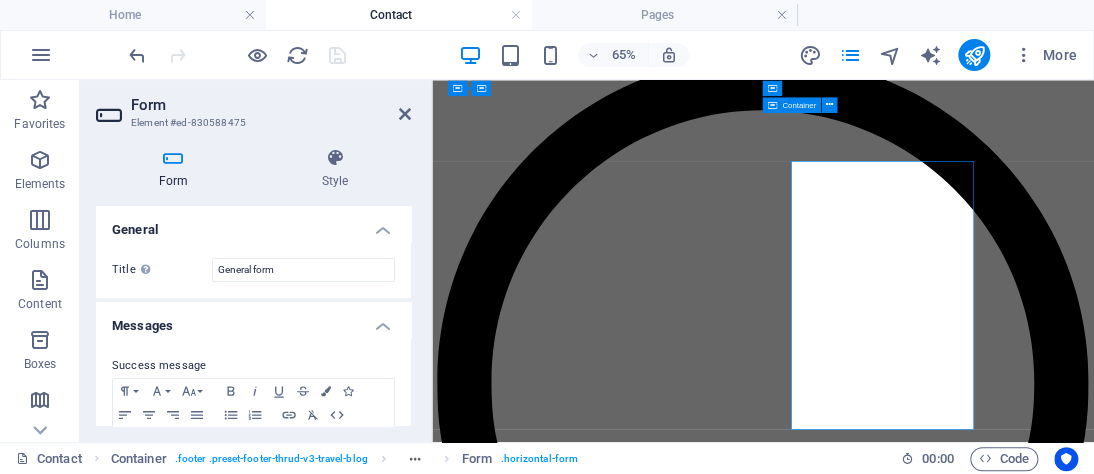 click on "Style" at bounding box center [335, 169] 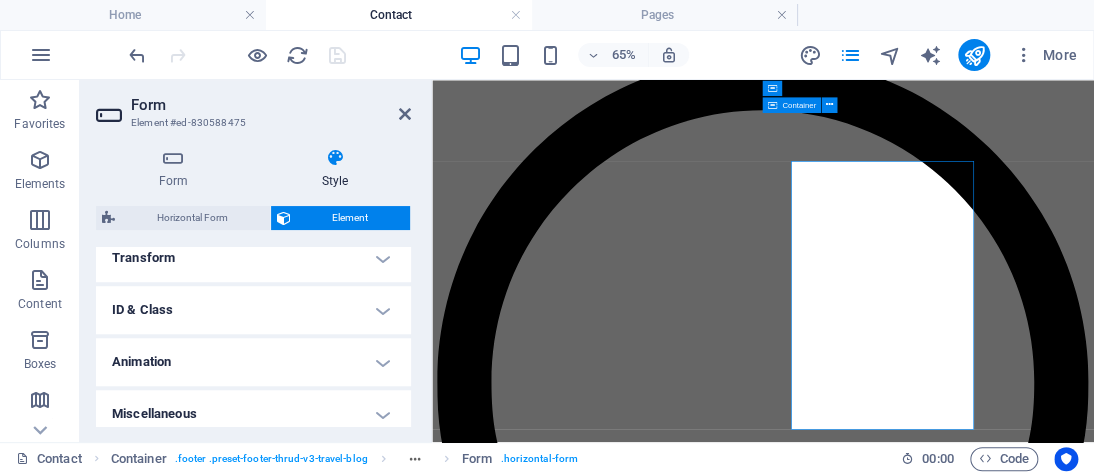 scroll, scrollTop: 679, scrollLeft: 0, axis: vertical 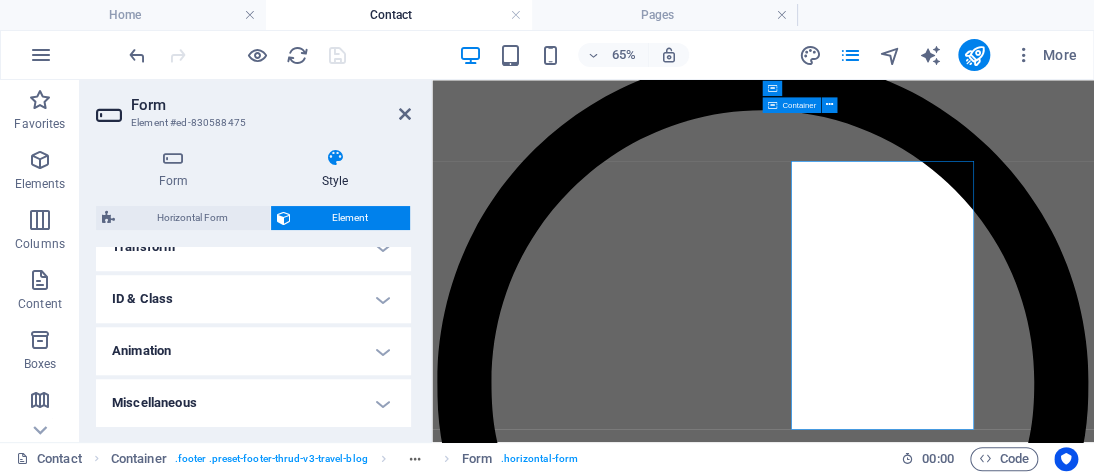 click on "Miscellaneous" at bounding box center [253, 403] 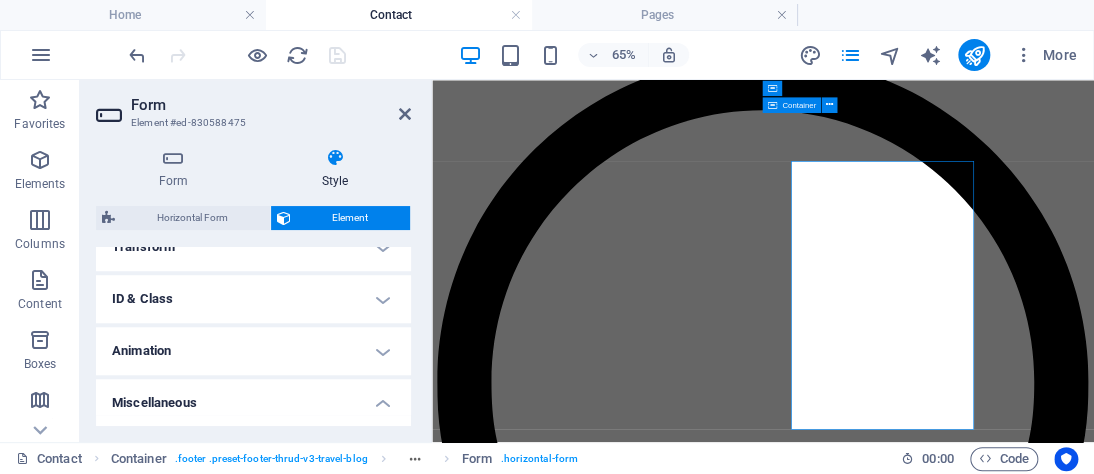 click on "Miscellaneous" at bounding box center (253, 397) 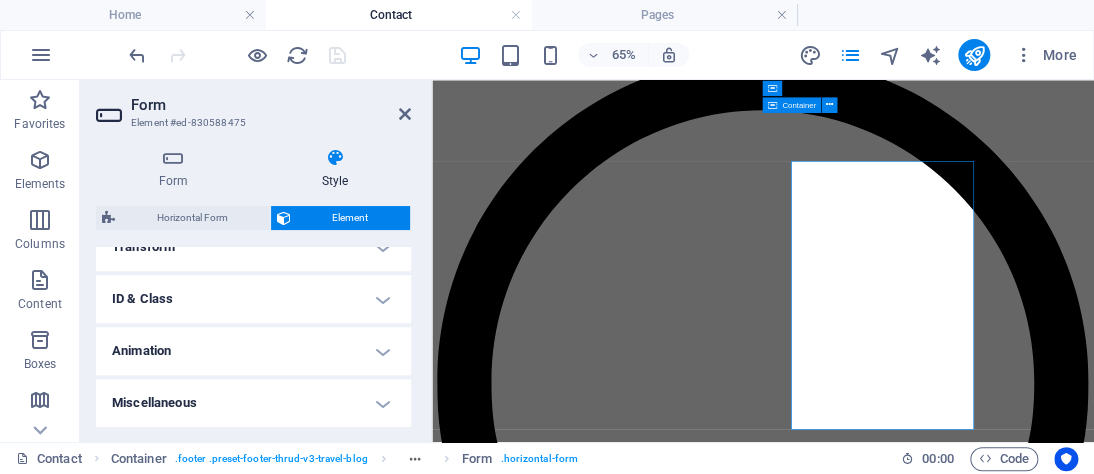 drag, startPoint x: 405, startPoint y: 395, endPoint x: 407, endPoint y: 429, distance: 34.058773 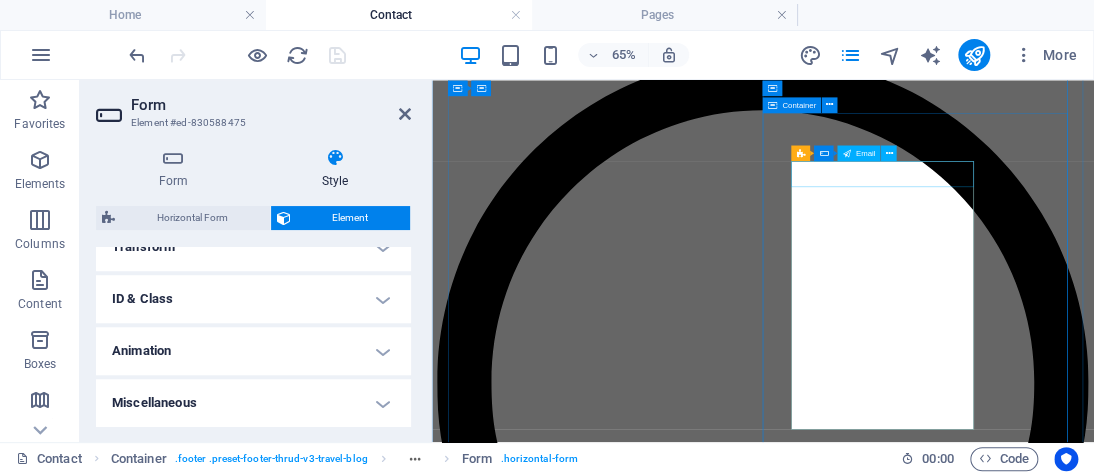 click at bounding box center (596, 4766) 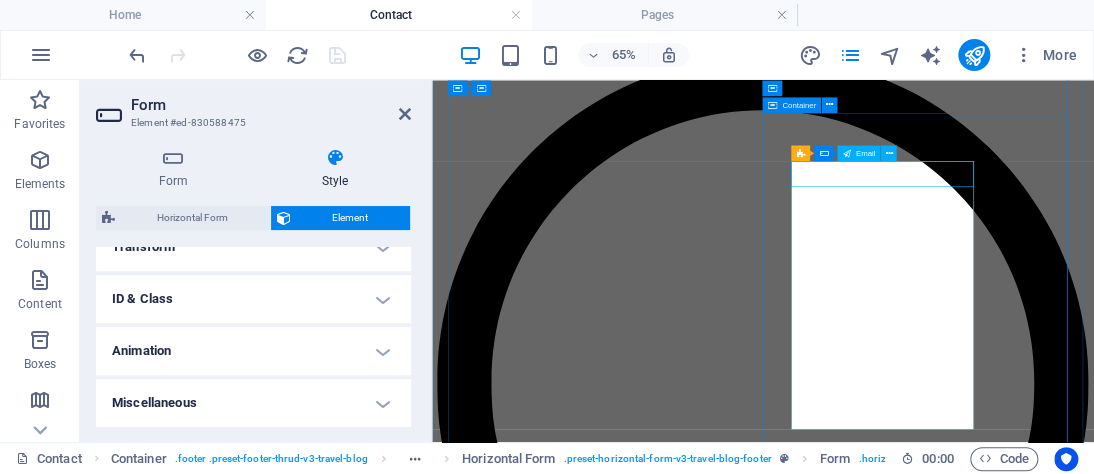 click at bounding box center [888, 153] 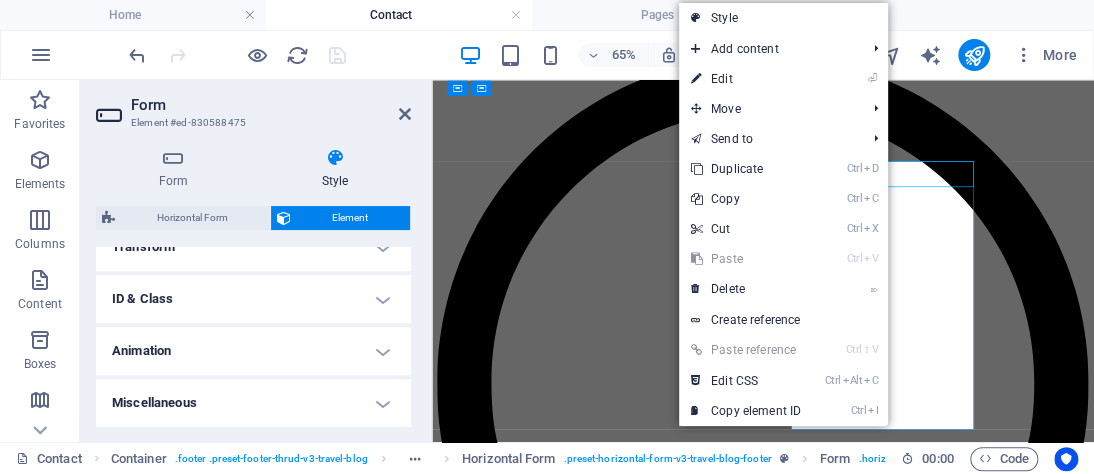 click on "⏎  Edit" at bounding box center (746, 79) 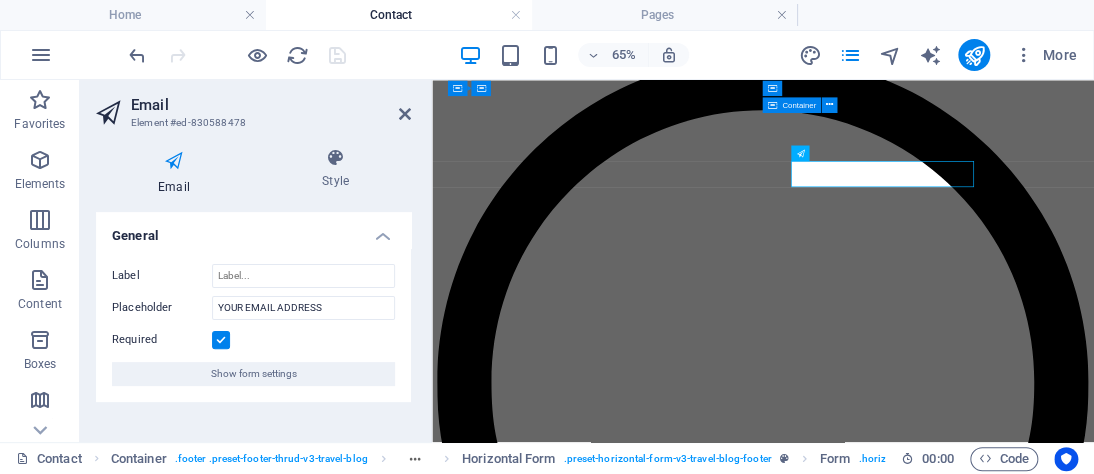 click at bounding box center (174, 161) 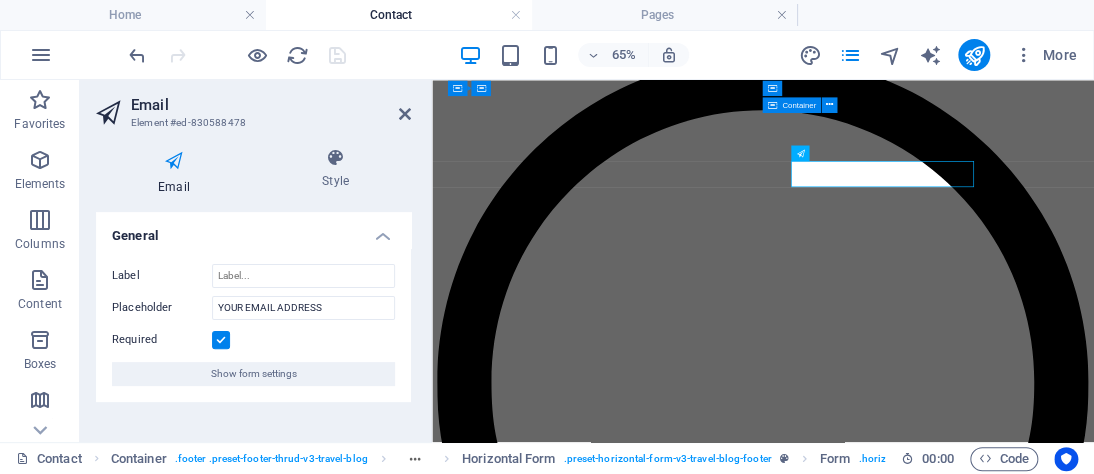 click at bounding box center [174, 161] 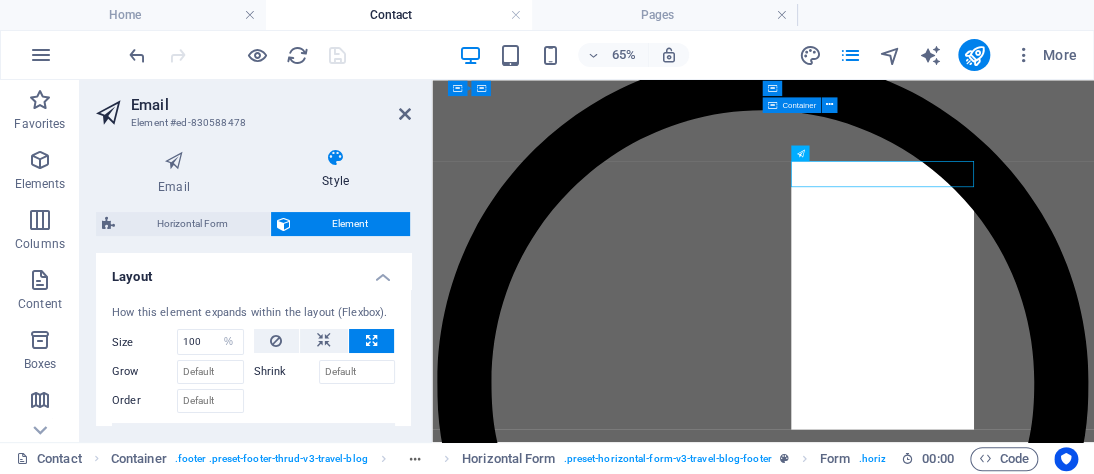 click on "Horizontal Form" at bounding box center [192, 224] 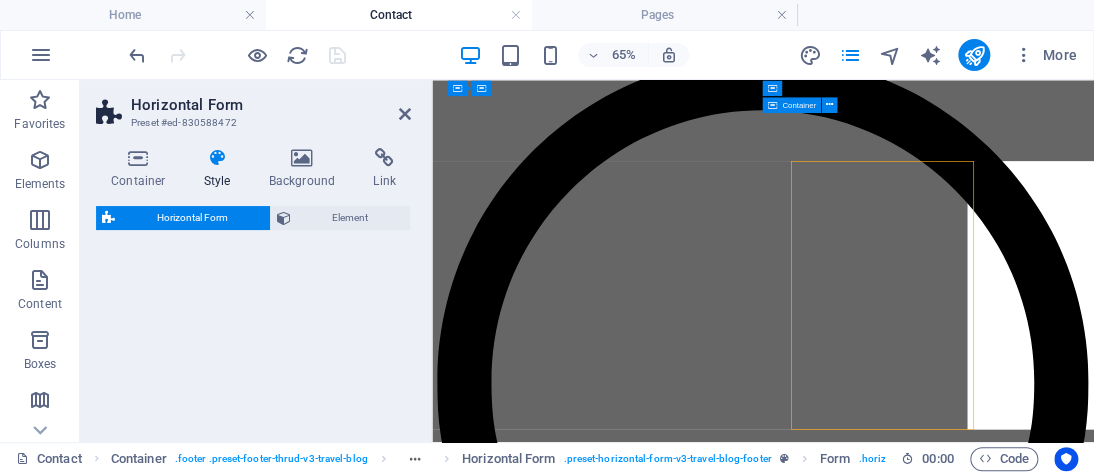 select on "rem" 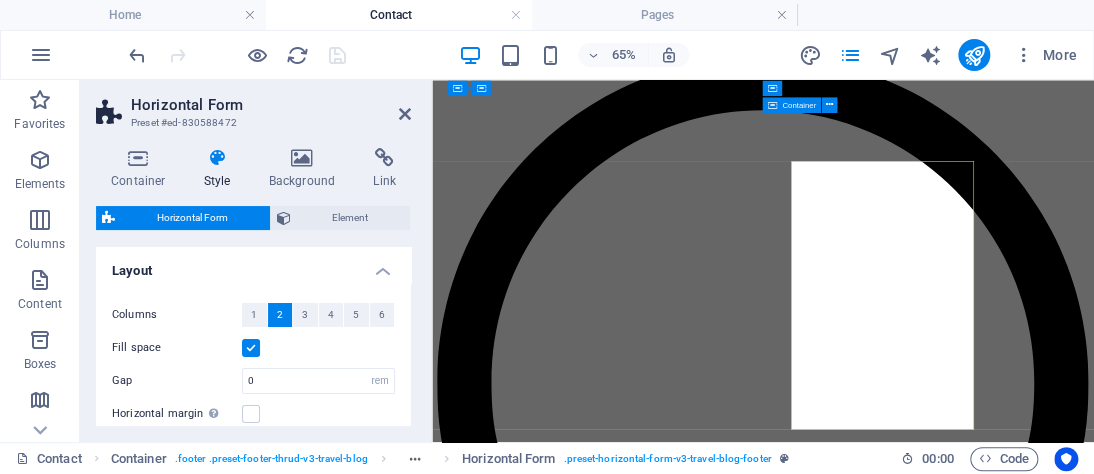 click on "Link" at bounding box center [384, 169] 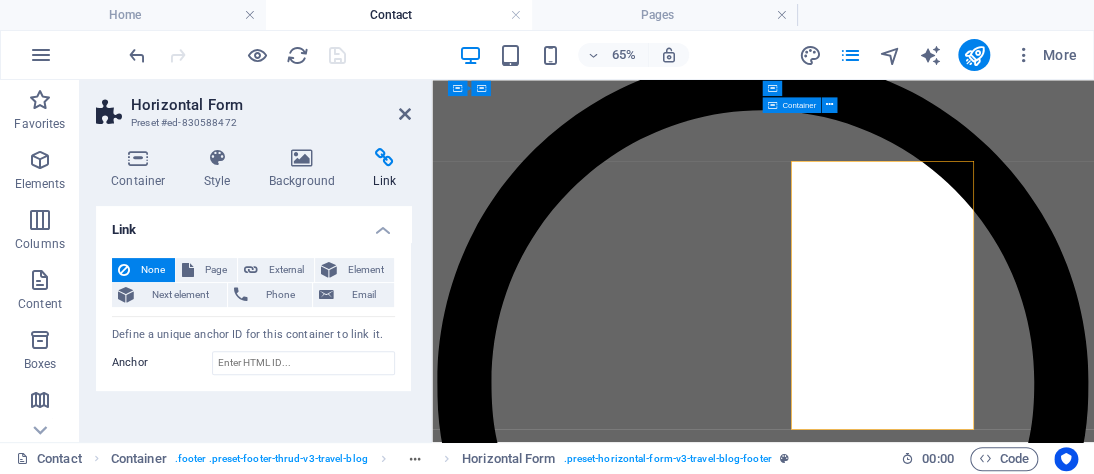 click on "Email" at bounding box center [364, 295] 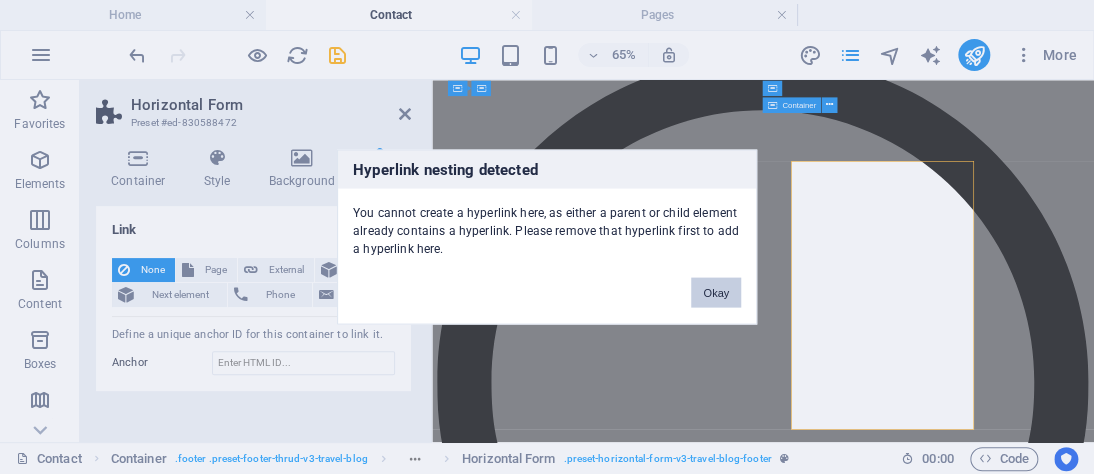 click on "Okay" at bounding box center (716, 293) 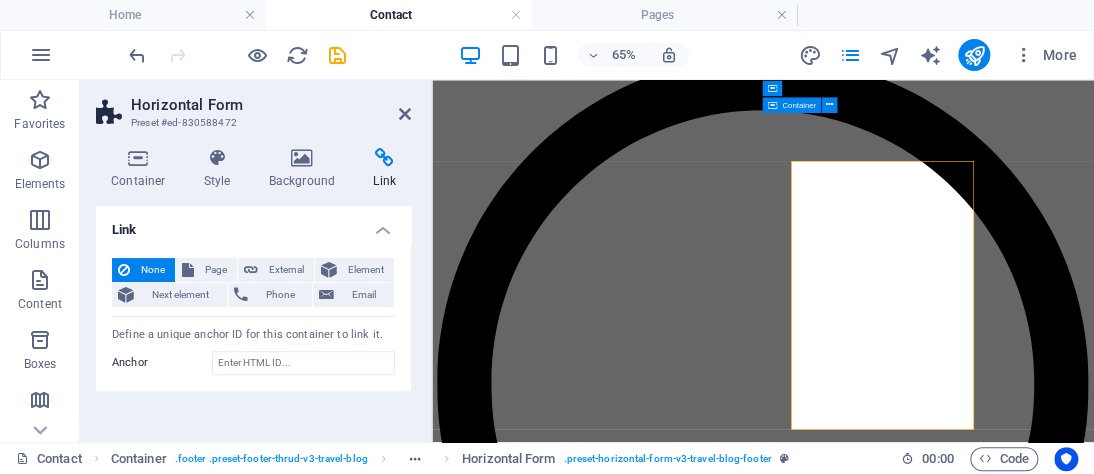 click at bounding box center (405, 114) 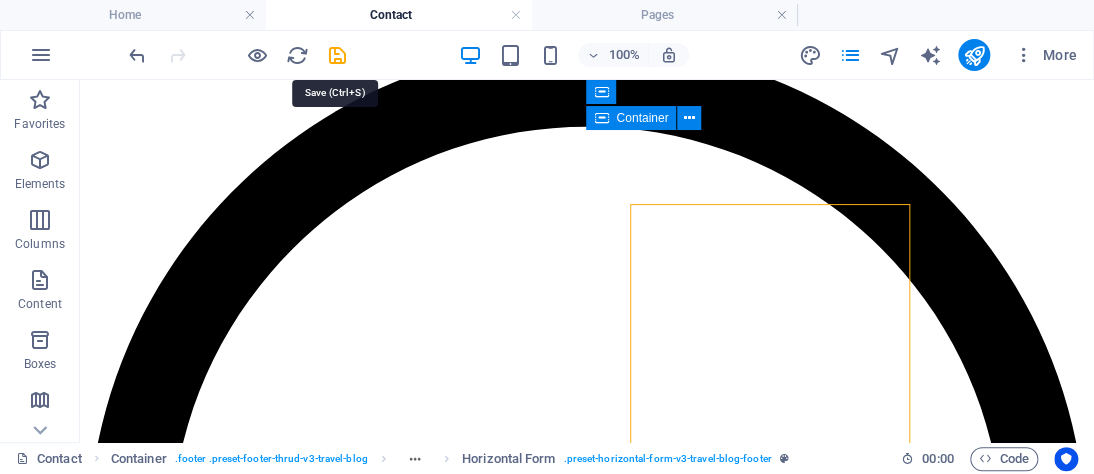 click at bounding box center [337, 55] 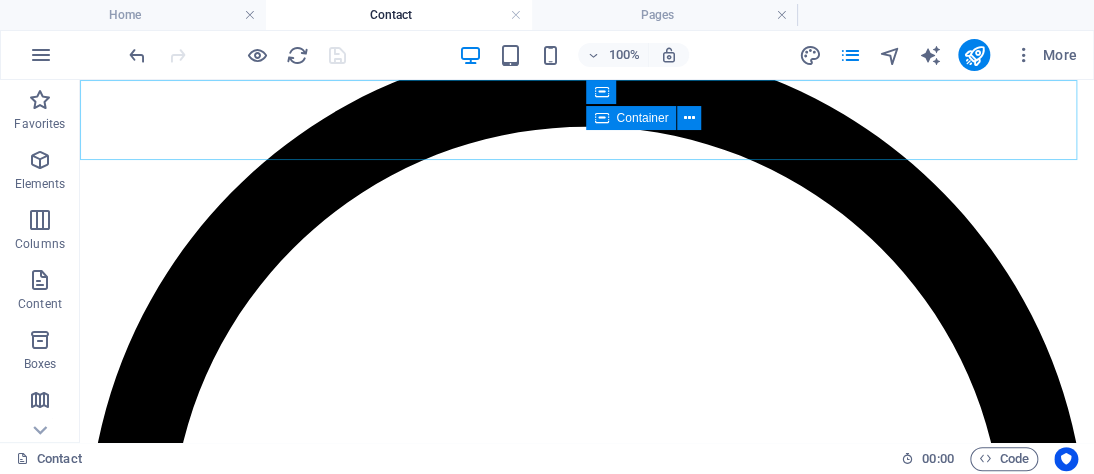 click at bounding box center [153, -1170] 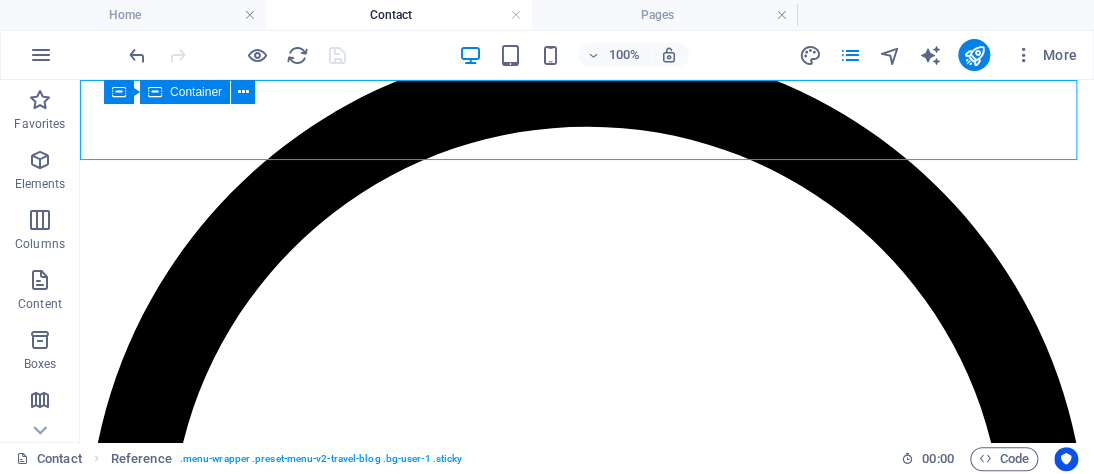 click at bounding box center (153, -1170) 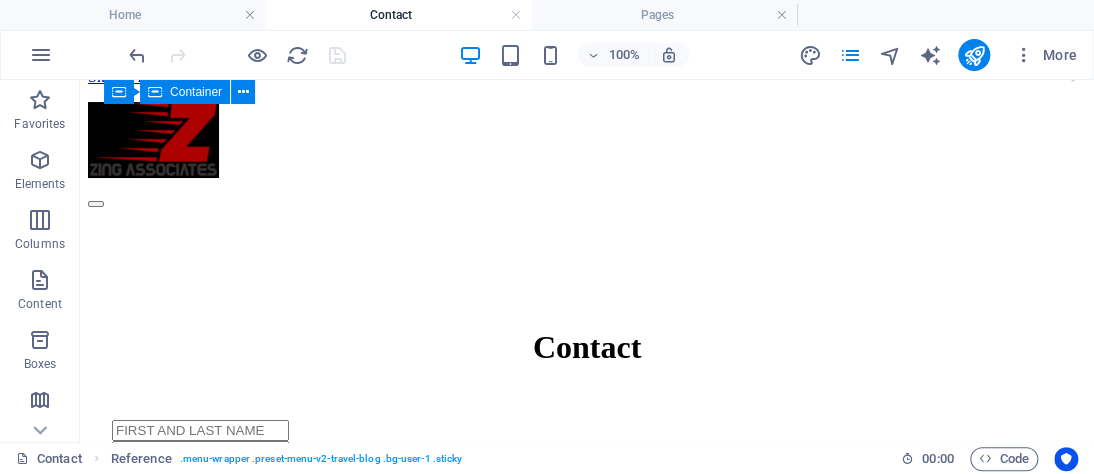 scroll, scrollTop: 0, scrollLeft: 0, axis: both 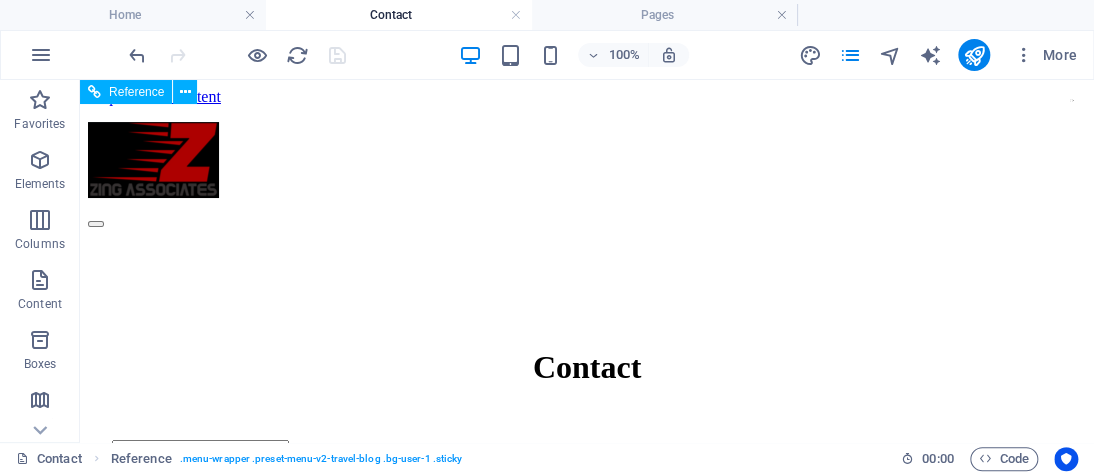 click at bounding box center [153, 162] 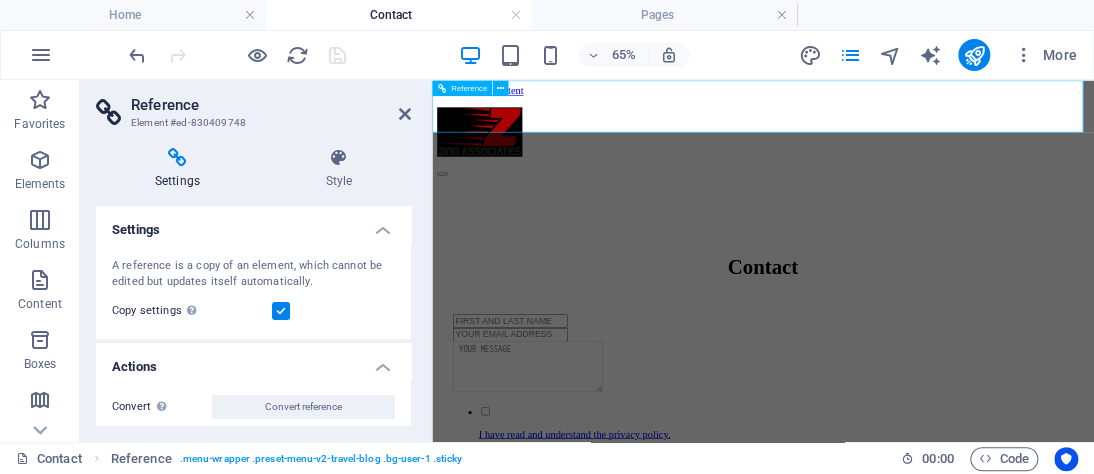 click at bounding box center [505, 162] 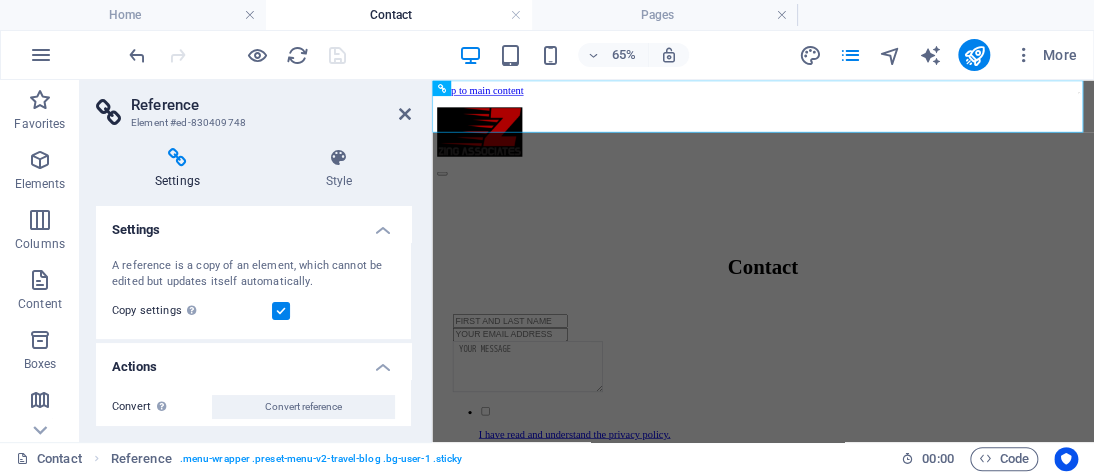 click on "Style" at bounding box center (339, 169) 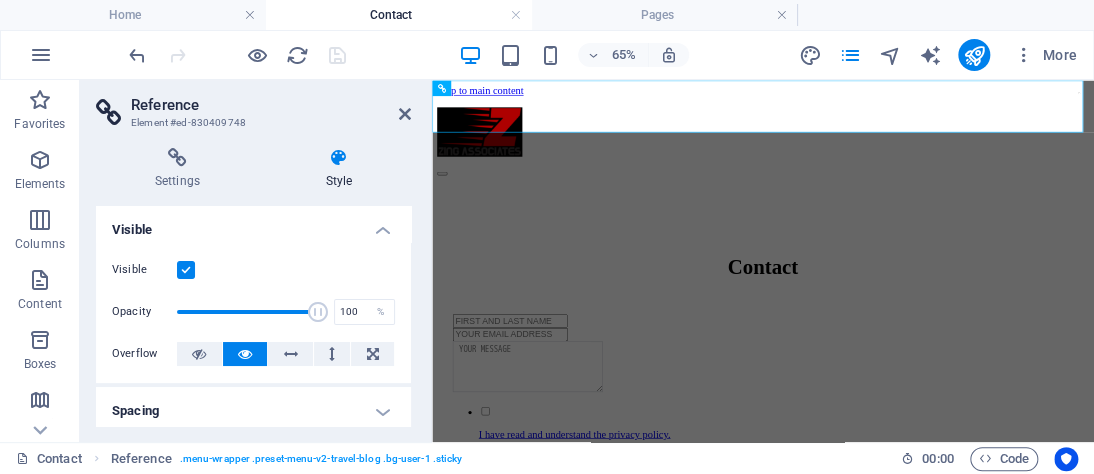 click on "Layout How this element expands within the layout (Flexbox). Size Default auto px % 1/1 1/2 1/3 1/4 1/5 1/6 1/7 1/8 1/9 1/10 Grow Shrink Order Container layout Visible Visible Opacity 100 % Overflow Spacing Margin Default auto px % rem vw vh Custom Custom auto px % rem vw vh auto px % rem vw vh auto px % rem vw vh auto px % rem vw vh Padding Default px rem % vh vw Custom Custom px rem % vh vw px rem % vh vw px rem % vh vw px rem % vh vw Border Style              - Width 1 auto px rem % vh vw Custom Custom 1 auto px rem % vh vw 1 auto px rem % vh vw 1 auto px rem % vh vw 1 auto px rem % vh vw  - Color Round corners Default px rem % vh vw Custom Custom px rem % vh vw px rem % vh vw px rem % vh vw px rem % vh vw Shadow Default None Outside Inside Color X offset 0 px rem vh vw Y offset 0 px rem vh vw Blur 0 px rem % vh vw Spread 0 px rem vh vw Text Shadow Default None Outside Color X offset 0 px rem vh vw Y offset 0 px rem vh vw Blur 0 px rem % vh vw Positioning Default Static Relative Absolute Fixed px" at bounding box center (253, 316) 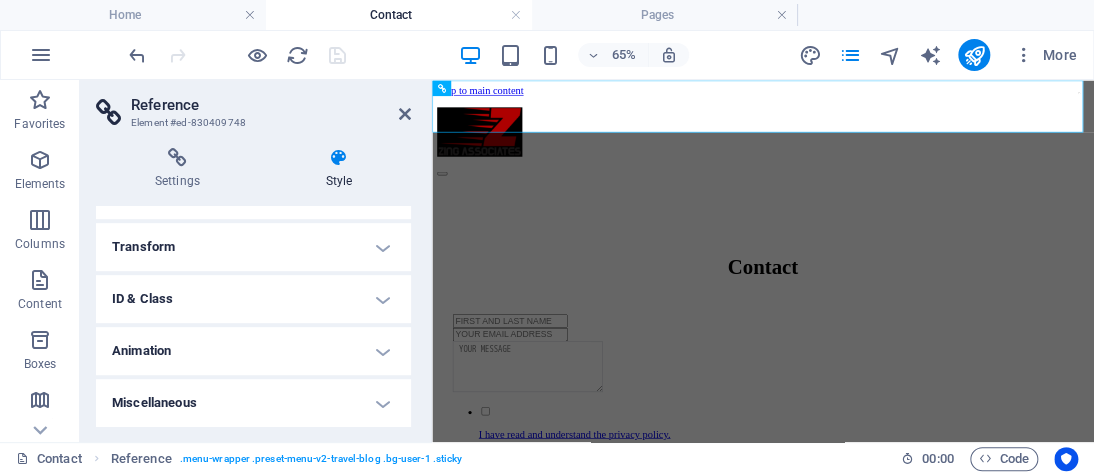scroll, scrollTop: 0, scrollLeft: 0, axis: both 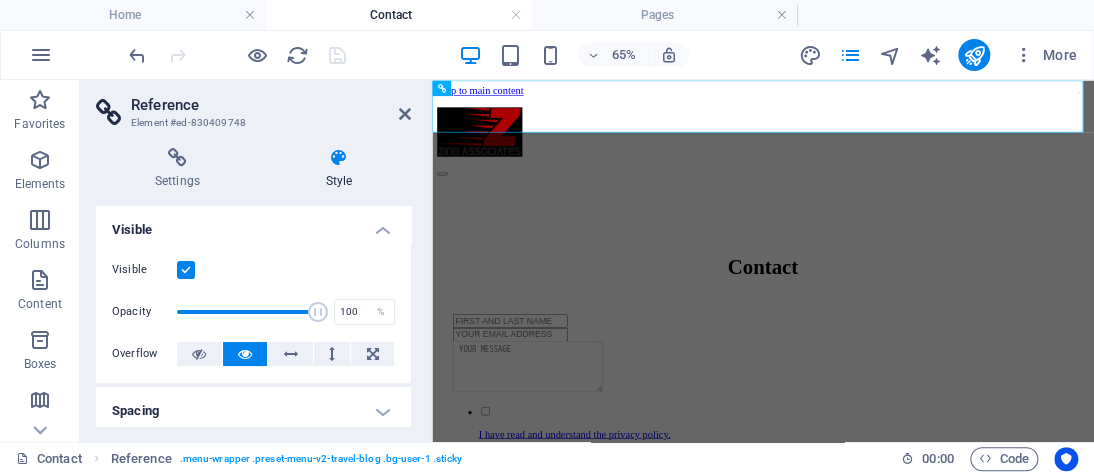 click at bounding box center [405, 114] 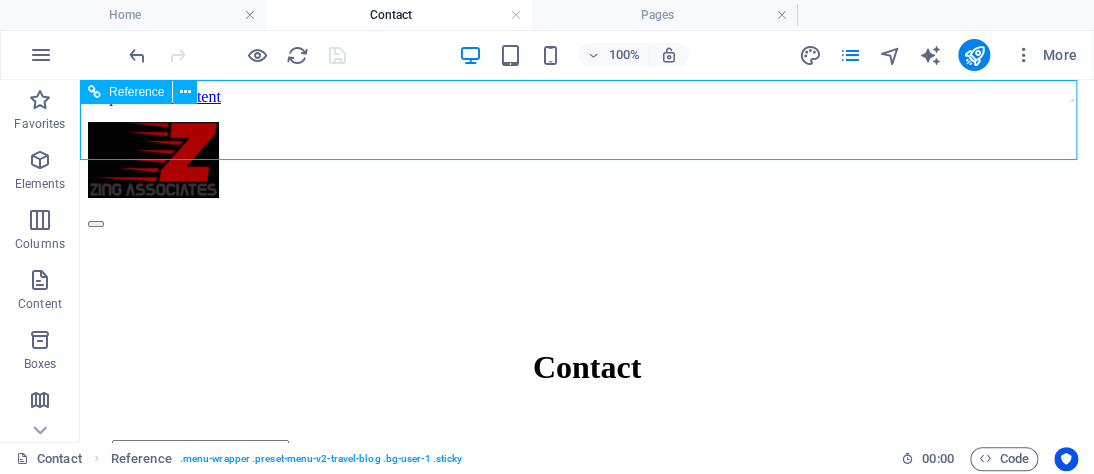 click at bounding box center [153, 162] 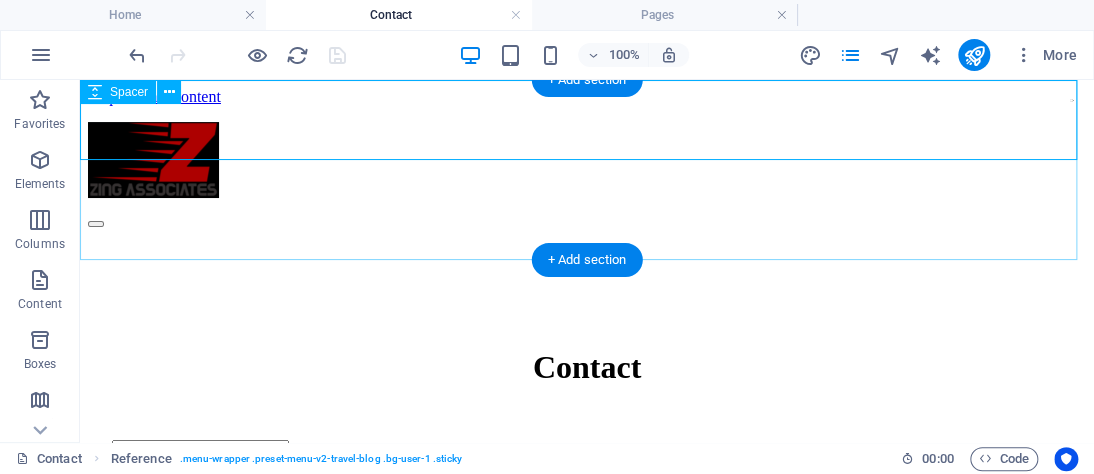 click at bounding box center [587, 278] 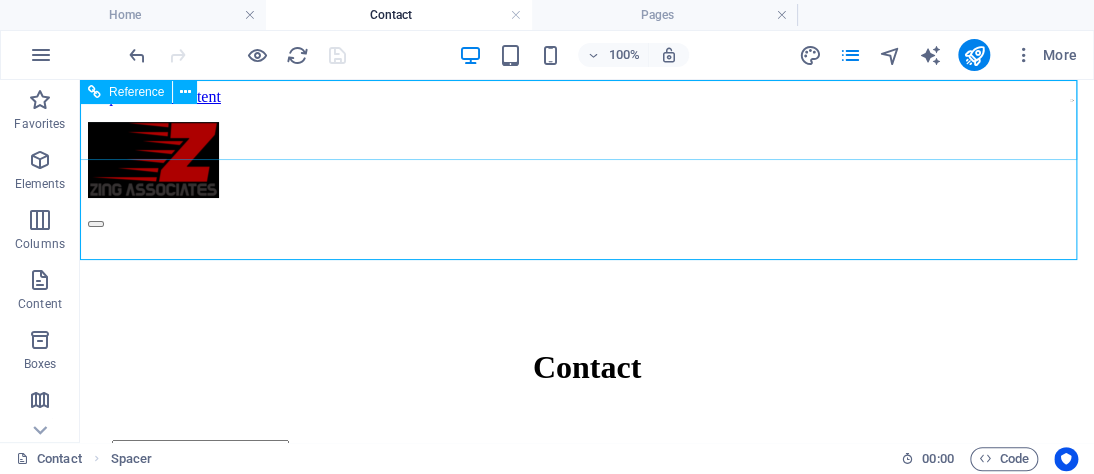 click at bounding box center [153, 162] 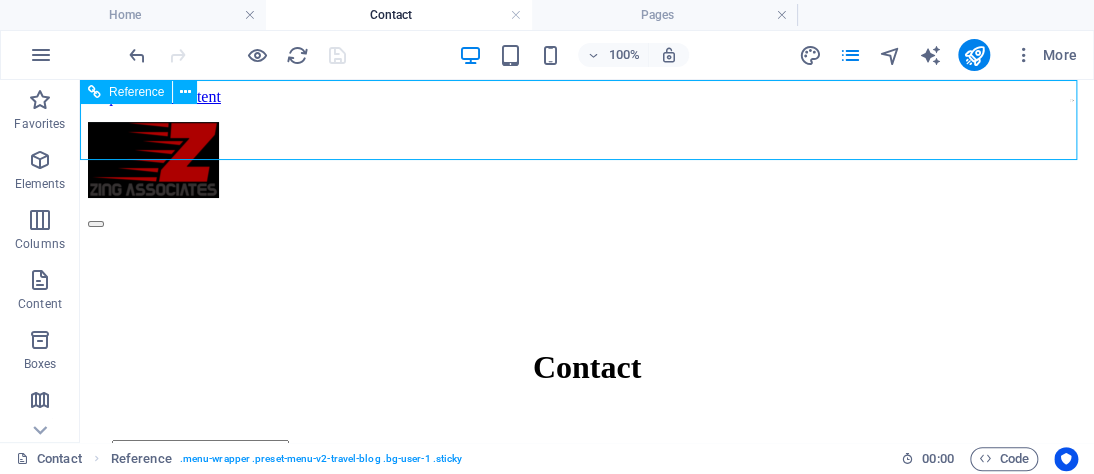click at bounding box center (185, 92) 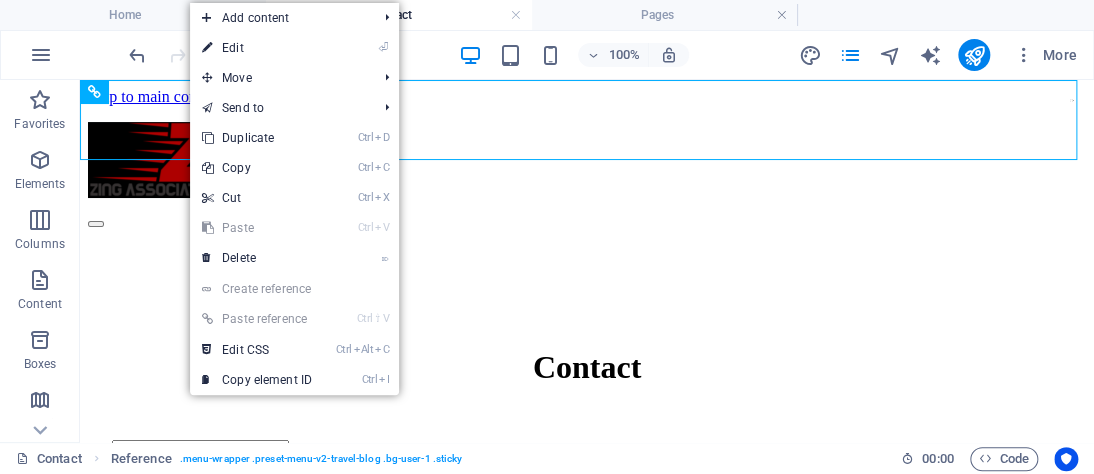 click on "⏎  Edit" at bounding box center [257, 48] 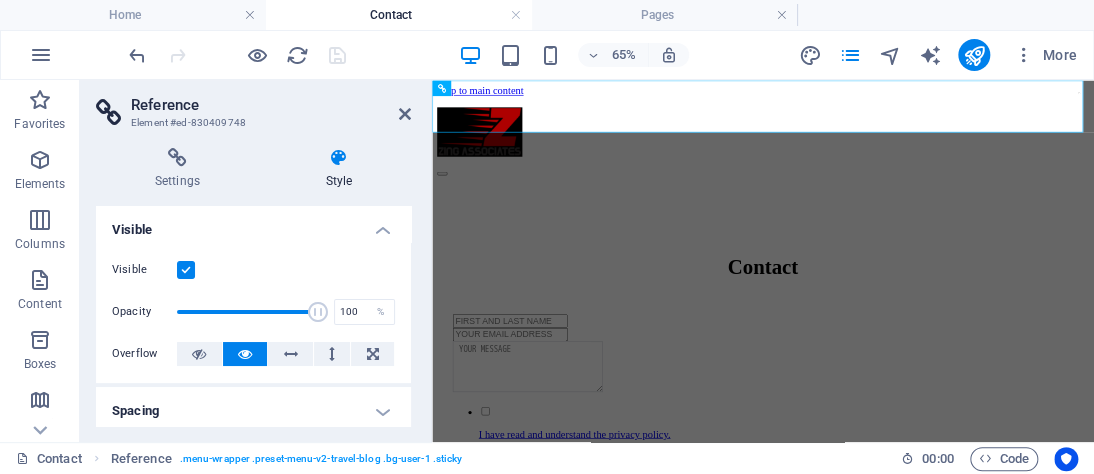 click at bounding box center (405, 114) 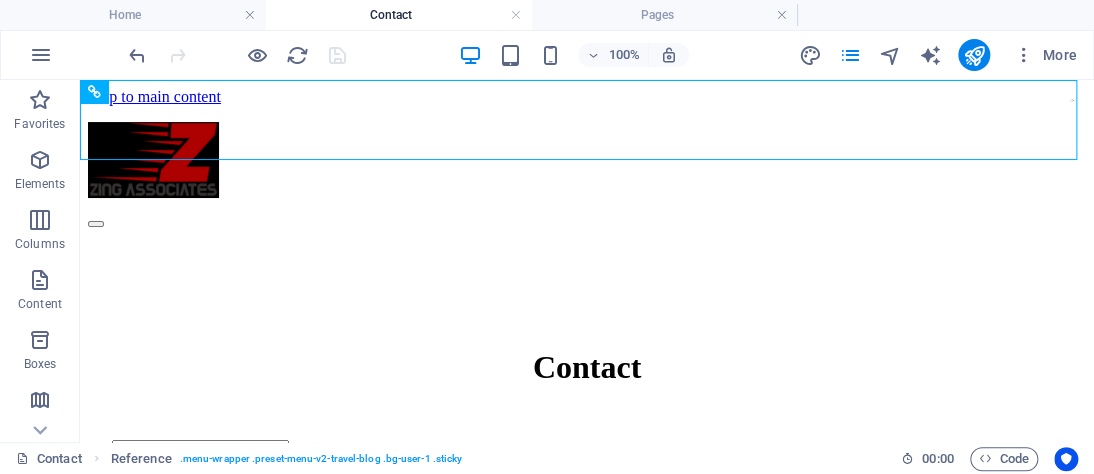 click on "Home" at bounding box center [133, 15] 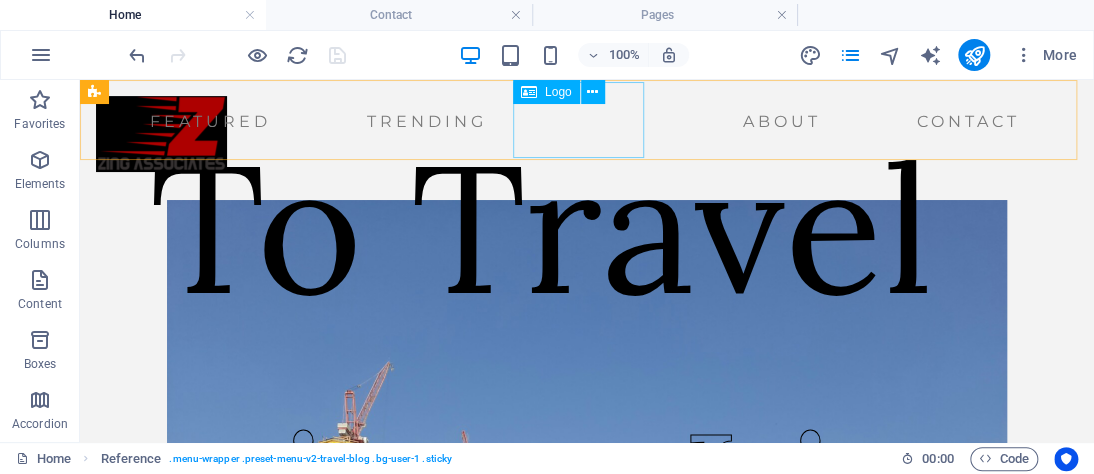 click at bounding box center (161, 134) 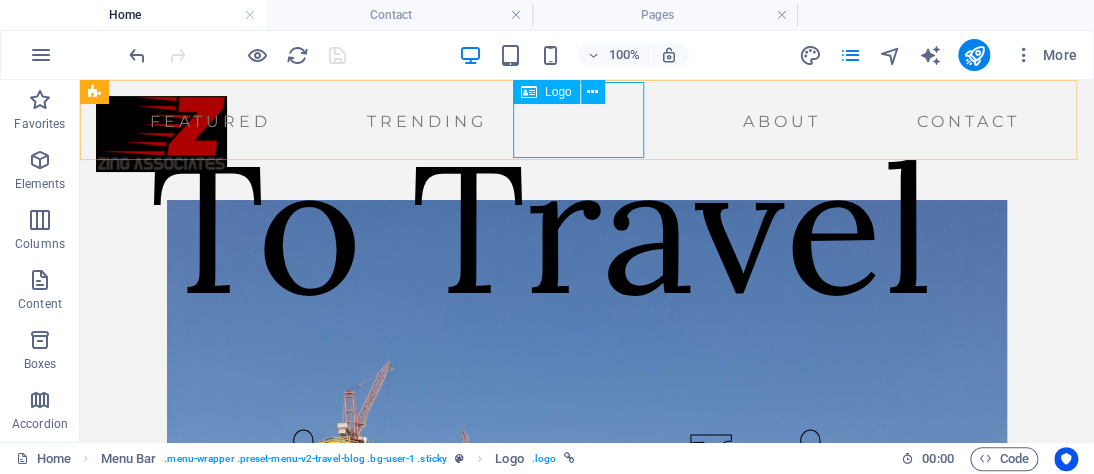 click on "Logo" at bounding box center (558, 92) 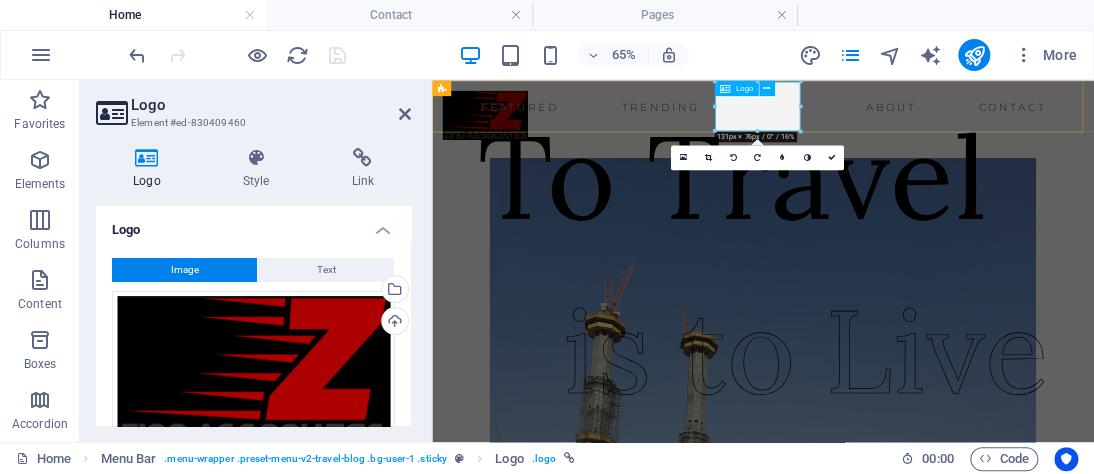 click at bounding box center [513, 134] 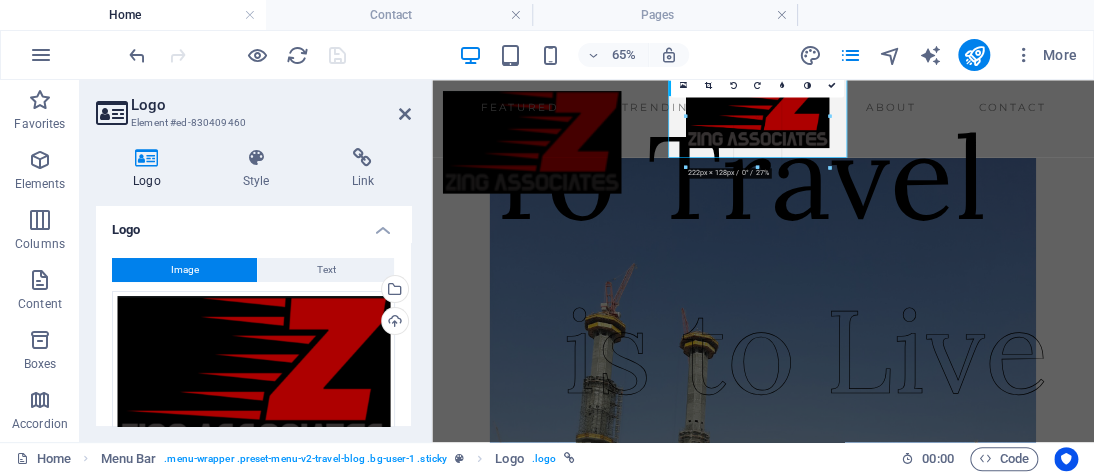 drag, startPoint x: 800, startPoint y: 109, endPoint x: 944, endPoint y: 129, distance: 145.38225 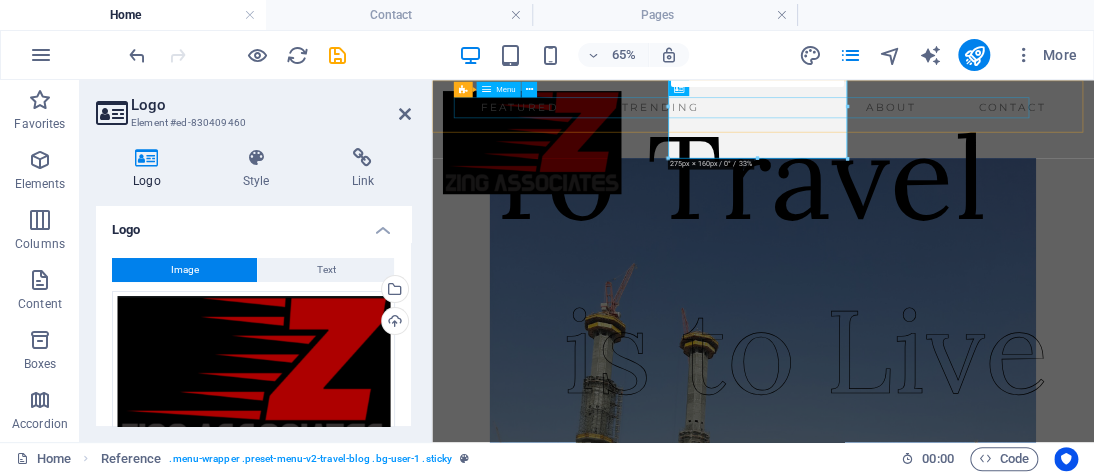 drag, startPoint x: 1145, startPoint y: 132, endPoint x: 1155, endPoint y: 133, distance: 10.049875 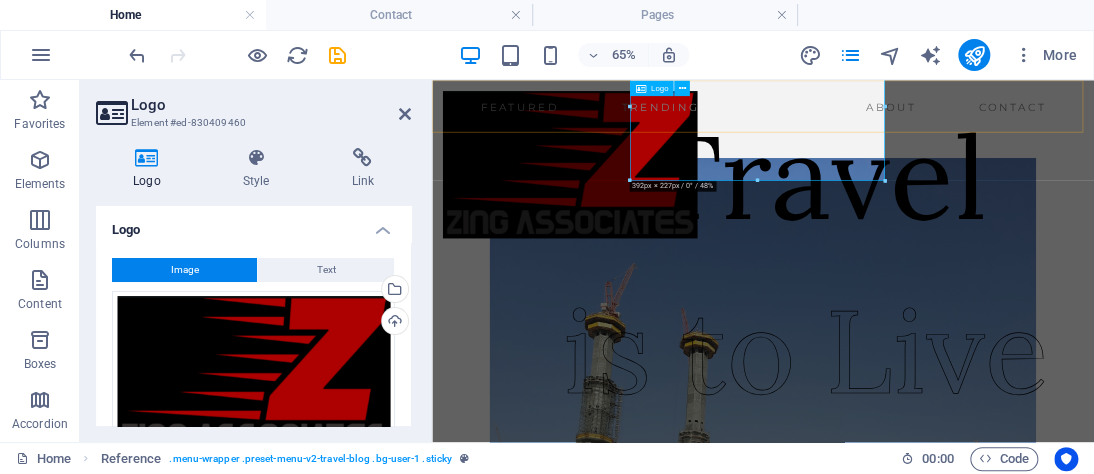 drag, startPoint x: 1190, startPoint y: 258, endPoint x: 935, endPoint y: 164, distance: 271.7738 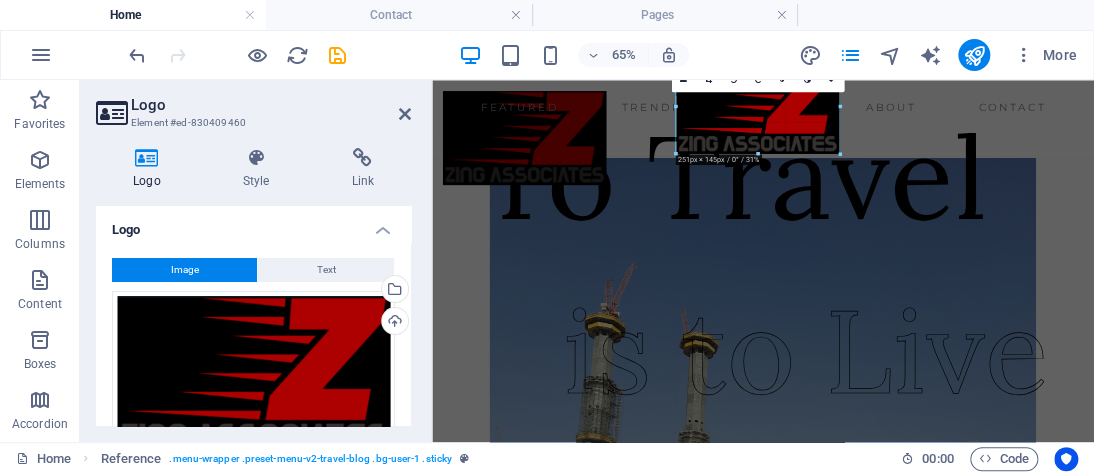 drag, startPoint x: 756, startPoint y: 180, endPoint x: 755, endPoint y: 95, distance: 85.00588 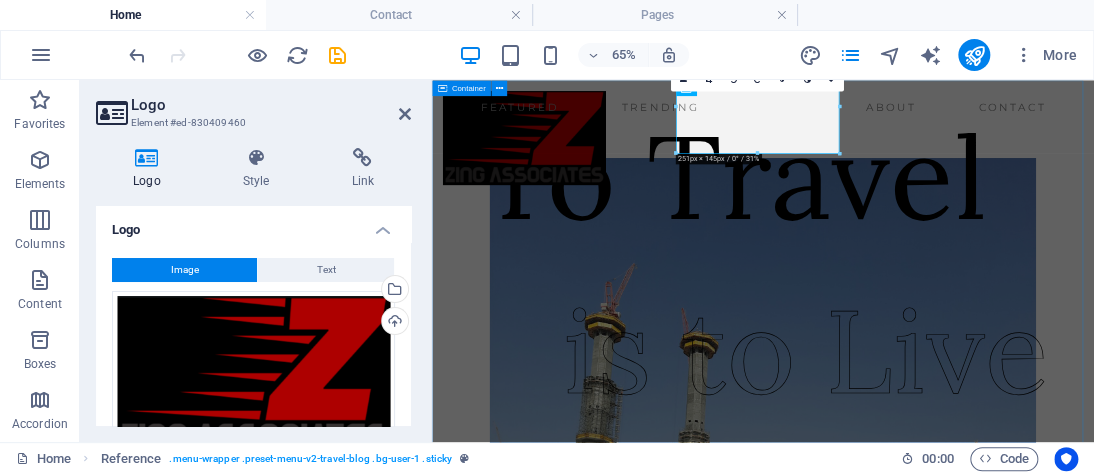 click on "is to Live To Travel" at bounding box center [941, 760] 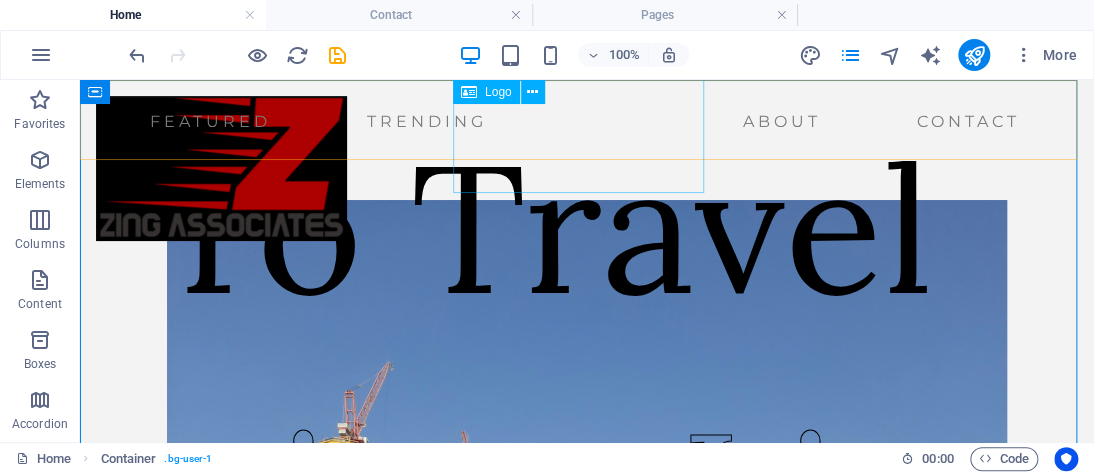 click at bounding box center (221, 168) 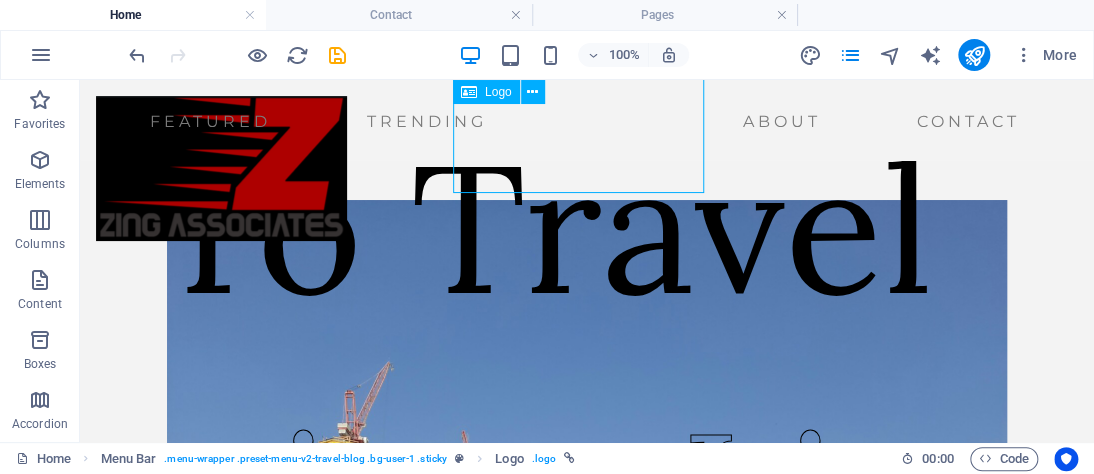 click at bounding box center [221, 168] 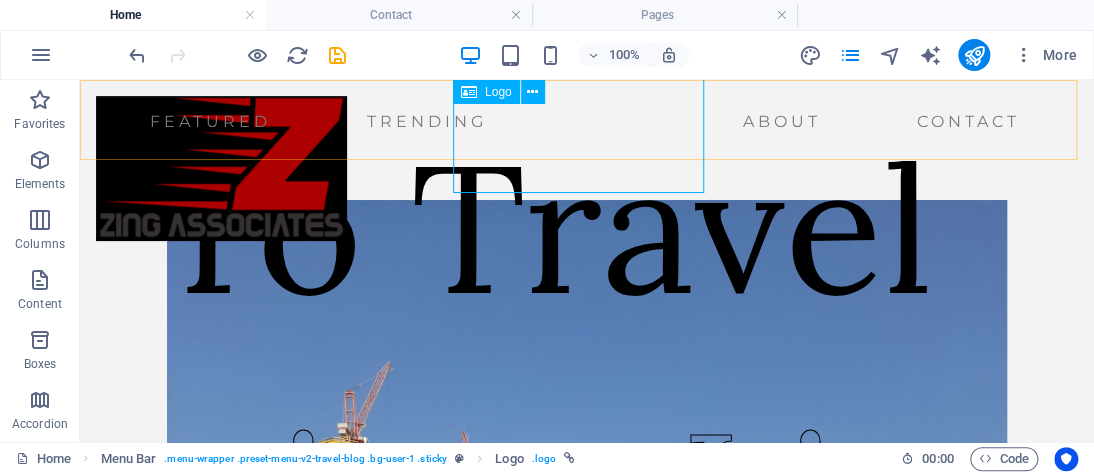 click at bounding box center [533, 92] 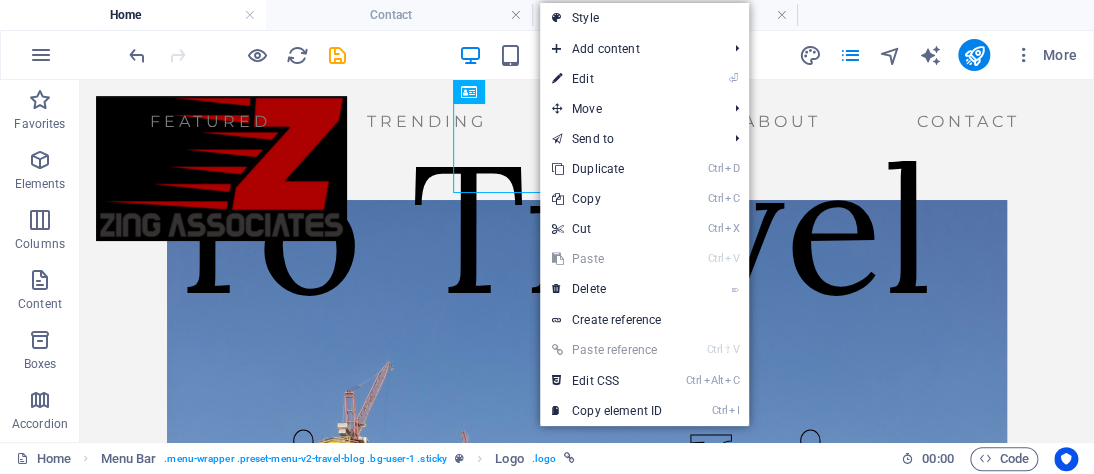click on "Style" at bounding box center [644, 18] 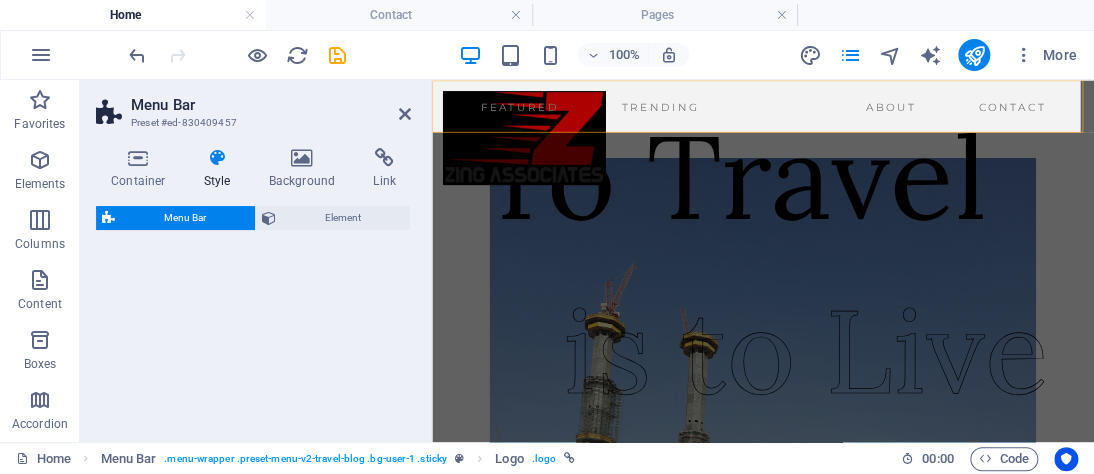 select on "rem" 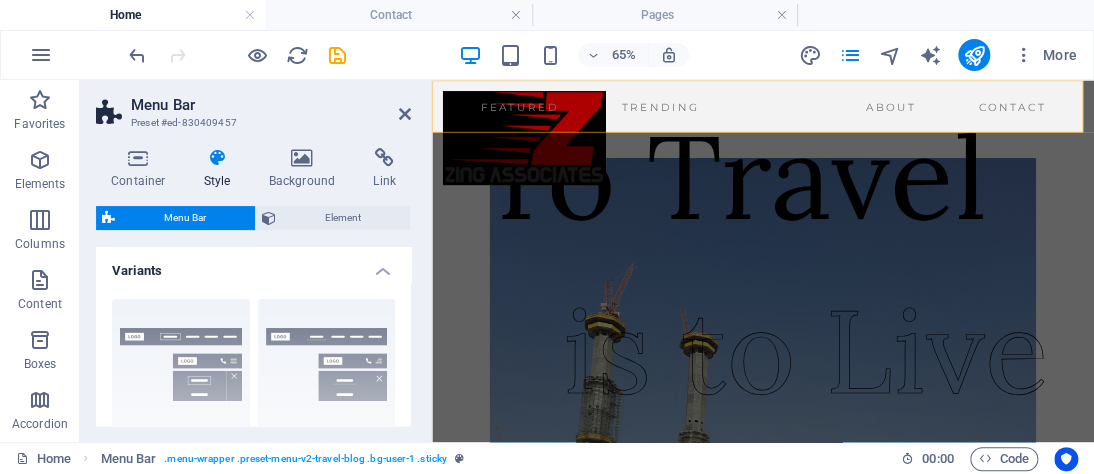 click on "Variants Border Centered Default Fixed Loki Trigger Wide XXL Menu Bar Background Alignment Padding 1 px rem % vh vw Custom Custom 1 px rem % vh vw 1 px rem % vh vw 1 px rem % vh vw 1 px rem % vh vw Logo position Default Top  - Padding 1 px rem % vh vw Custom Custom 1 px rem % vh vw 1 px rem % vh vw 1 px rem % vh vw 1 px rem % vh vw Menu width Default Wide  - Padding 0 px rem % vh vw Custom Custom 0 px rem % vh vw 0 px rem % vh vw 0 px rem % vh vw 0 px rem % vh vw  - Background Sticky Settings for the sticky menu bar when scrolling. Sticky Position Affects the scroll position where the menu bar is pinned. Change takes effect when saving or switching to preview mode. Off Instant After menu After banner When scrolling up Animation Sets a smooth transition when sticky menu appears Background Logo width Overwrites the width set in the logo for sticky mode auto px rem % vh vw Shadow None Outside Inside Color X offset 0 px rem vh vw Y offset 0 px rem vh vw Blur 0 px rem % vh vw Spread 0 px rem vh vw Menu Item 2 0" at bounding box center (253, 336) 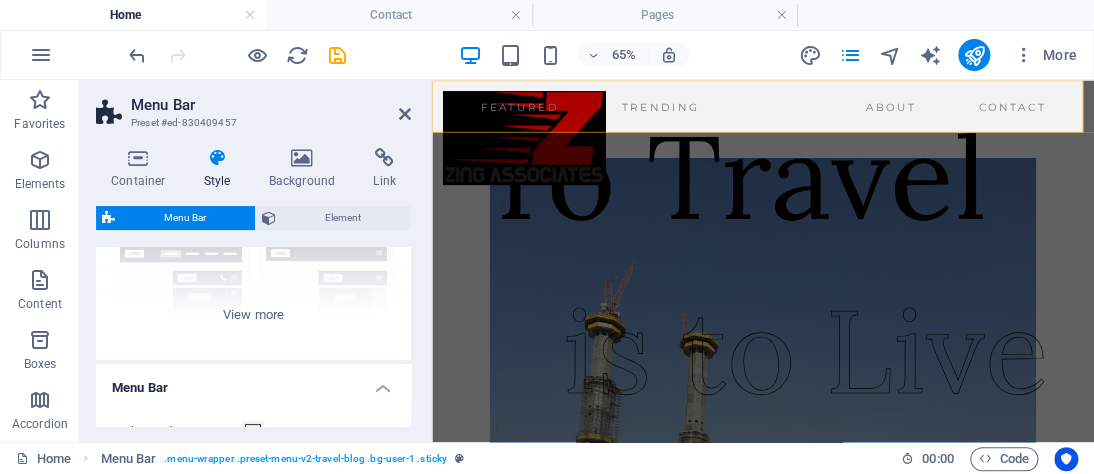 scroll, scrollTop: 0, scrollLeft: 0, axis: both 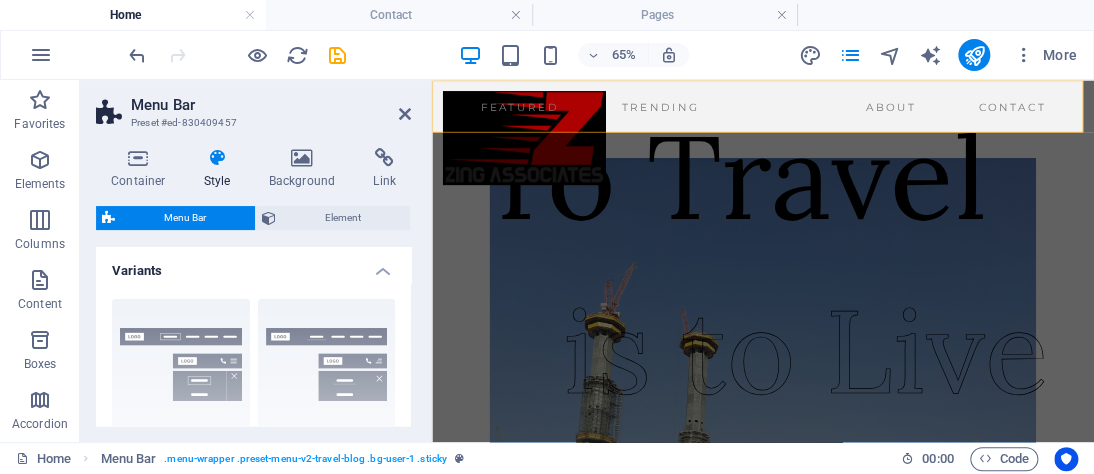 click on "Border Centered Default Fixed Loki Trigger Wide XXL" at bounding box center (253, 433) 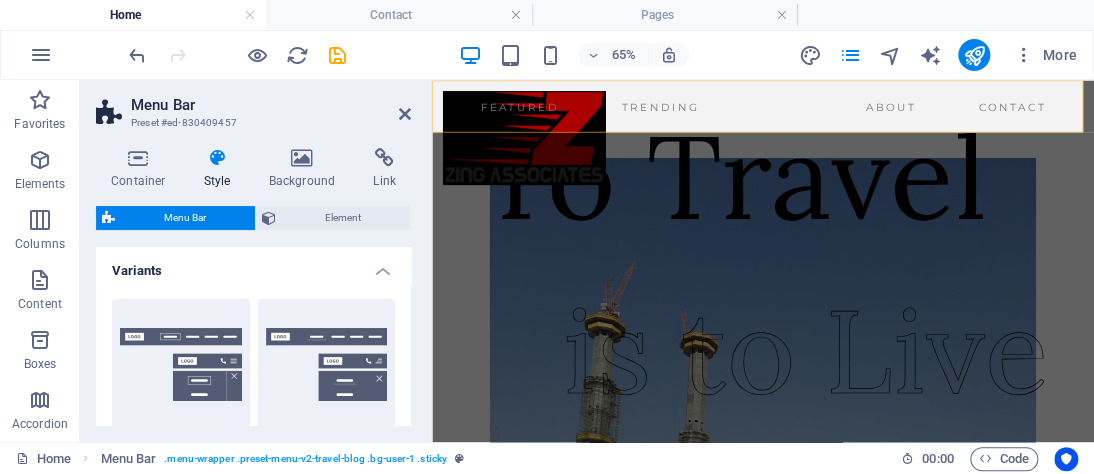 click on "Border" at bounding box center [181, 365] 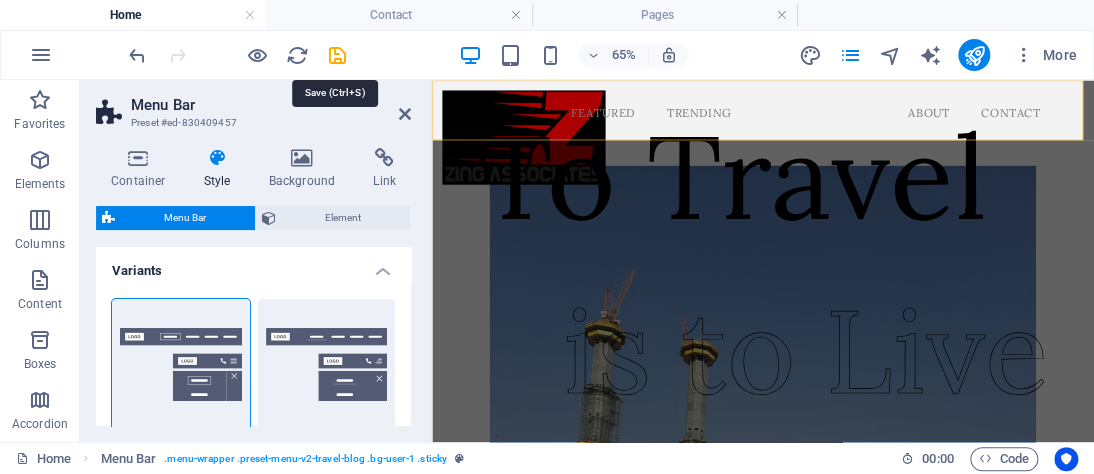 click at bounding box center [337, 55] 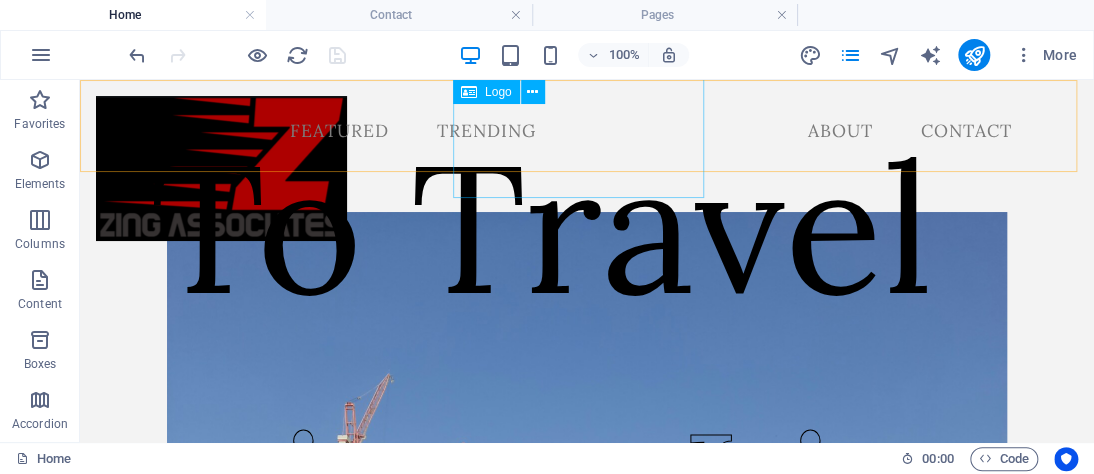 click on "Logo" at bounding box center [498, 92] 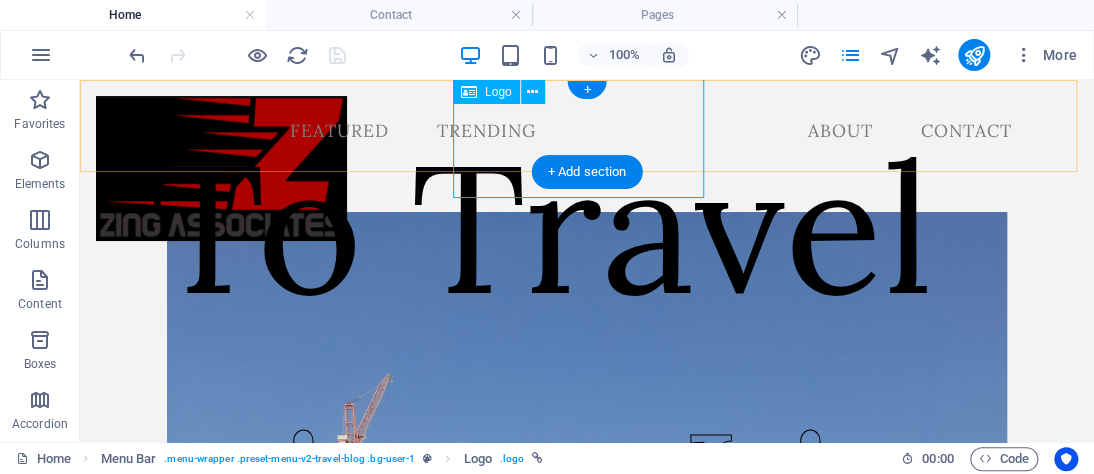 click at bounding box center [221, 168] 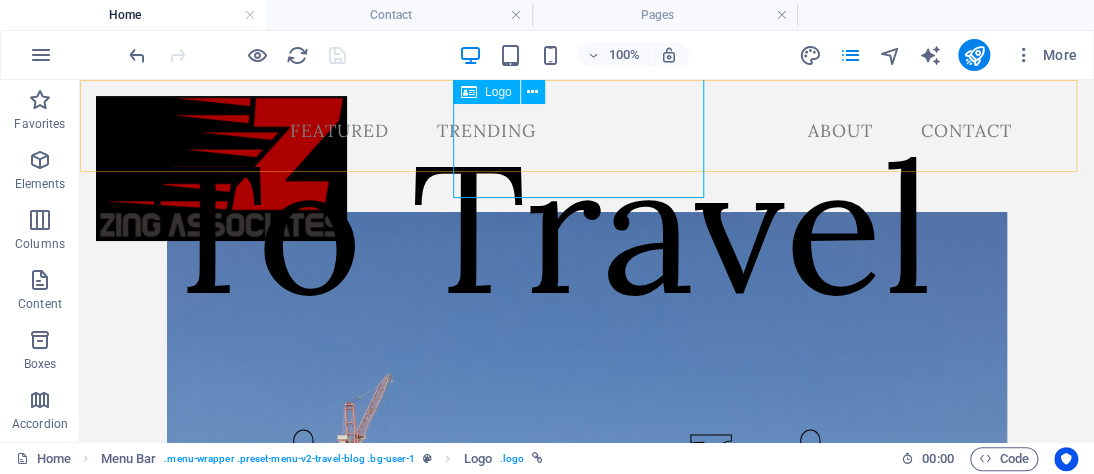 click at bounding box center (532, 92) 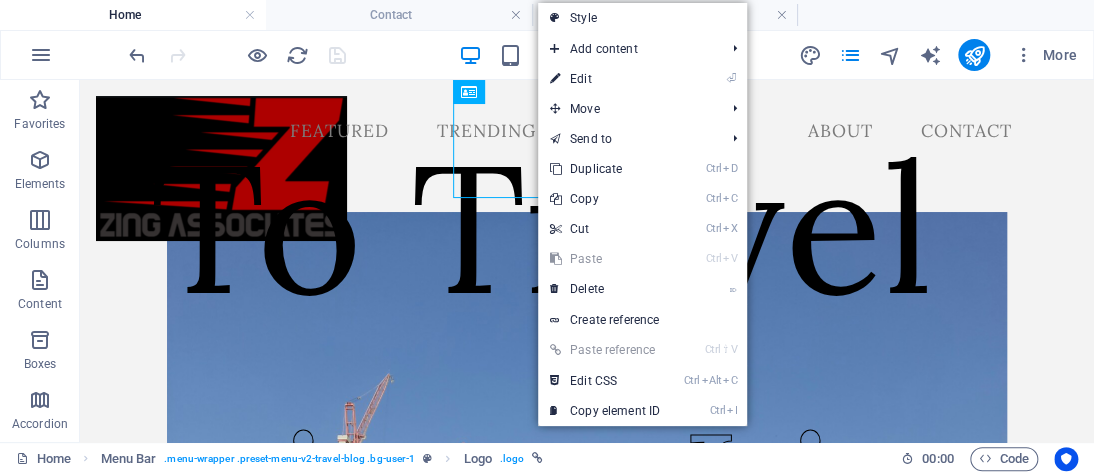 click on "⏎  Edit" at bounding box center (605, 79) 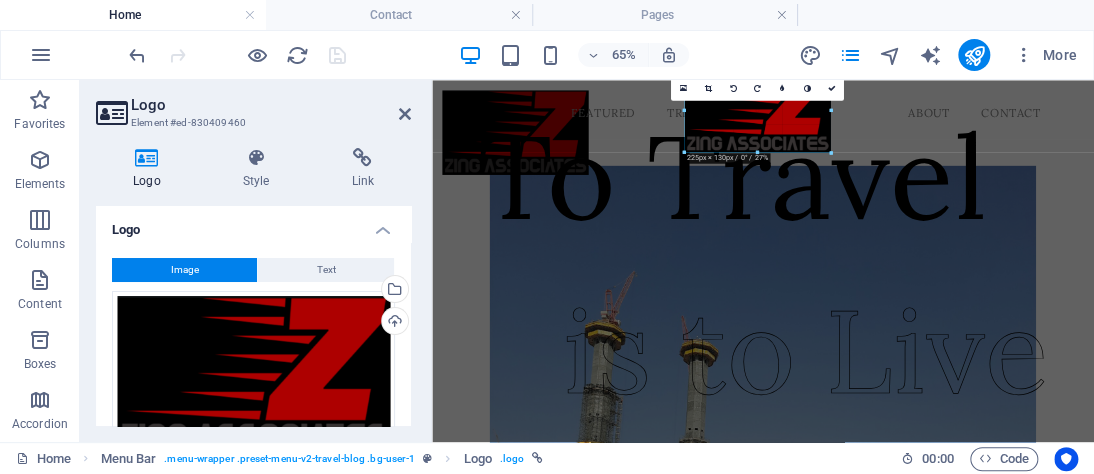 drag, startPoint x: 756, startPoint y: 157, endPoint x: 494, endPoint y: 85, distance: 271.71307 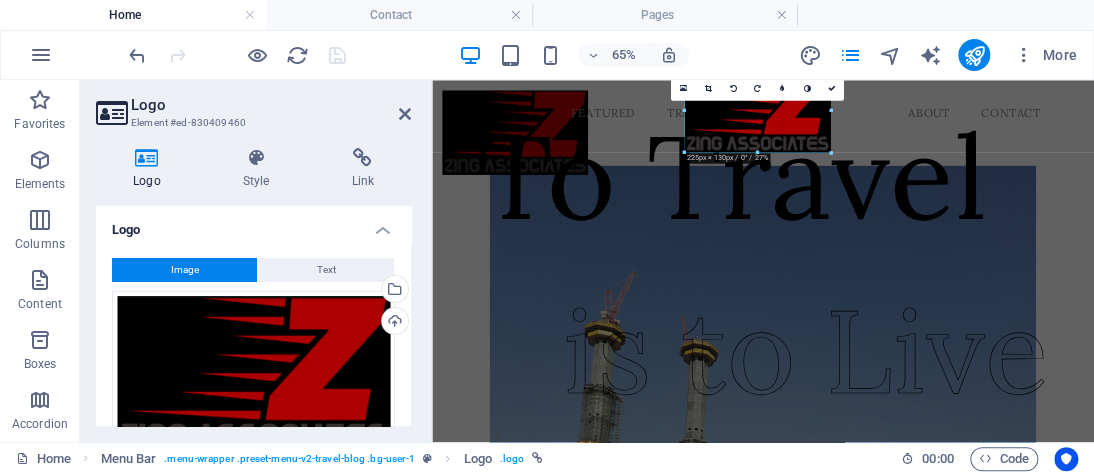 type on "224" 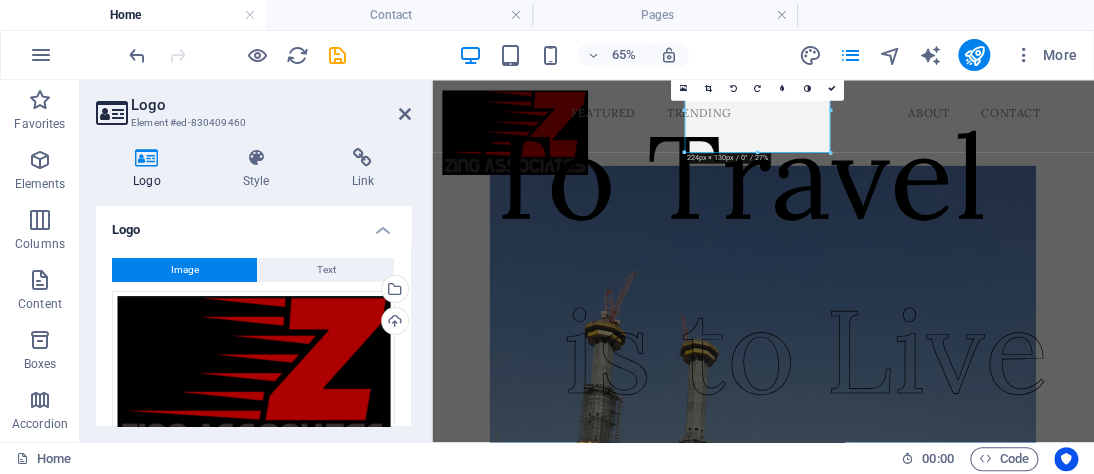 click at bounding box center [256, 158] 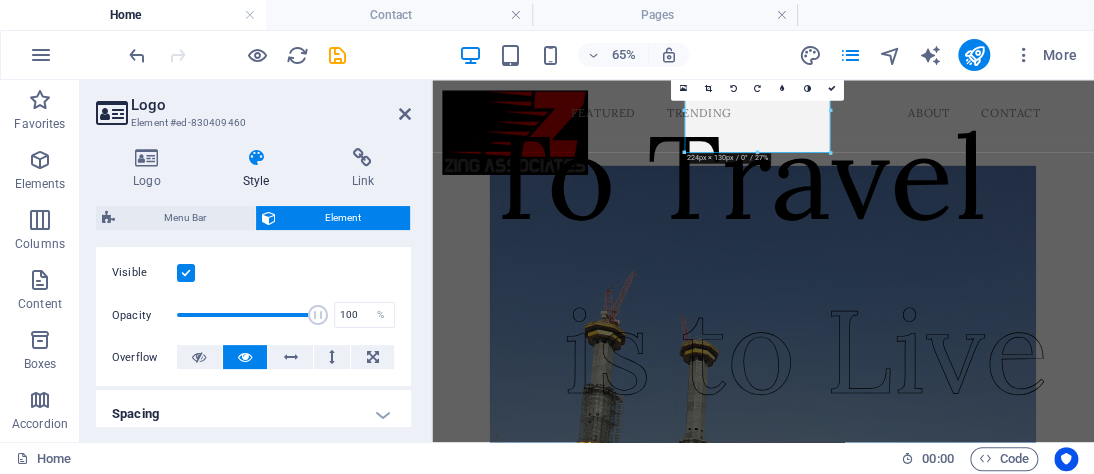 scroll, scrollTop: 274, scrollLeft: 0, axis: vertical 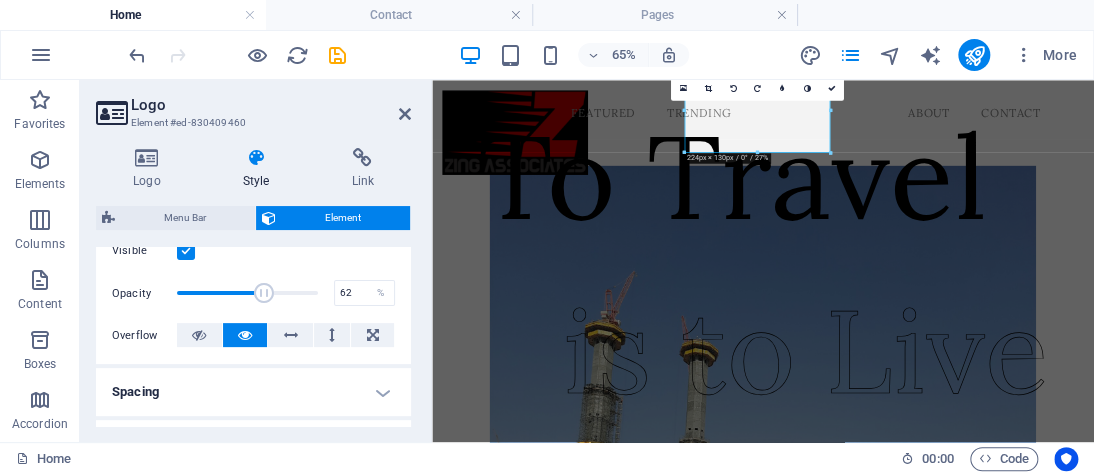 drag, startPoint x: 308, startPoint y: 295, endPoint x: 262, endPoint y: 305, distance: 47.07441 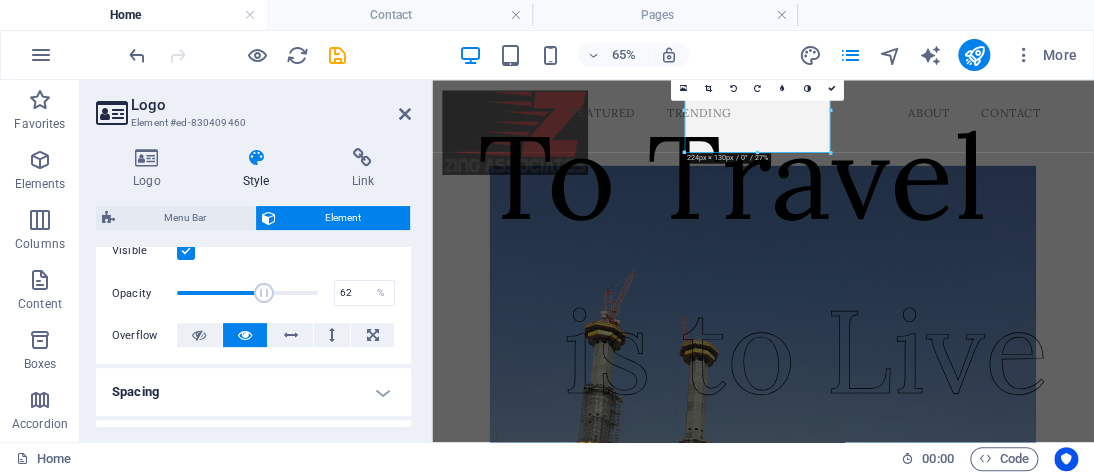 click at bounding box center (247, 293) 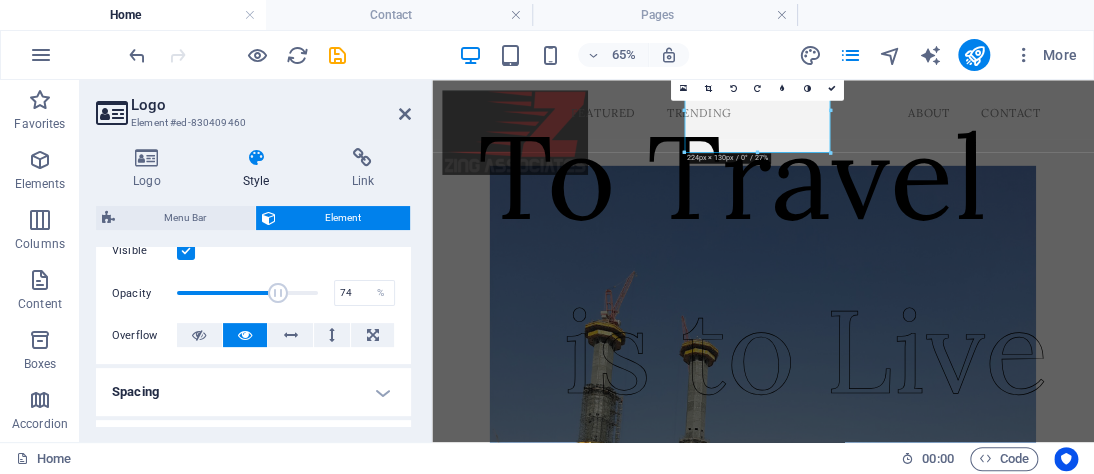 type on "75" 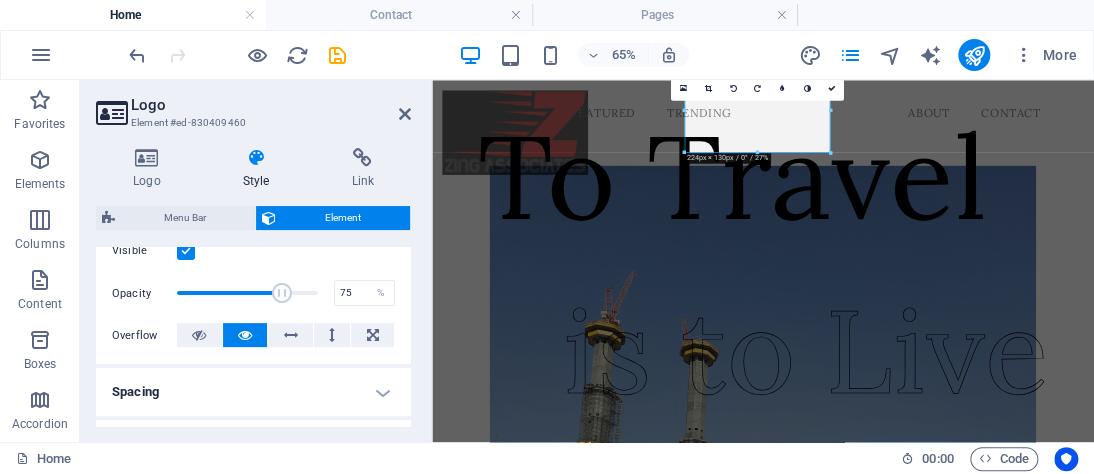 drag, startPoint x: 262, startPoint y: 297, endPoint x: 280, endPoint y: 296, distance: 18.027756 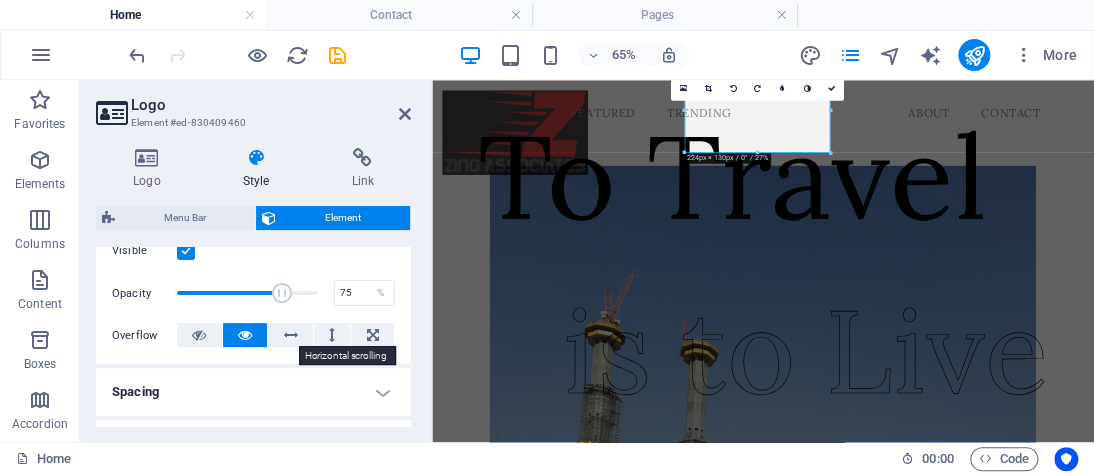 click at bounding box center (291, 335) 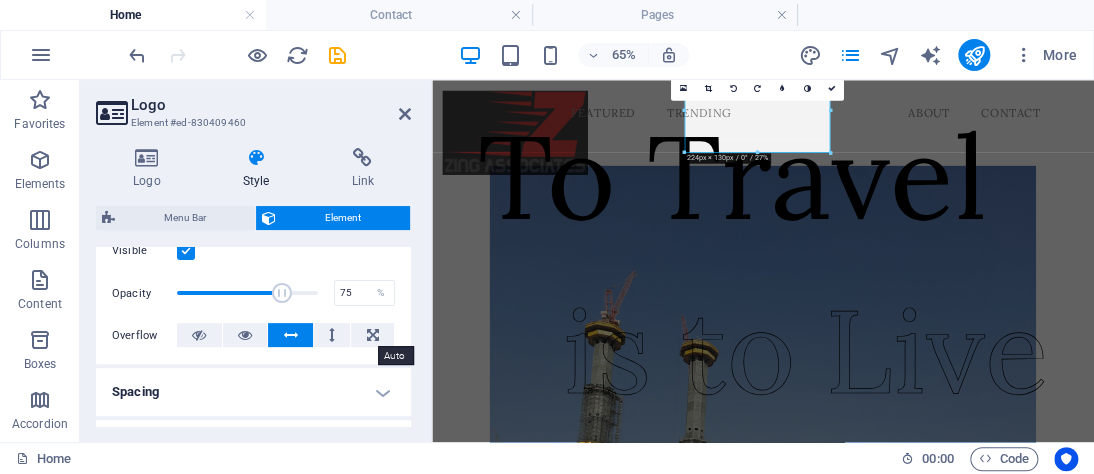 click at bounding box center [373, 335] 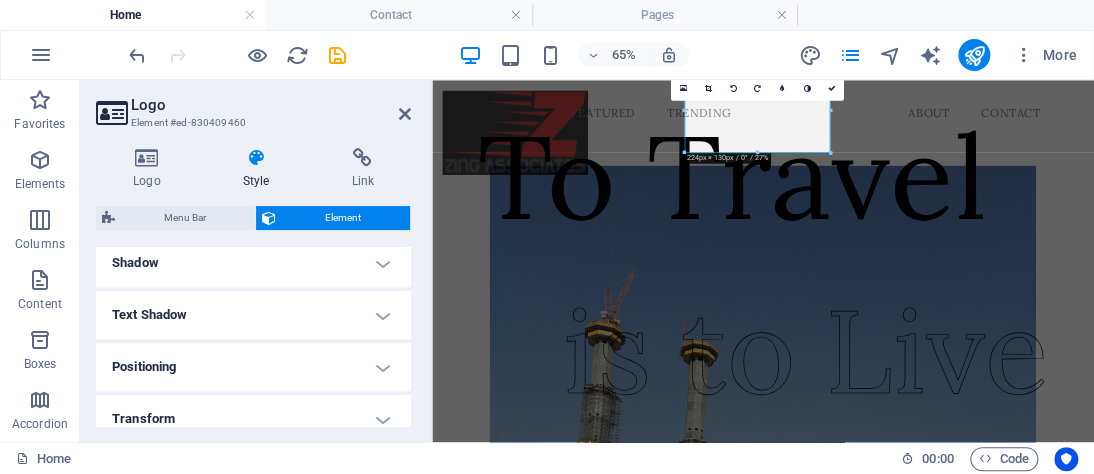scroll, scrollTop: 522, scrollLeft: 0, axis: vertical 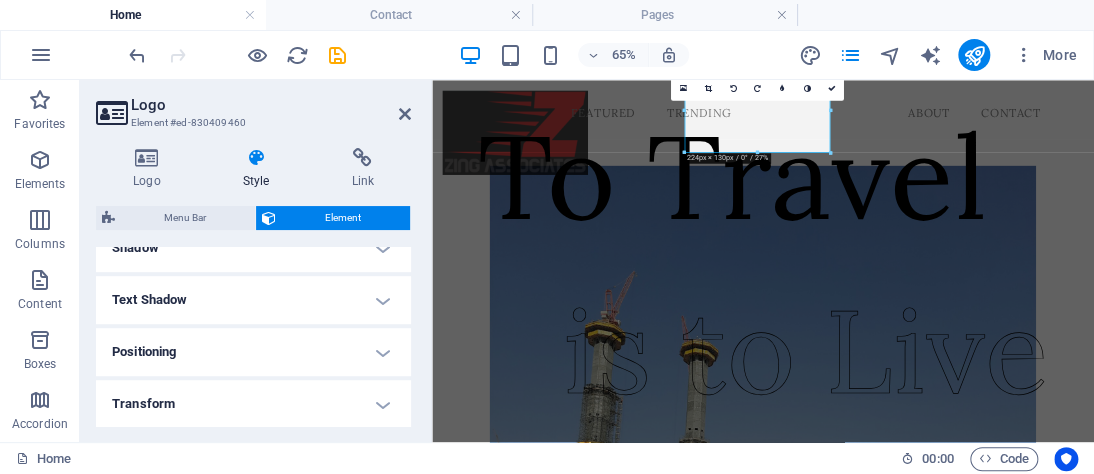click on "Positioning" at bounding box center (253, 352) 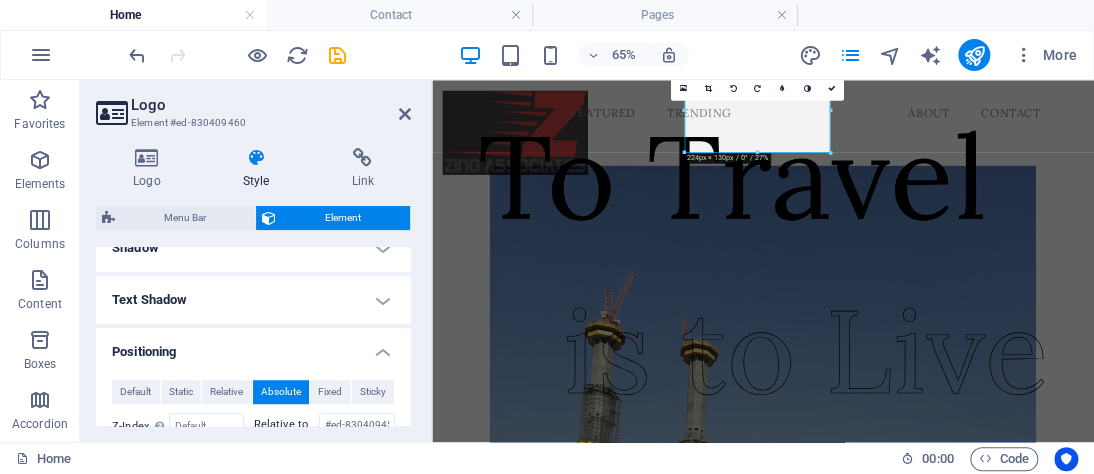 click on "Layout How this element expands within the layout (Flexbox). Size Default auto px % 1/1 1/2 1/3 1/4 1/5 1/6 1/7 1/8 1/9 1/10 Grow Shrink Order Container layout Visible Visible Opacity 75 % Overflow Spacing Margin Default auto px % rem vw vh Custom Custom auto px % rem vw vh auto px % rem vw vh auto px % rem vw vh auto px % rem vw vh Padding Default px rem % vh vw Custom Custom px rem % vh vw px rem % vh vw px rem % vh vw px rem % vh vw Border Style              - Width 1 auto px rem % vh vw Custom Custom 1 auto px rem % vh vw 1 auto px rem % vh vw 1 auto px rem % vh vw 1 auto px rem % vh vw  - Color Round corners Default px rem % vh vw Custom Custom px rem % vh vw px rem % vh vw px rem % vh vw px rem % vh vw Shadow Default None Outside Inside Color X offset 0 px rem vh vw Y offset 0 px rem vh vw Blur 0 px rem % vh vw Spread 0 px rem vh vw Text Shadow Default None Outside Color X offset 0 px rem vh vw Y offset 0 px rem vh vw Blur 0 px rem % vh vw Positioning Default Static Relative Absolute Fixed px" at bounding box center (253, 336) 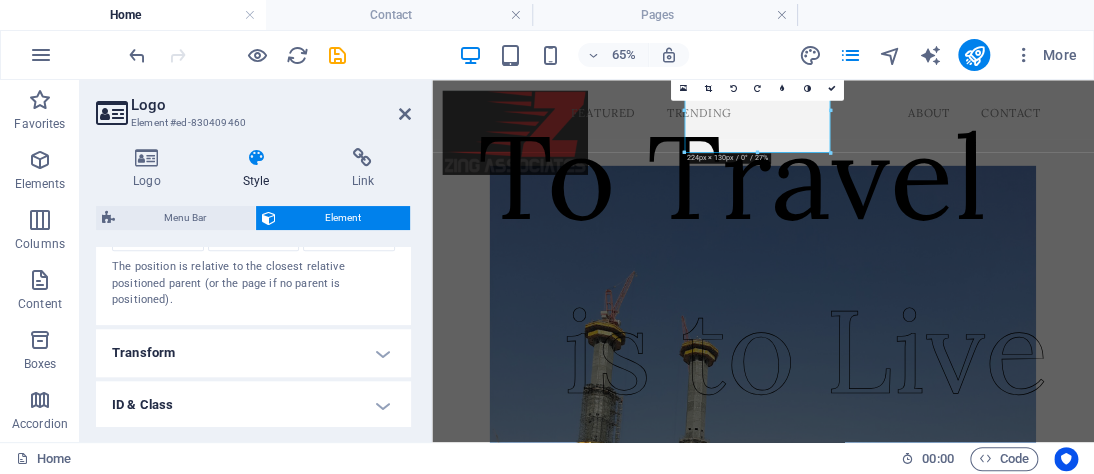 scroll, scrollTop: 769, scrollLeft: 0, axis: vertical 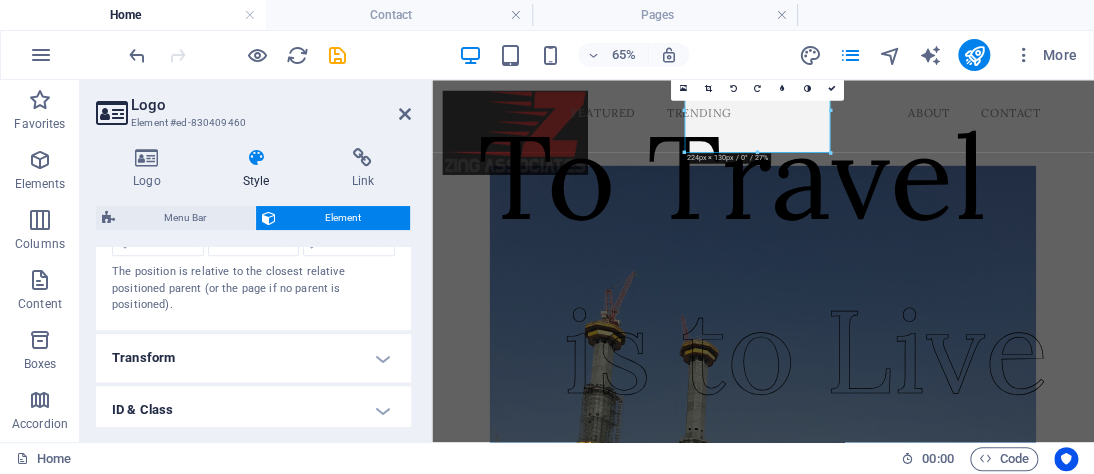 click on "Transform" at bounding box center (253, 358) 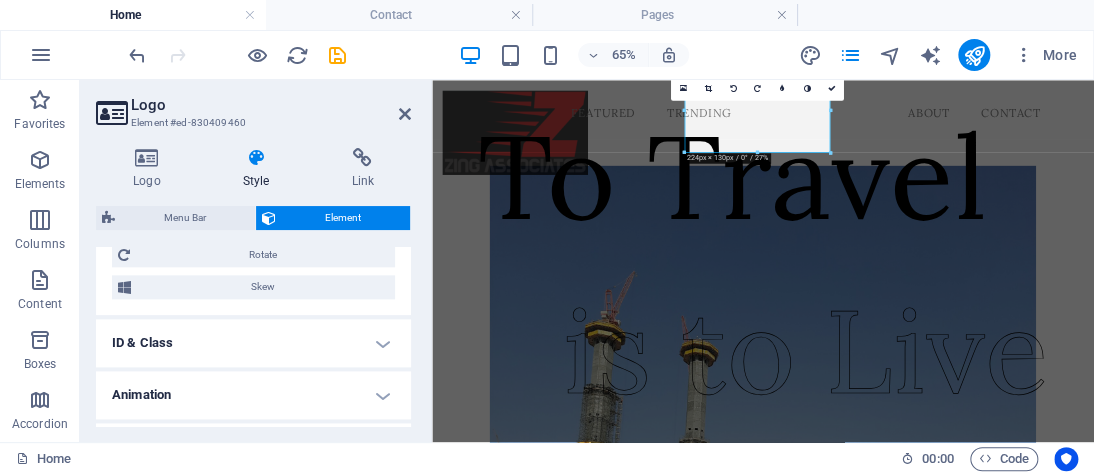 scroll, scrollTop: 1002, scrollLeft: 0, axis: vertical 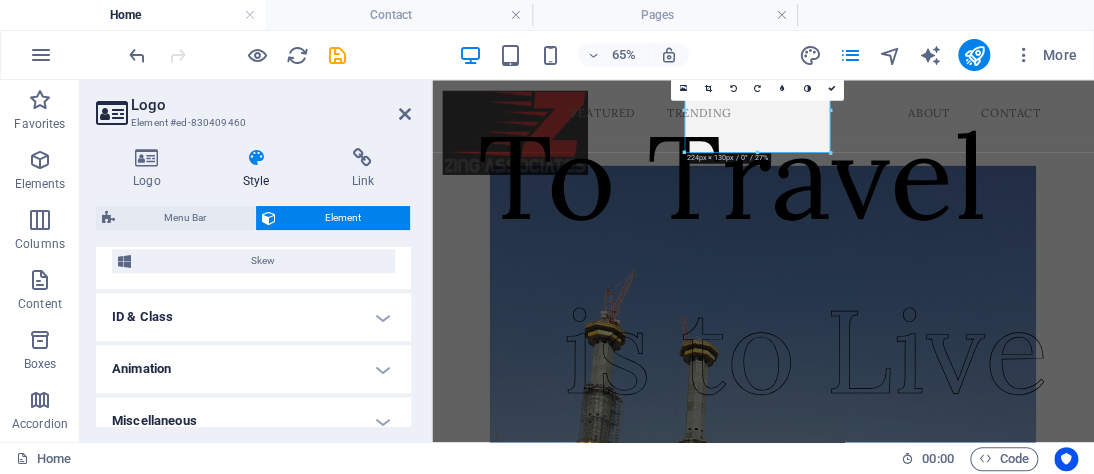click on "Animation" at bounding box center (253, 369) 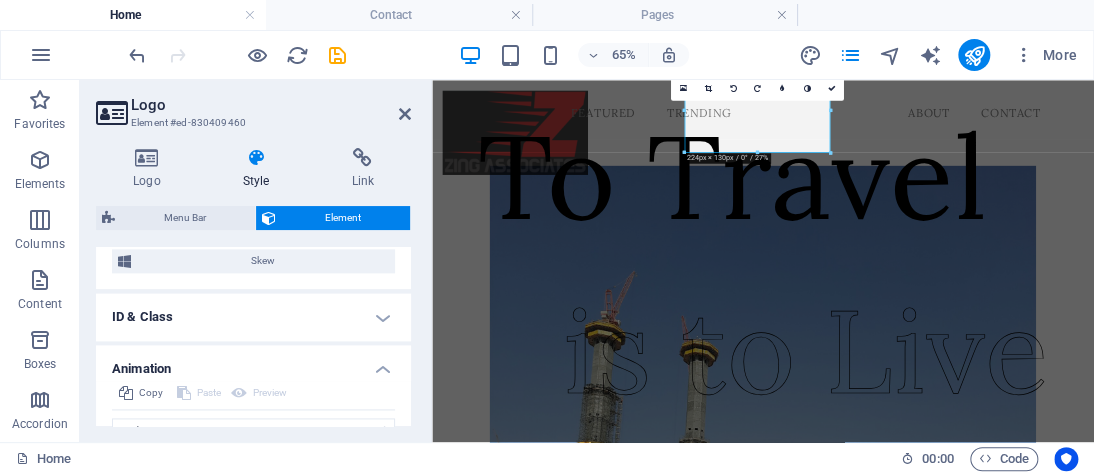 click on "Copy Paste Preview Don't animate Show / Hide Slide up/down Zoom in/out Slide left to right Slide right to left Slide top to bottom Slide bottom to top Pulse Blink Open as overlay Initial Element hidden Element shown Duration .5 s ms Delay 0 s ms Width auto px % Trigger No automatic trigger On page load Element scrolled into view Close This label appears when hovering over the close button, indicating its function. Group Show Don't alter this element Hide this element Show this element Hide Don't alter this element Hide this element Show this element" at bounding box center [253, 419] 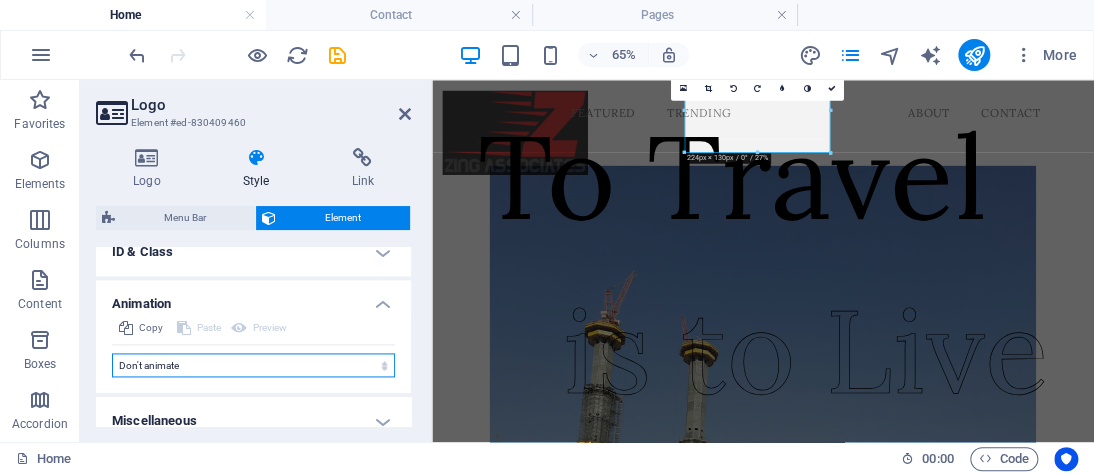 click on "Don't animate Show / Hide Slide up/down Zoom in/out Slide left to right Slide right to left Slide top to bottom Slide bottom to top Pulse Blink Open as overlay" at bounding box center [253, 365] 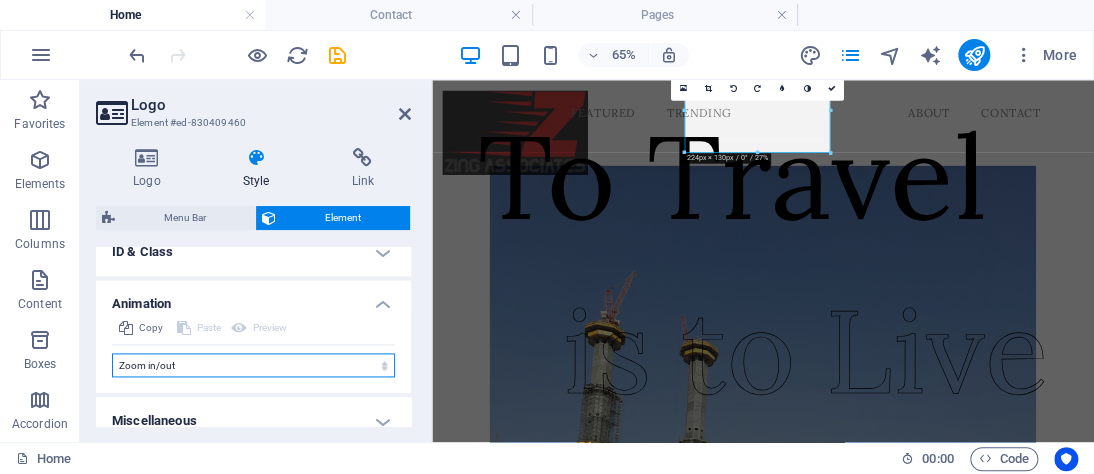 click on "Don't animate Show / Hide Slide up/down Zoom in/out Slide left to right Slide right to left Slide top to bottom Slide bottom to top Pulse Blink Open as overlay" at bounding box center (253, 365) 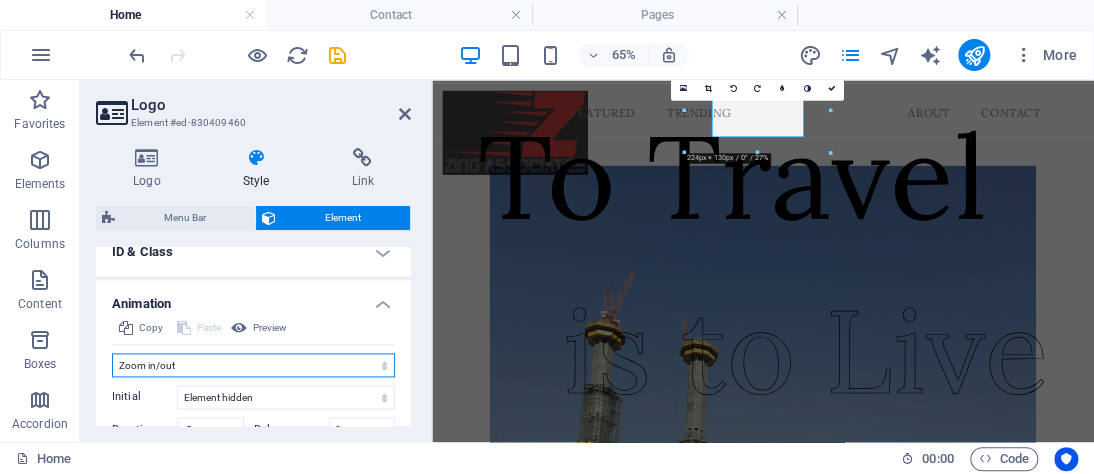 click on "Don't animate Show / Hide Slide up/down Zoom in/out Slide left to right Slide right to left Slide top to bottom Slide bottom to top Pulse Blink Open as overlay" at bounding box center (253, 365) 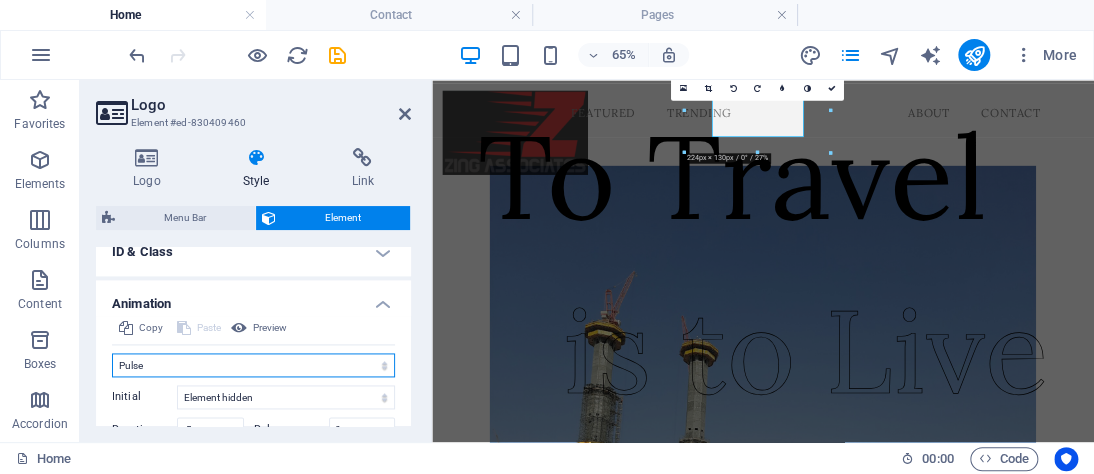 click on "Don't animate Show / Hide Slide up/down Zoom in/out Slide left to right Slide right to left Slide top to bottom Slide bottom to top Pulse Blink Open as overlay" at bounding box center [253, 365] 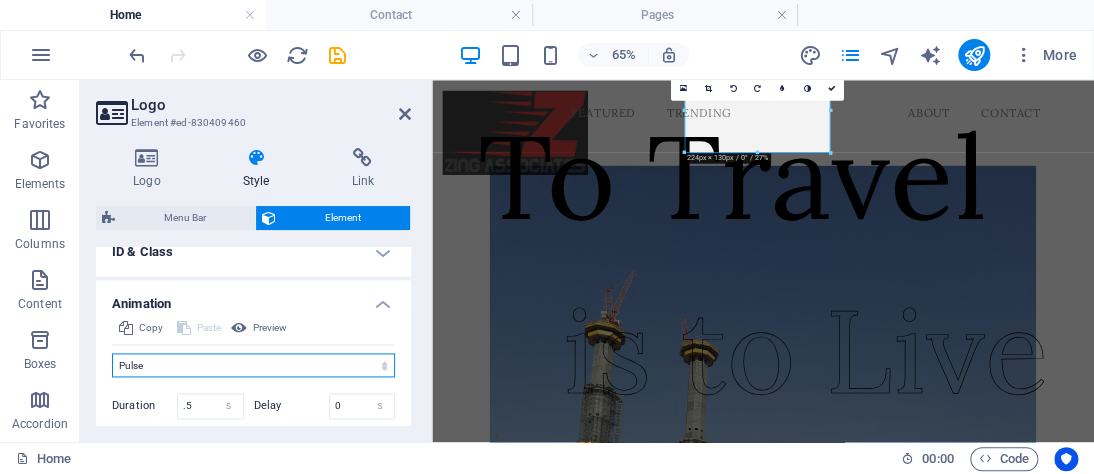 click on "Don't animate Show / Hide Slide up/down Zoom in/out Slide left to right Slide right to left Slide top to bottom Slide bottom to top Pulse Blink Open as overlay" at bounding box center [253, 365] 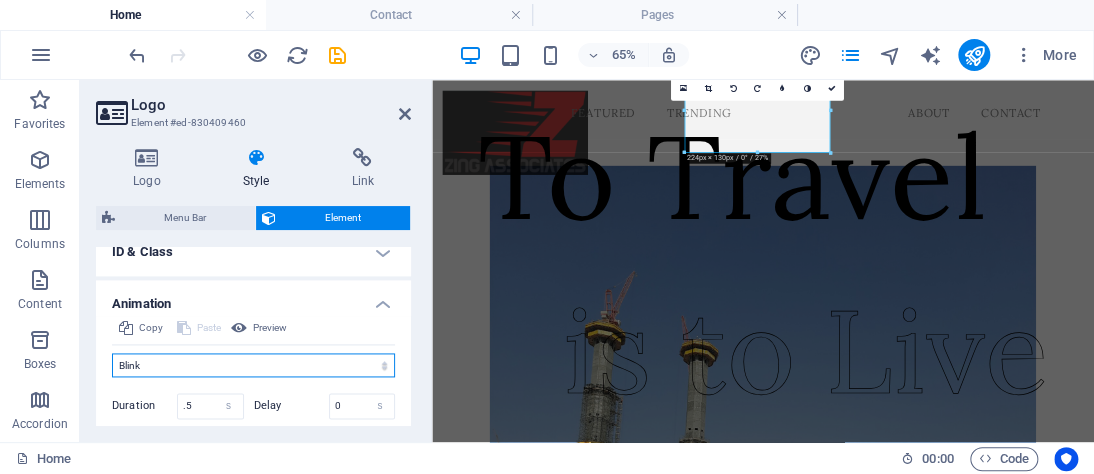 click on "Don't animate Show / Hide Slide up/down Zoom in/out Slide left to right Slide right to left Slide top to bottom Slide bottom to top Pulse Blink Open as overlay" at bounding box center [253, 365] 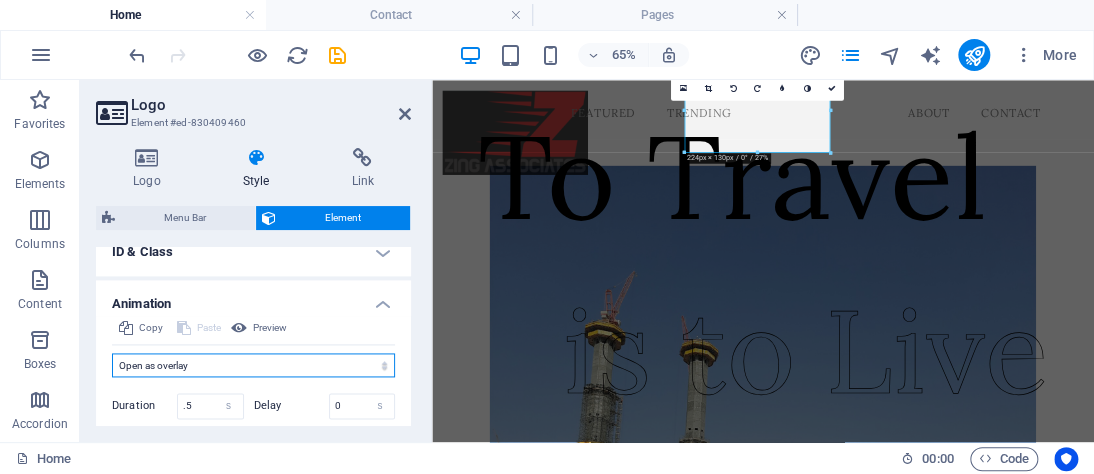 click on "Don't animate Show / Hide Slide up/down Zoom in/out Slide left to right Slide right to left Slide top to bottom Slide bottom to top Pulse Blink Open as overlay" at bounding box center [253, 365] 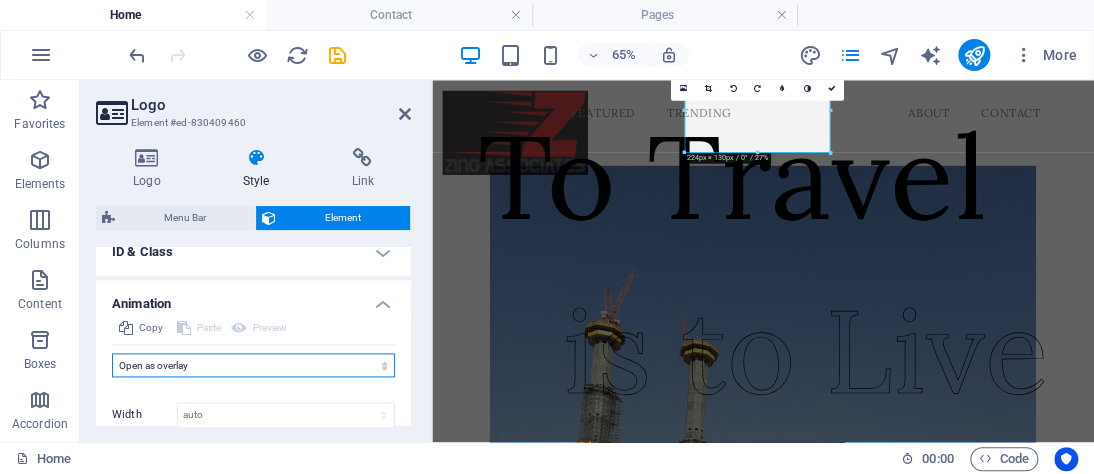 click on "Don't animate Show / Hide Slide up/down Zoom in/out Slide left to right Slide right to left Slide top to bottom Slide bottom to top Pulse Blink Open as overlay" at bounding box center (253, 365) 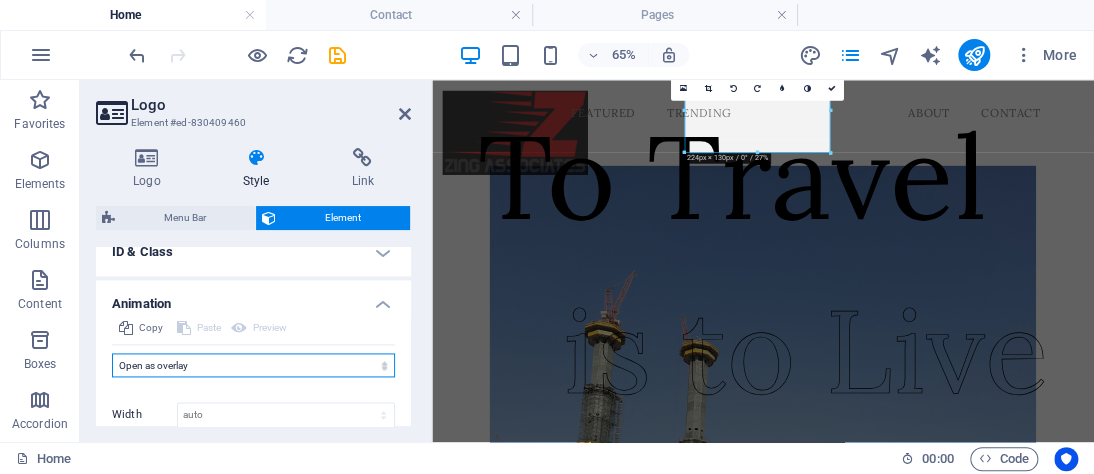 click on "Don't animate Show / Hide Slide up/down Zoom in/out Slide left to right Slide right to left Slide top to bottom Slide bottom to top Pulse Blink Open as overlay" at bounding box center (253, 365) 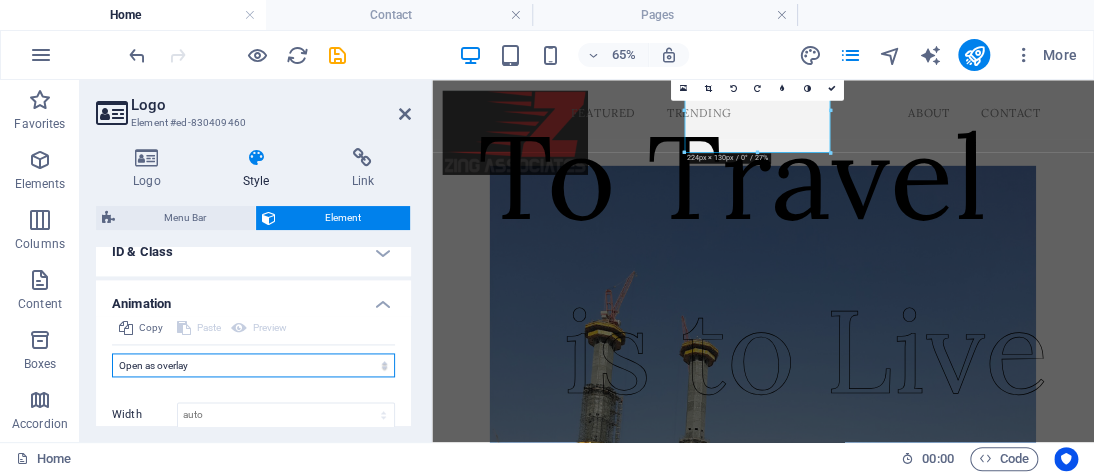click on "Don't animate Show / Hide Slide up/down Zoom in/out Slide left to right Slide right to left Slide top to bottom Slide bottom to top Pulse Blink Open as overlay" at bounding box center (253, 365) 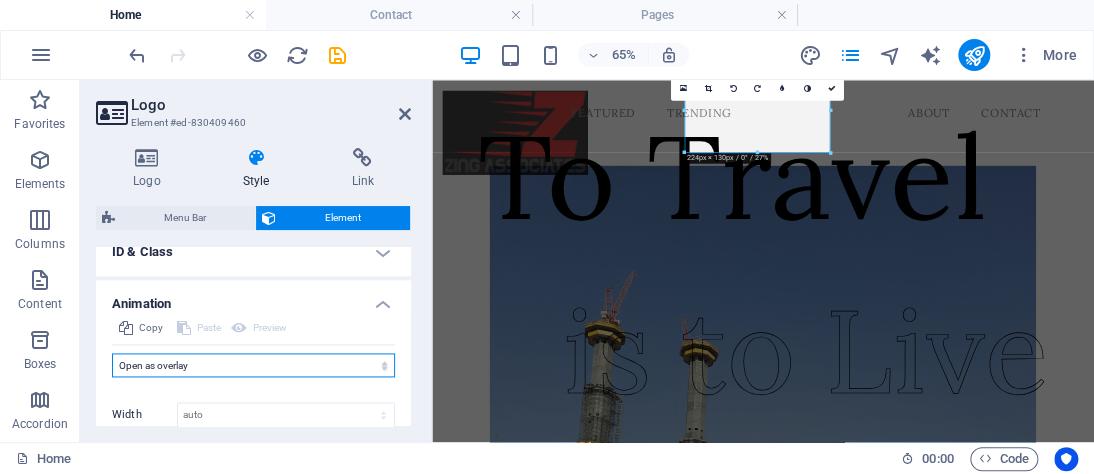 select on "pulse" 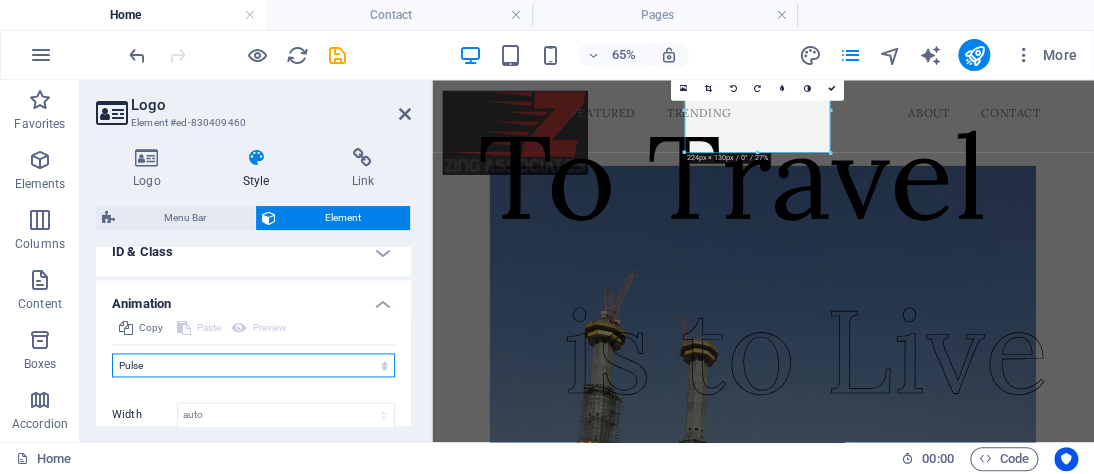 click on "Don't animate Show / Hide Slide up/down Zoom in/out Slide left to right Slide right to left Slide top to bottom Slide bottom to top Pulse Blink Open as overlay" at bounding box center [253, 365] 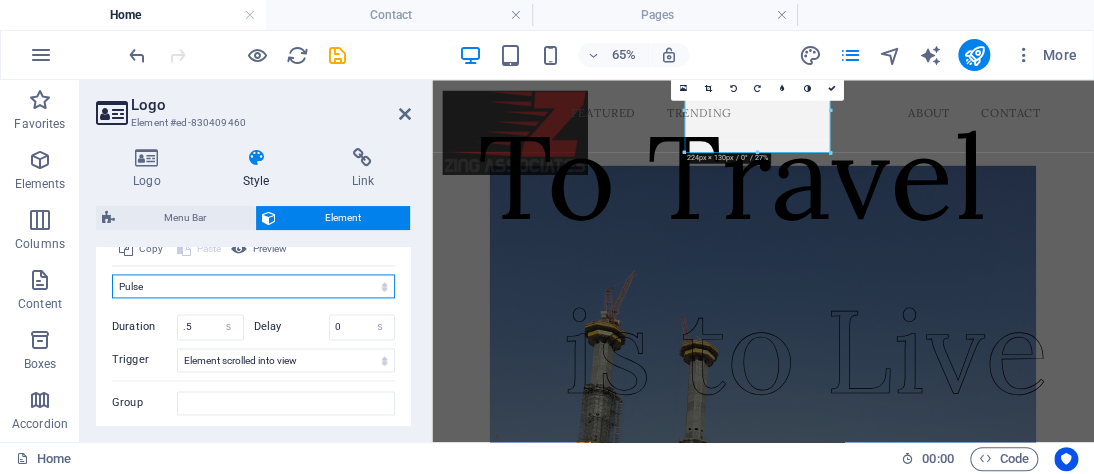scroll, scrollTop: 1171, scrollLeft: 0, axis: vertical 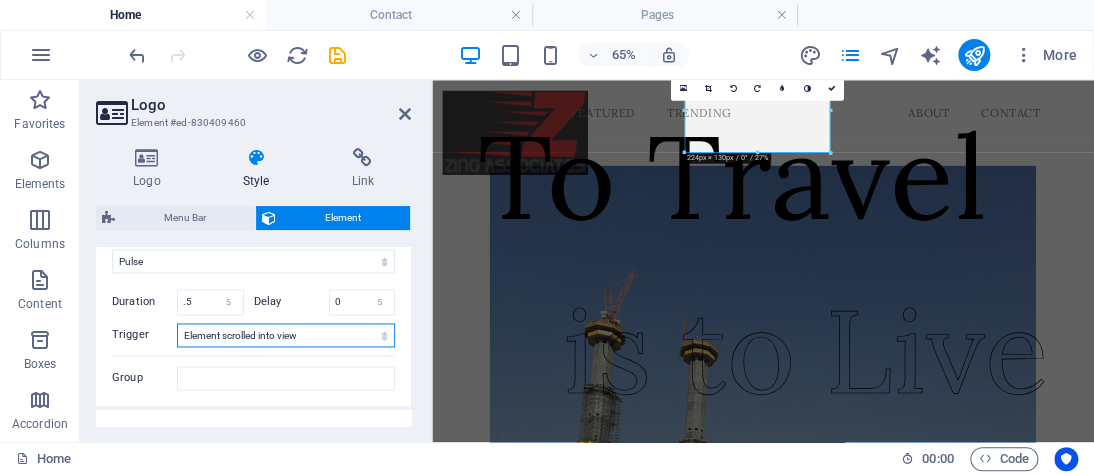 click on "No automatic trigger On page load Element scrolled into view" at bounding box center (286, 335) 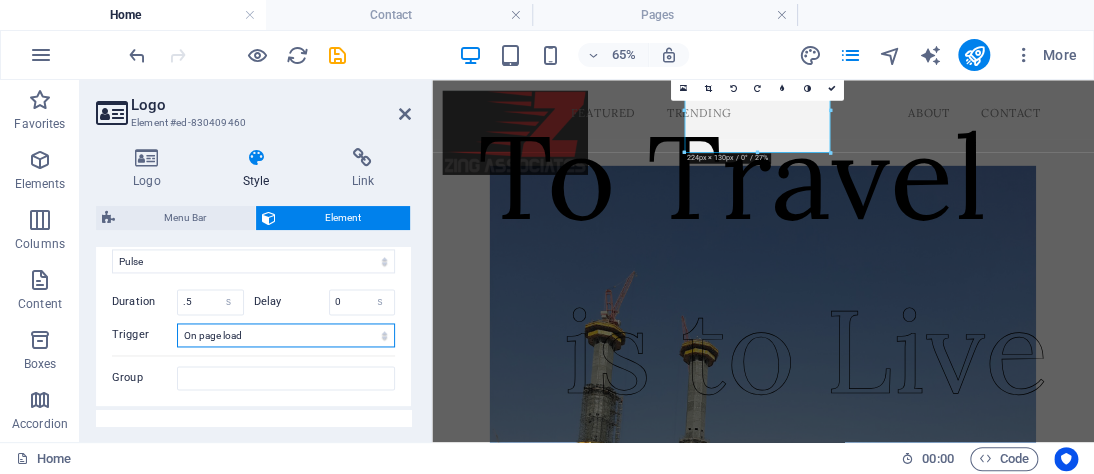 click on "No automatic trigger On page load Element scrolled into view" at bounding box center [286, 335] 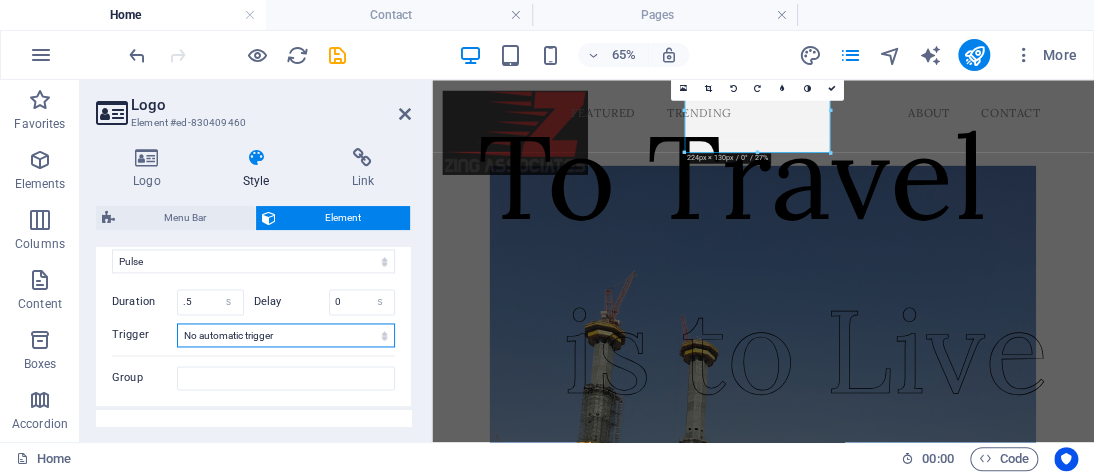 click on "No automatic trigger On page load Element scrolled into view" at bounding box center (286, 335) 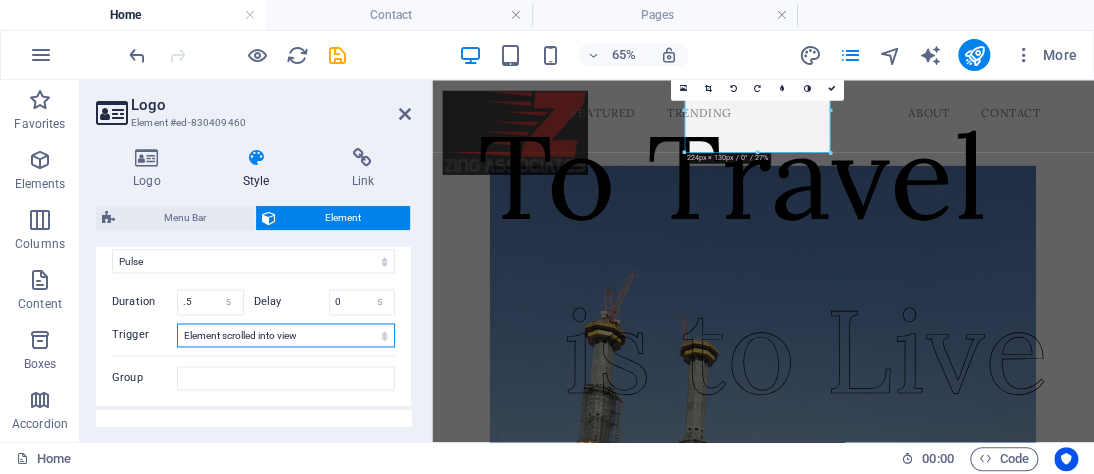 click on "No automatic trigger On page load Element scrolled into view" at bounding box center (286, 335) 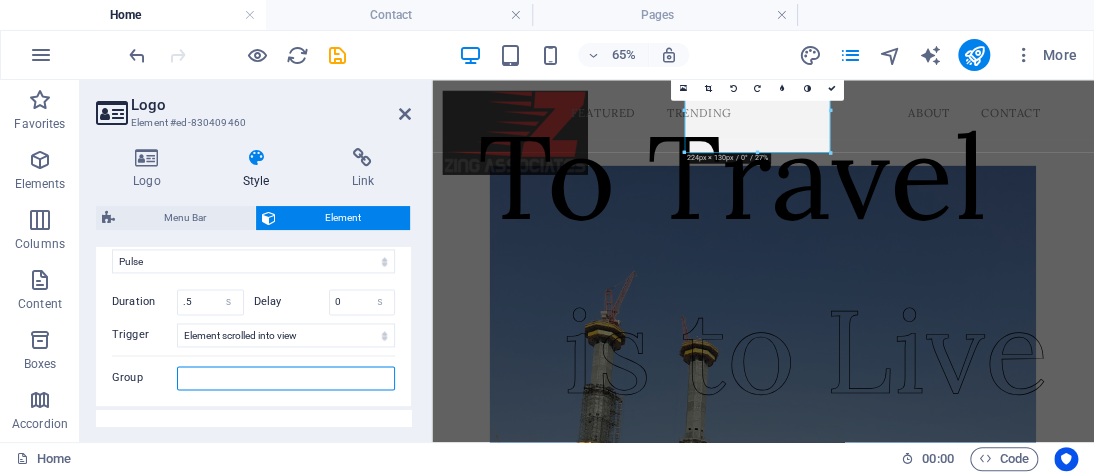 click on "Group" at bounding box center (286, 378) 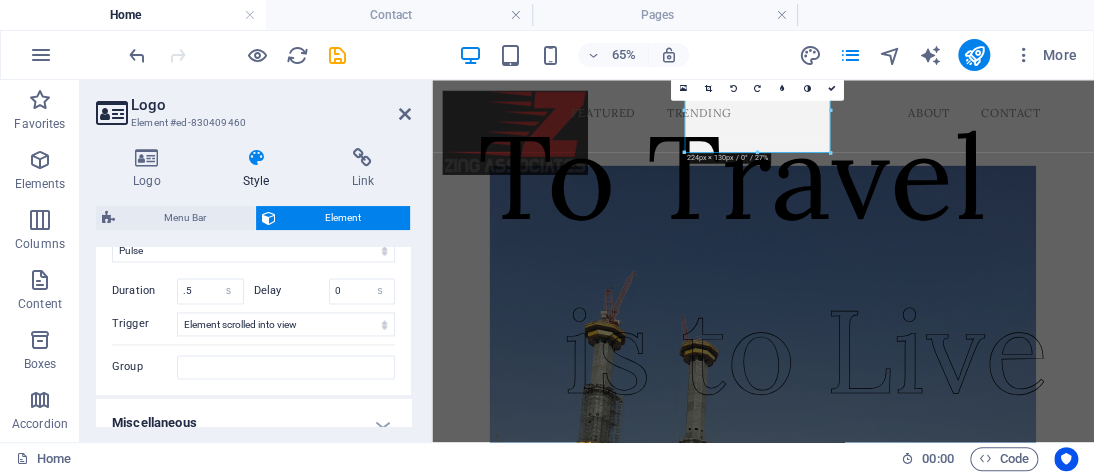 click on "Miscellaneous" at bounding box center (253, 423) 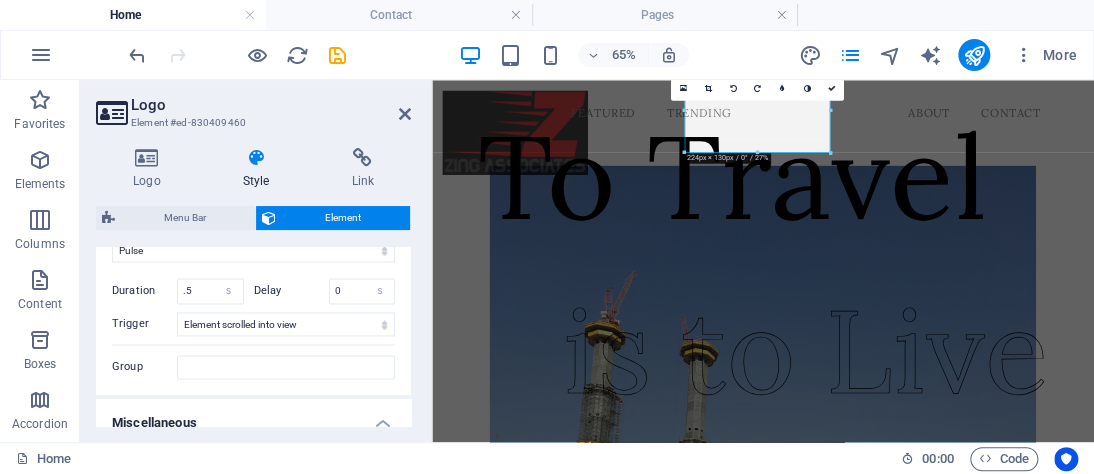 click on "Layout How this element expands within the layout (Flexbox). Size Default auto px % 1/1 1/2 1/3 1/4 1/5 1/6 1/7 1/8 1/9 1/10 Grow Shrink Order Container layout Visible Visible Opacity 75 % Overflow Spacing Margin Default auto px % rem vw vh Custom Custom auto px % rem vw vh auto px % rem vw vh auto px % rem vw vh auto px % rem vw vh Padding Default px rem % vh vw Custom Custom px rem % vh vw px rem % vh vw px rem % vh vw px rem % vh vw Border Style              - Width 1 auto px rem % vh vw Custom Custom 1 auto px rem % vh vw 1 auto px rem % vh vw 1 auto px rem % vh vw 1 auto px rem % vh vw  - Color Round corners Default px rem % vh vw Custom Custom px rem % vh vw px rem % vh vw px rem % vh vw px rem % vh vw Shadow Default None Outside Inside Color X offset 0 px rem vh vw Y offset 0 px rem vh vw Blur 0 px rem % vh vw Spread 0 px rem vh vw Text Shadow Default None Outside Color X offset 0 px rem vh vw Y offset 0 px rem vh vw Blur 0 px rem % vh vw Positioning Default Static Relative Absolute Fixed px" at bounding box center (253, 336) 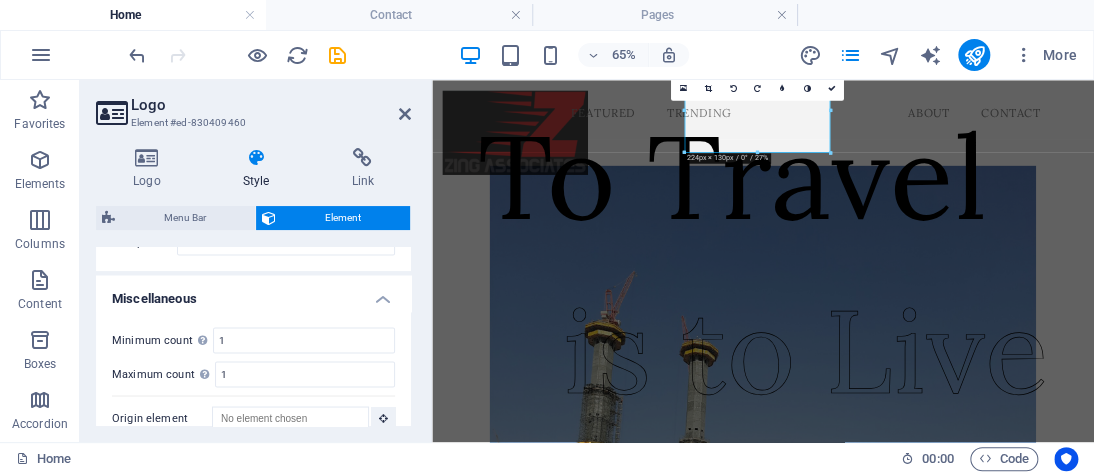 click on "Logo" at bounding box center [151, 169] 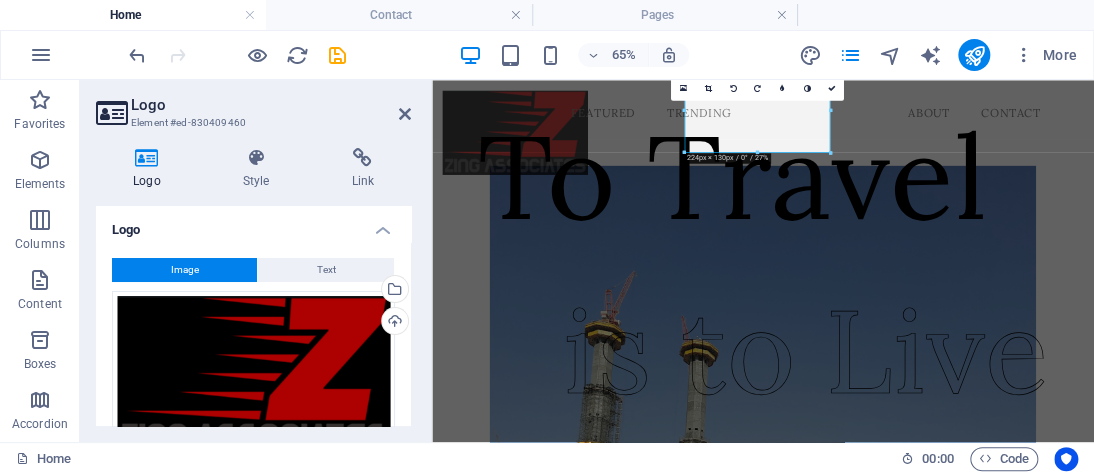 click on "Text" at bounding box center (326, 270) 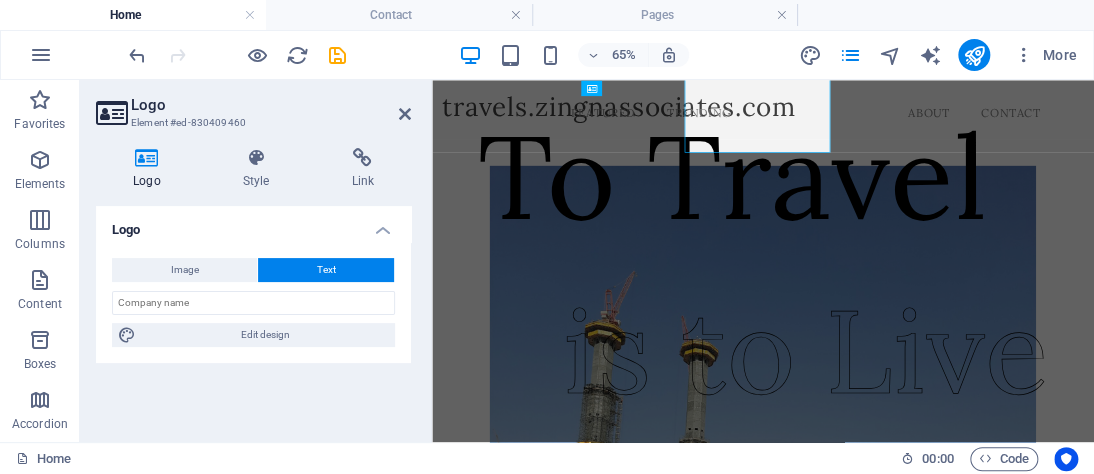 click on "Text" at bounding box center (326, 270) 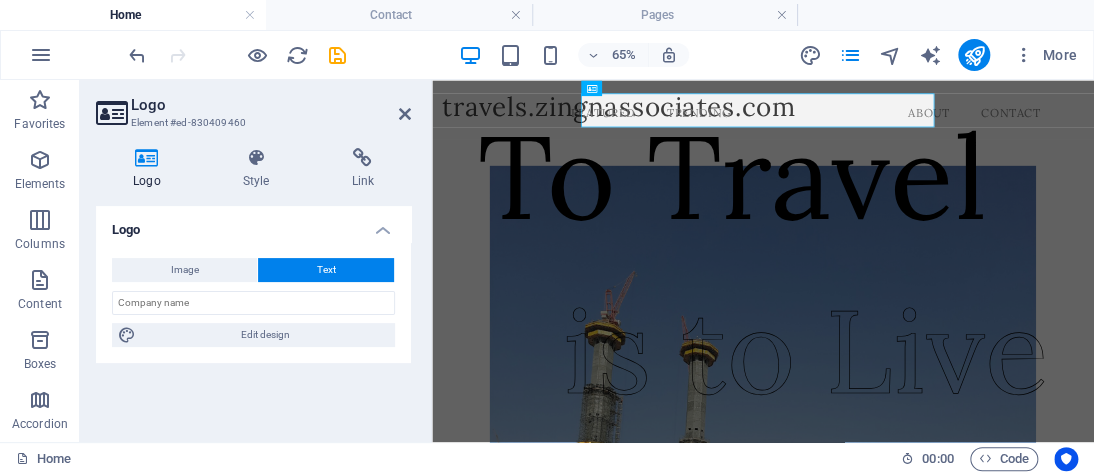 click on "Image" at bounding box center [185, 270] 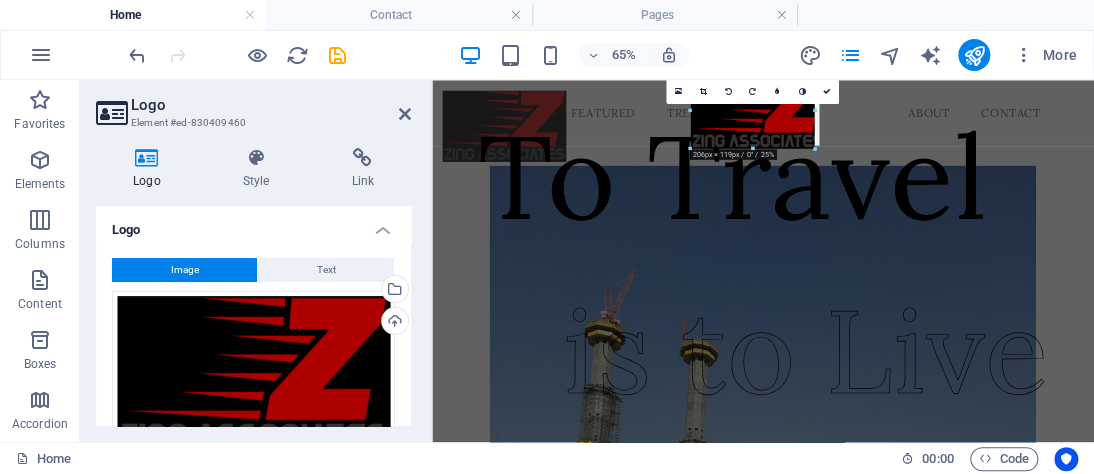 drag, startPoint x: 502, startPoint y: 106, endPoint x: 499, endPoint y: 76, distance: 30.149628 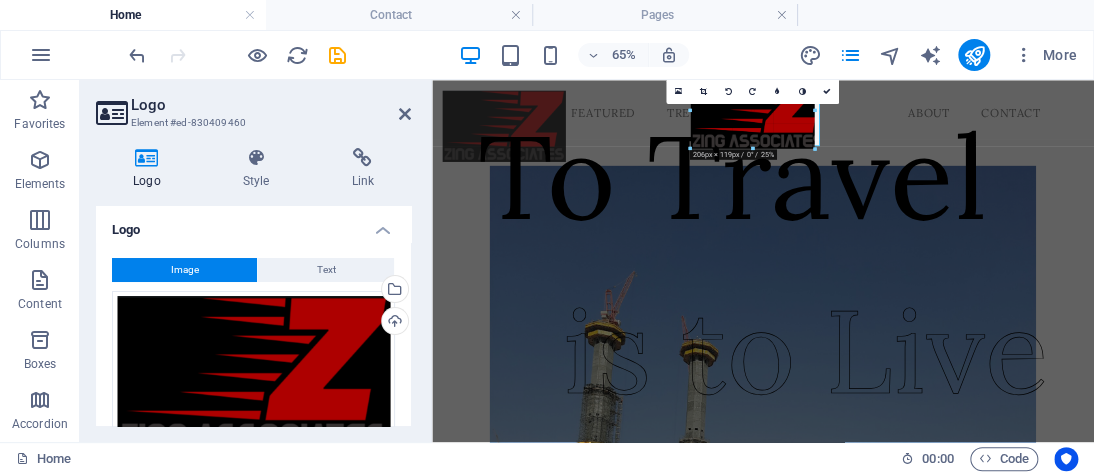 type on "190" 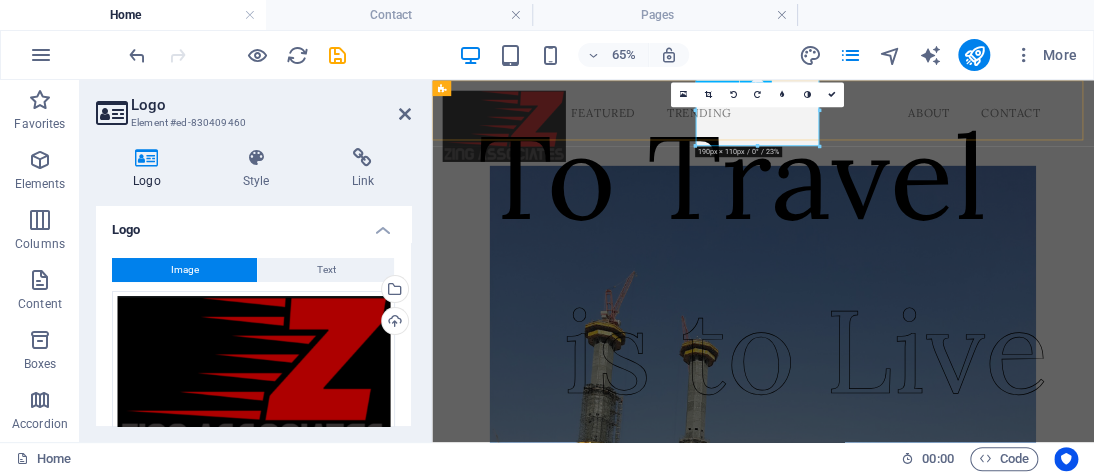 click at bounding box center (543, 151) 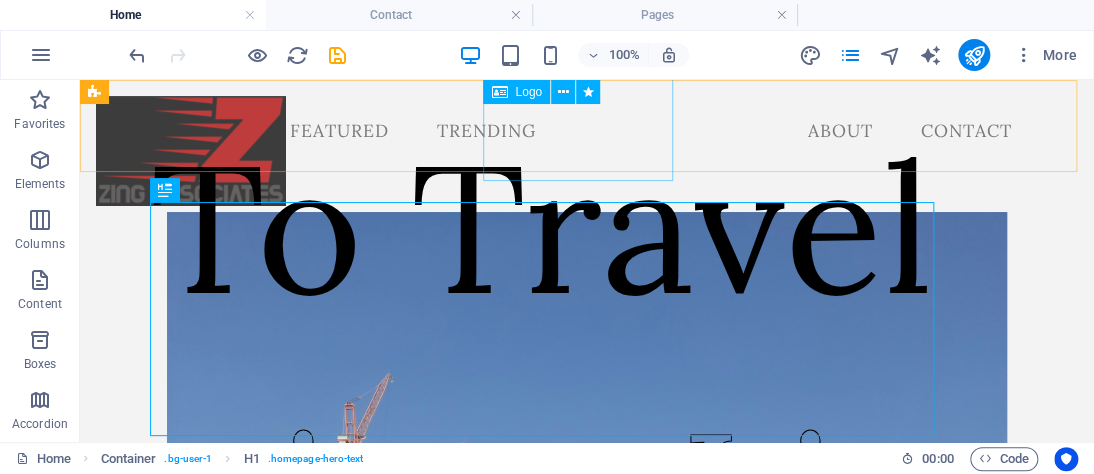 click at bounding box center (563, 92) 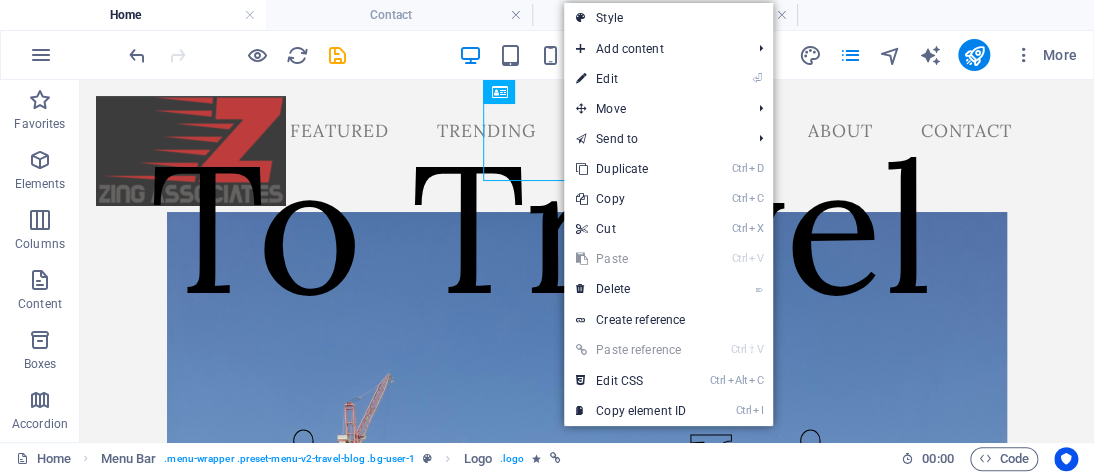 click on "⏎  Edit" at bounding box center (631, 79) 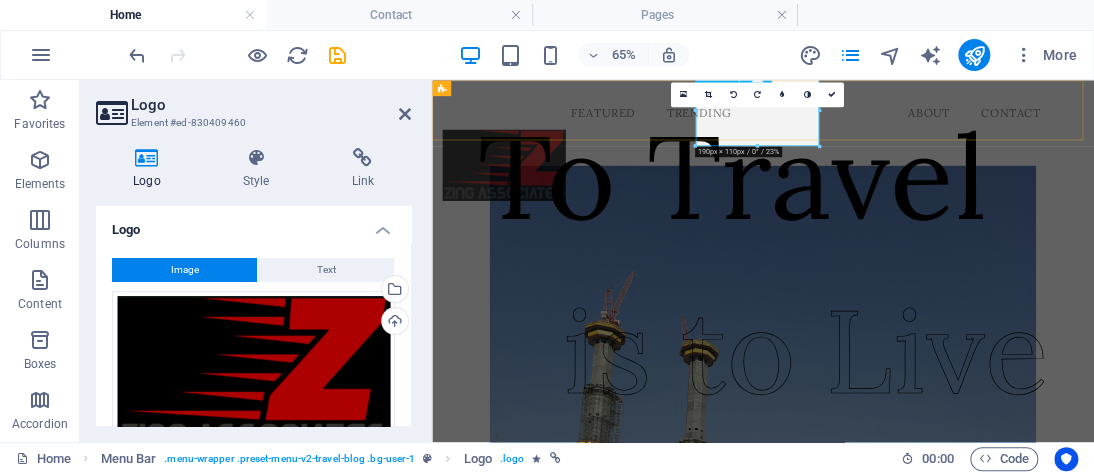 click at bounding box center [543, 211] 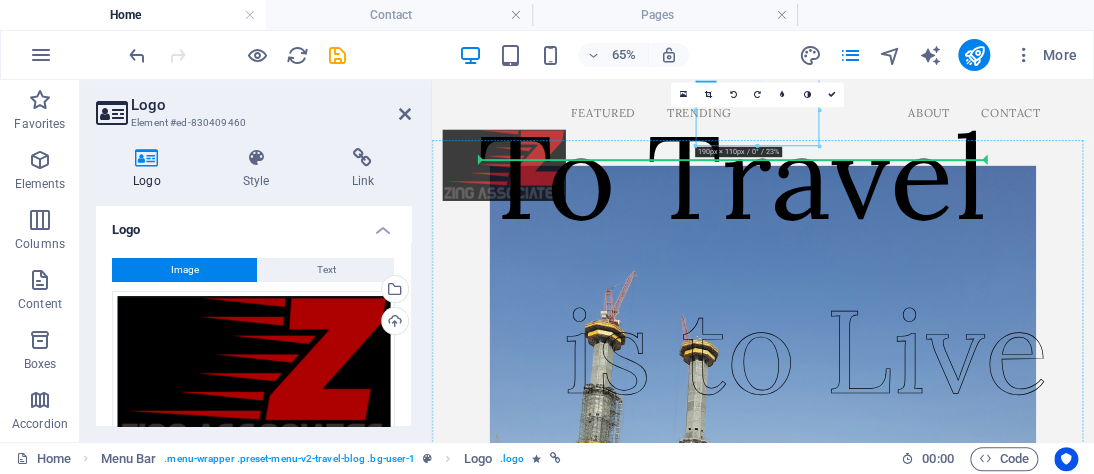 drag, startPoint x: 942, startPoint y: 143, endPoint x: 947, endPoint y: 202, distance: 59.211487 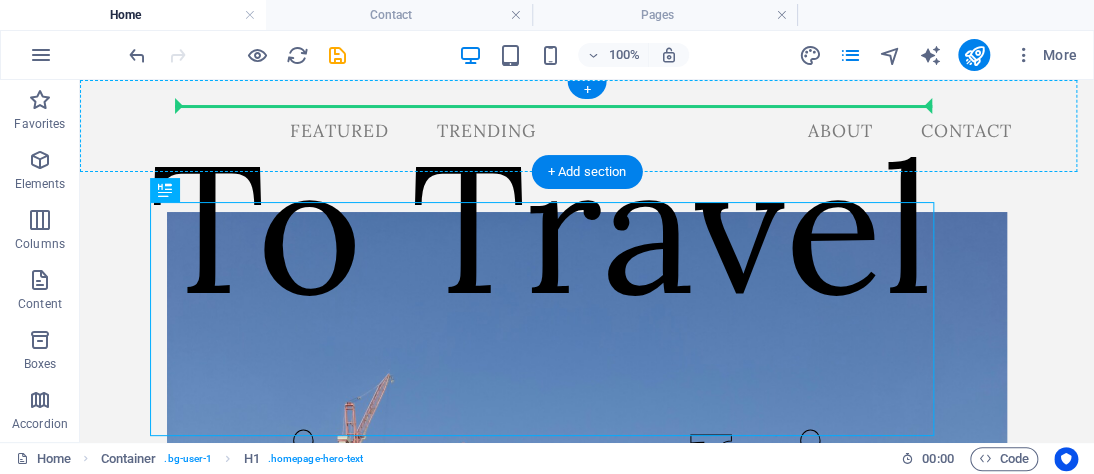 drag, startPoint x: 258, startPoint y: 240, endPoint x: 747, endPoint y: 112, distance: 505.47504 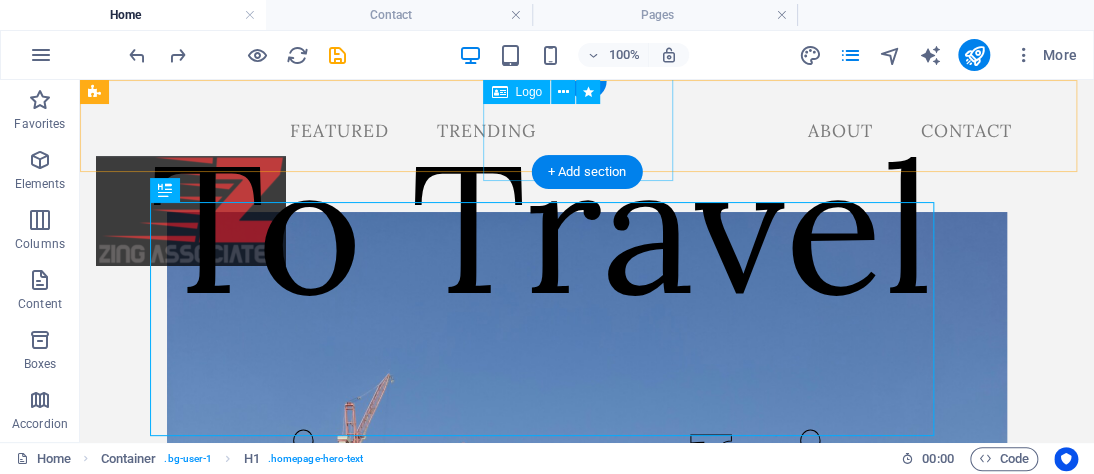 click at bounding box center [191, 211] 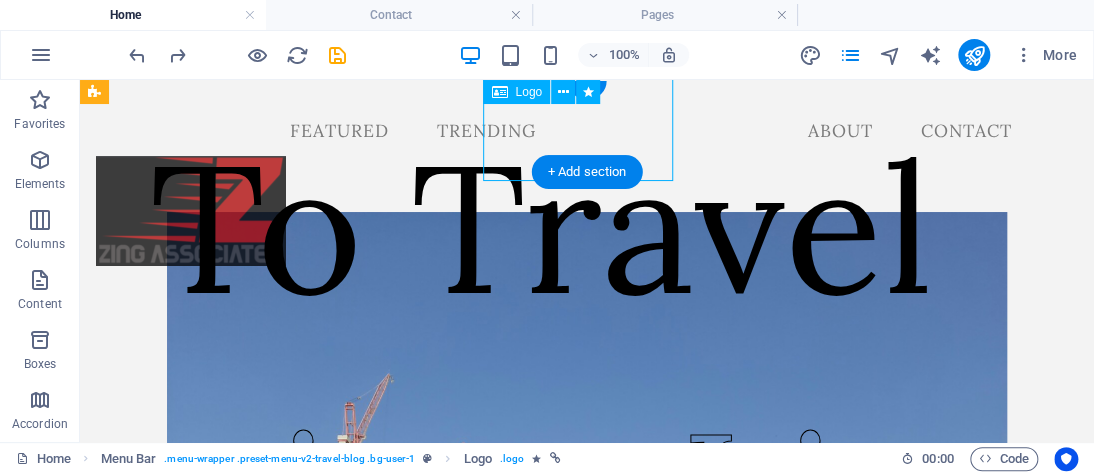 click at bounding box center [191, 211] 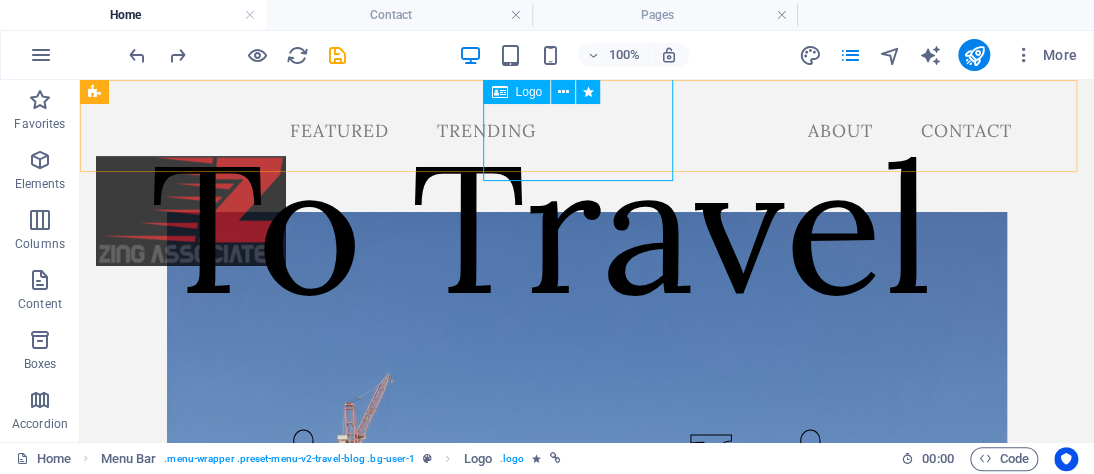 click at bounding box center [563, 92] 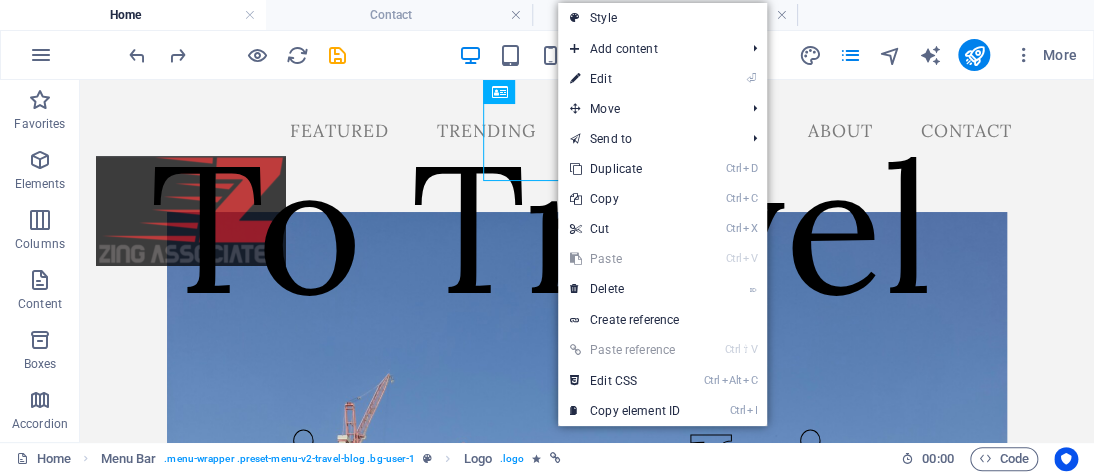 click on "⏎  Edit" at bounding box center (625, 79) 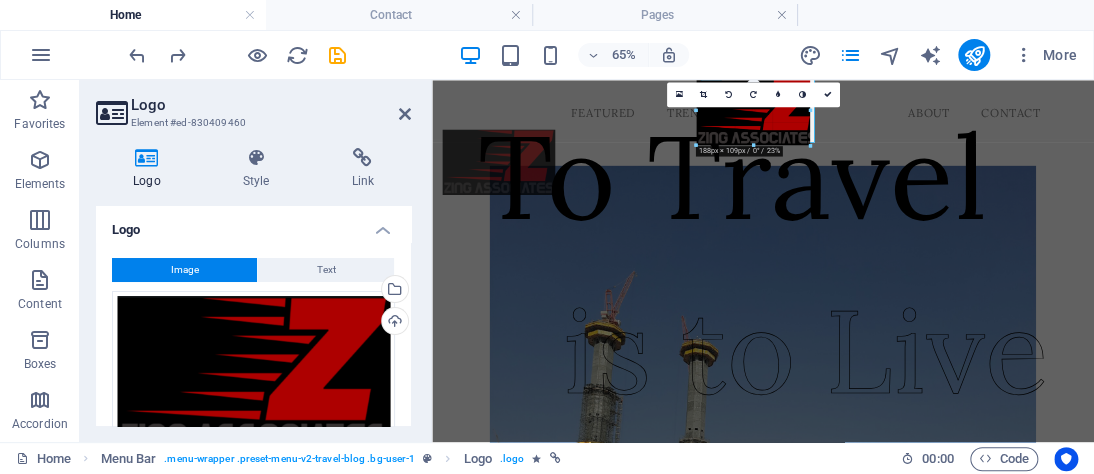 drag, startPoint x: 758, startPoint y: 147, endPoint x: 502, endPoint y: 90, distance: 262.26895 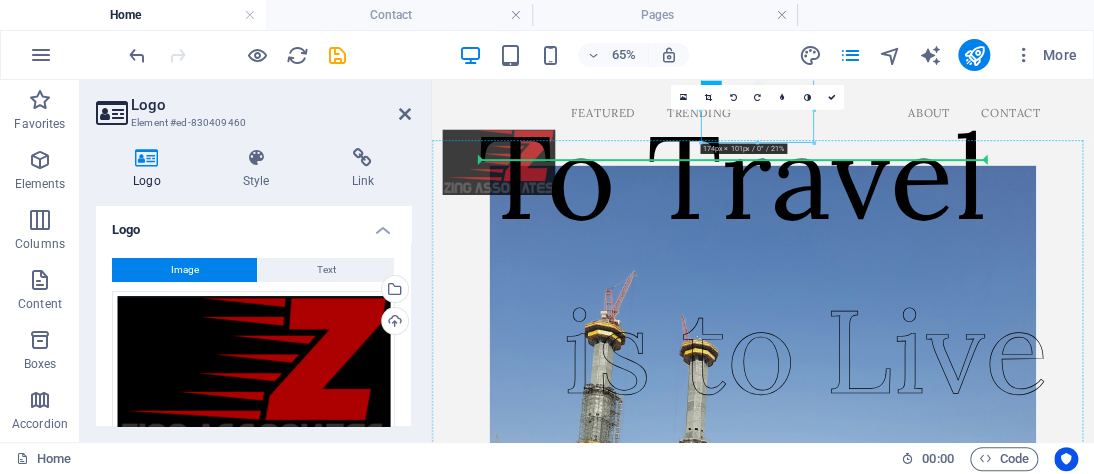 drag, startPoint x: 979, startPoint y: 144, endPoint x: 987, endPoint y: 213, distance: 69.46222 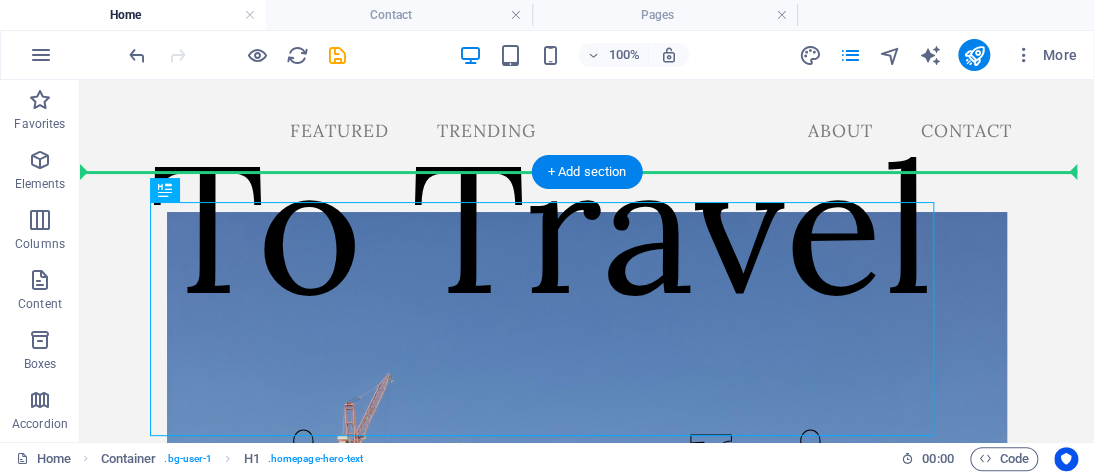 drag, startPoint x: 222, startPoint y: 276, endPoint x: 740, endPoint y: 176, distance: 527.5642 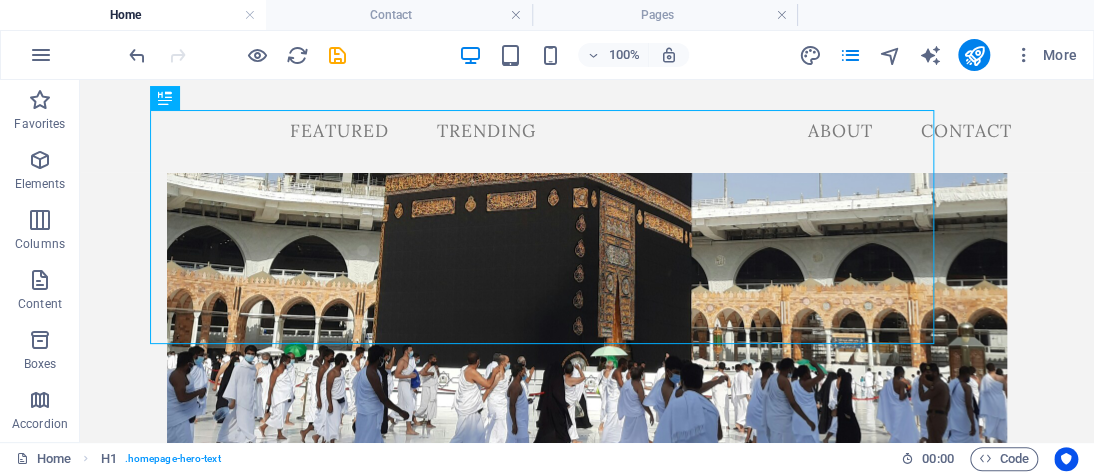 scroll, scrollTop: 0, scrollLeft: 0, axis: both 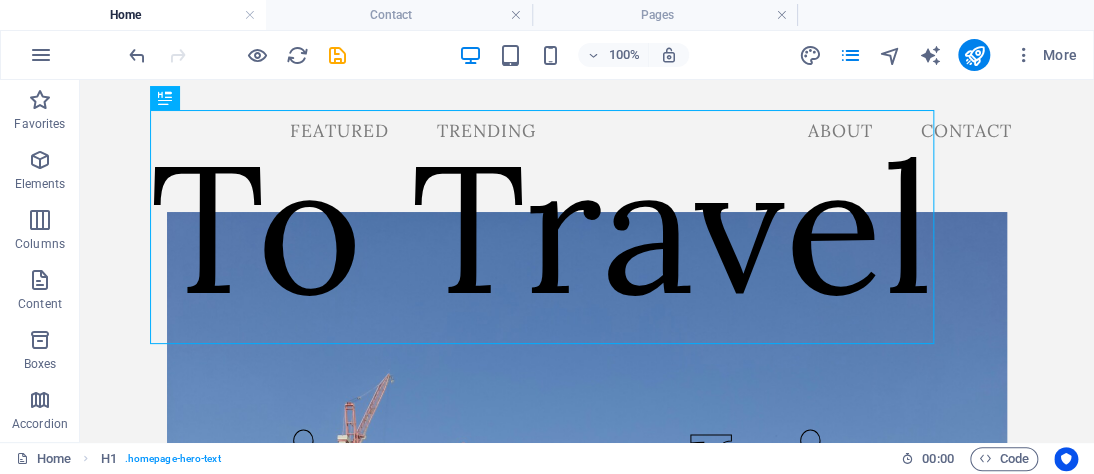 drag, startPoint x: 1092, startPoint y: 98, endPoint x: 1172, endPoint y: 134, distance: 87.72685 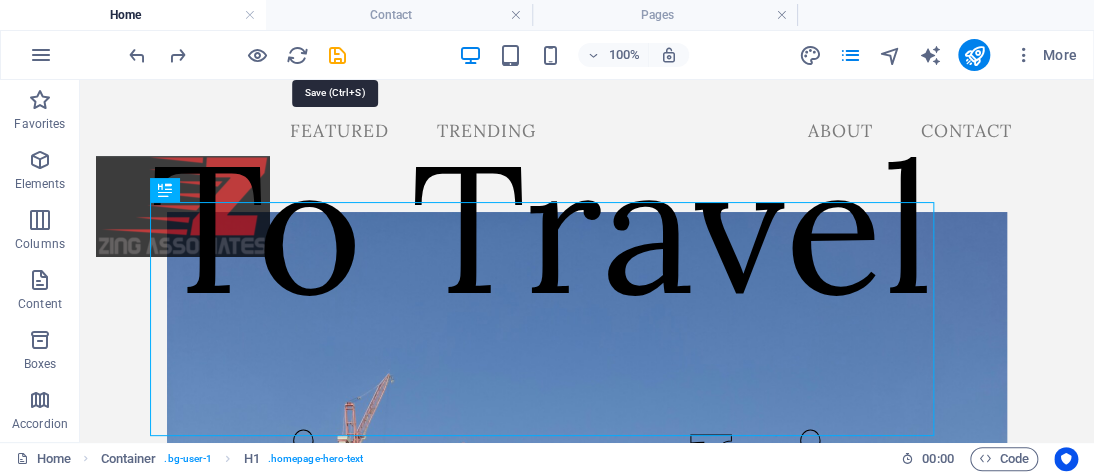click at bounding box center (337, 55) 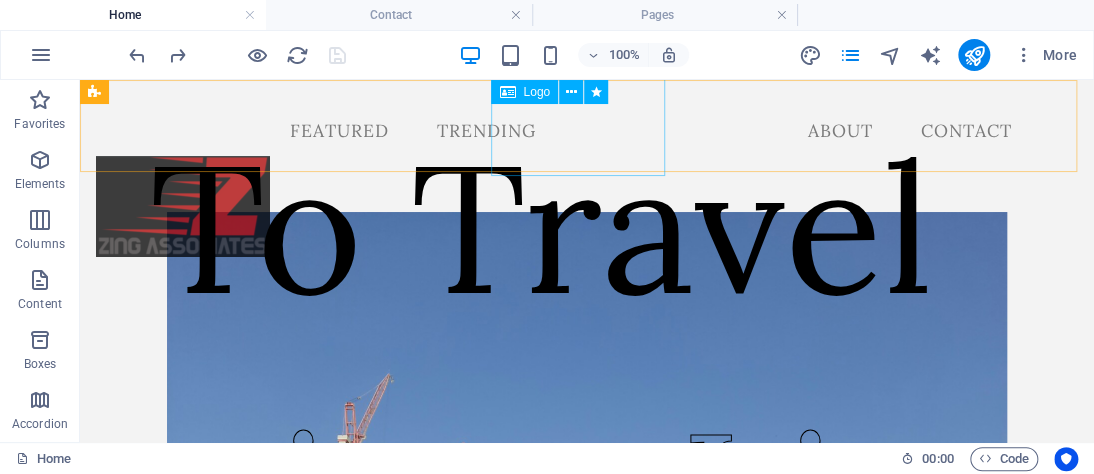 click at bounding box center (571, 92) 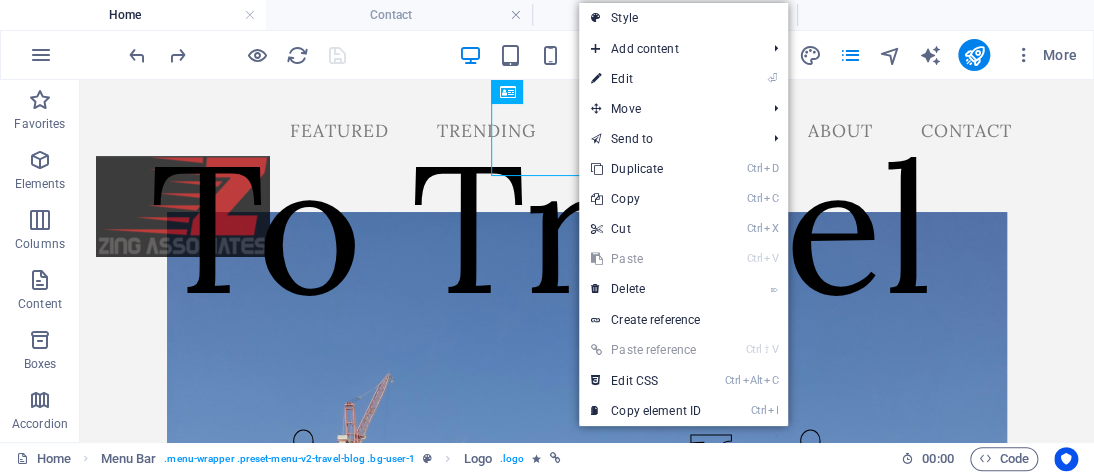 click on "⏎  Edit" at bounding box center (646, 79) 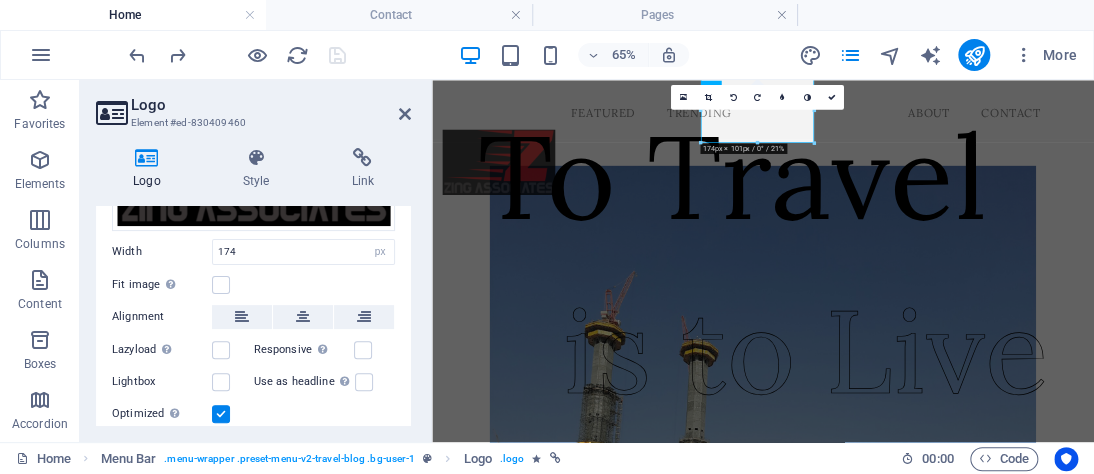 scroll, scrollTop: 225, scrollLeft: 0, axis: vertical 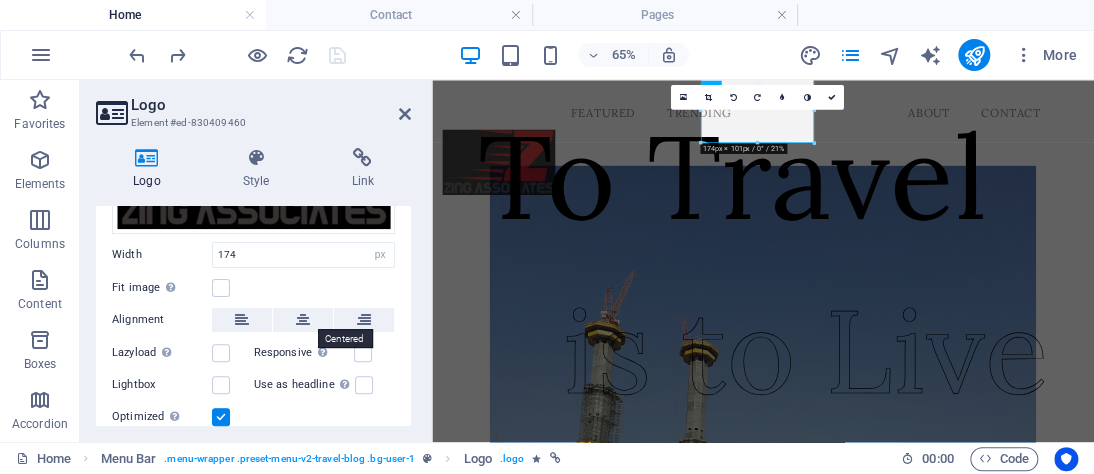 click at bounding box center [303, 320] 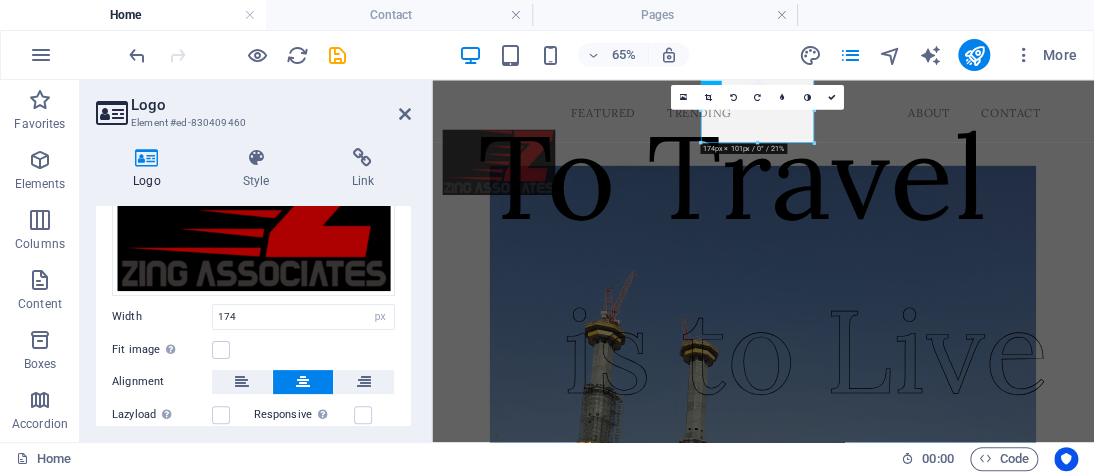 scroll, scrollTop: 125, scrollLeft: 0, axis: vertical 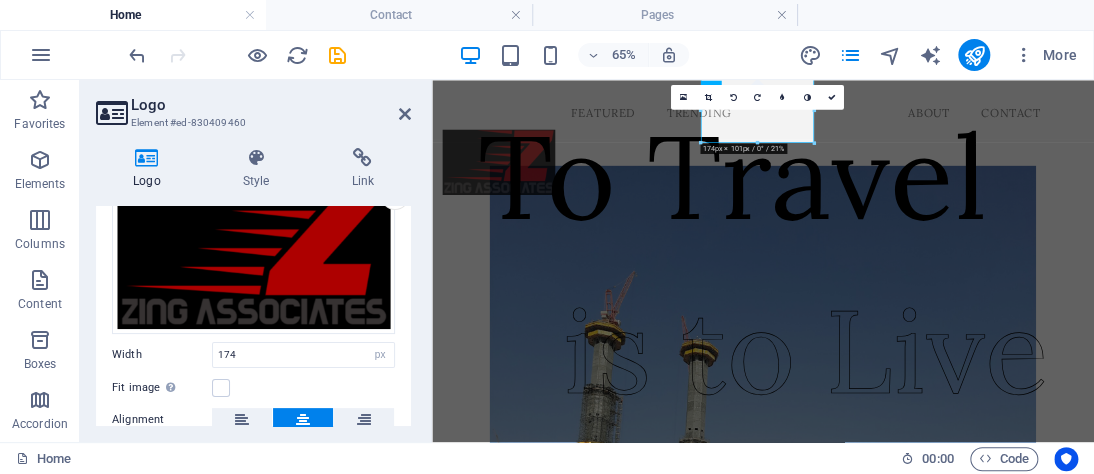 click on "Style" at bounding box center (260, 169) 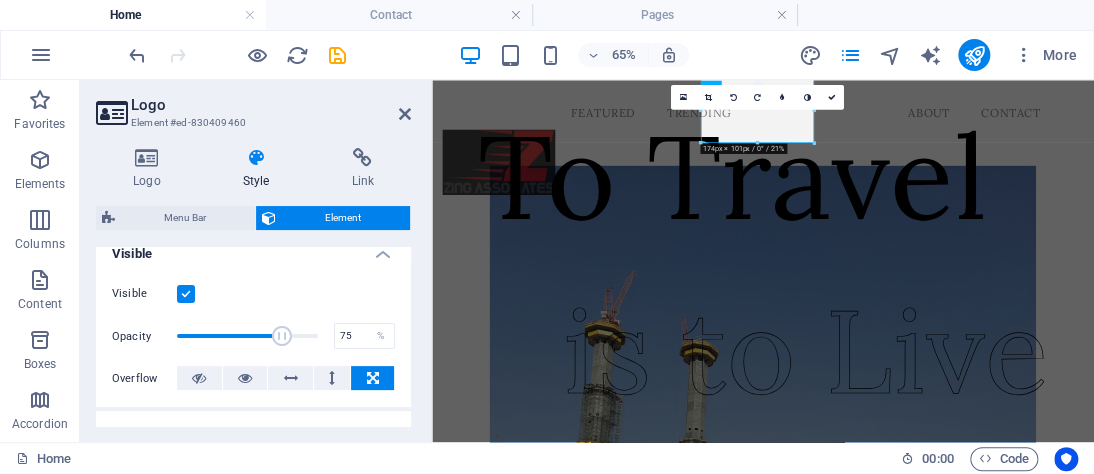 scroll, scrollTop: 237, scrollLeft: 0, axis: vertical 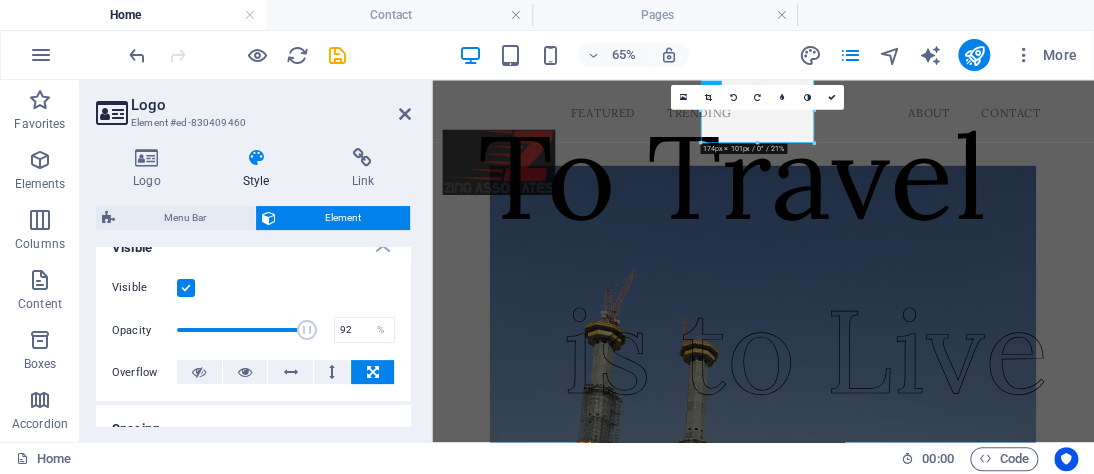 drag, startPoint x: 280, startPoint y: 328, endPoint x: 303, endPoint y: 326, distance: 23.086792 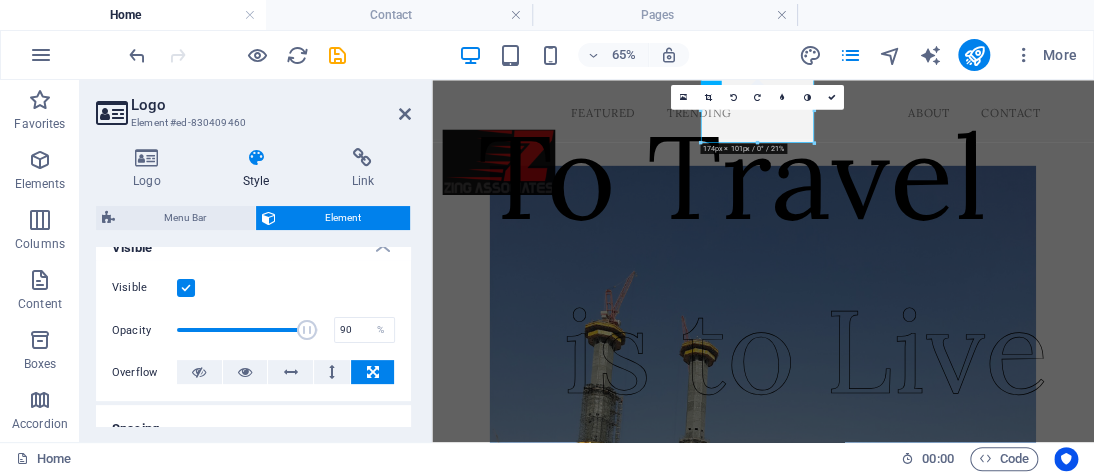 type on "88" 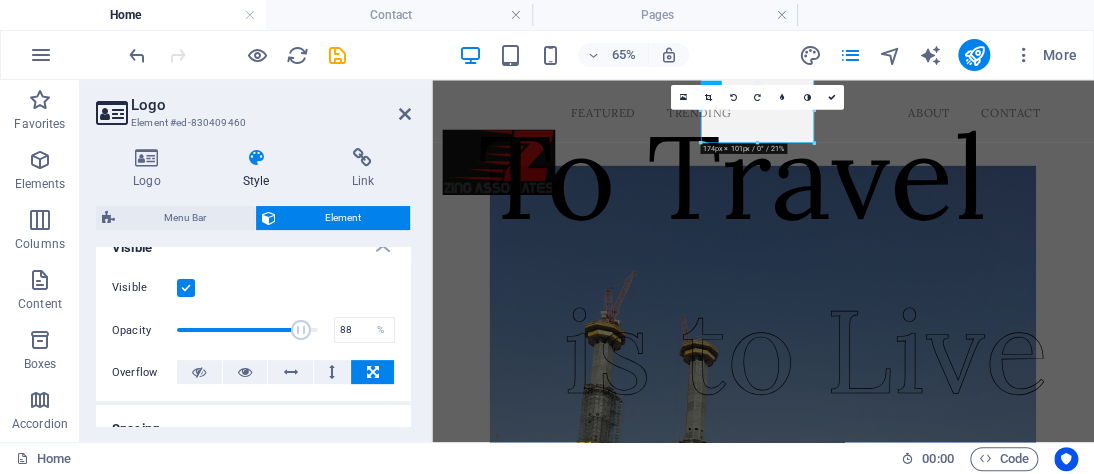 click at bounding box center [301, 330] 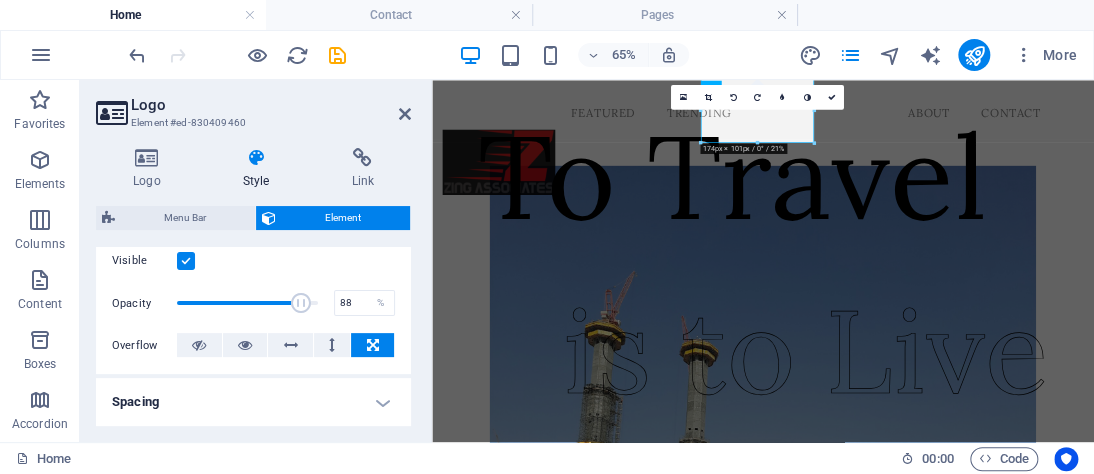 scroll, scrollTop: 284, scrollLeft: 0, axis: vertical 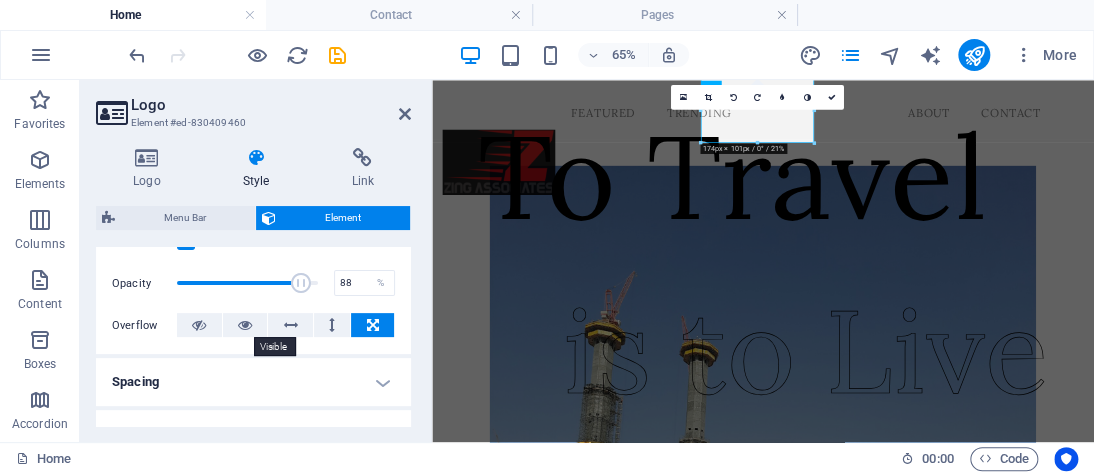 click at bounding box center [245, 325] 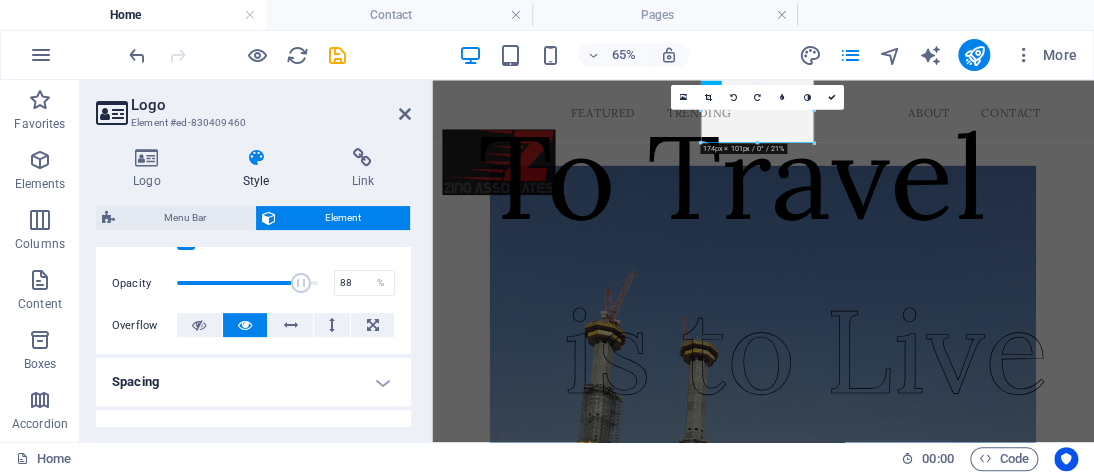 click on "Layout How this element expands within the layout (Flexbox). Size Default auto px % 1/1 1/2 1/3 1/4 1/5 1/6 1/7 1/8 1/9 1/10 Grow Shrink Order Container layout Visible Visible Opacity 88 % Overflow Spacing Margin Default auto px % rem vw vh Custom Custom auto px % rem vw vh auto px % rem vw vh auto px % rem vw vh auto px % rem vw vh Padding Default px rem % vh vw Custom Custom px rem % vh vw px rem % vh vw px rem % vh vw px rem % vh vw Border Style              - Width 1 auto px rem % vh vw Custom Custom 1 auto px rem % vh vw 1 auto px rem % vh vw 1 auto px rem % vh vw 1 auto px rem % vh vw  - Color Round corners Default px rem % vh vw Custom Custom px rem % vh vw px rem % vh vw px rem % vh vw px rem % vh vw Shadow Default None Outside Inside Color X offset 0 px rem vh vw Y offset 0 px rem vh vw Blur 0 px rem % vh vw Spread 0 px rem vh vw Text Shadow Default None Outside Color X offset 0 px rem vh vw Y offset 0 px rem vh vw Blur 0 px rem % vh vw Positioning Default Static Relative Absolute Fixed px" at bounding box center [253, 336] 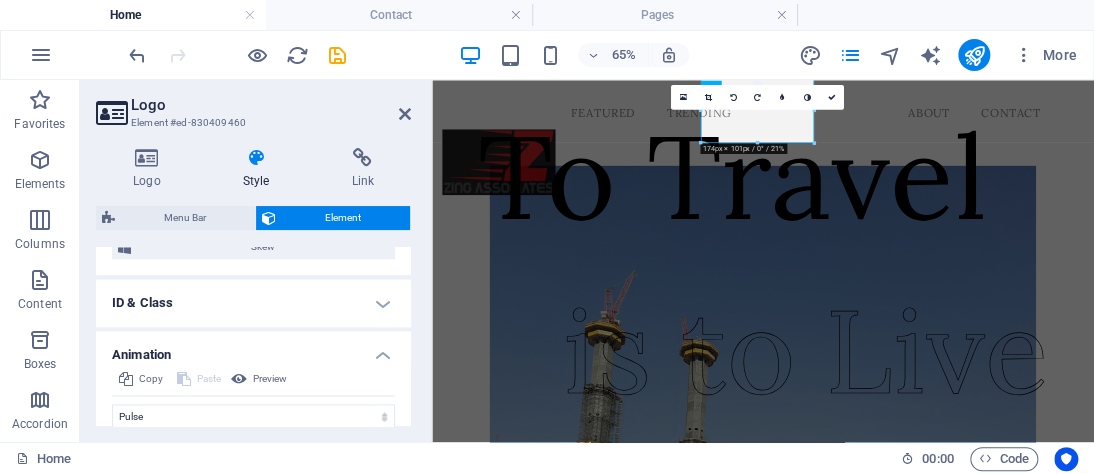 scroll, scrollTop: 1022, scrollLeft: 0, axis: vertical 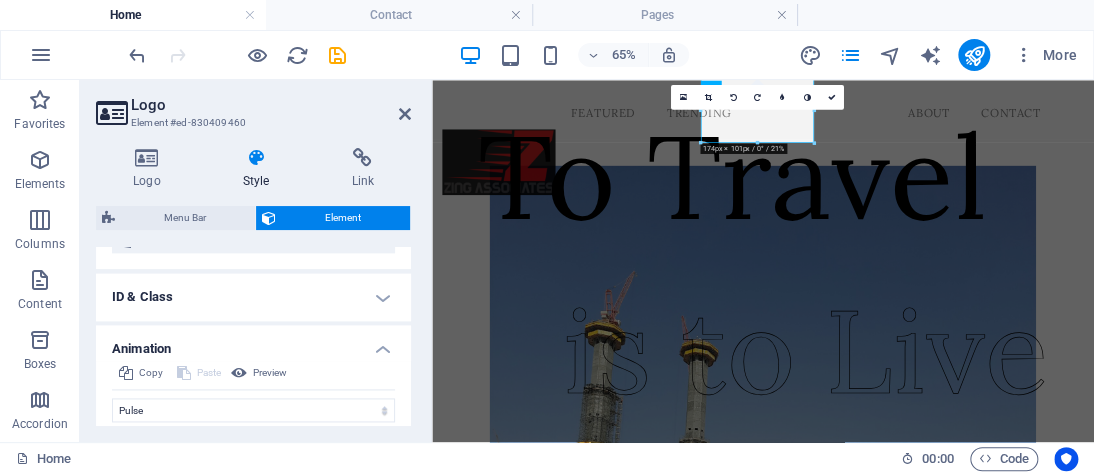 click on "Preview" at bounding box center (270, 373) 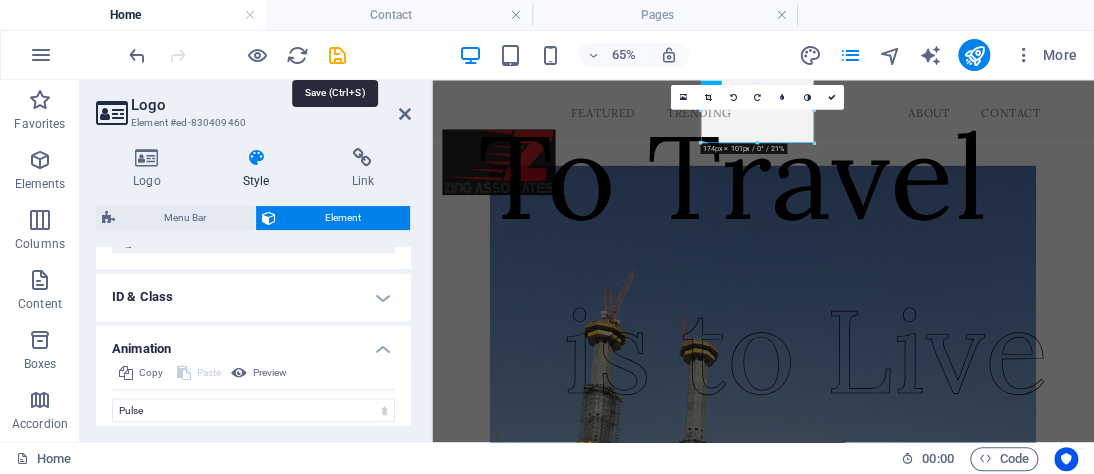 click at bounding box center (337, 55) 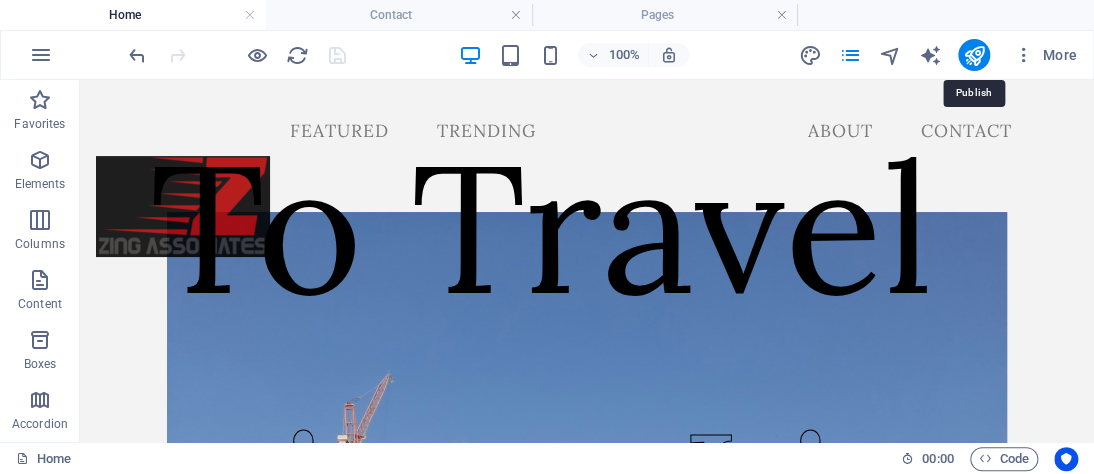click at bounding box center [973, 55] 